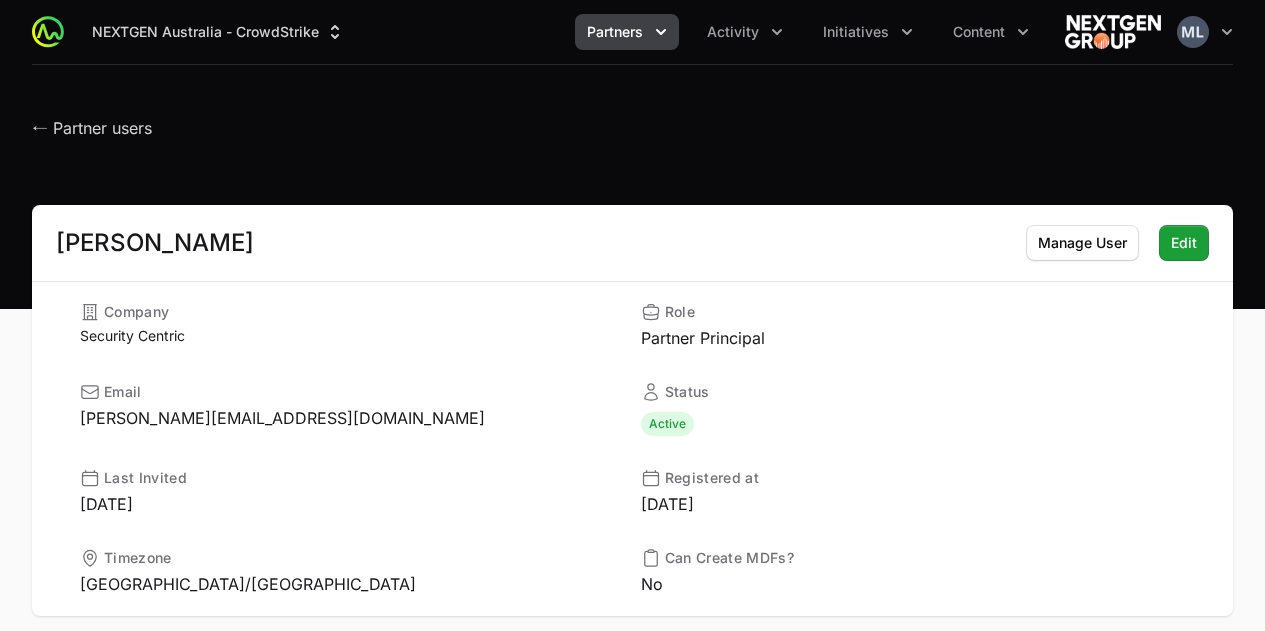 scroll, scrollTop: 0, scrollLeft: 0, axis: both 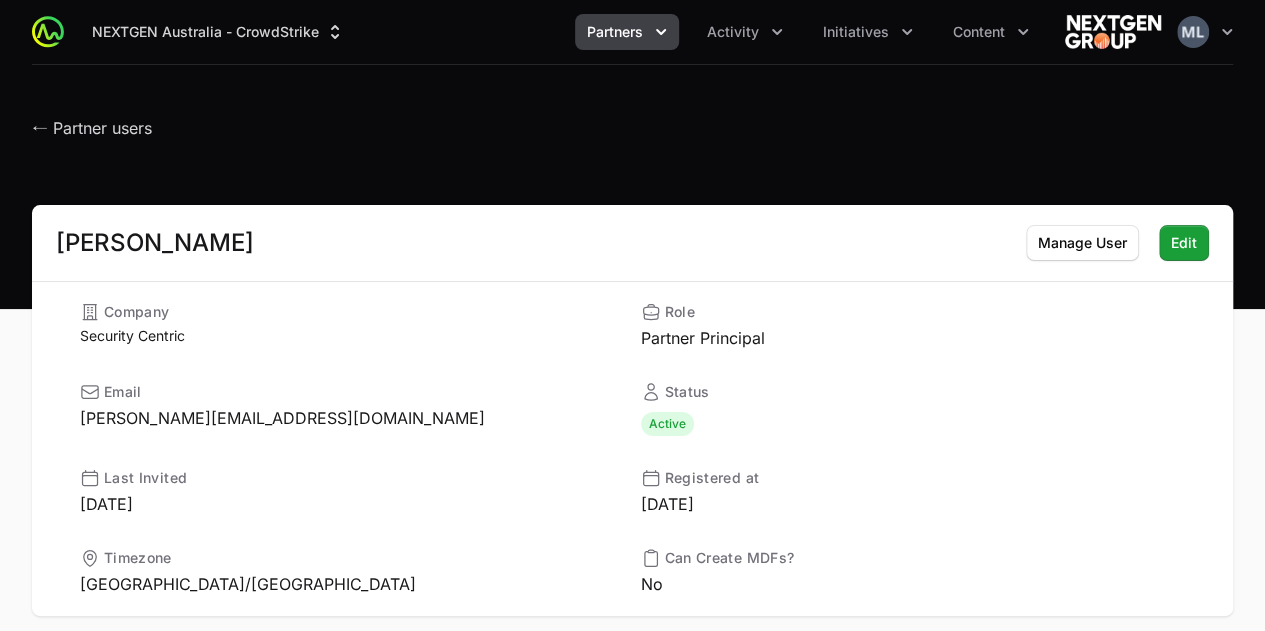 click on "← Partner users" 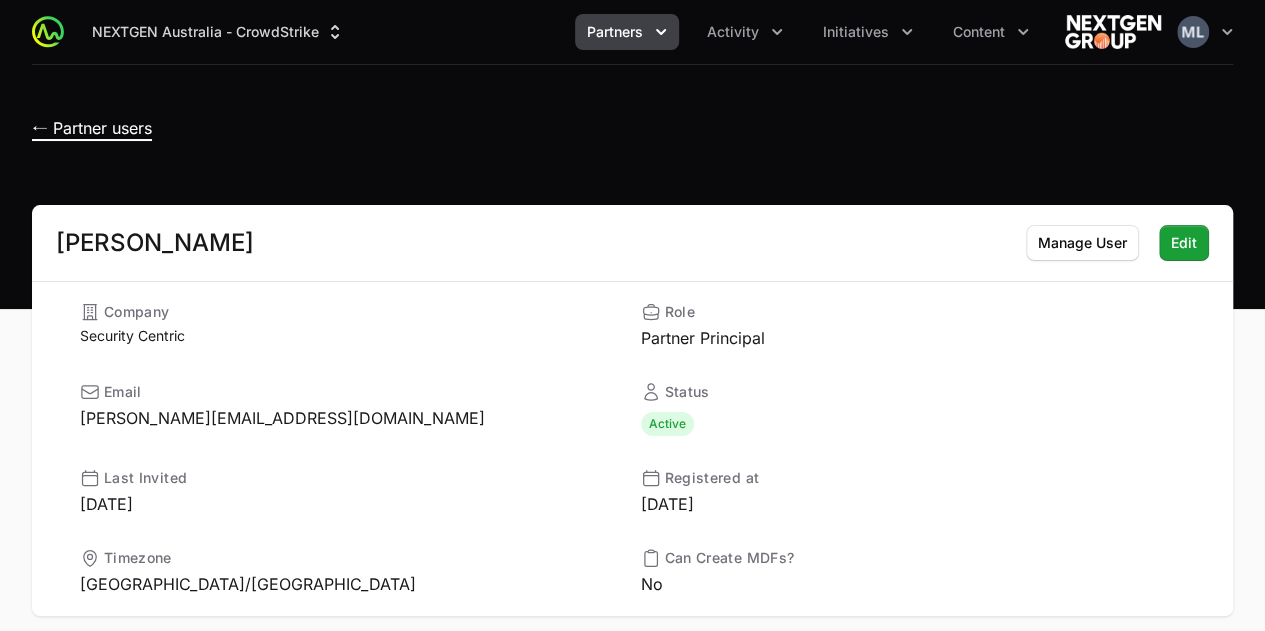 click on "← Partner users" 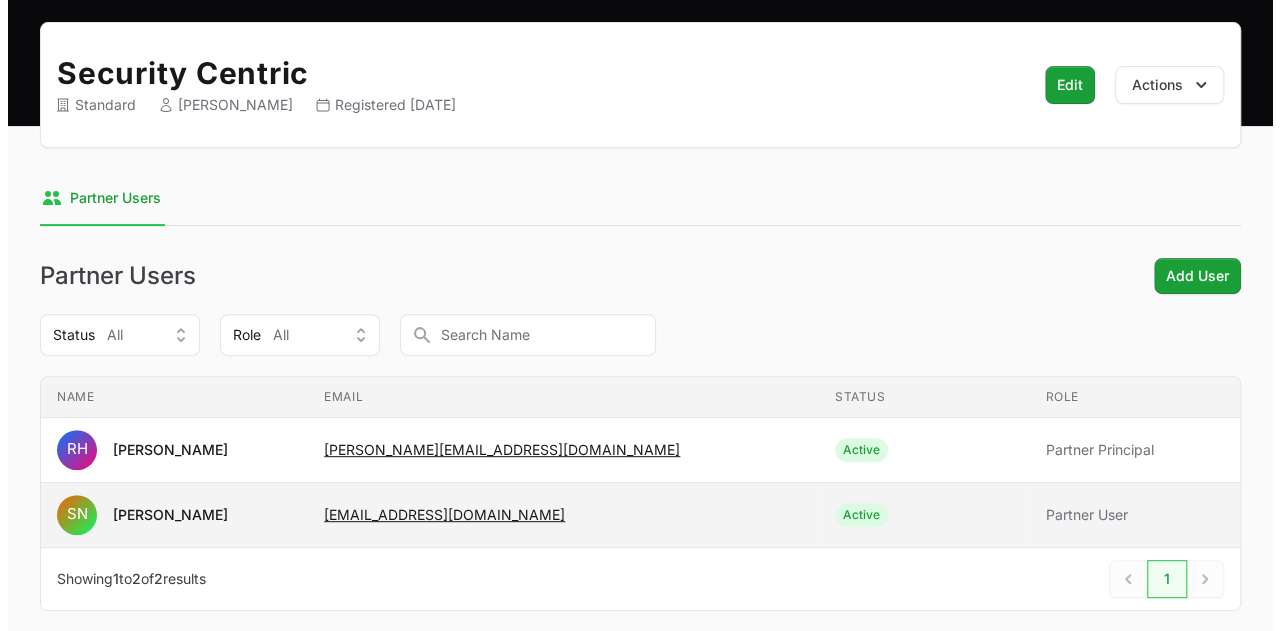 scroll, scrollTop: 274, scrollLeft: 0, axis: vertical 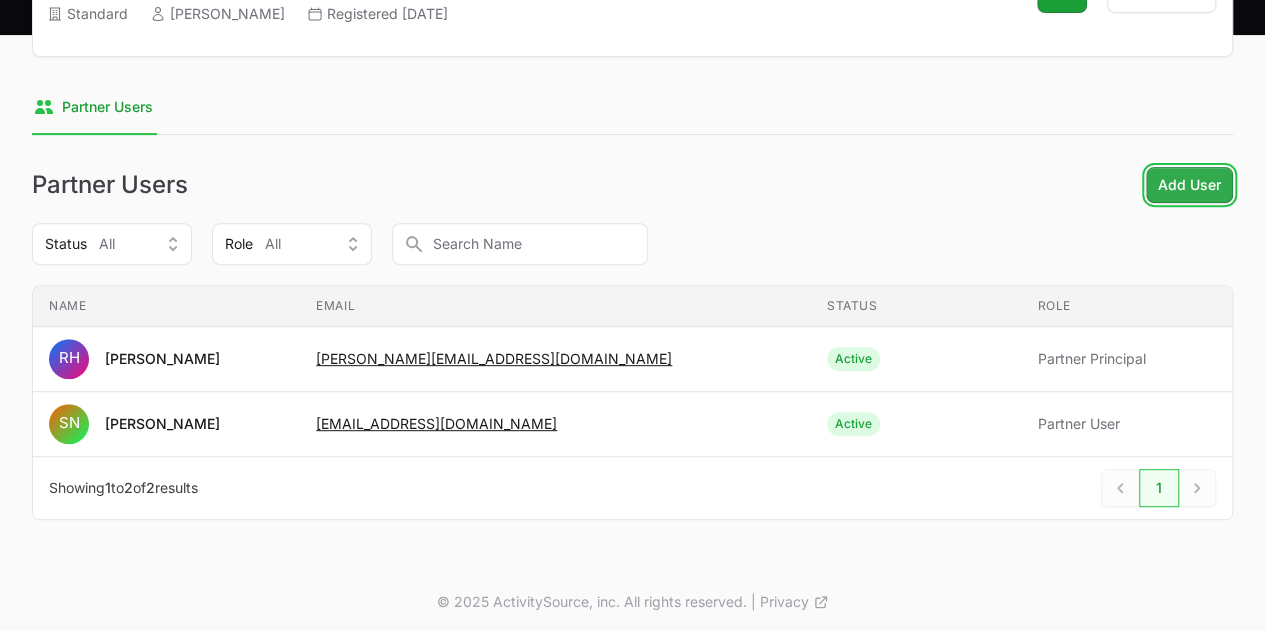click on "Add User" 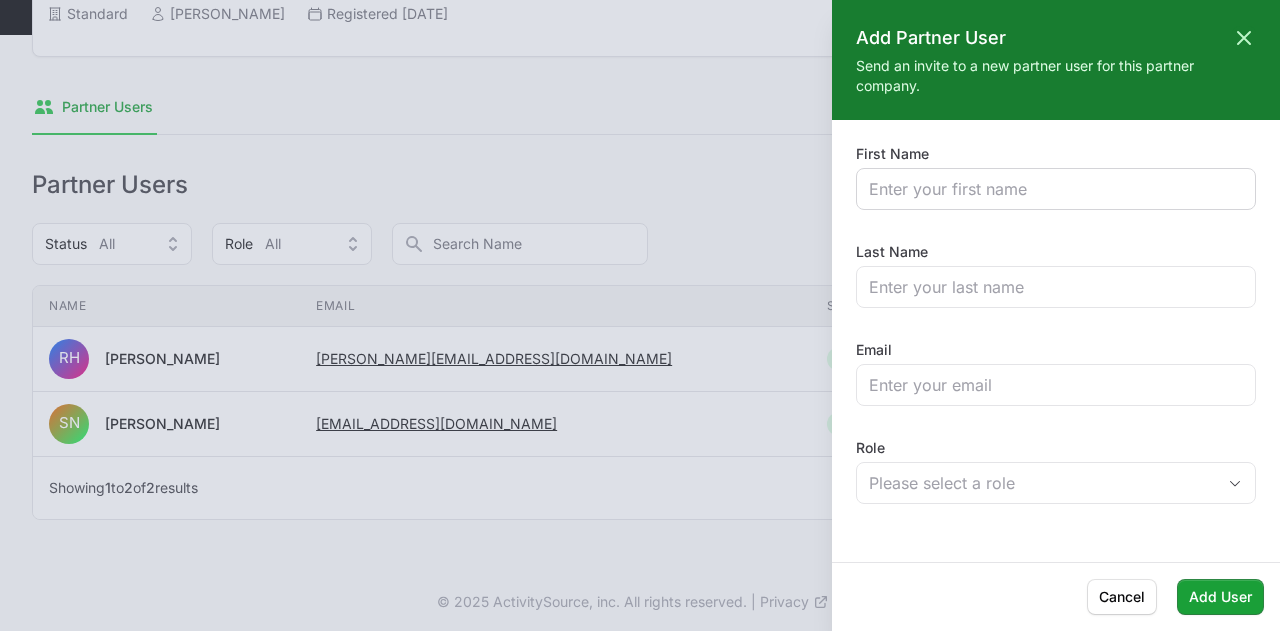 click at bounding box center (1056, 189) 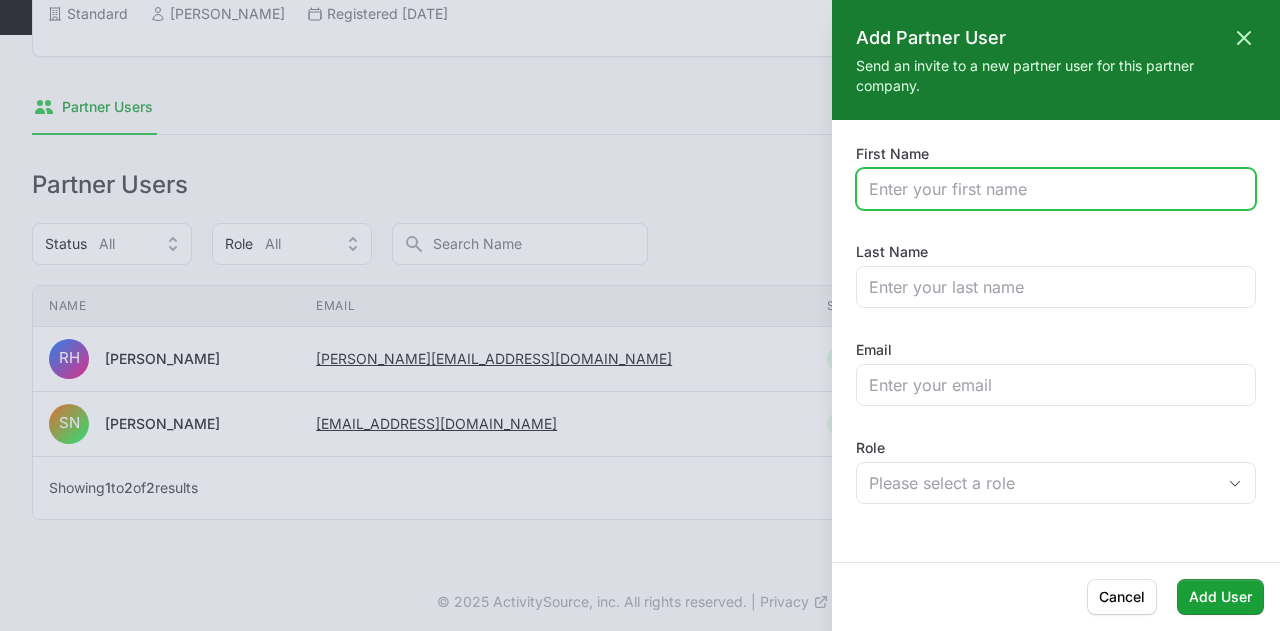click on "First Name" at bounding box center [1056, 189] 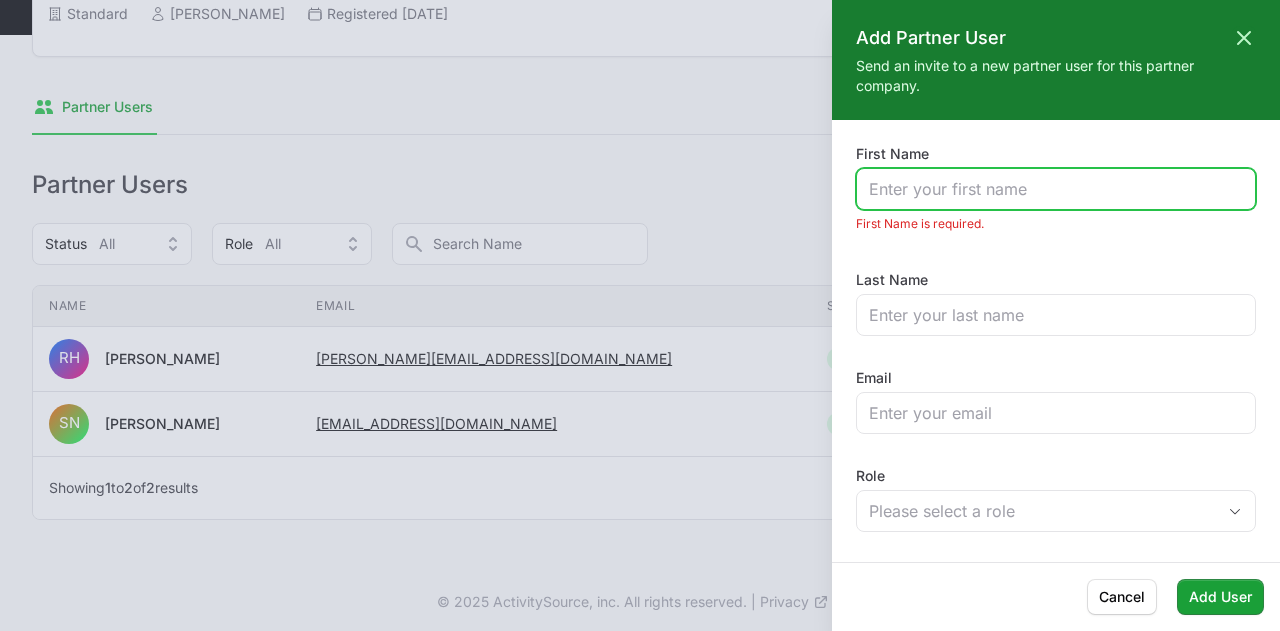 paste on "[PERSON_NAME]" 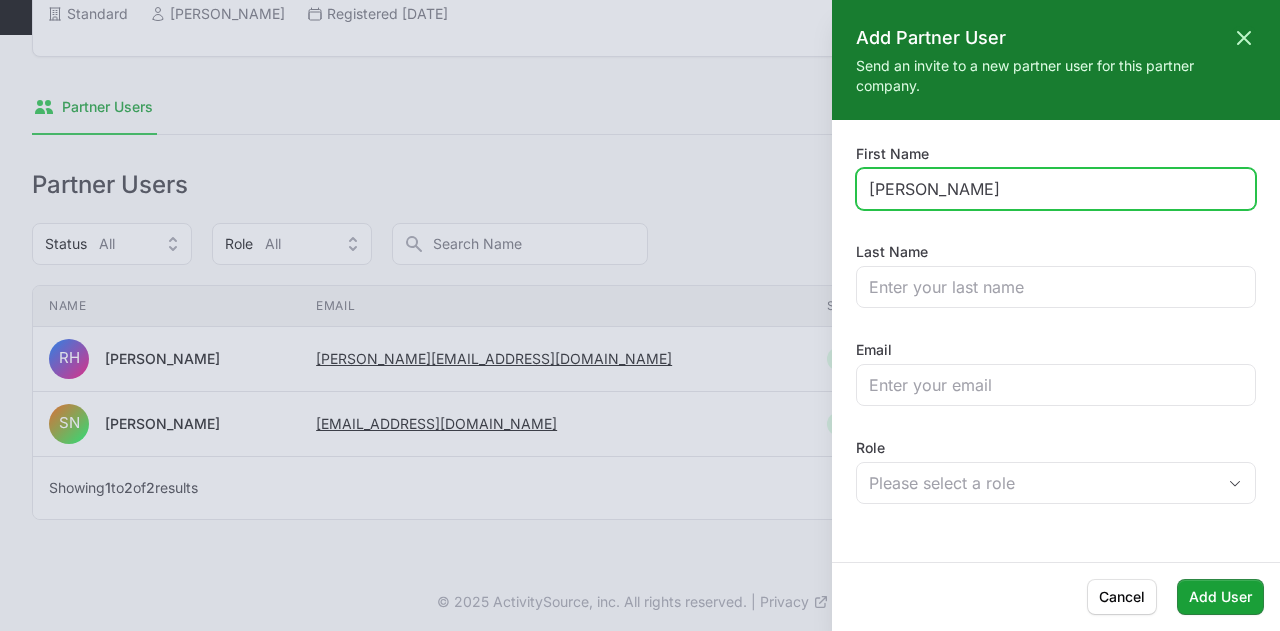 click on "[PERSON_NAME]" at bounding box center (1056, 189) 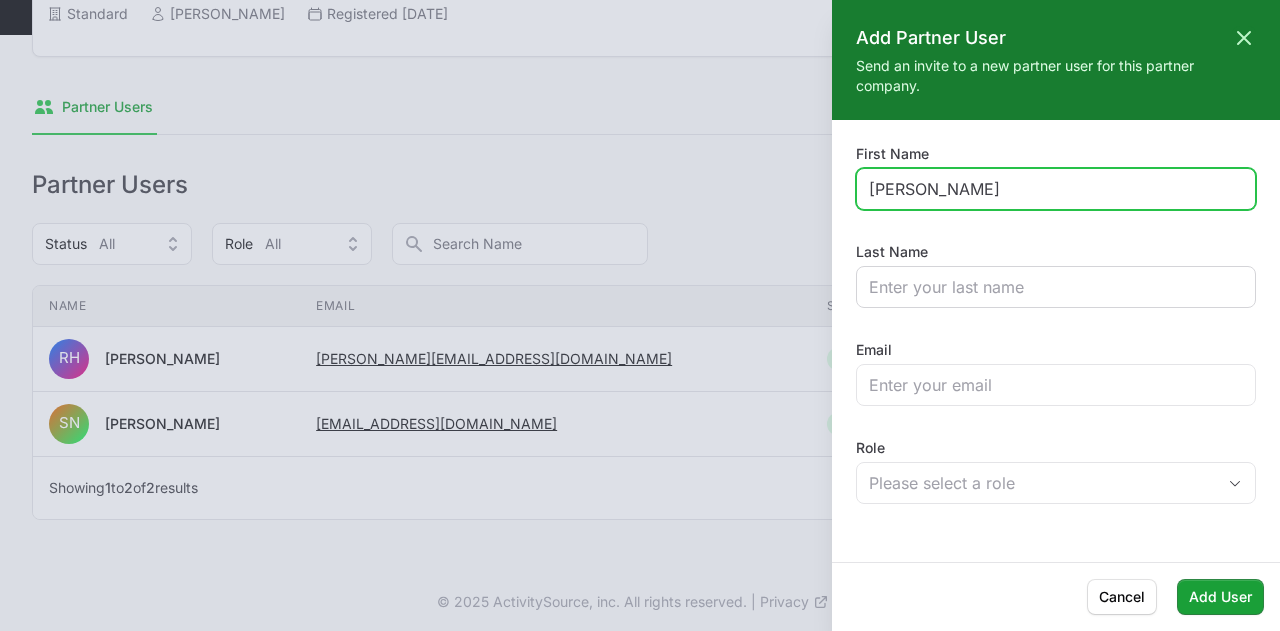 type on "[PERSON_NAME]" 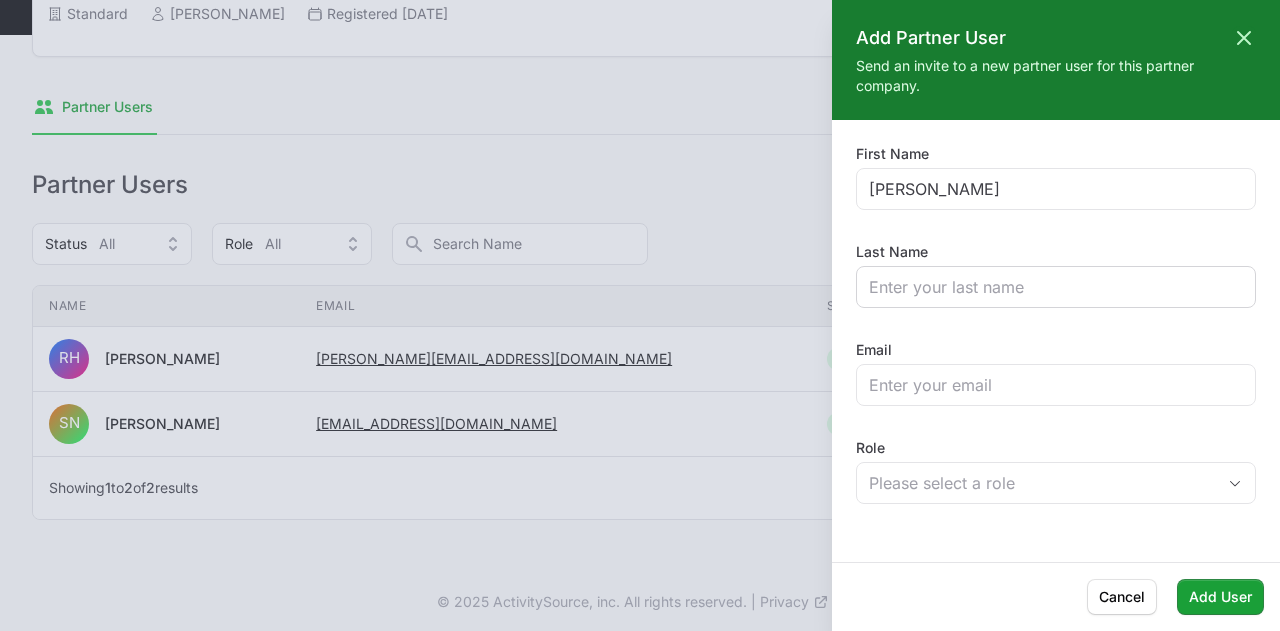 click at bounding box center [1056, 287] 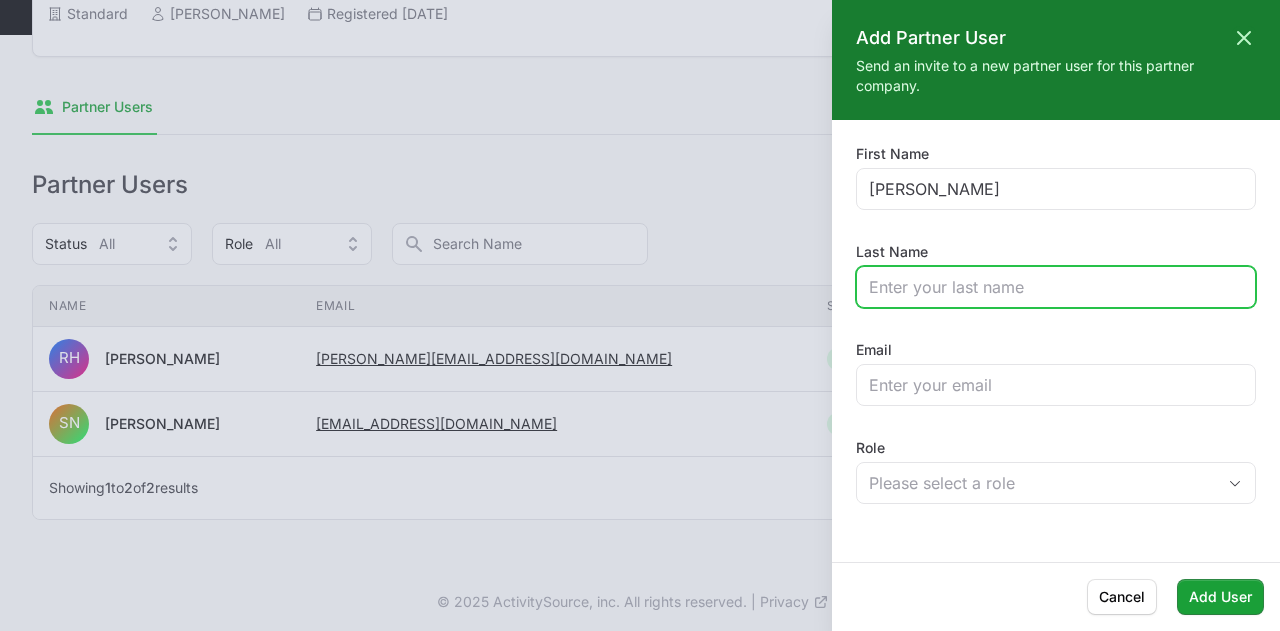 click on "Last Name" at bounding box center (1056, 287) 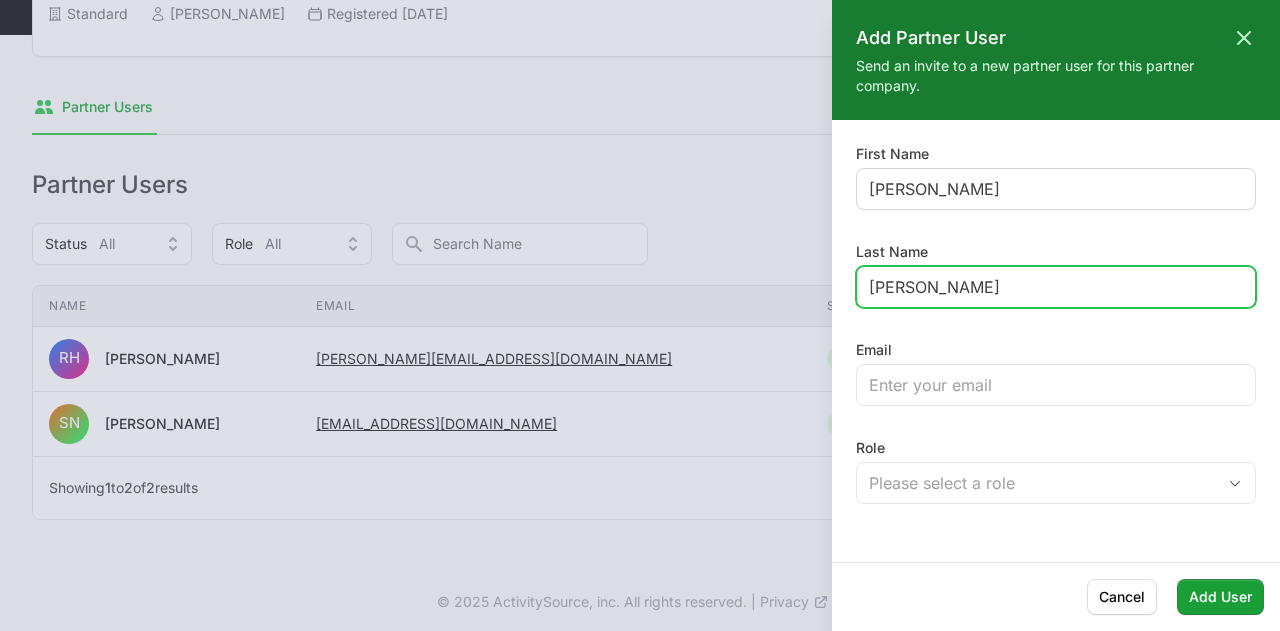 type on "[PERSON_NAME]" 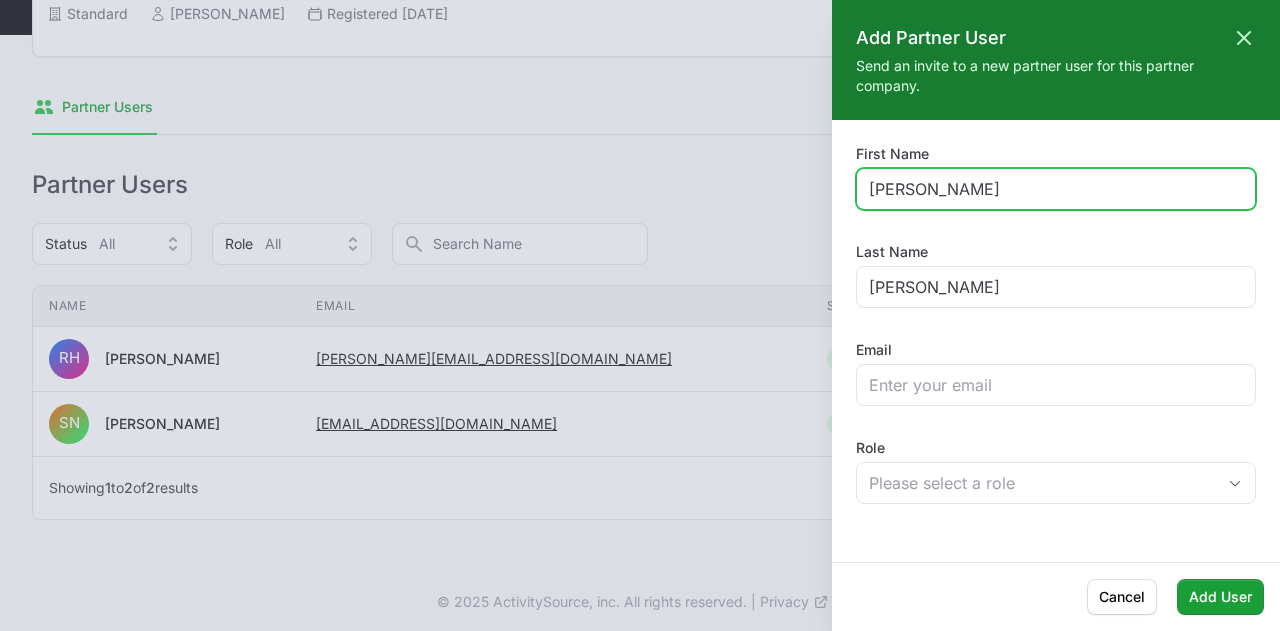 click on "[PERSON_NAME]" at bounding box center [1056, 189] 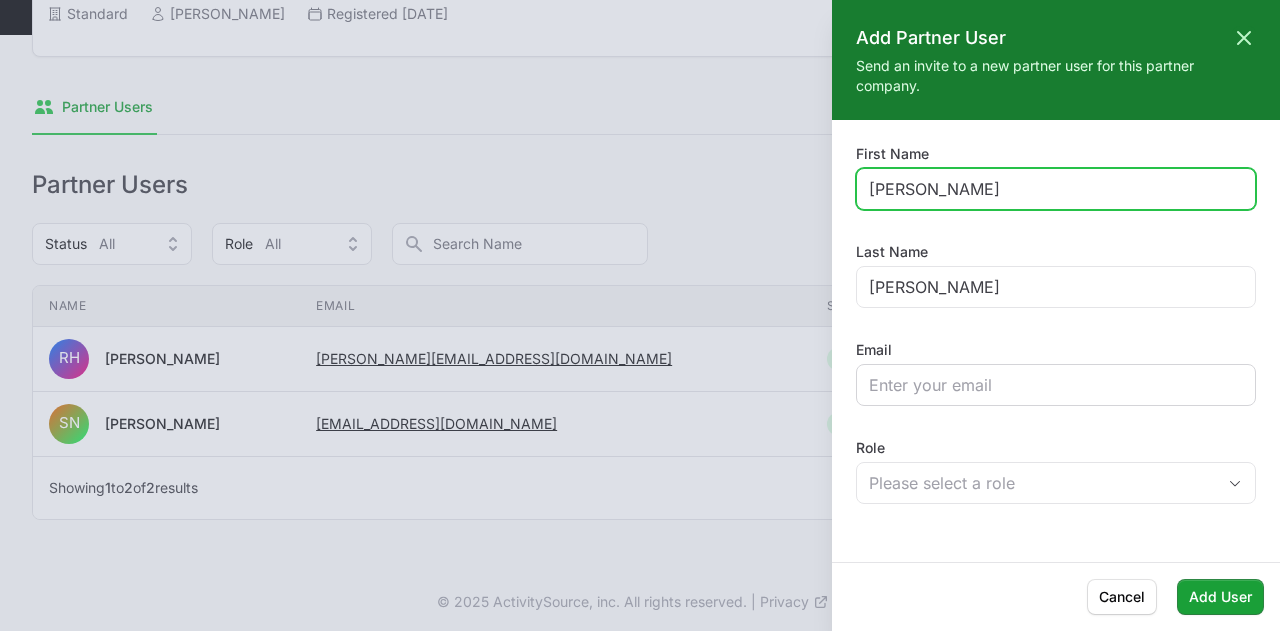 type on "[PERSON_NAME]" 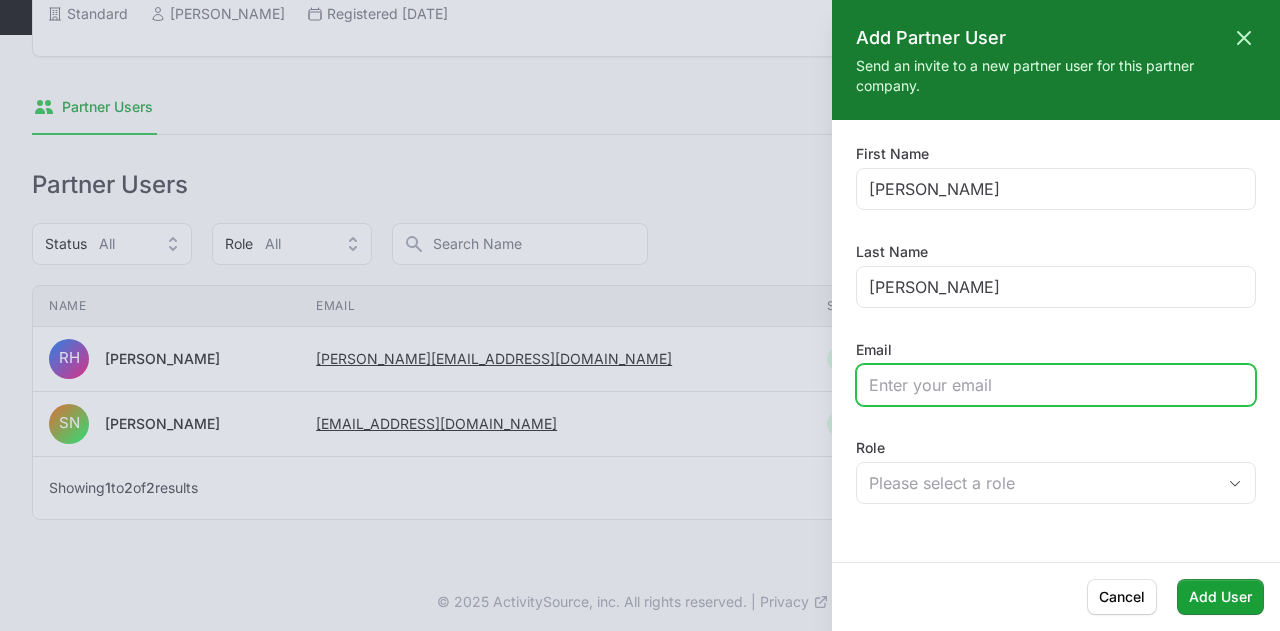 click on "Email" at bounding box center (1056, 385) 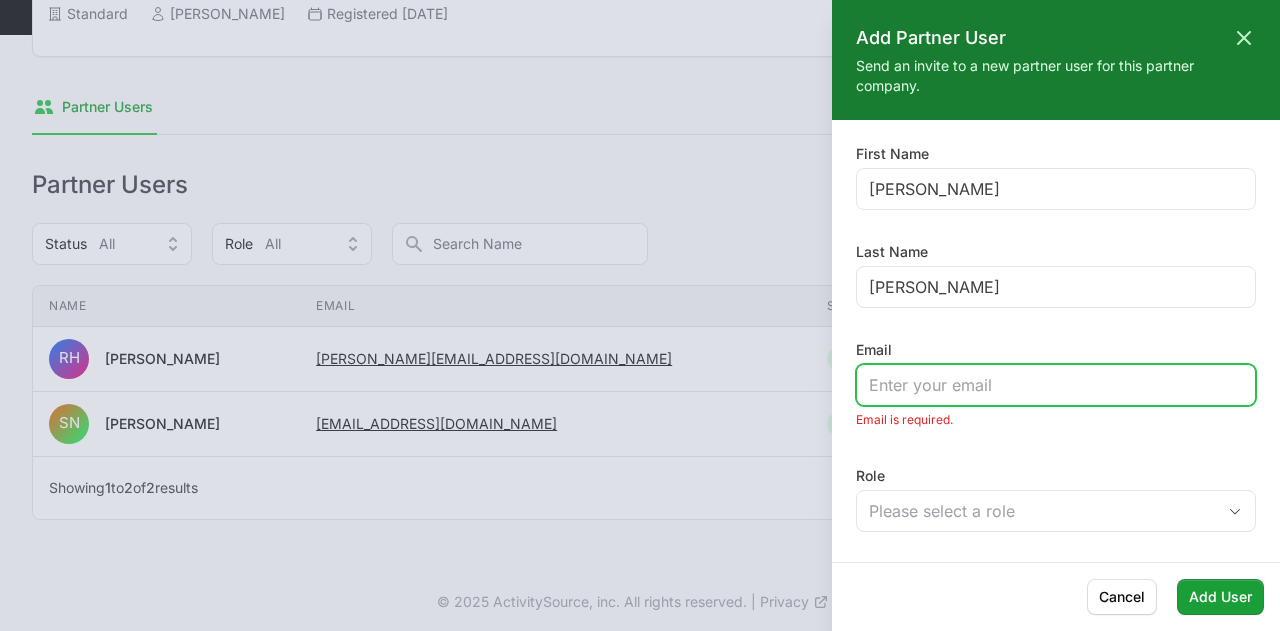 click on "Email" at bounding box center [1056, 385] 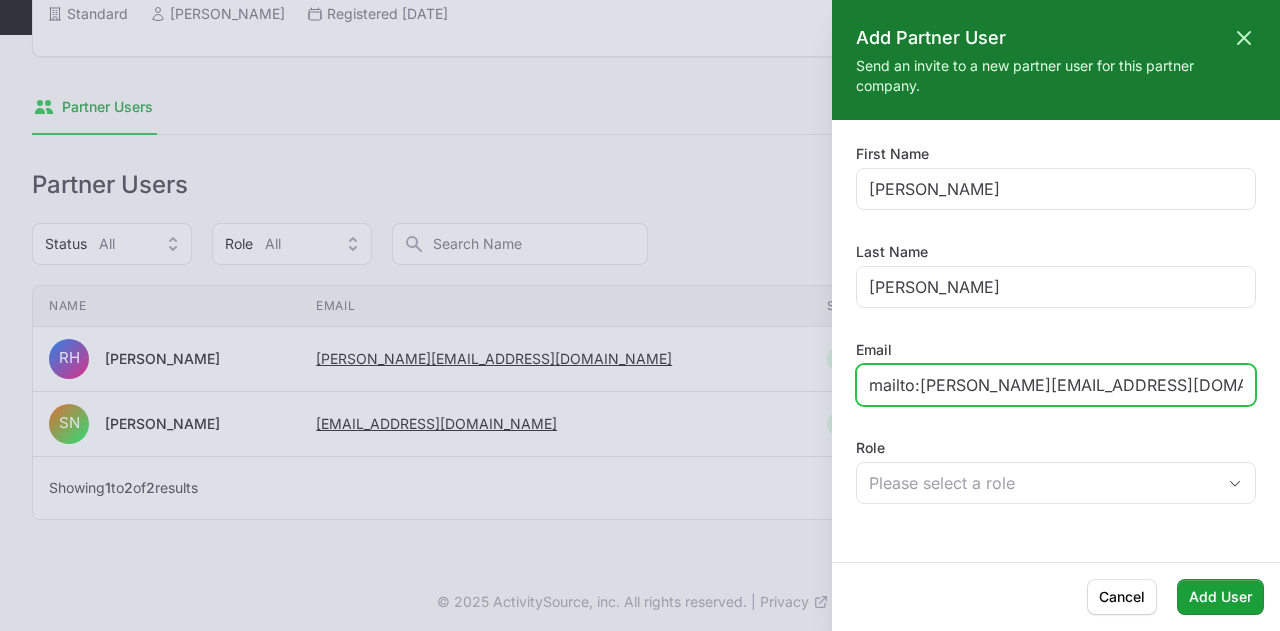 drag, startPoint x: 920, startPoint y: 385, endPoint x: 855, endPoint y: 380, distance: 65.192024 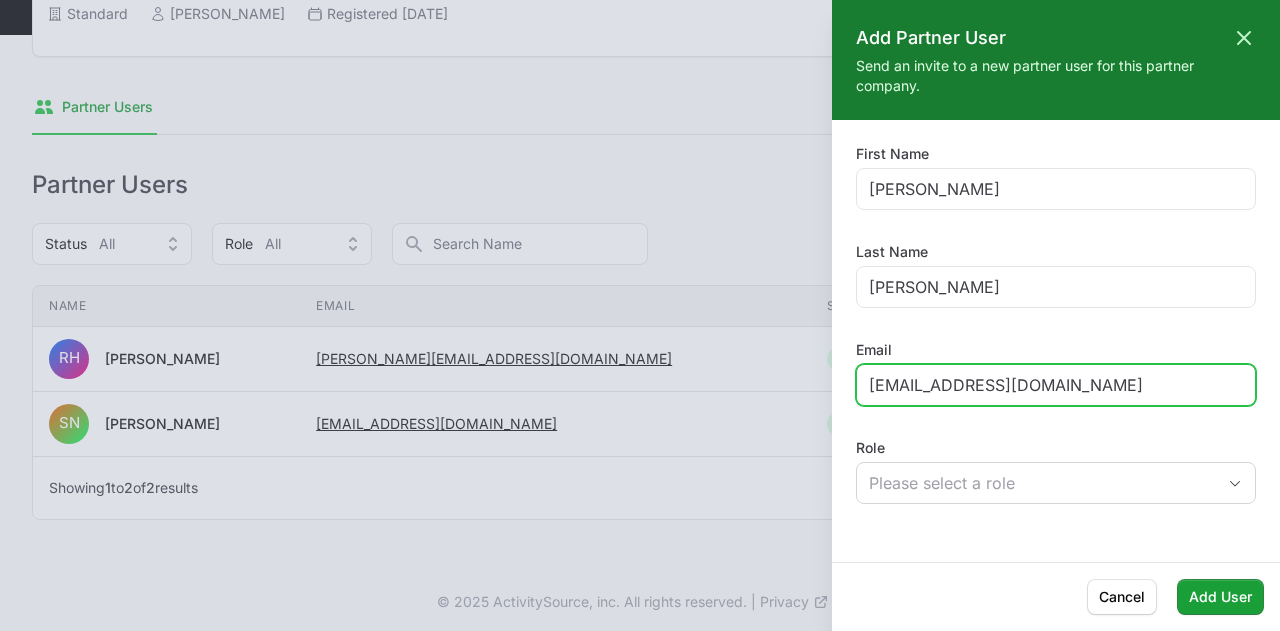 type on "[EMAIL_ADDRESS][DOMAIN_NAME]" 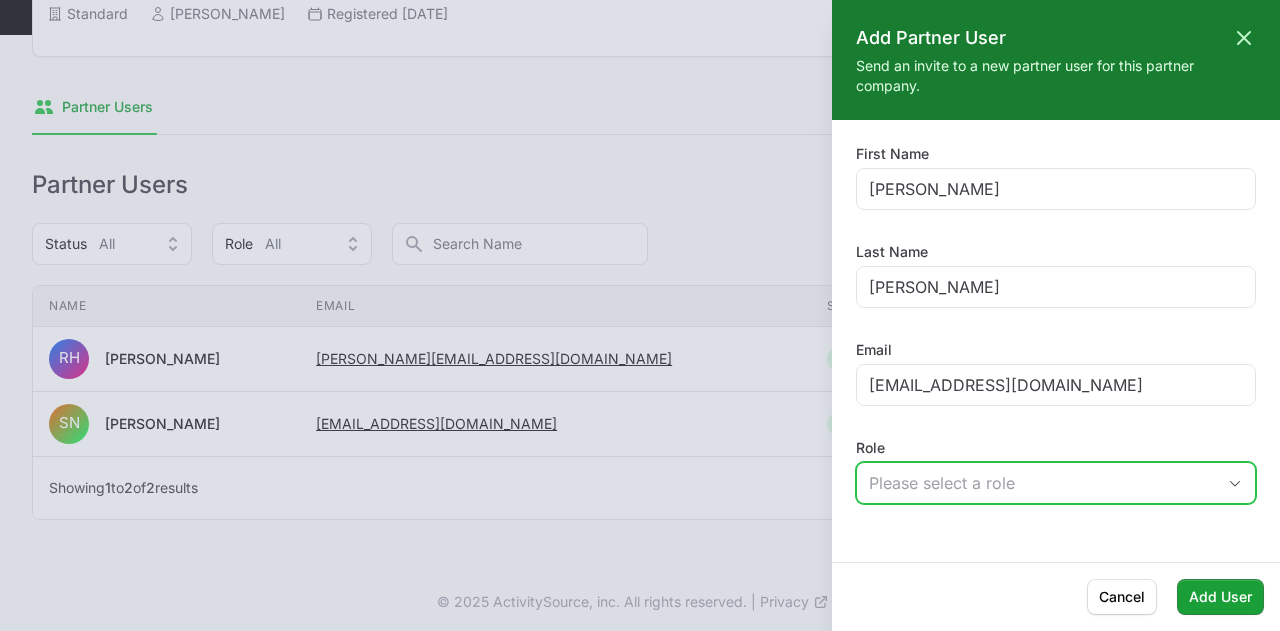 click on "Please select a role" at bounding box center (1042, 483) 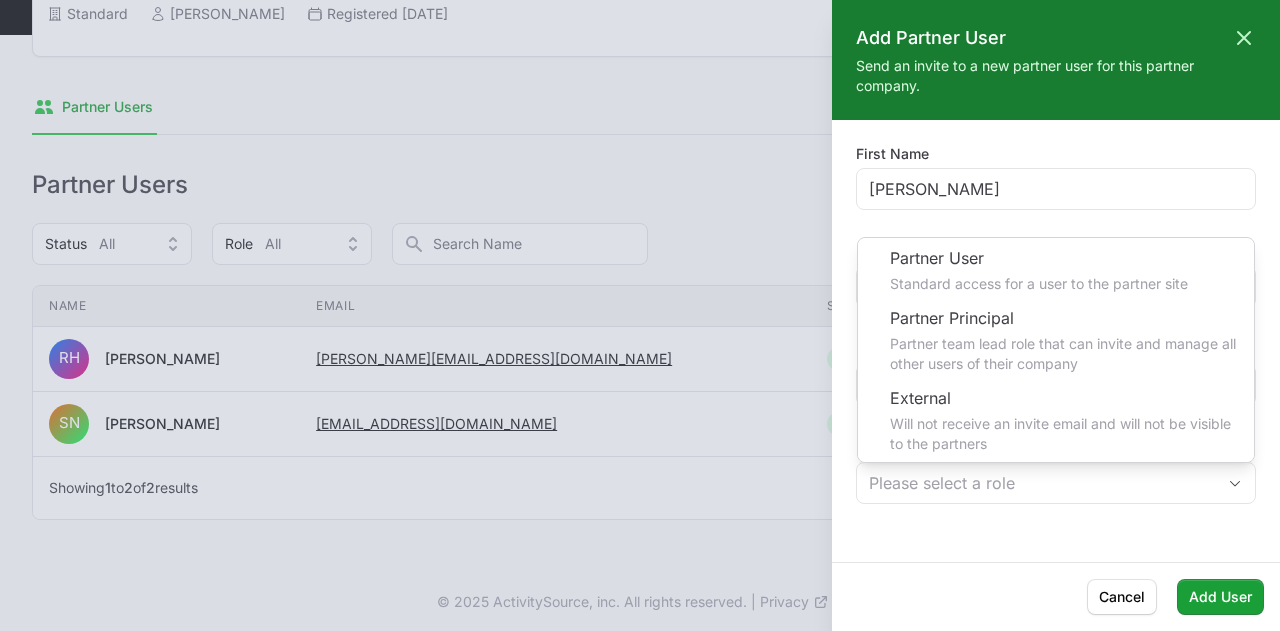 click at bounding box center [640, 315] 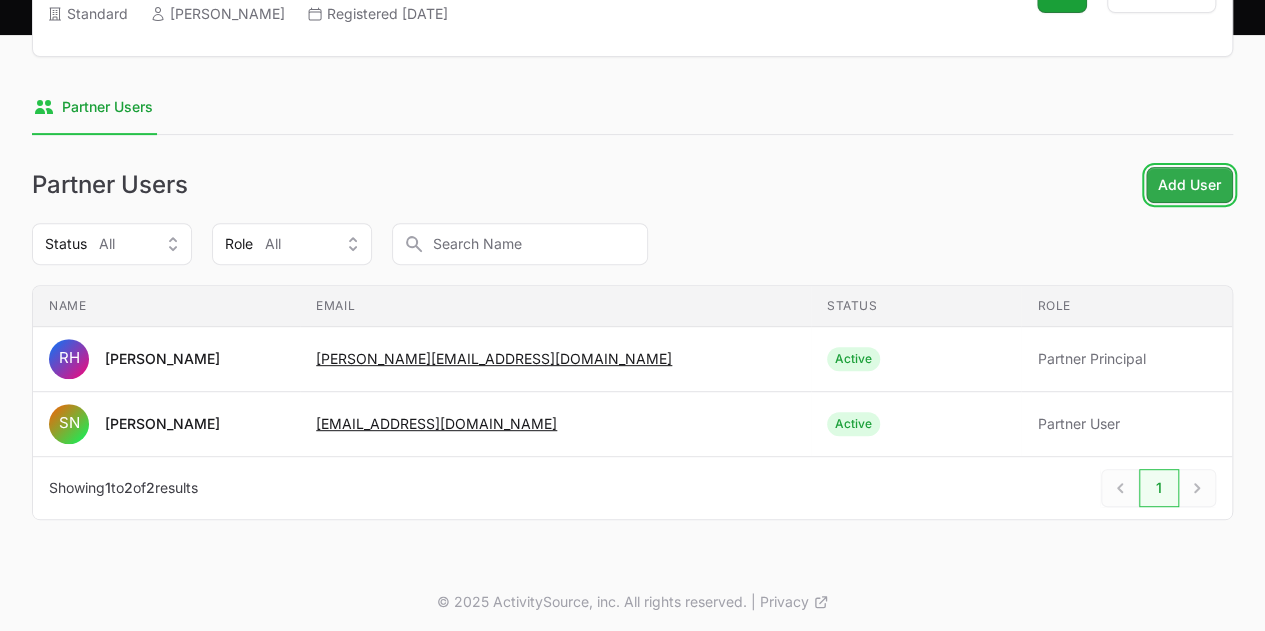 click on "Add User" 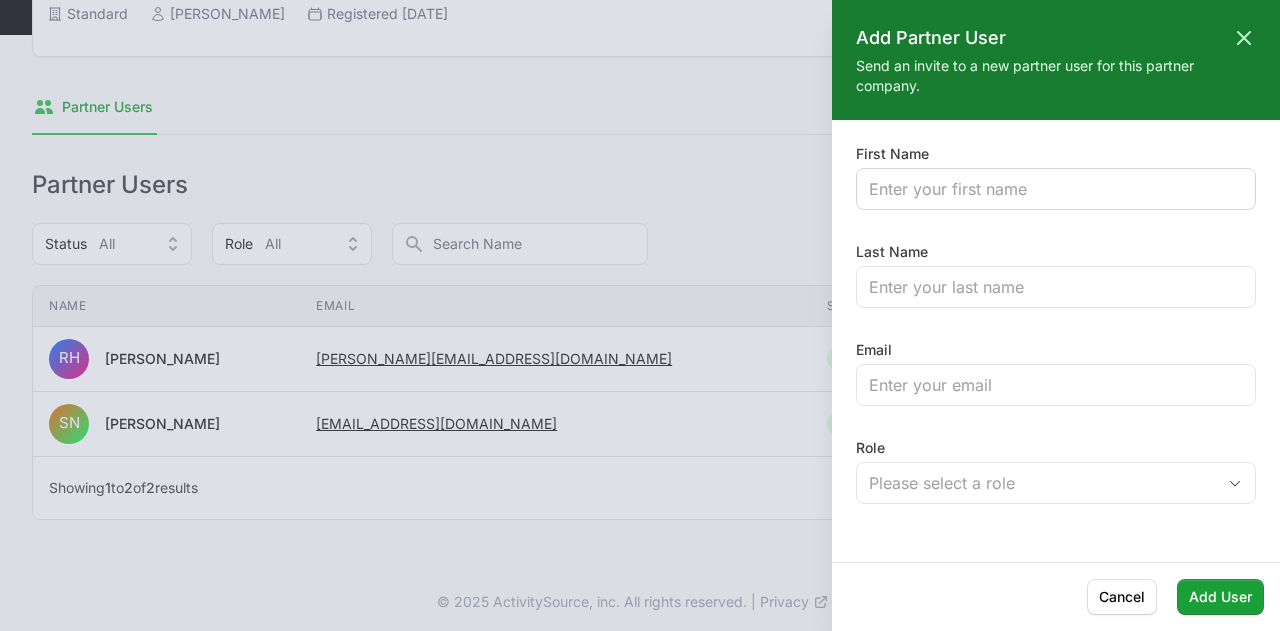 click at bounding box center [1056, 189] 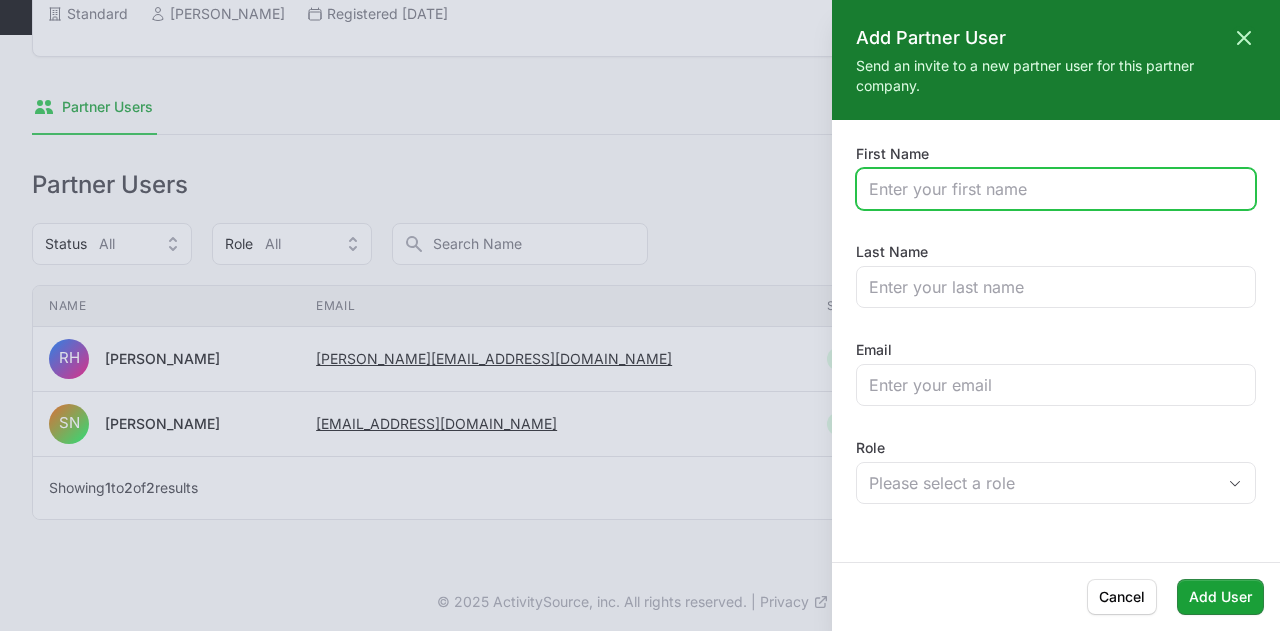 click on "First Name" at bounding box center (1056, 189) 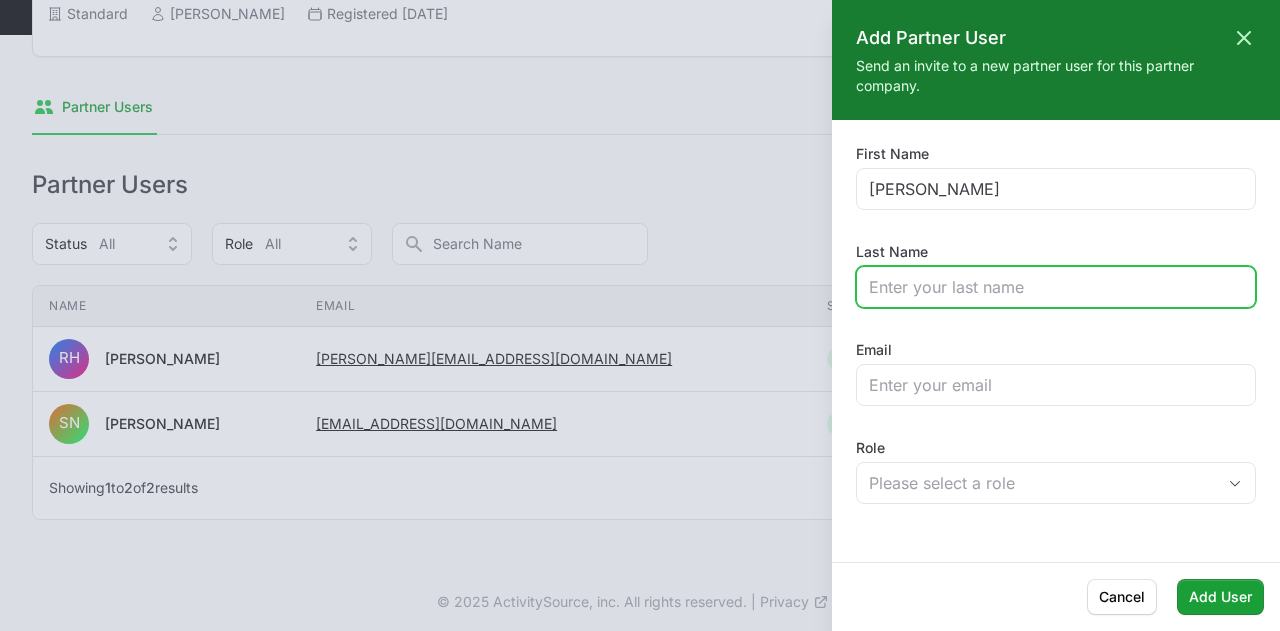 click on "Last Name" at bounding box center (1056, 287) 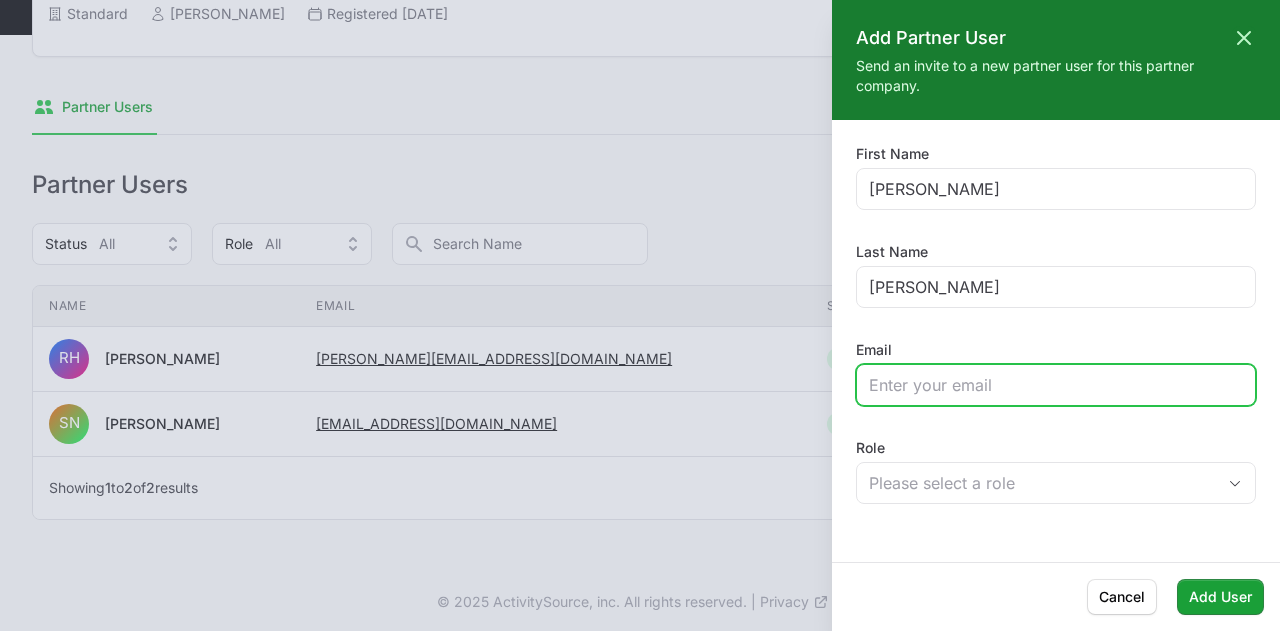 click on "Email" at bounding box center (1056, 385) 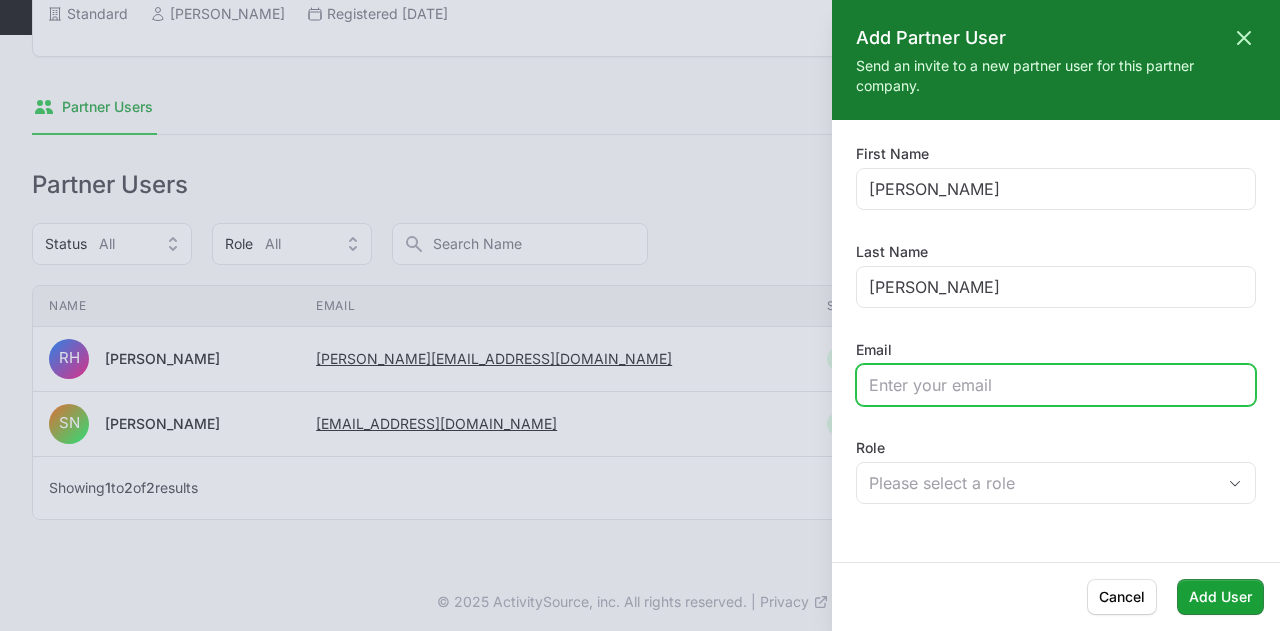type on "[EMAIL_ADDRESS][DOMAIN_NAME]" 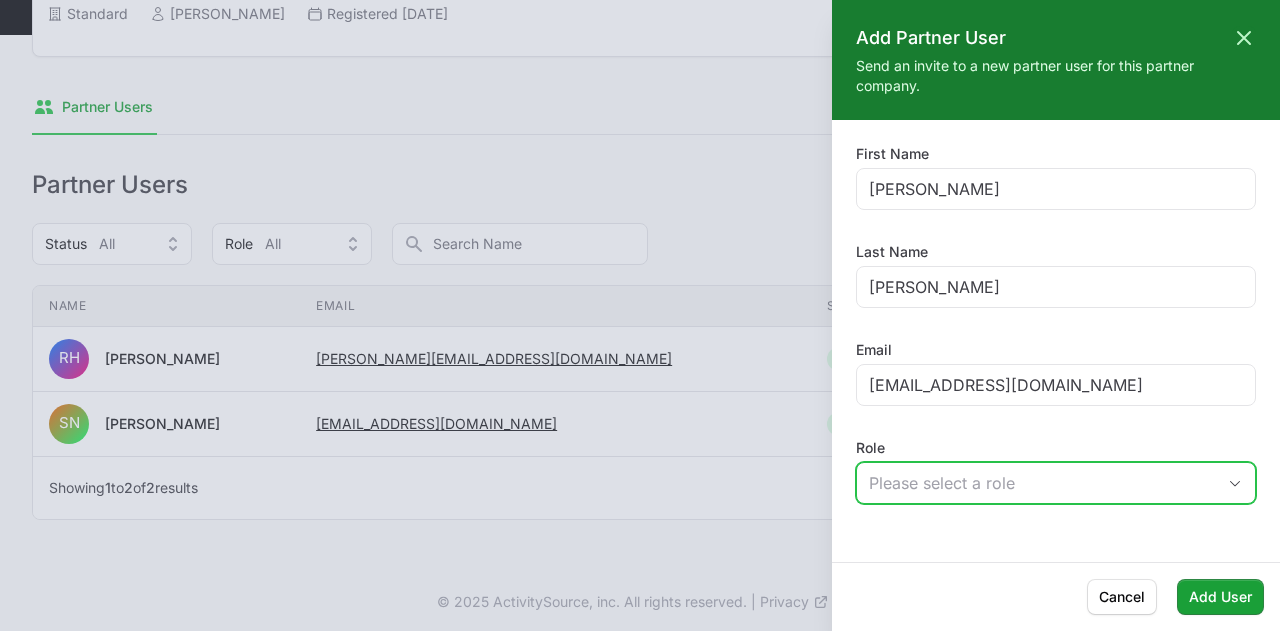 click on "Please select a role" at bounding box center [1042, 483] 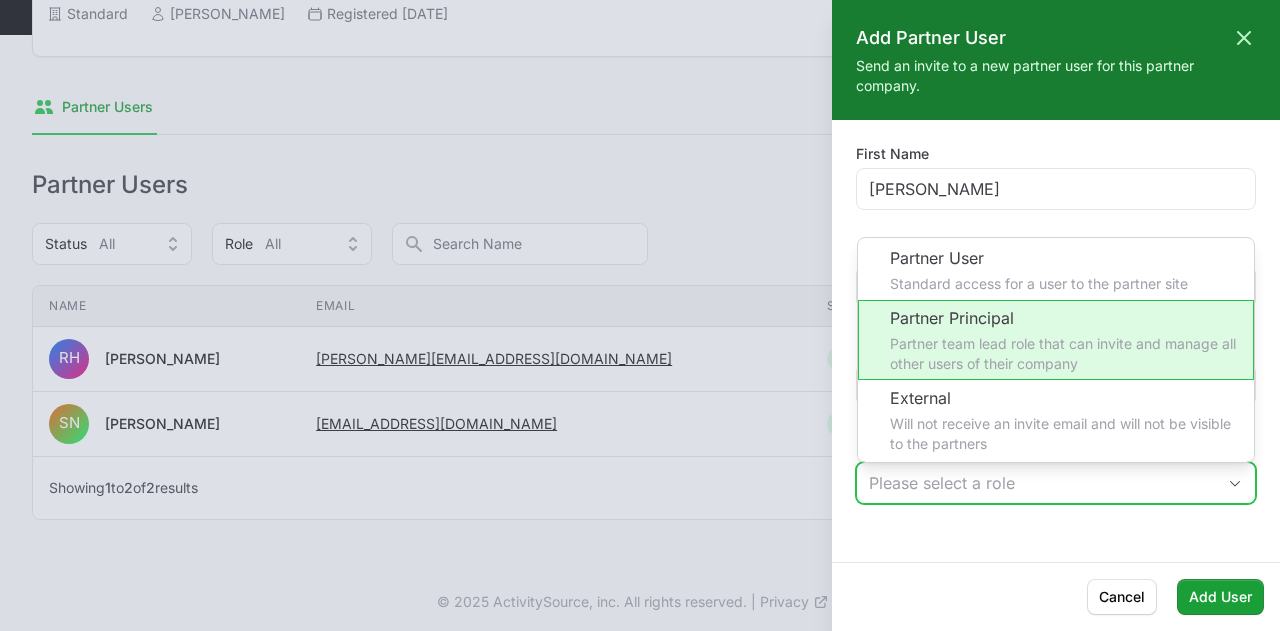 click on "Partner Principal Partner team lead role that can invite and manage all other users of their company" 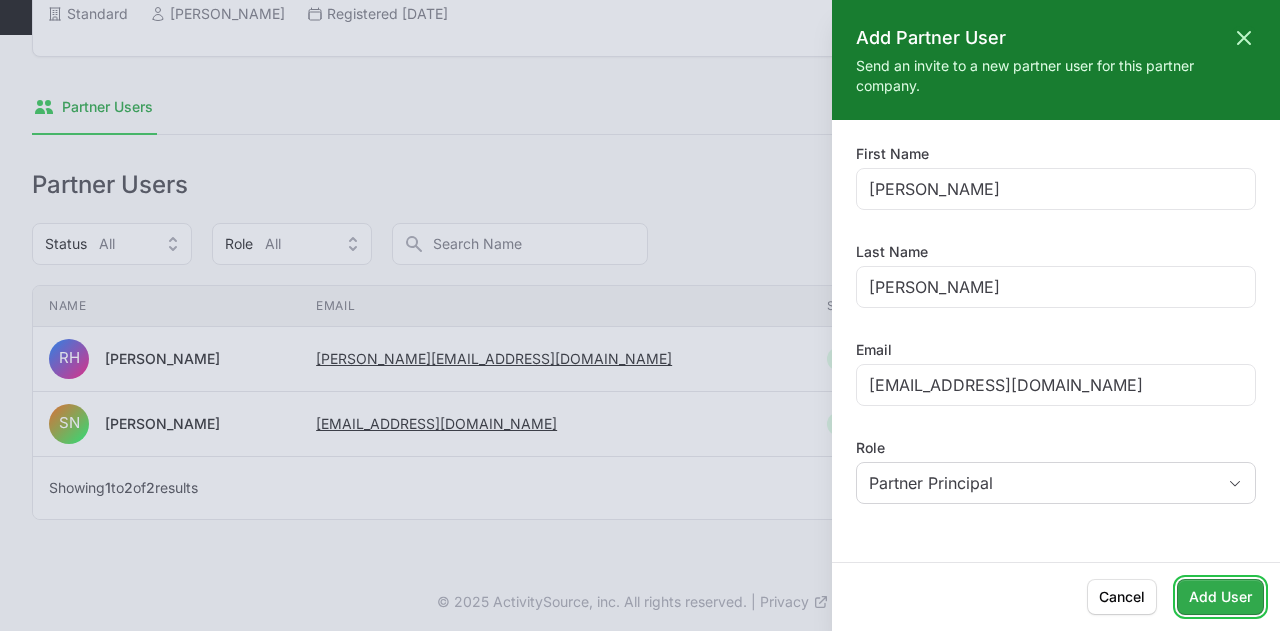 click on "Add User" 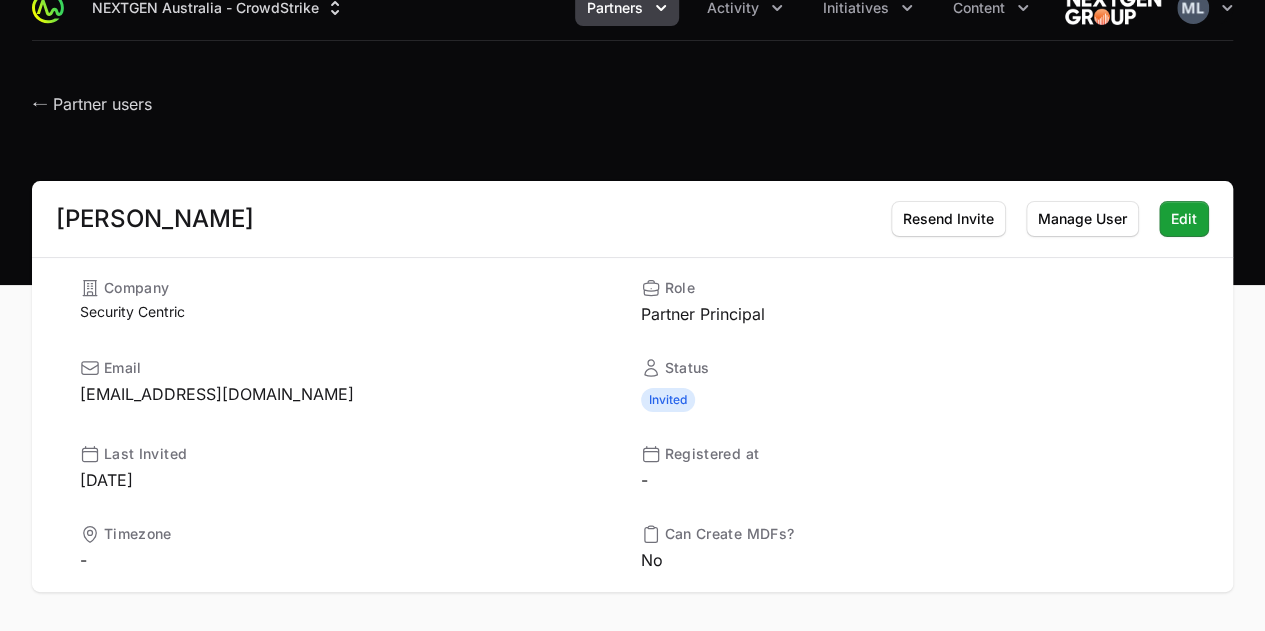 scroll, scrollTop: 98, scrollLeft: 0, axis: vertical 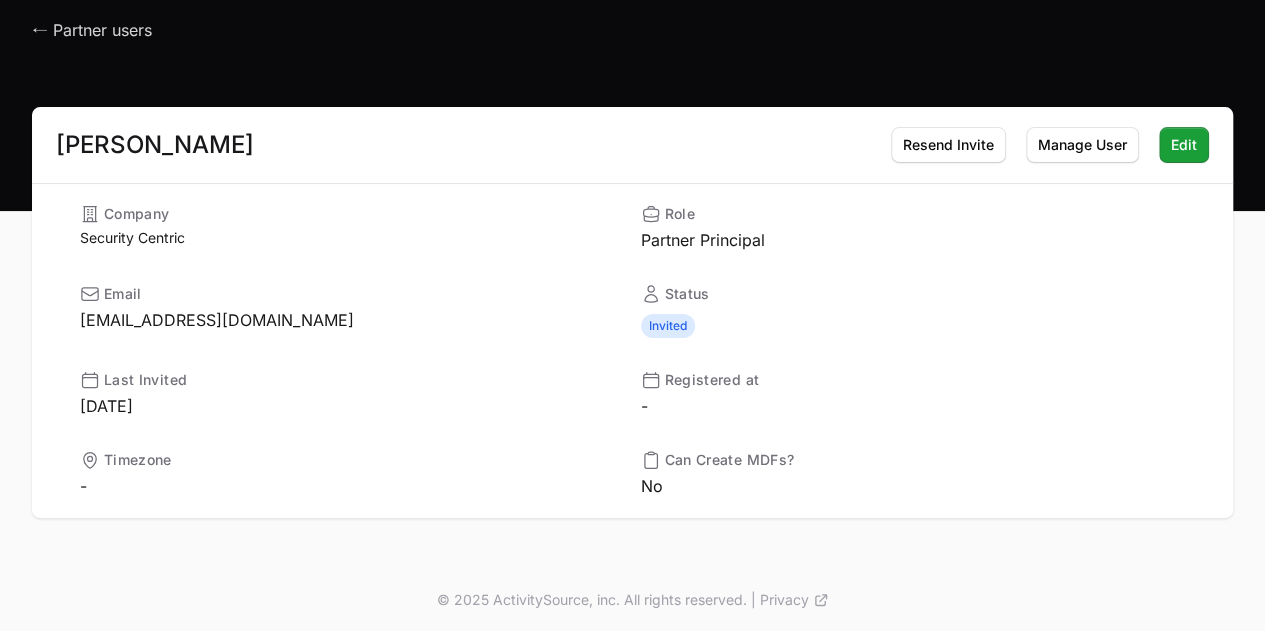 click on "Email" 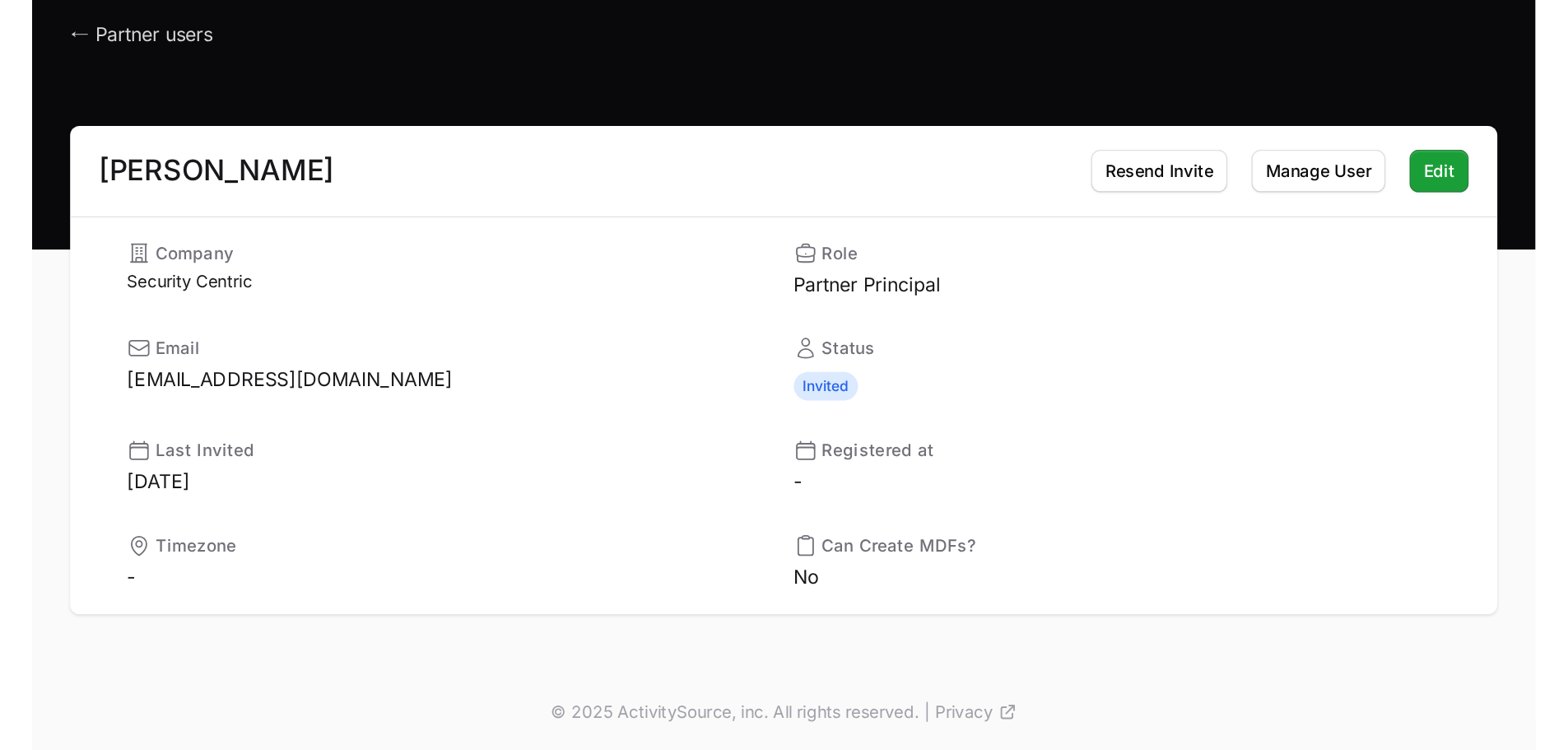scroll, scrollTop: 0, scrollLeft: 0, axis: both 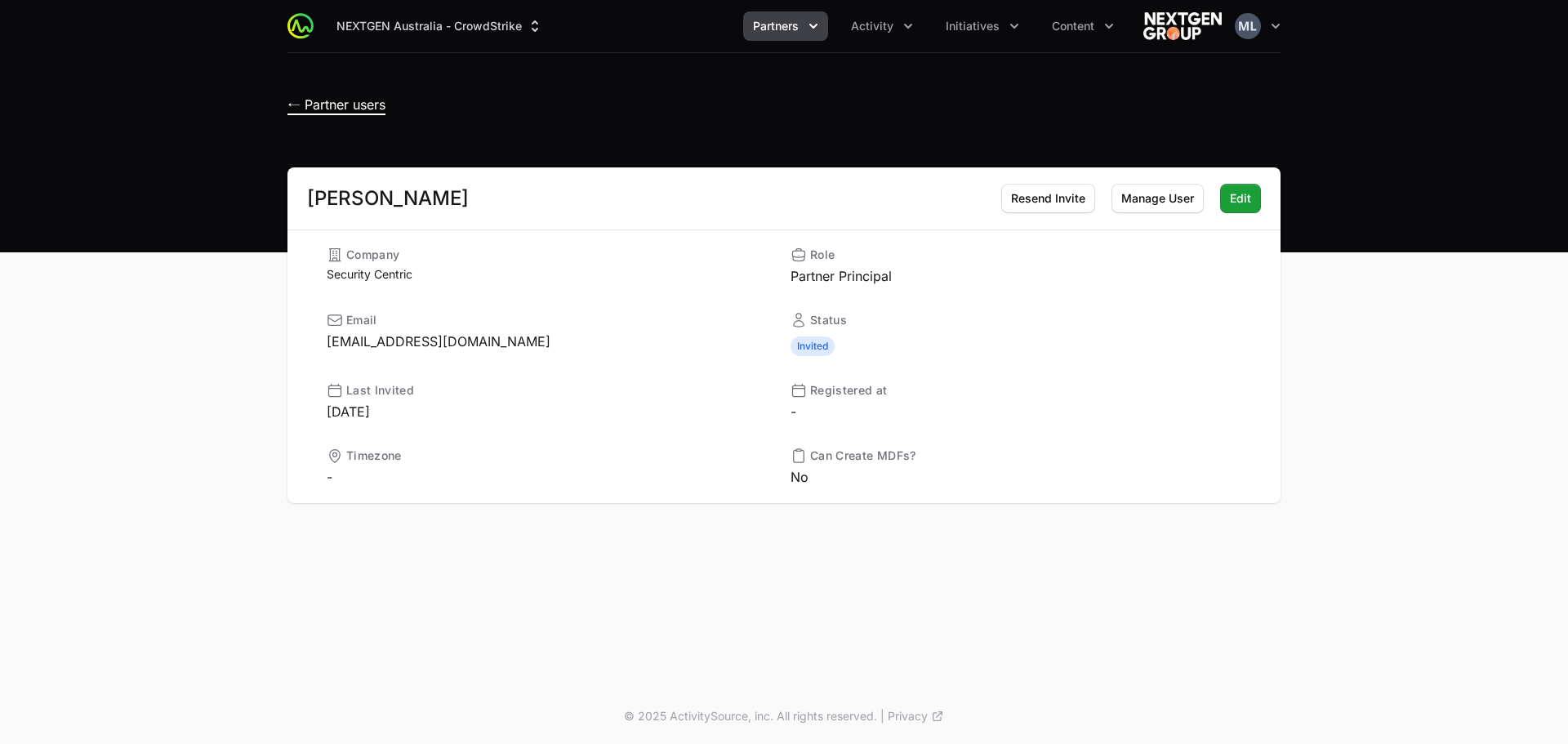 click on "← Partner users" 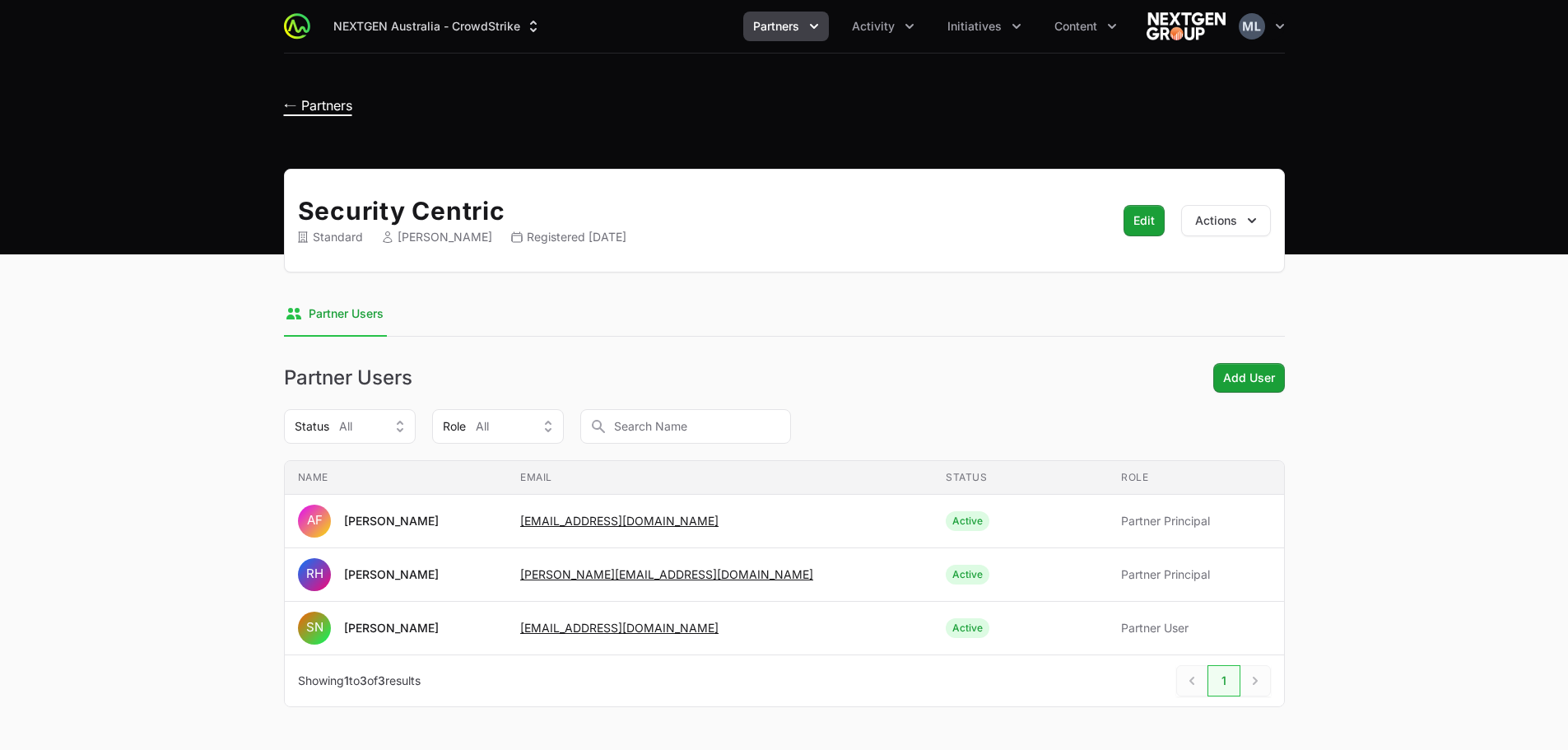 click on "← Partners" 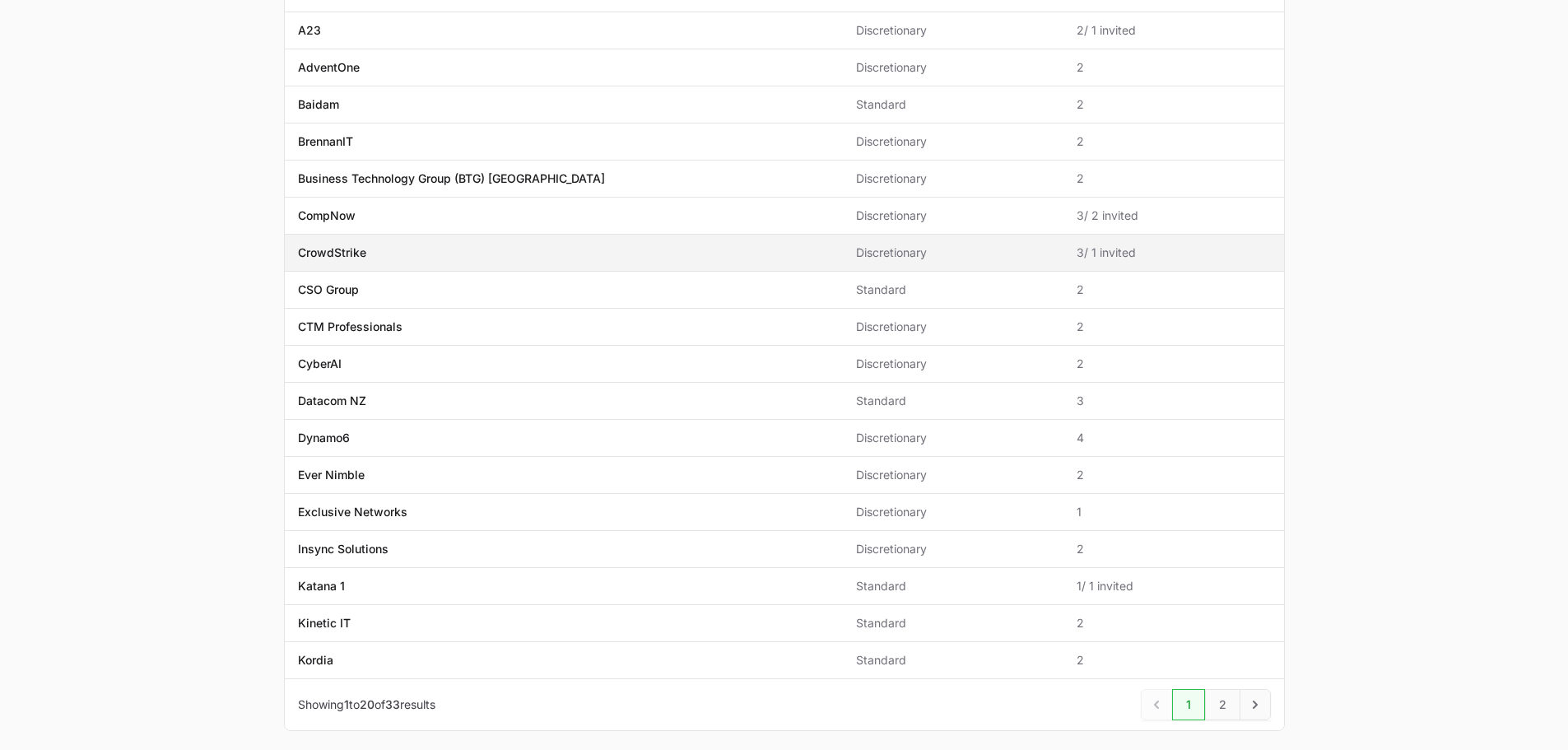 scroll, scrollTop: 329, scrollLeft: 0, axis: vertical 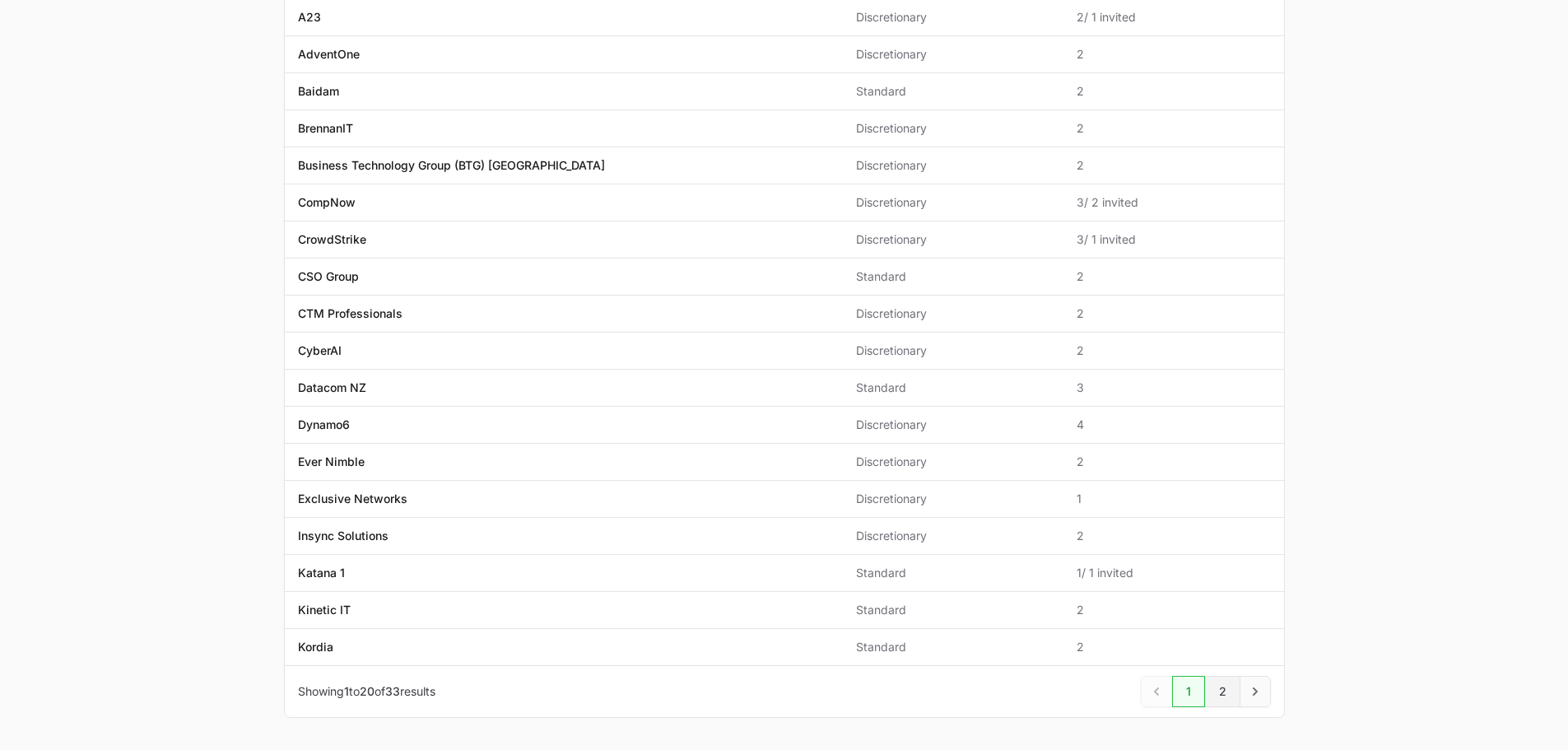 click on "2" 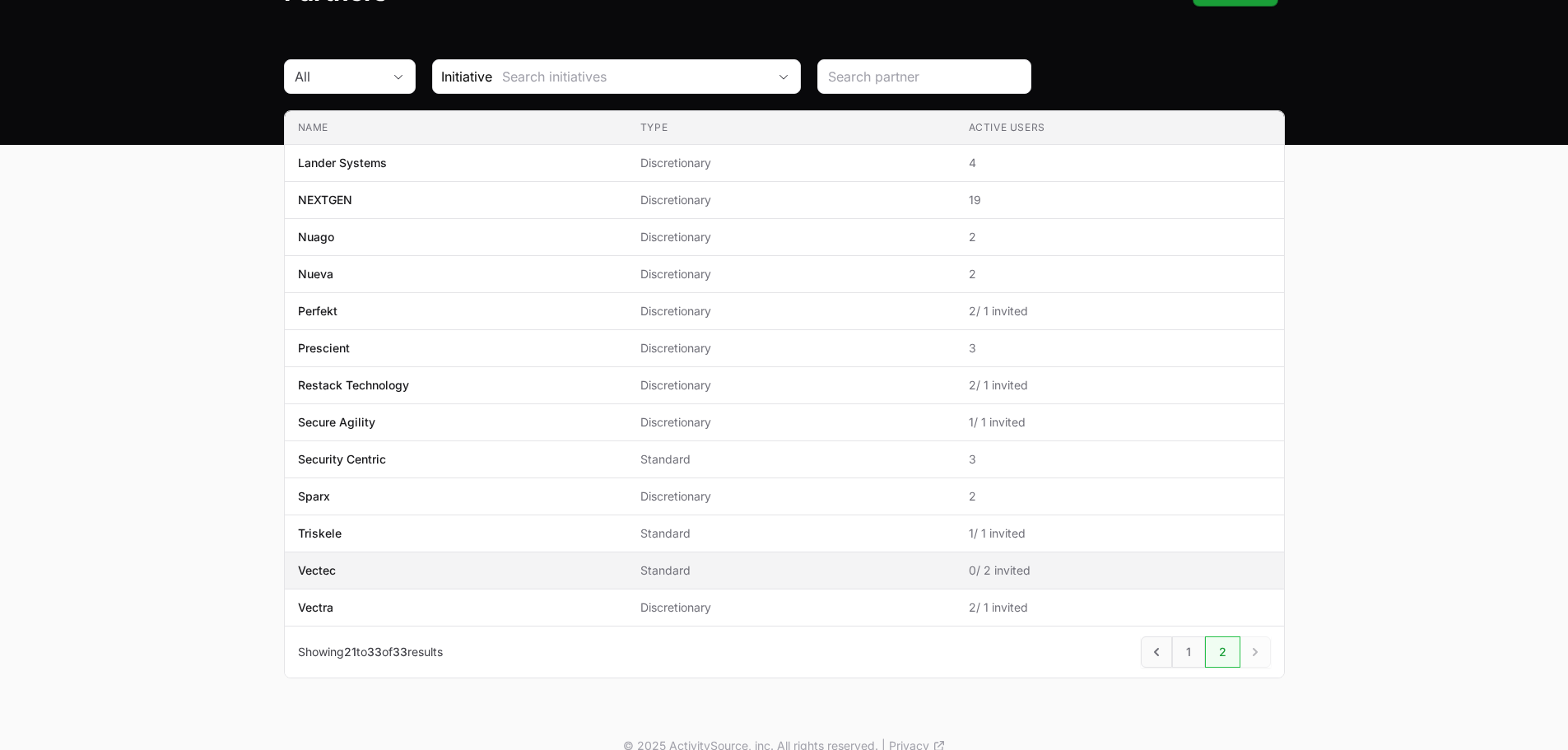 scroll, scrollTop: 133, scrollLeft: 0, axis: vertical 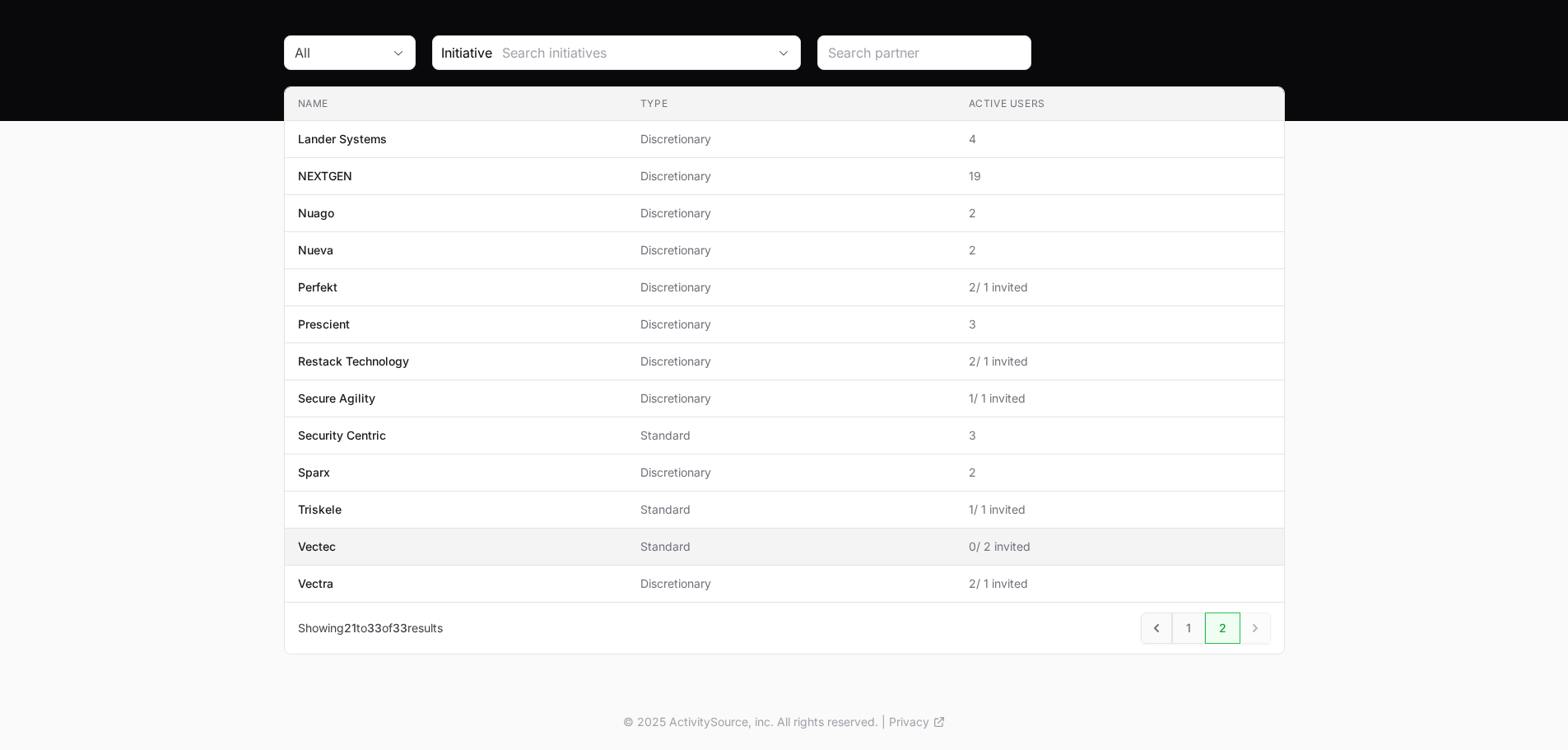 click on "Vectec" 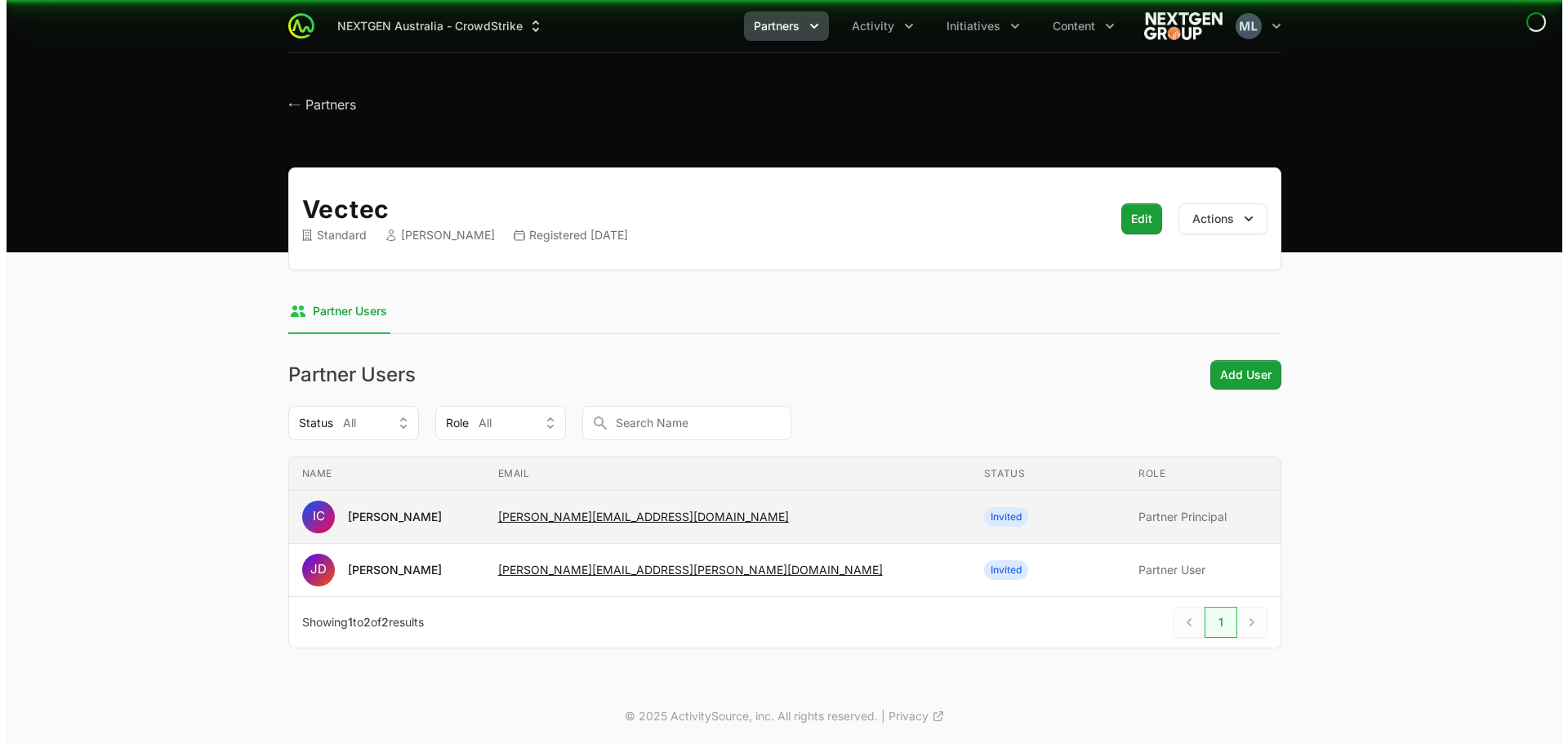 scroll, scrollTop: 0, scrollLeft: 0, axis: both 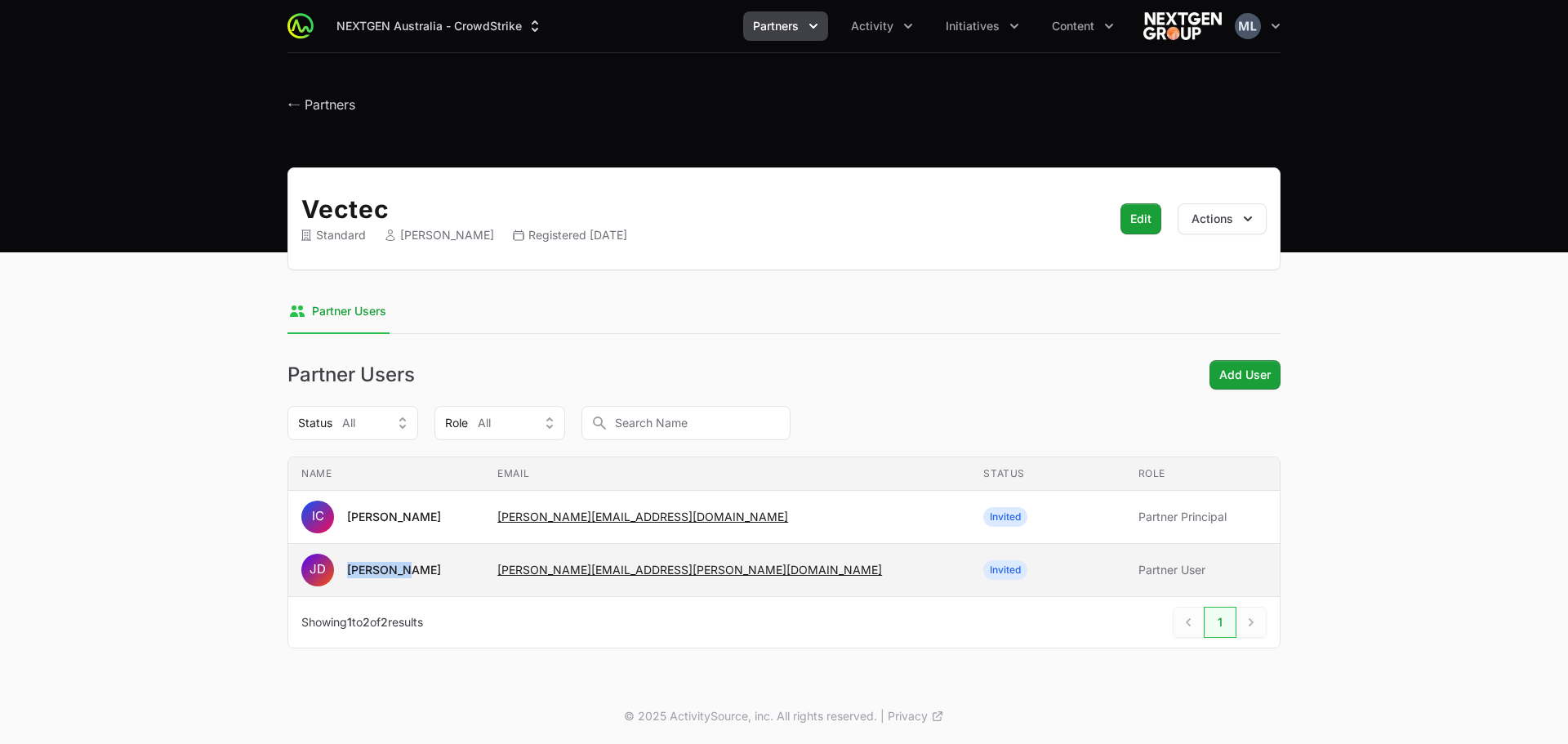 drag, startPoint x: 410, startPoint y: 572, endPoint x: 346, endPoint y: 569, distance: 64.07027 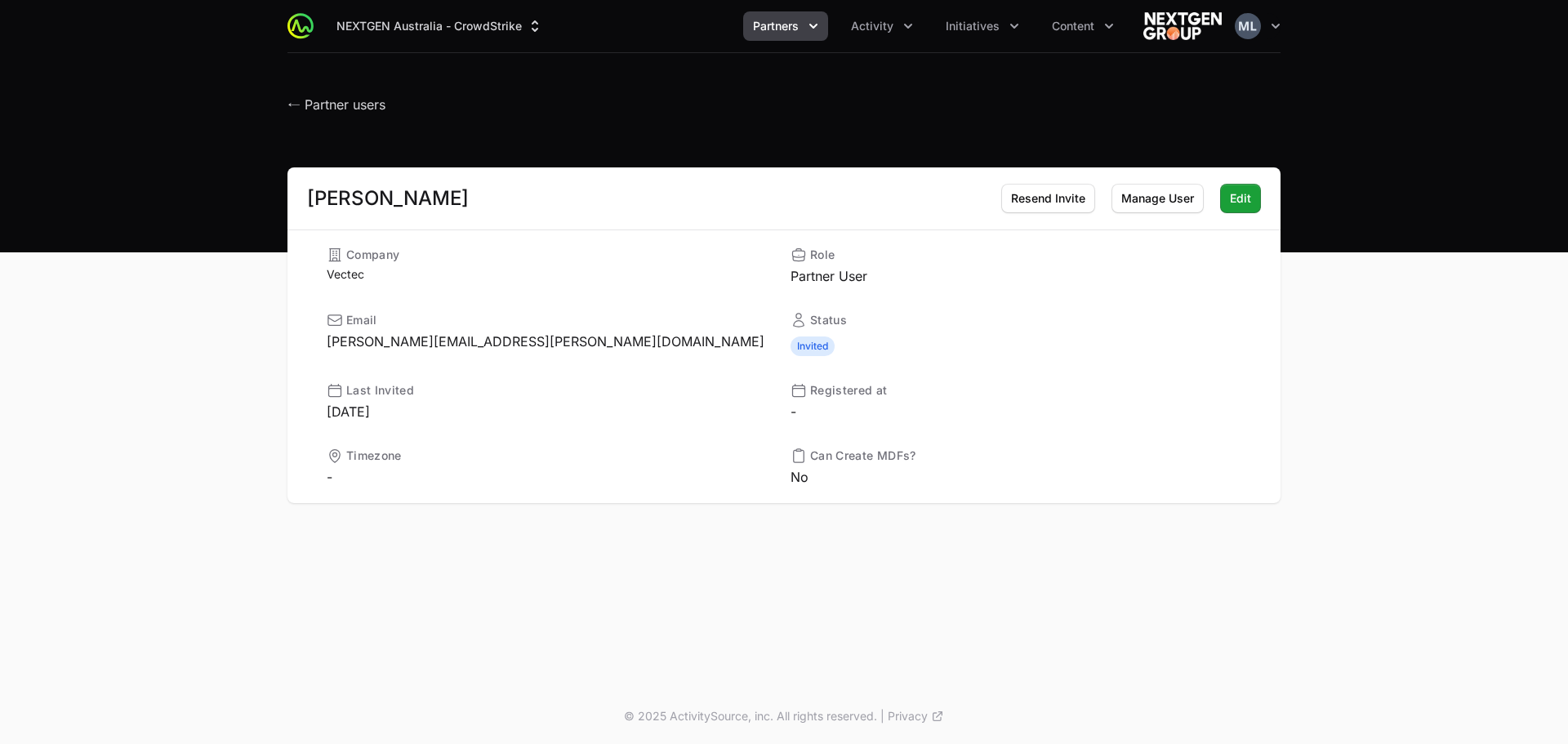 click on "Vectec" 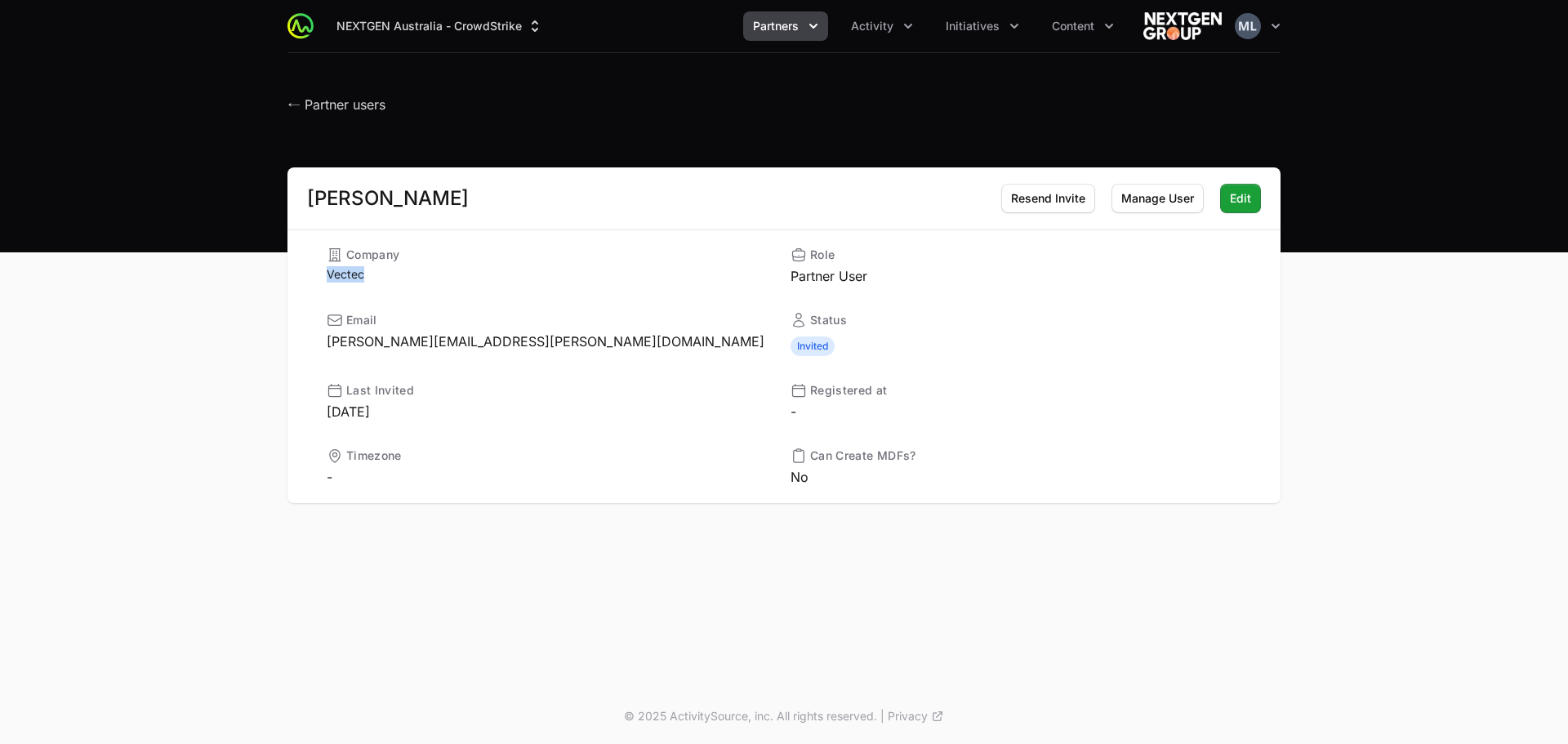 click on "Vectec" 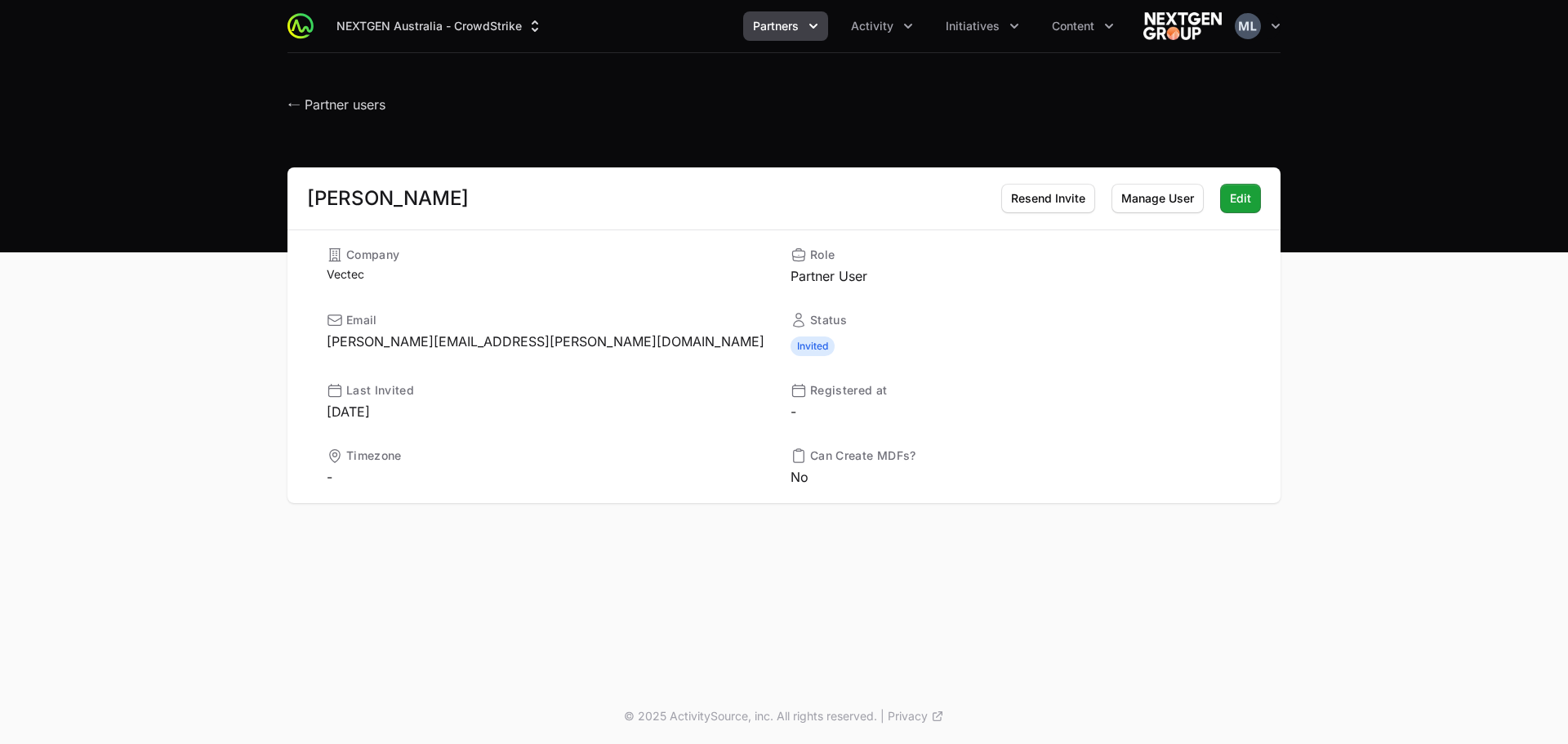 click on "Jon Dawes" 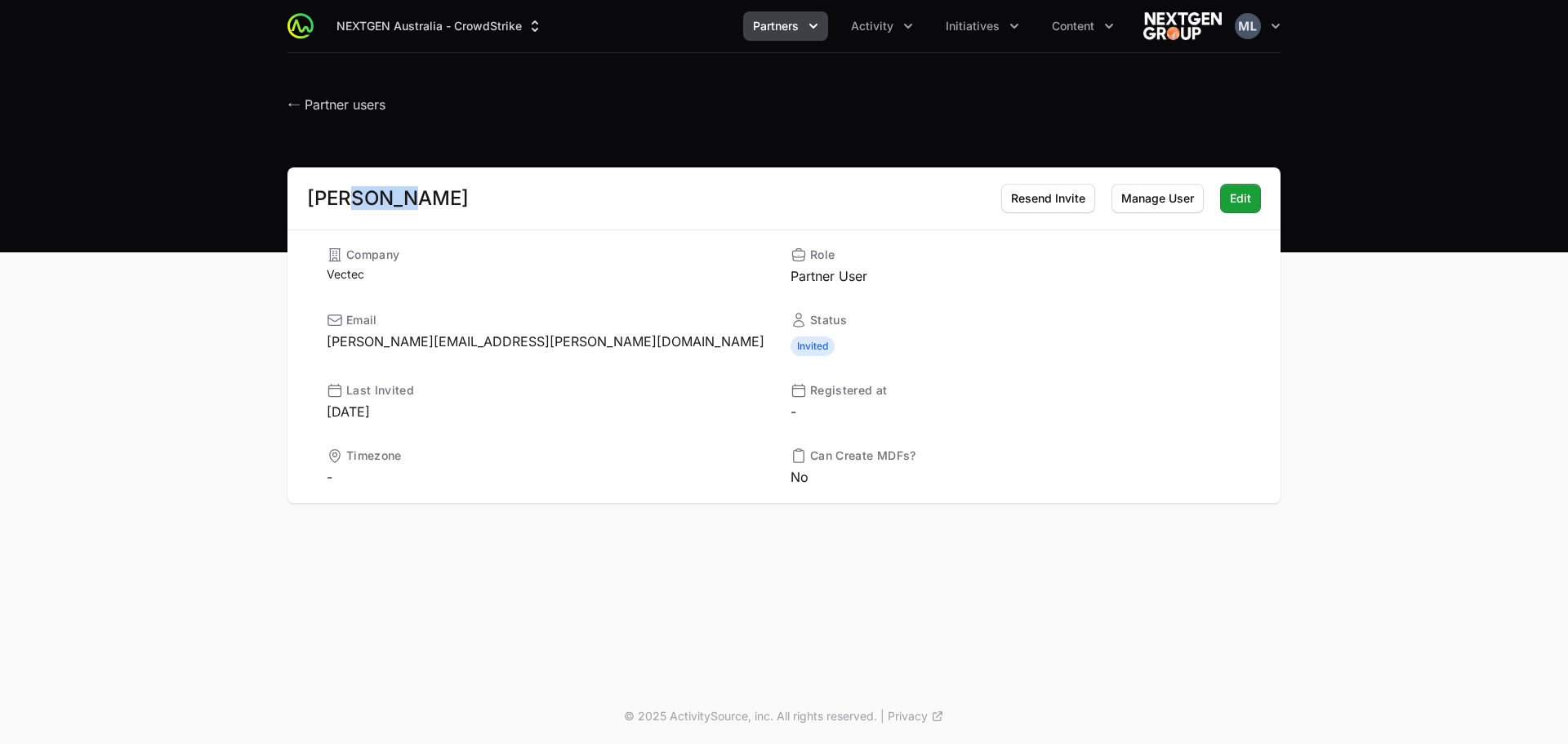 click on "Jon Dawes" 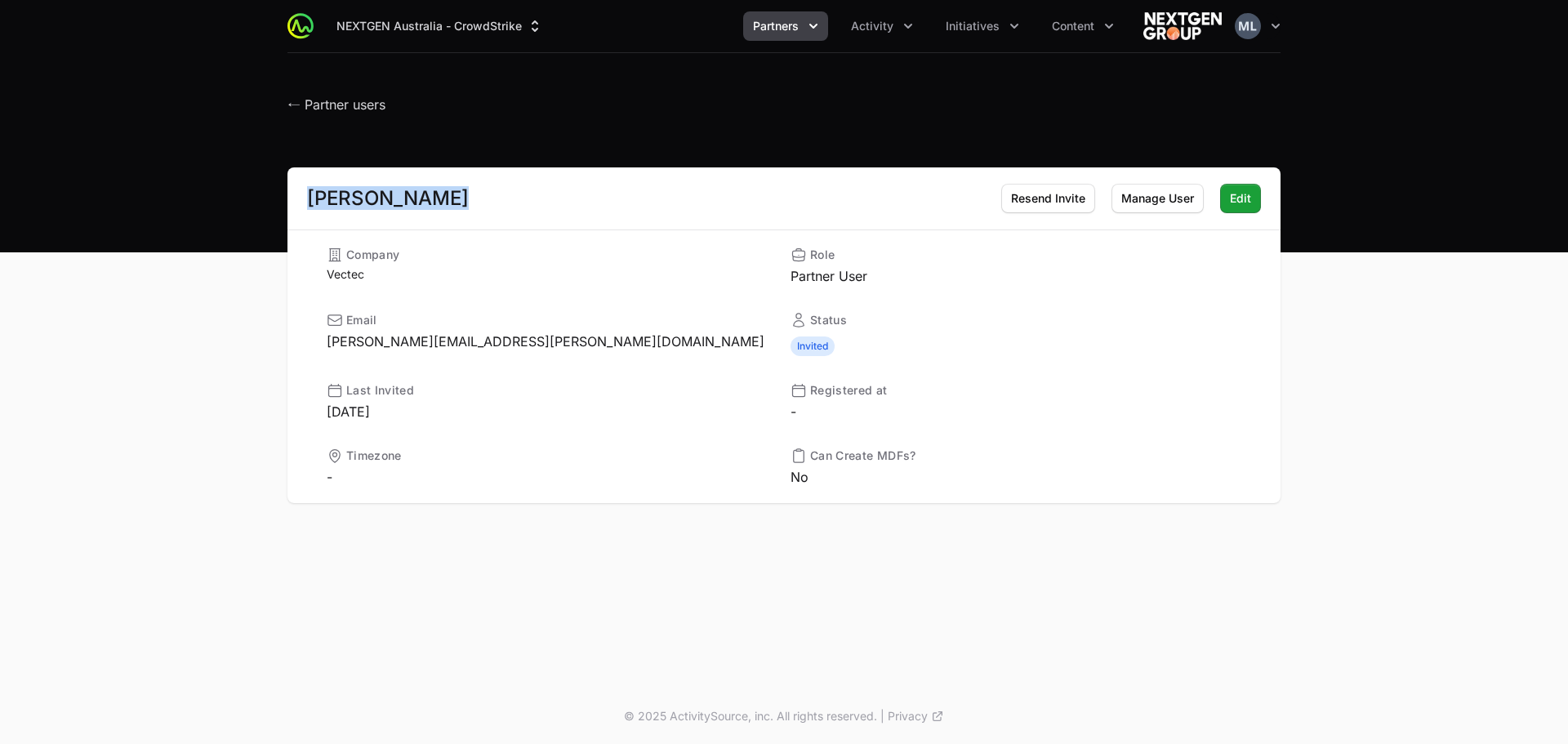 click on "Jon Dawes" 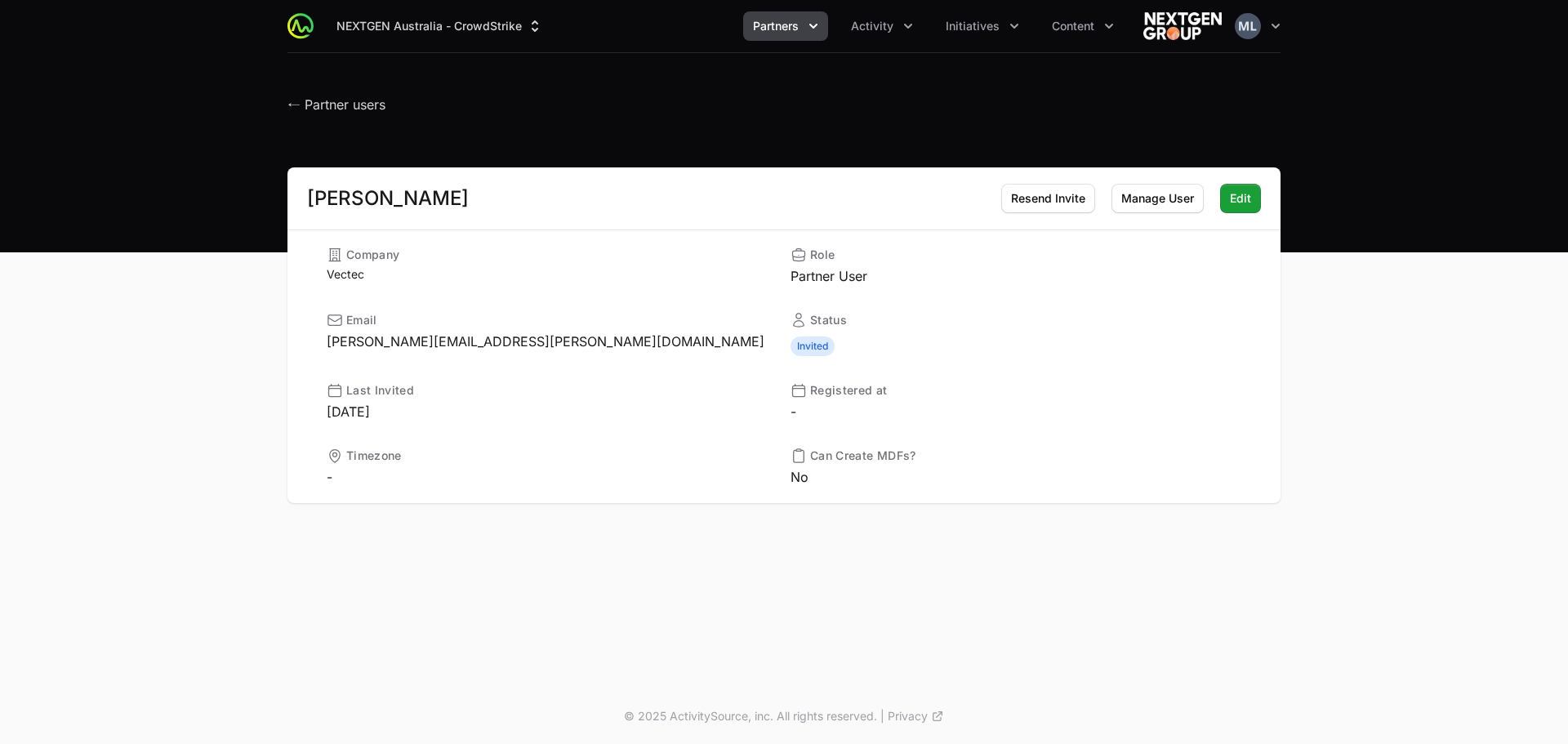click on "← Partner users" 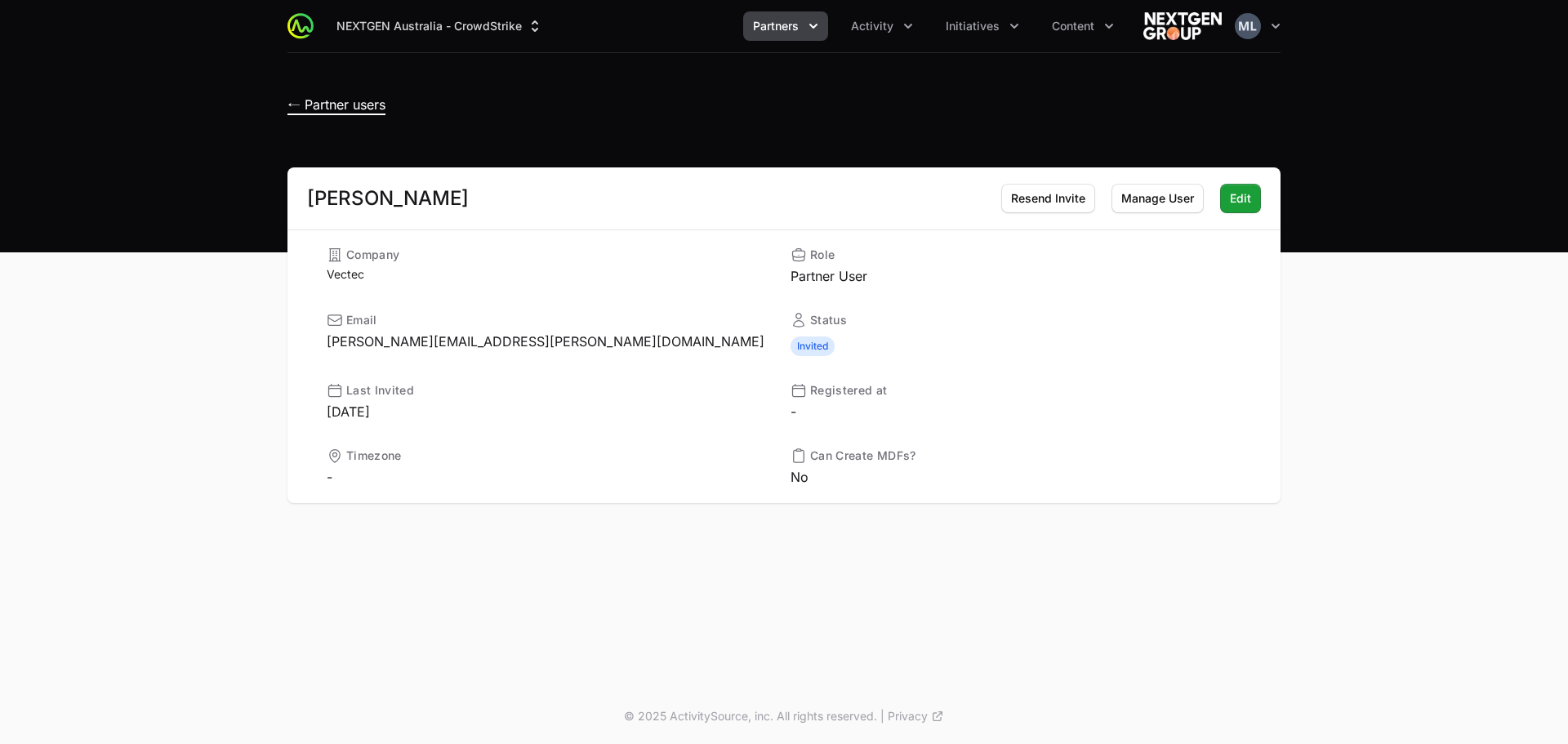 click on "← Partner users" 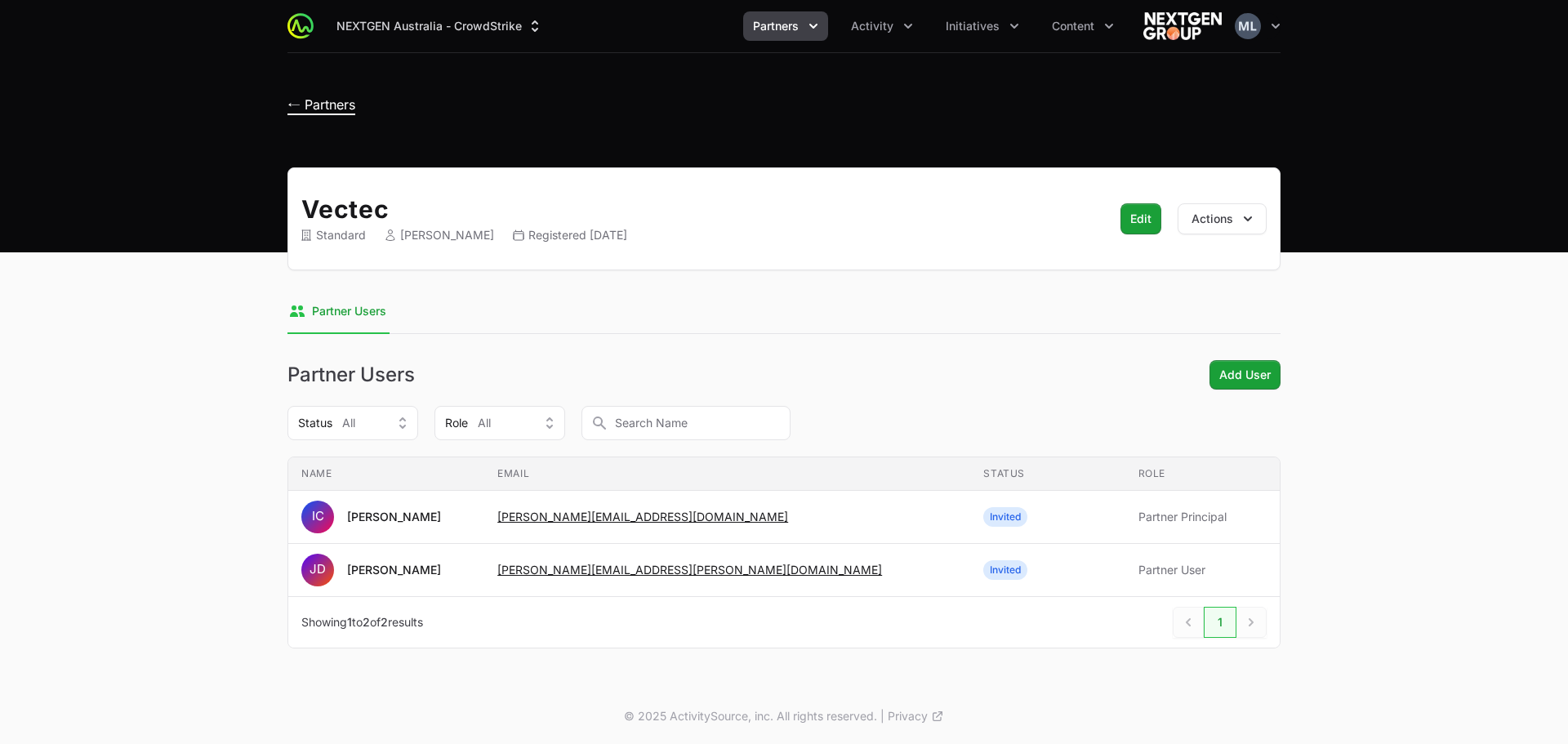 click on "← Partners" 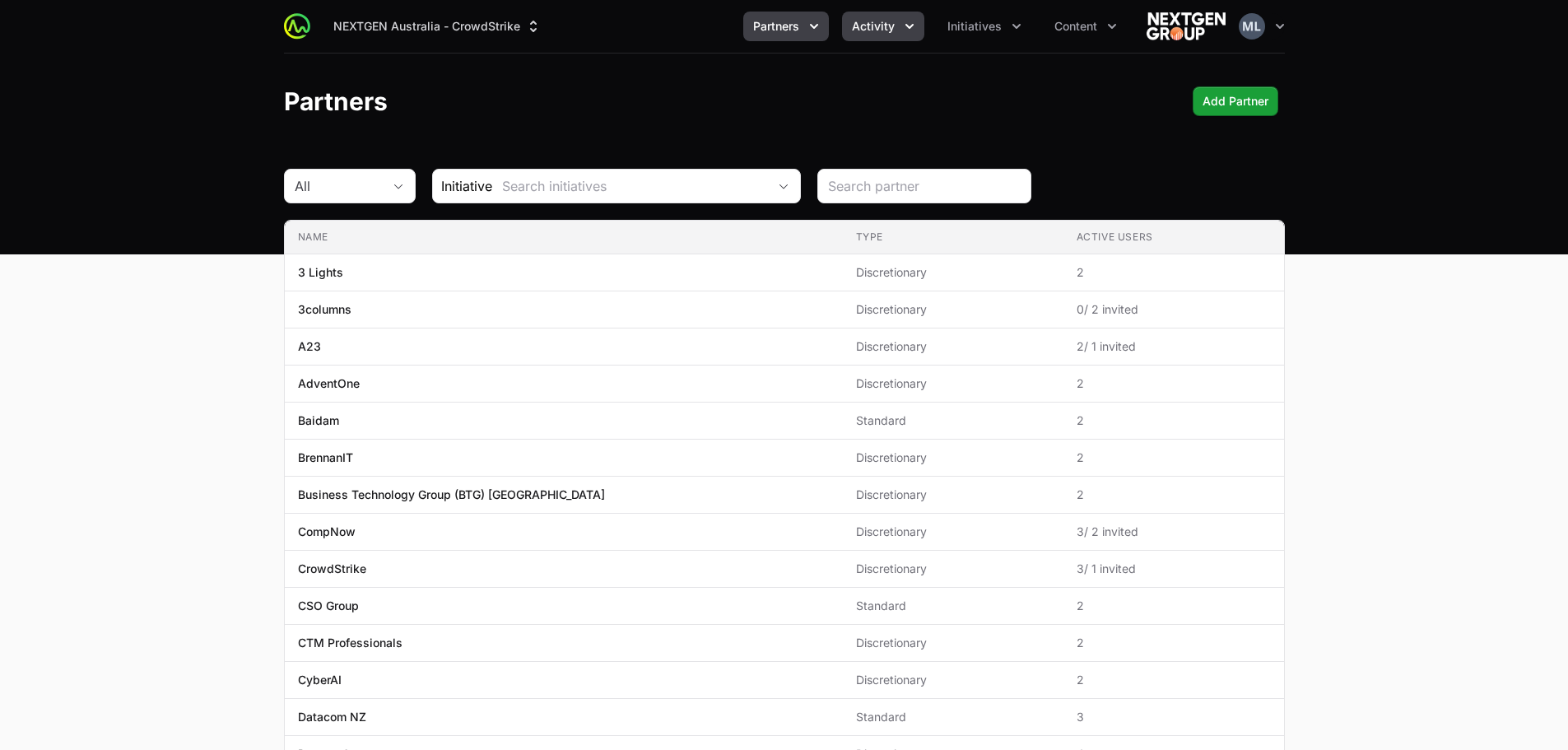 click 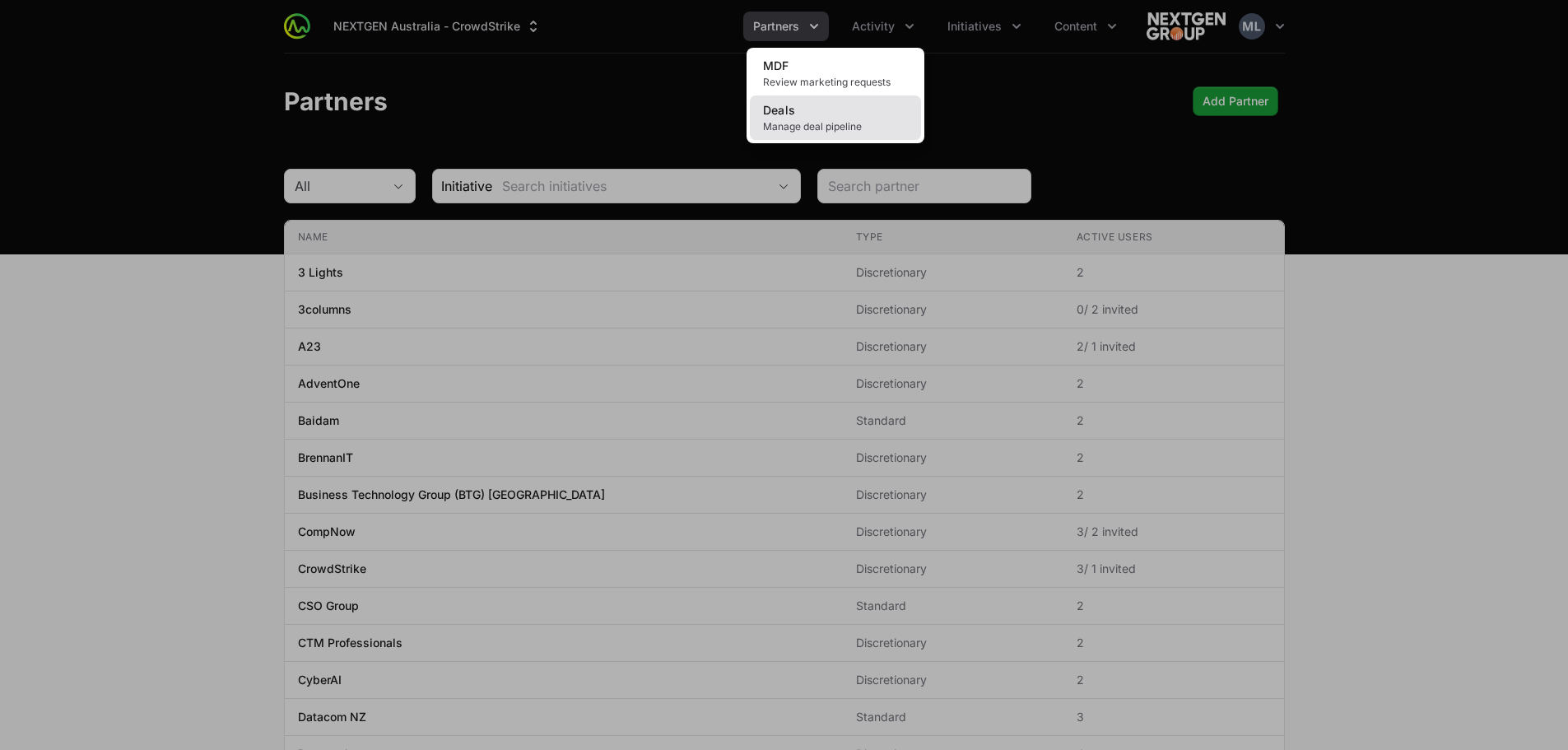 click on "Deals Manage deal pipeline" 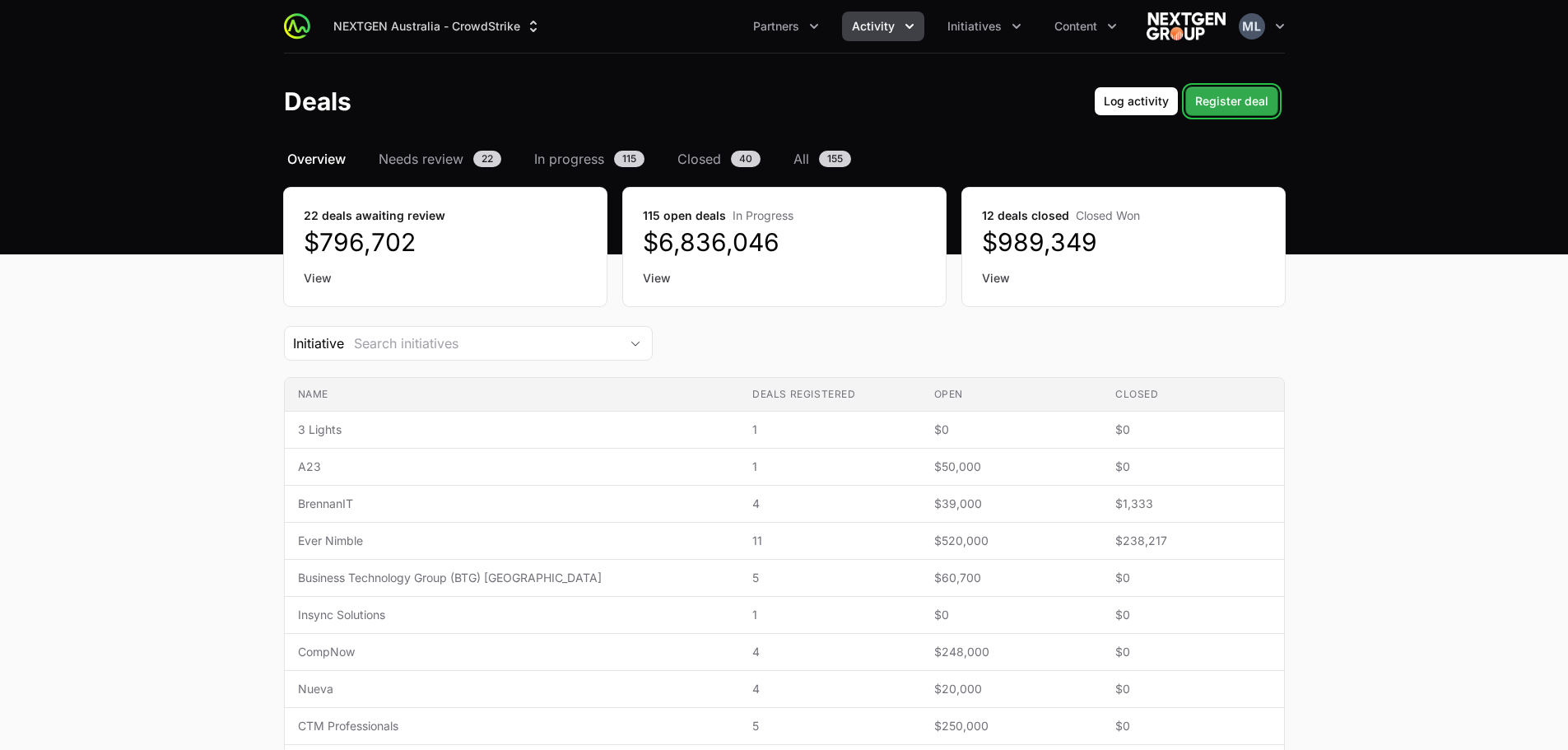 click on "Register deal" 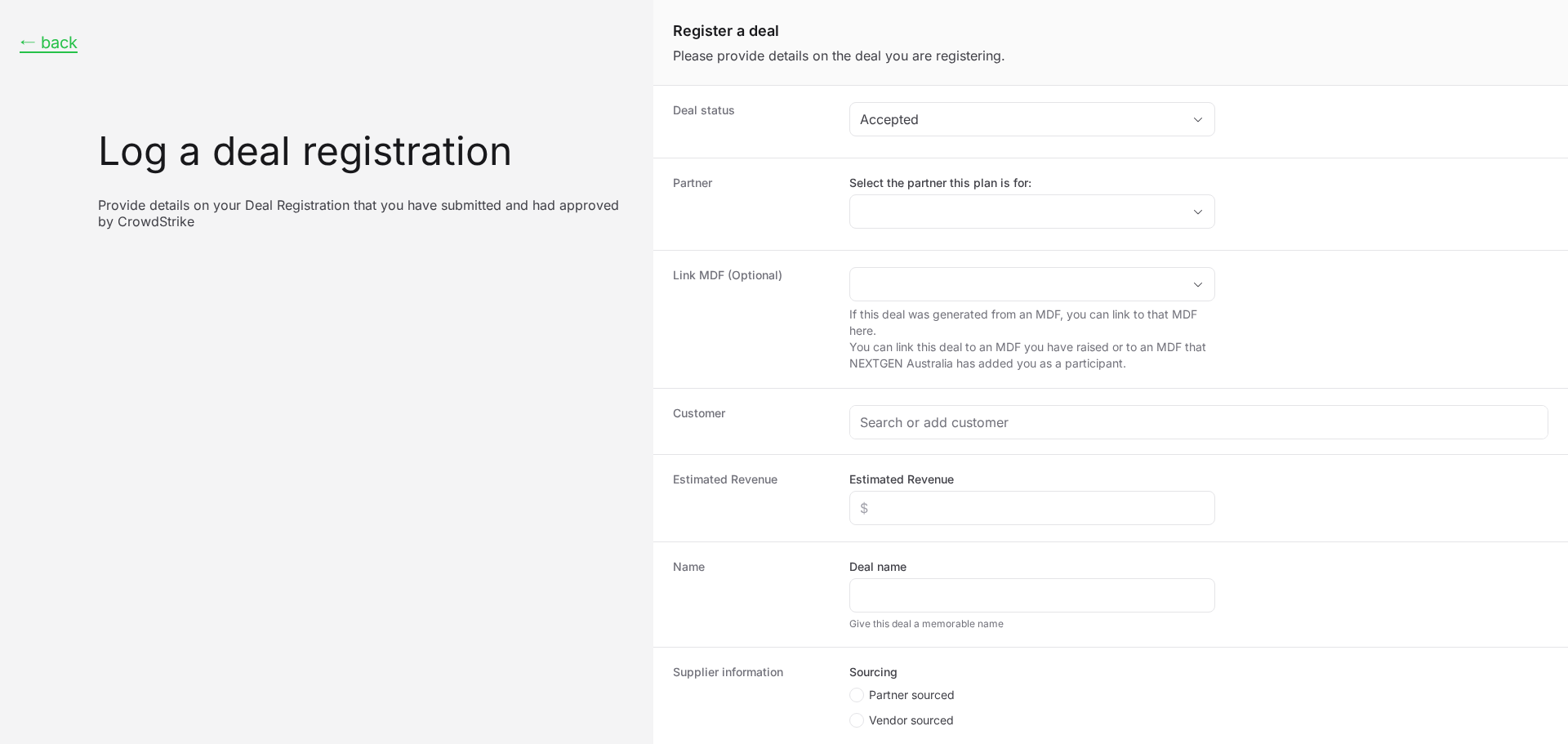 click on "← back  Log a deal registration   Provide details on your Deal Registration that you have submitted and had approved by CrowdStrike" 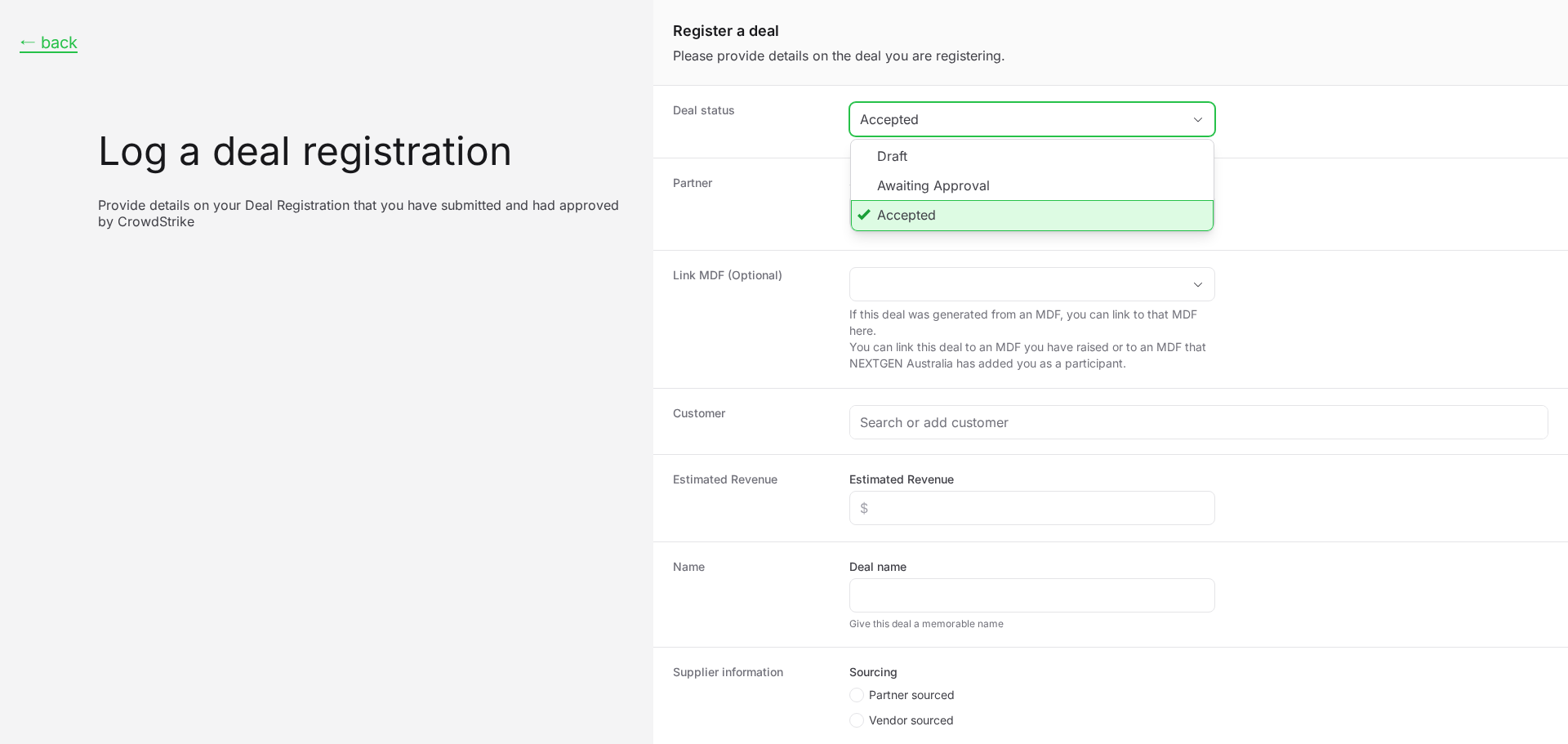 click on "Accepted" 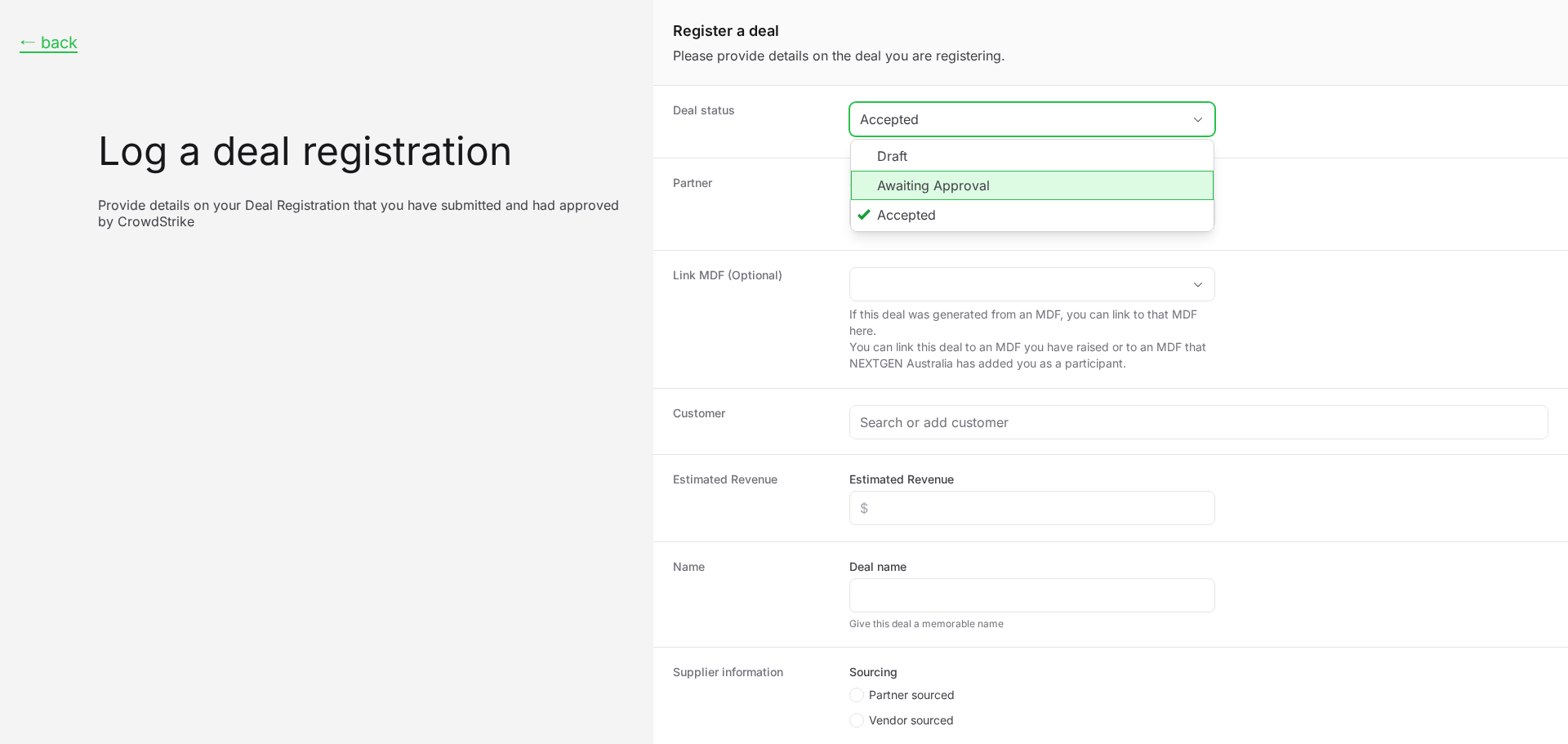 click on "Awaiting Approval" 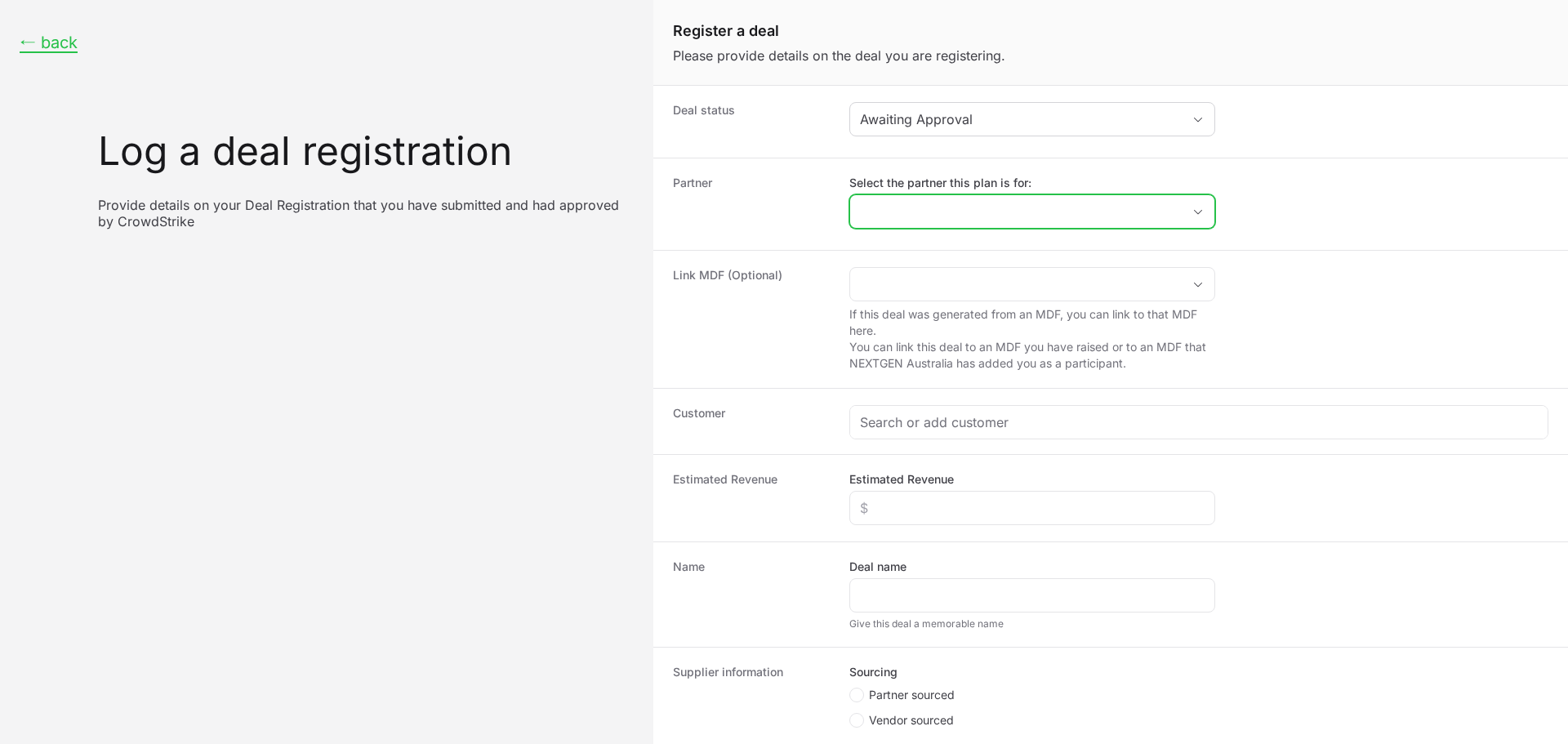 click on "Select the partner this plan is for:" 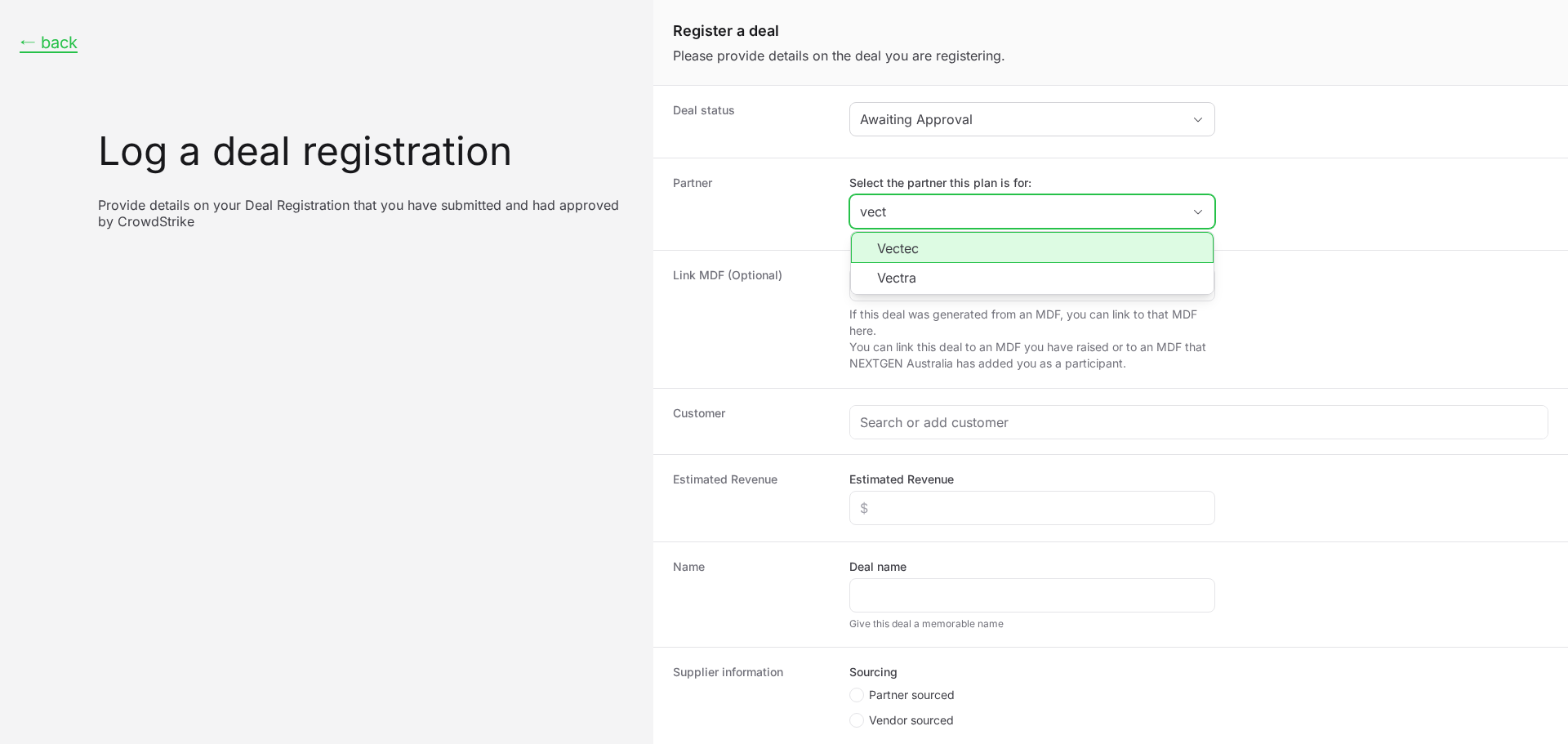 click on "Vectec" 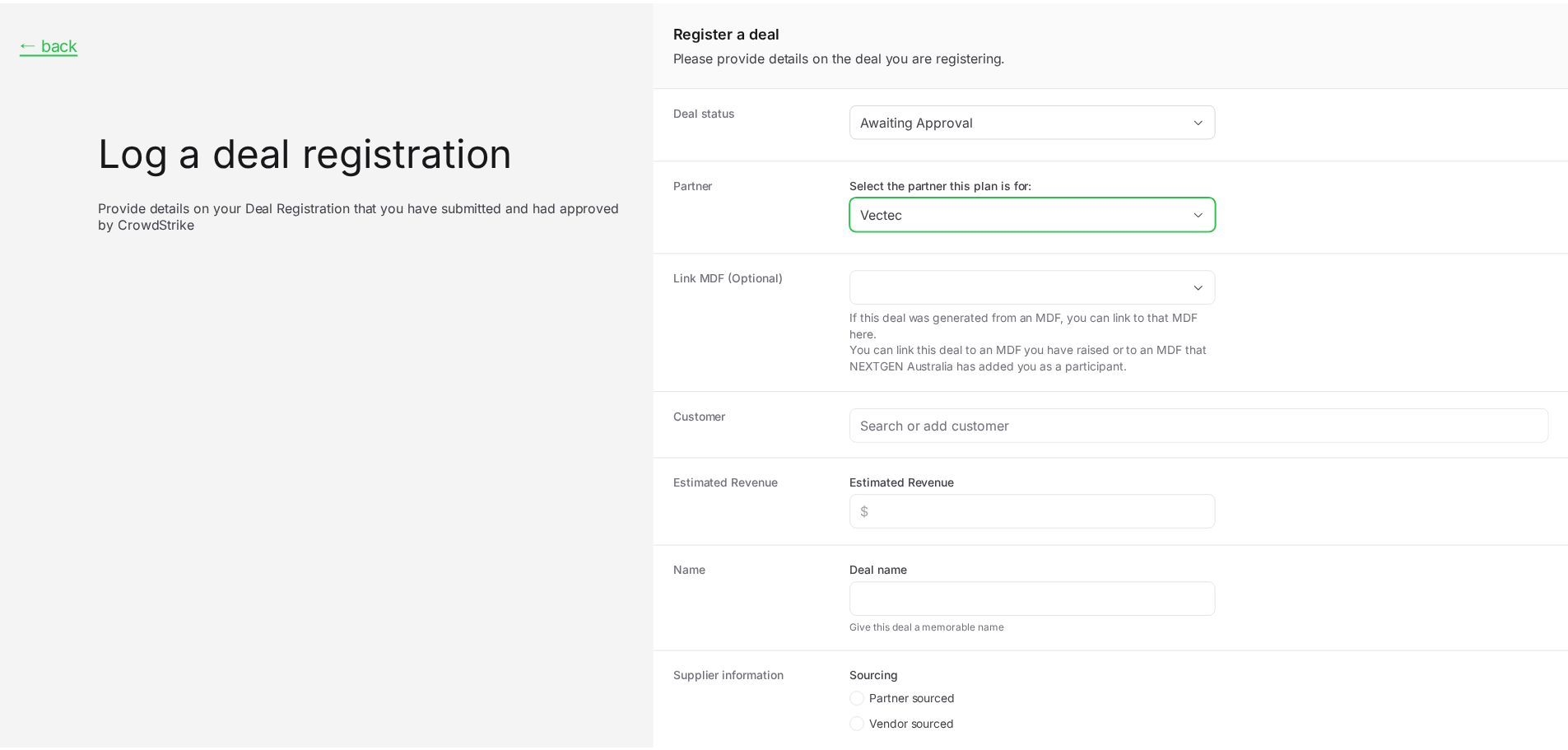 scroll, scrollTop: 82, scrollLeft: 0, axis: vertical 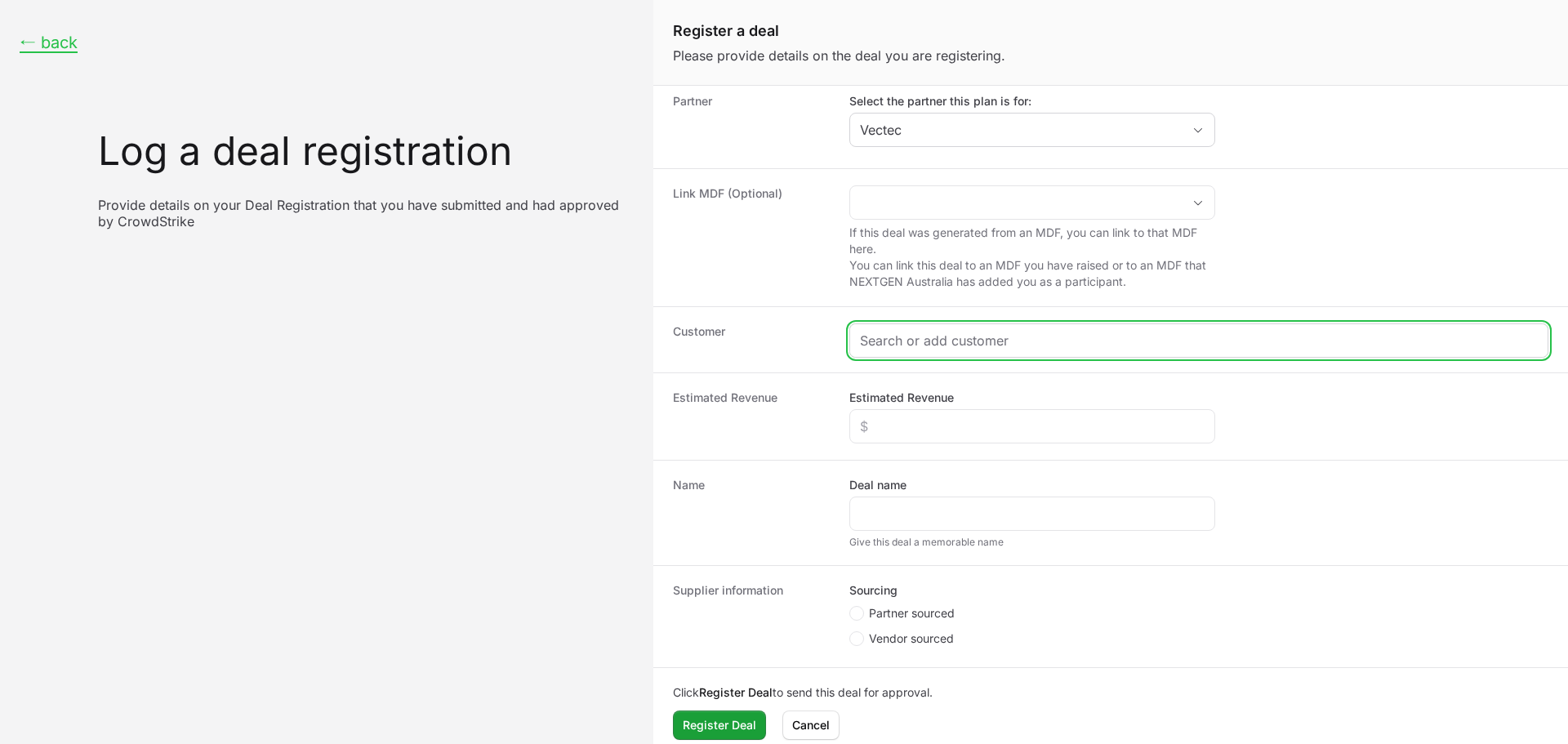 click 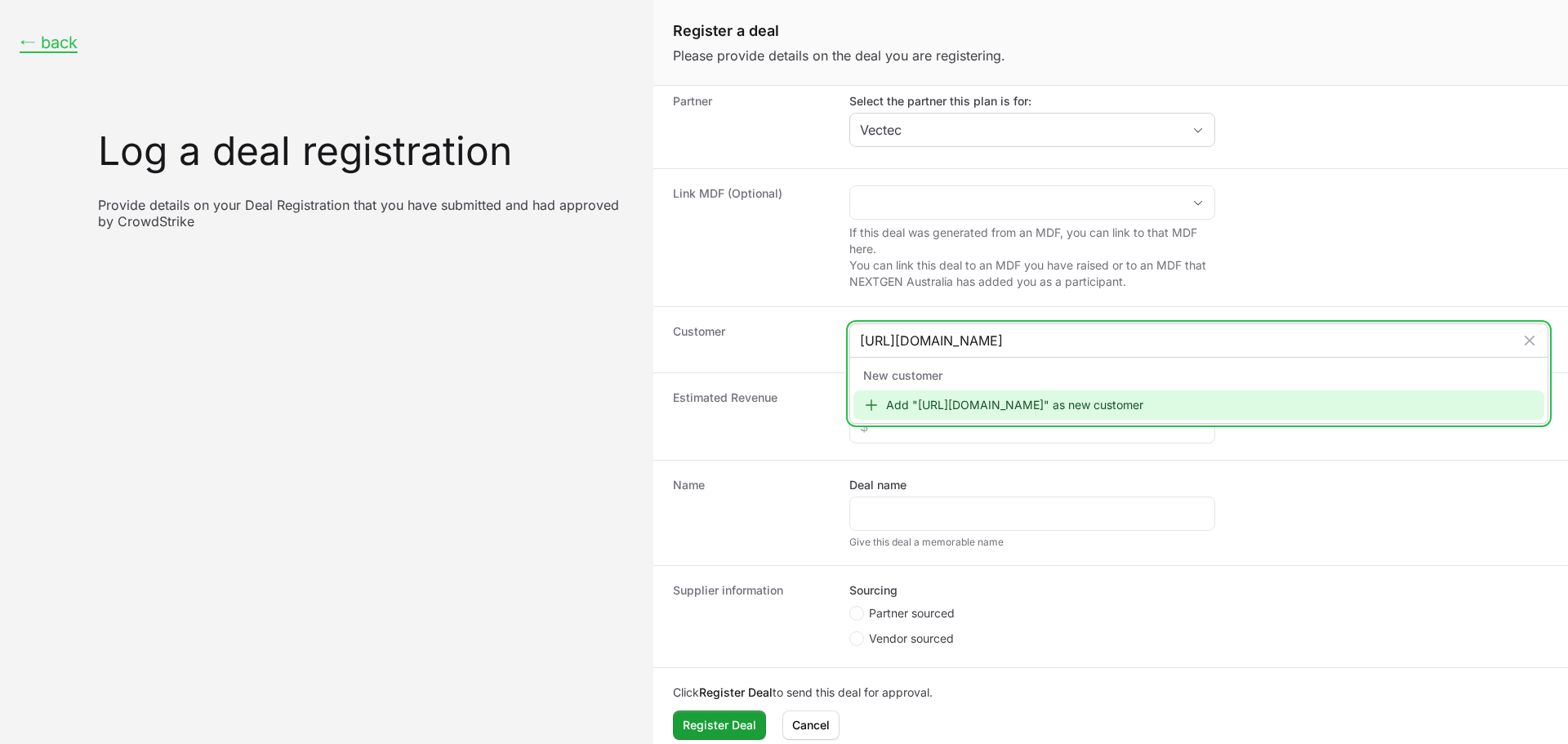 type on "https://www.histopath.com.au/" 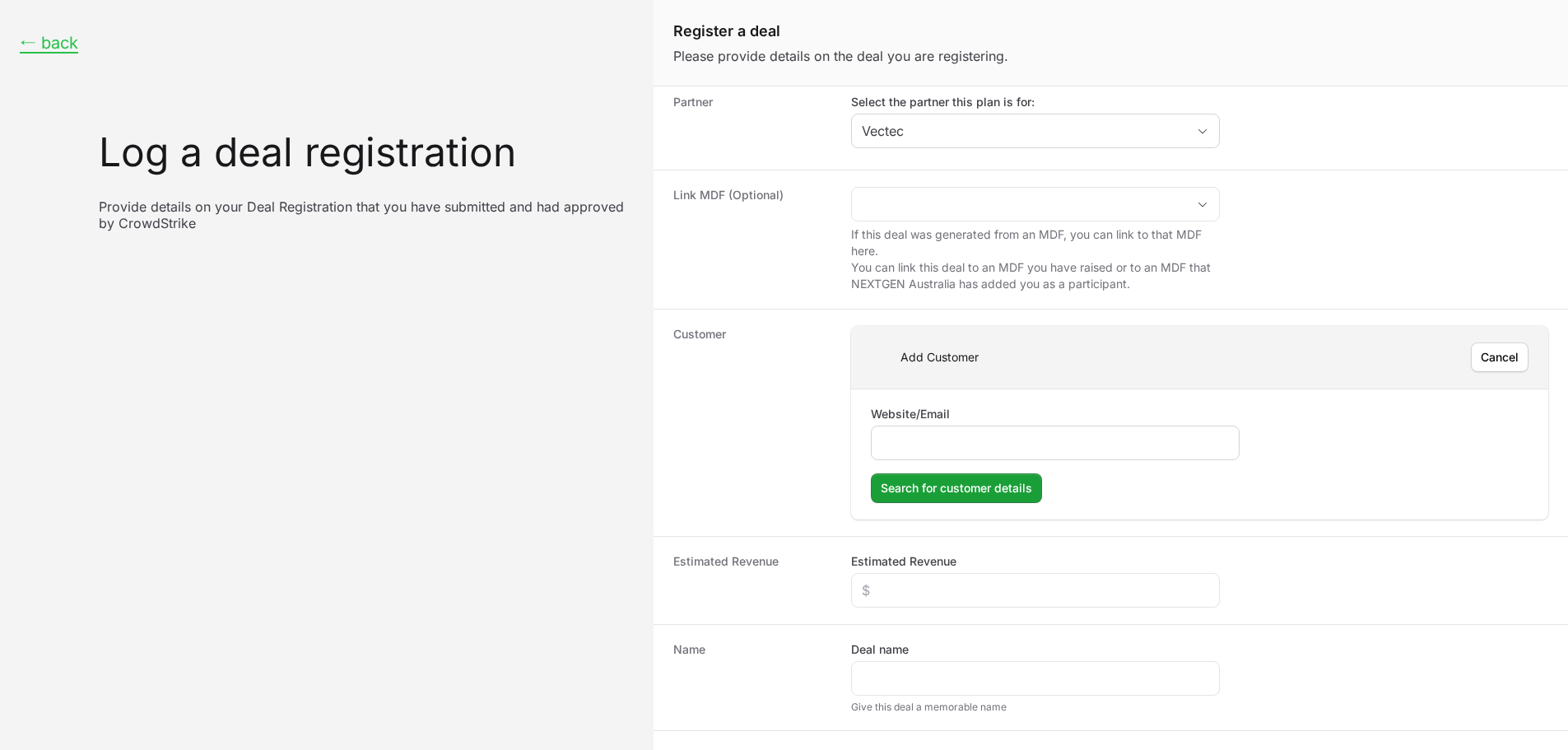click on "Website/Email" 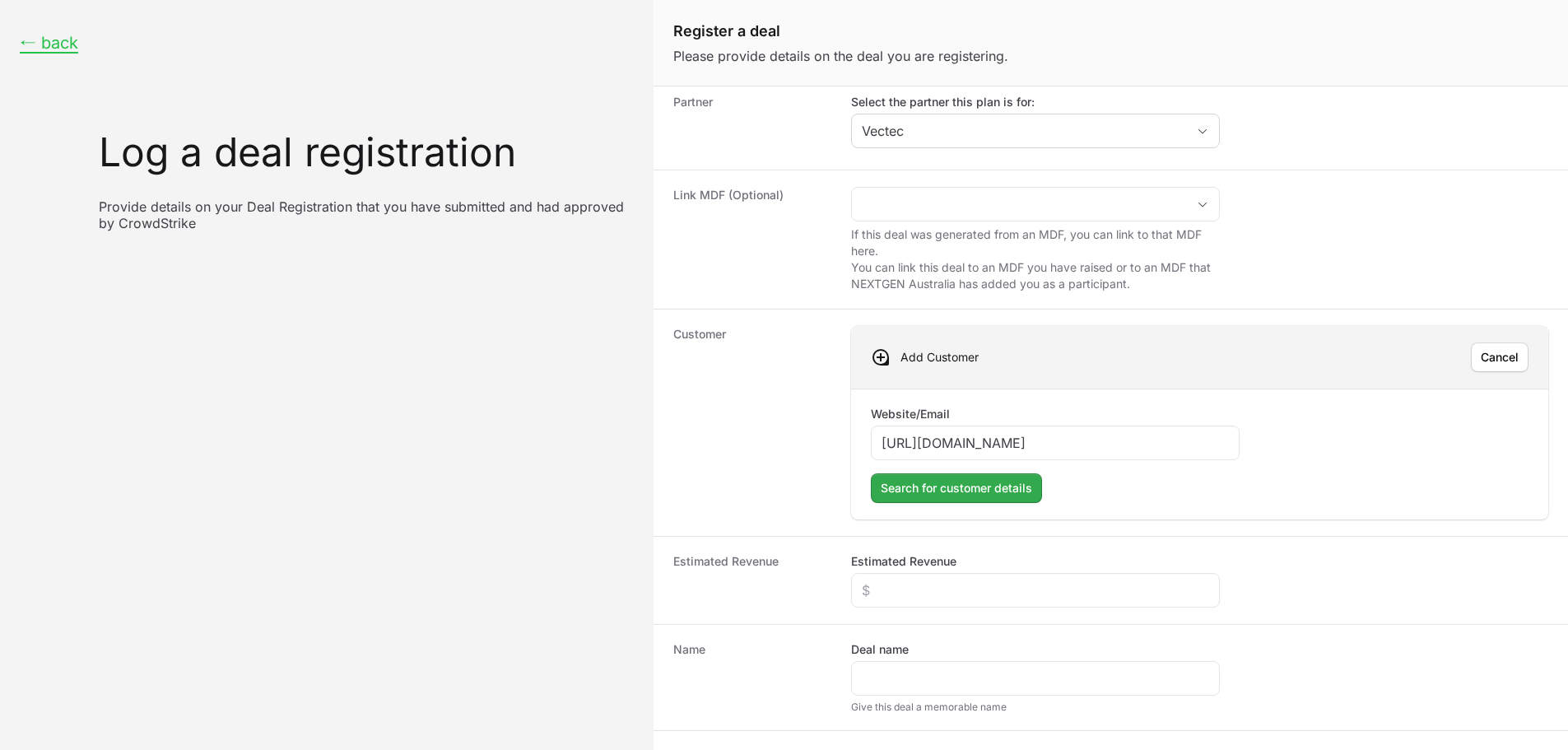 type on "https://www.histopath.com.au/" 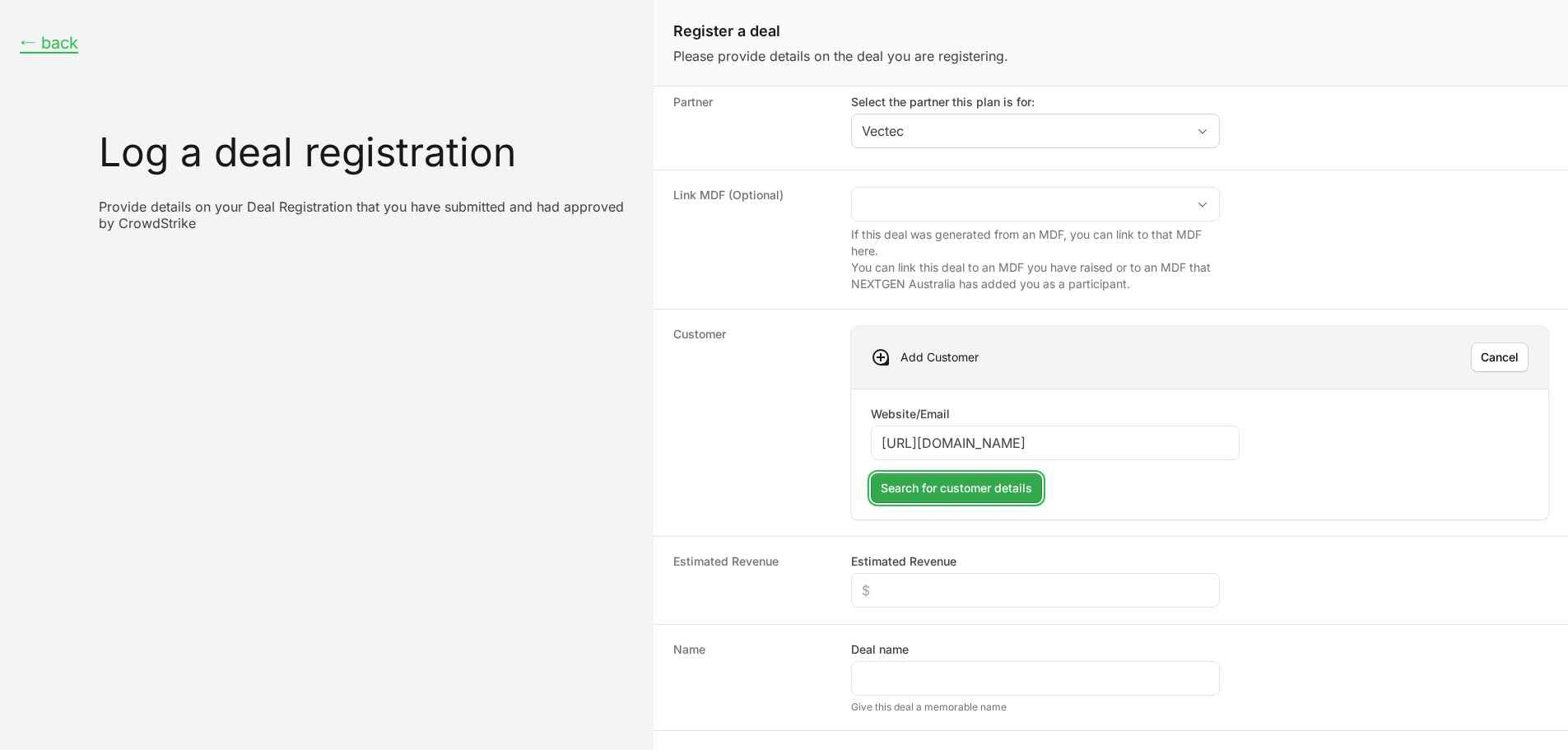 click on "Search for customer details" 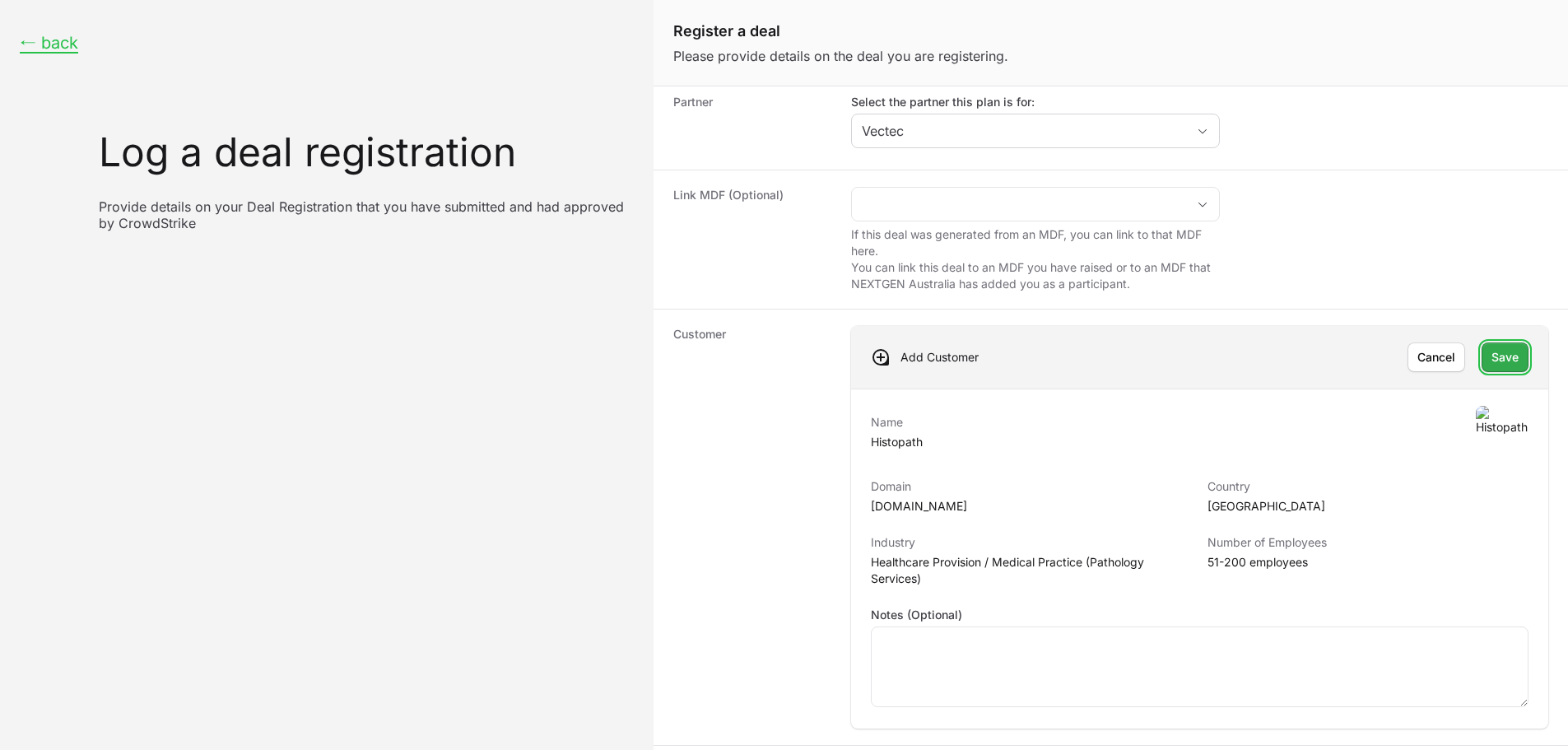 click on "Save" 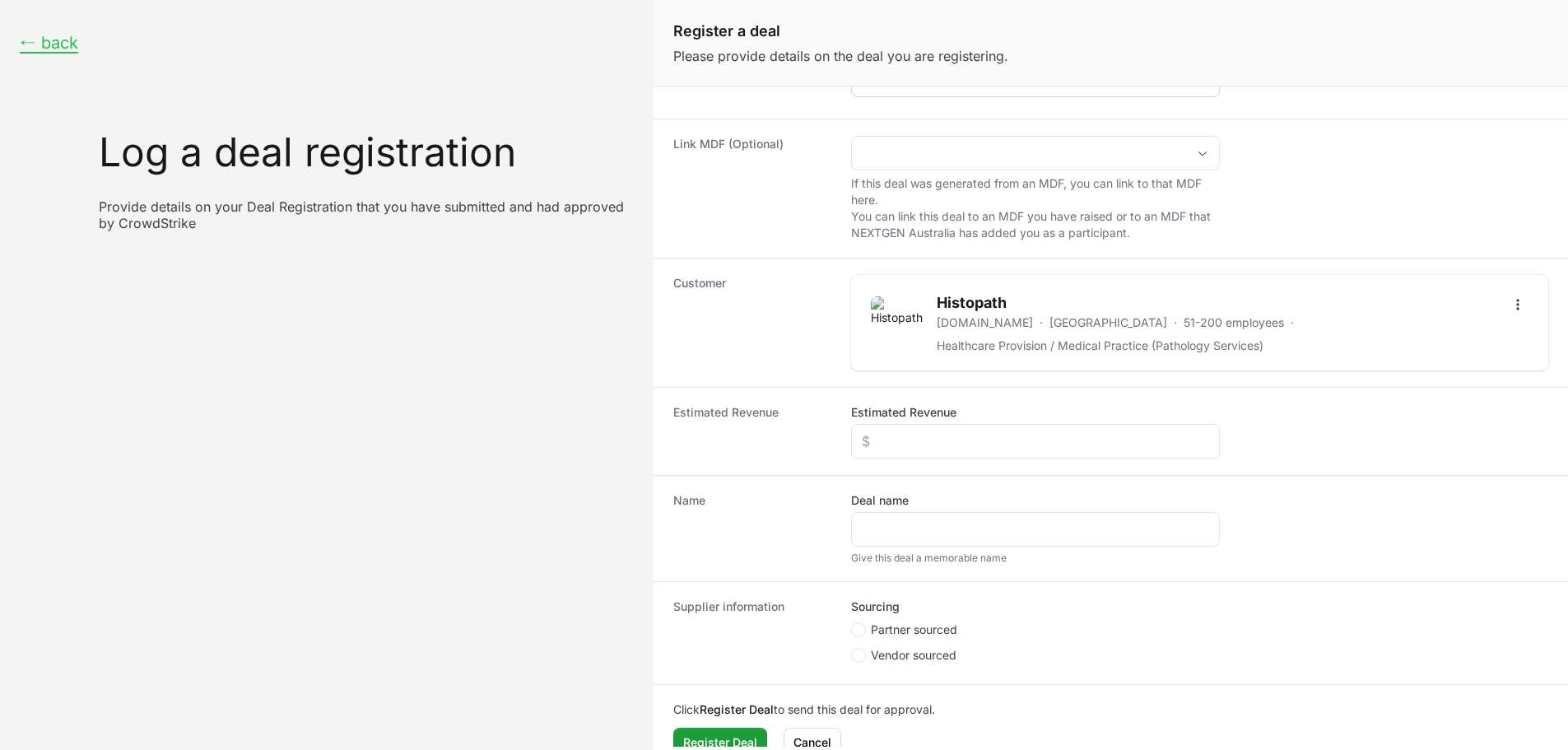 scroll, scrollTop: 161, scrollLeft: 0, axis: vertical 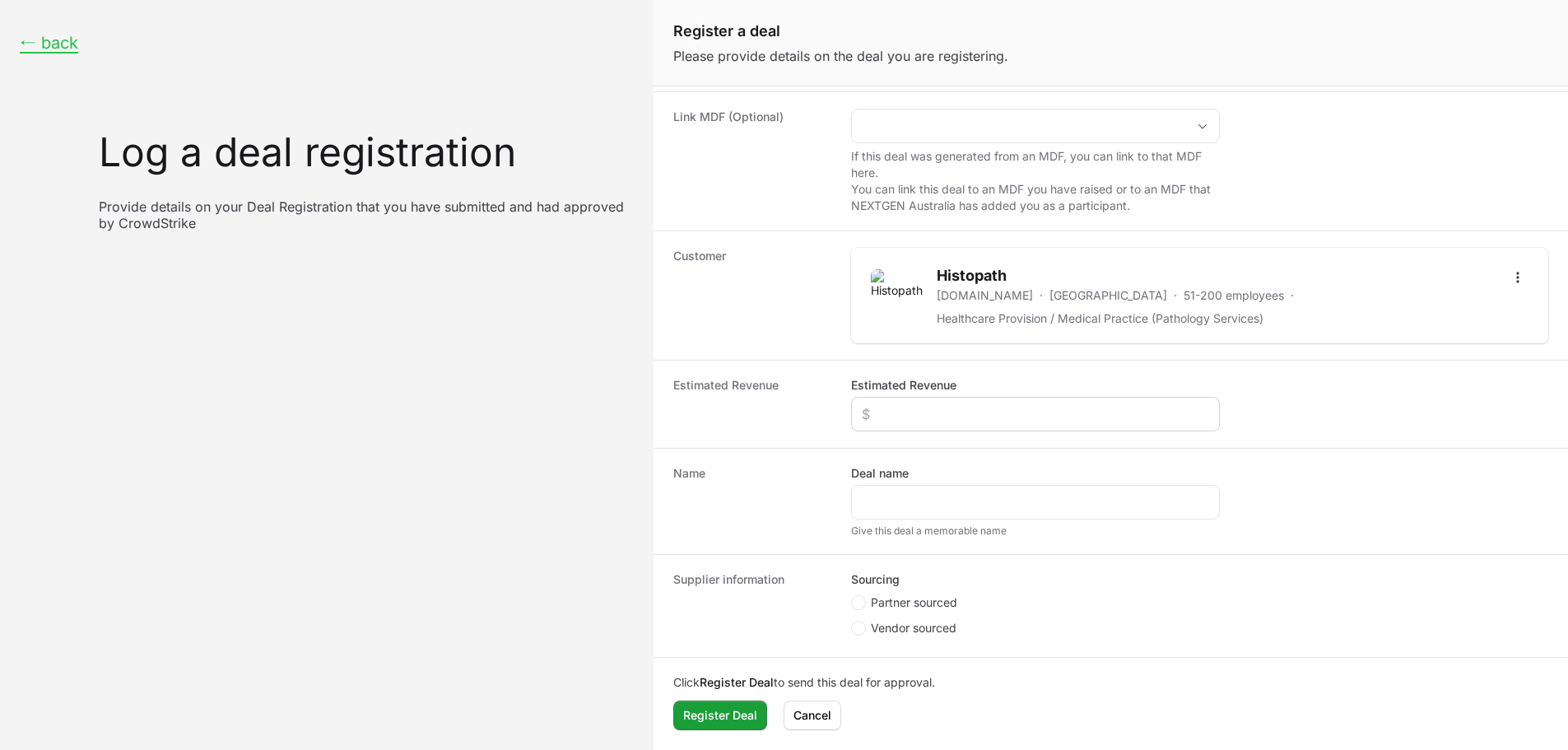 click 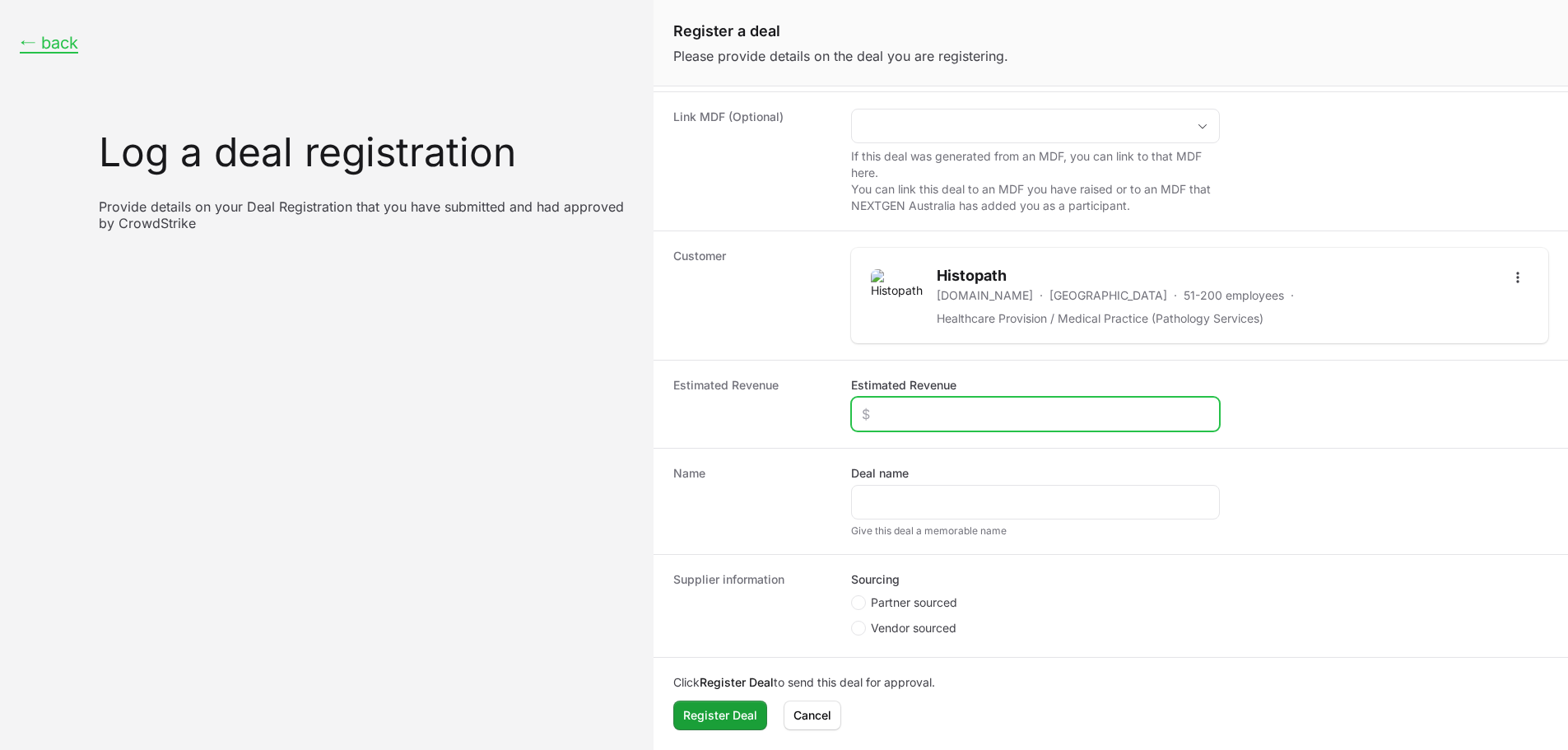 click on "Estimated Revenue" 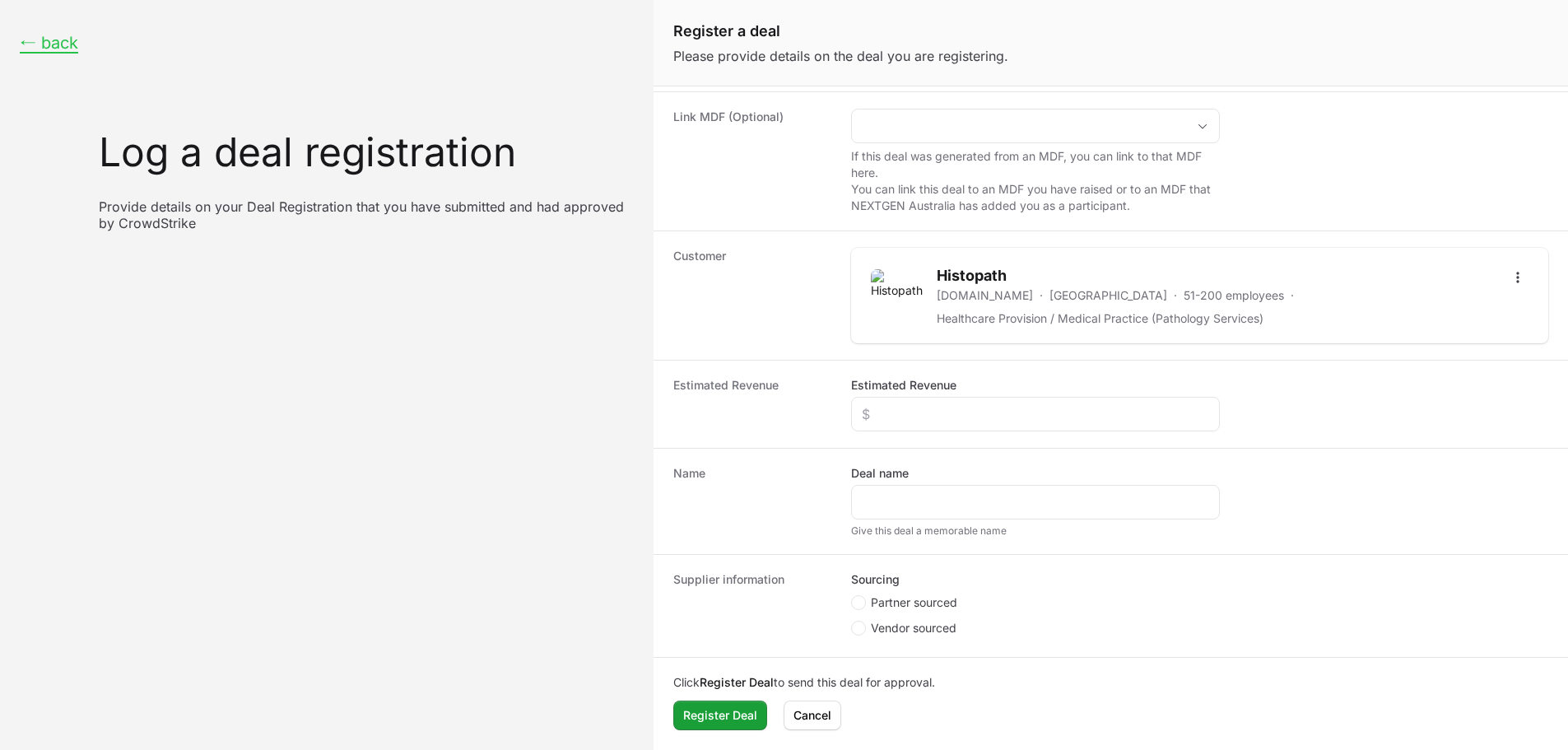 click on "Estimated Revenue" 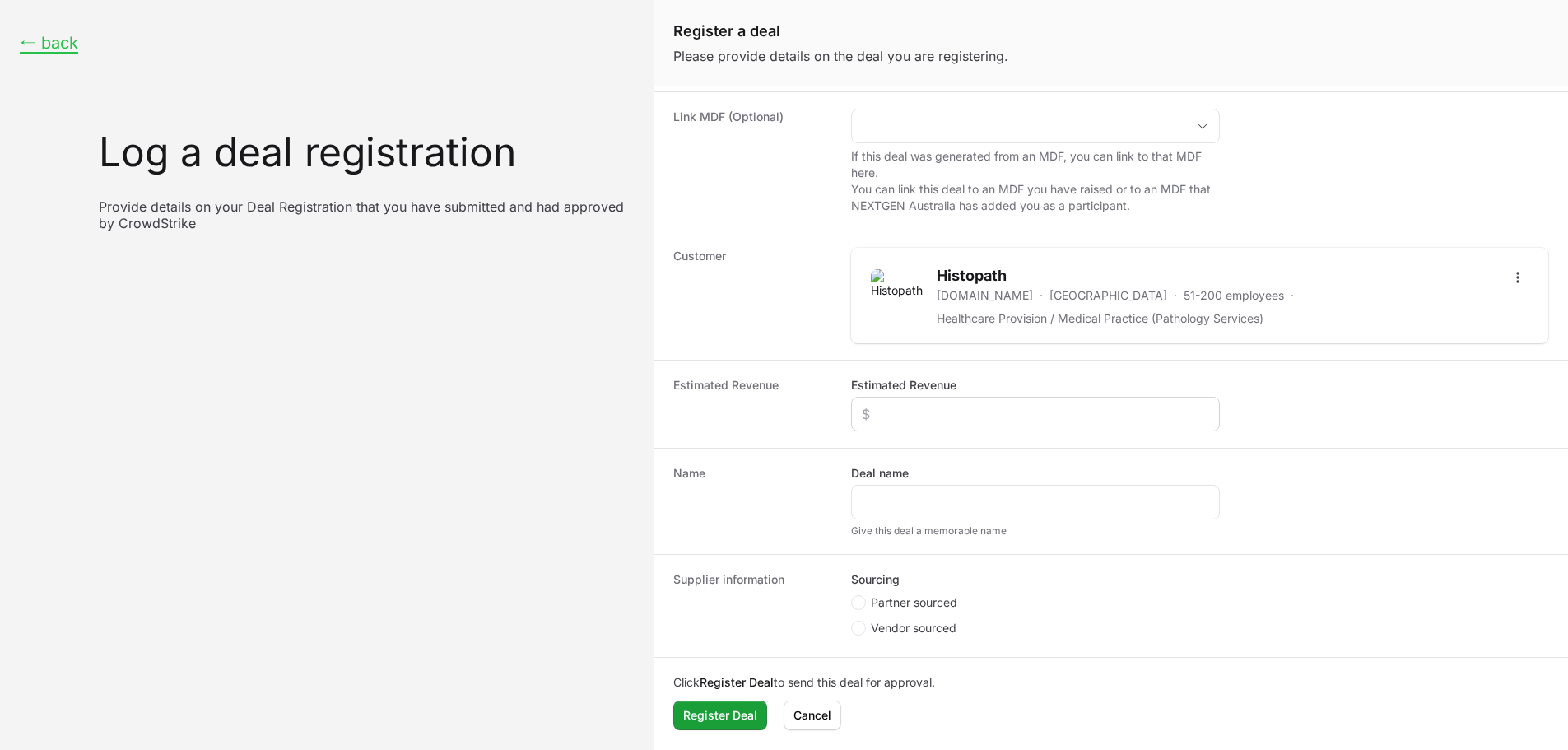 click 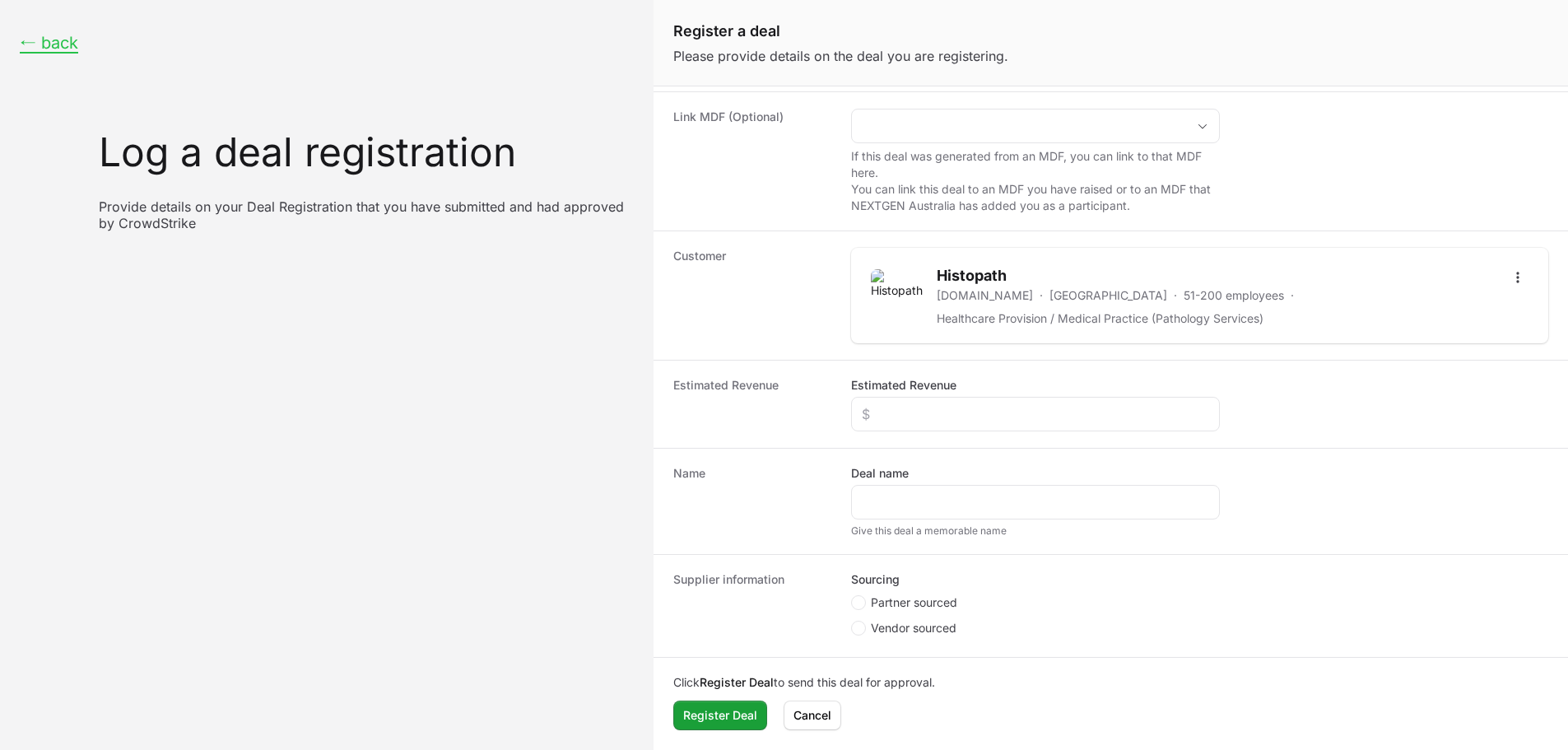 click on "Estimated Revenue Estimated Revenue" 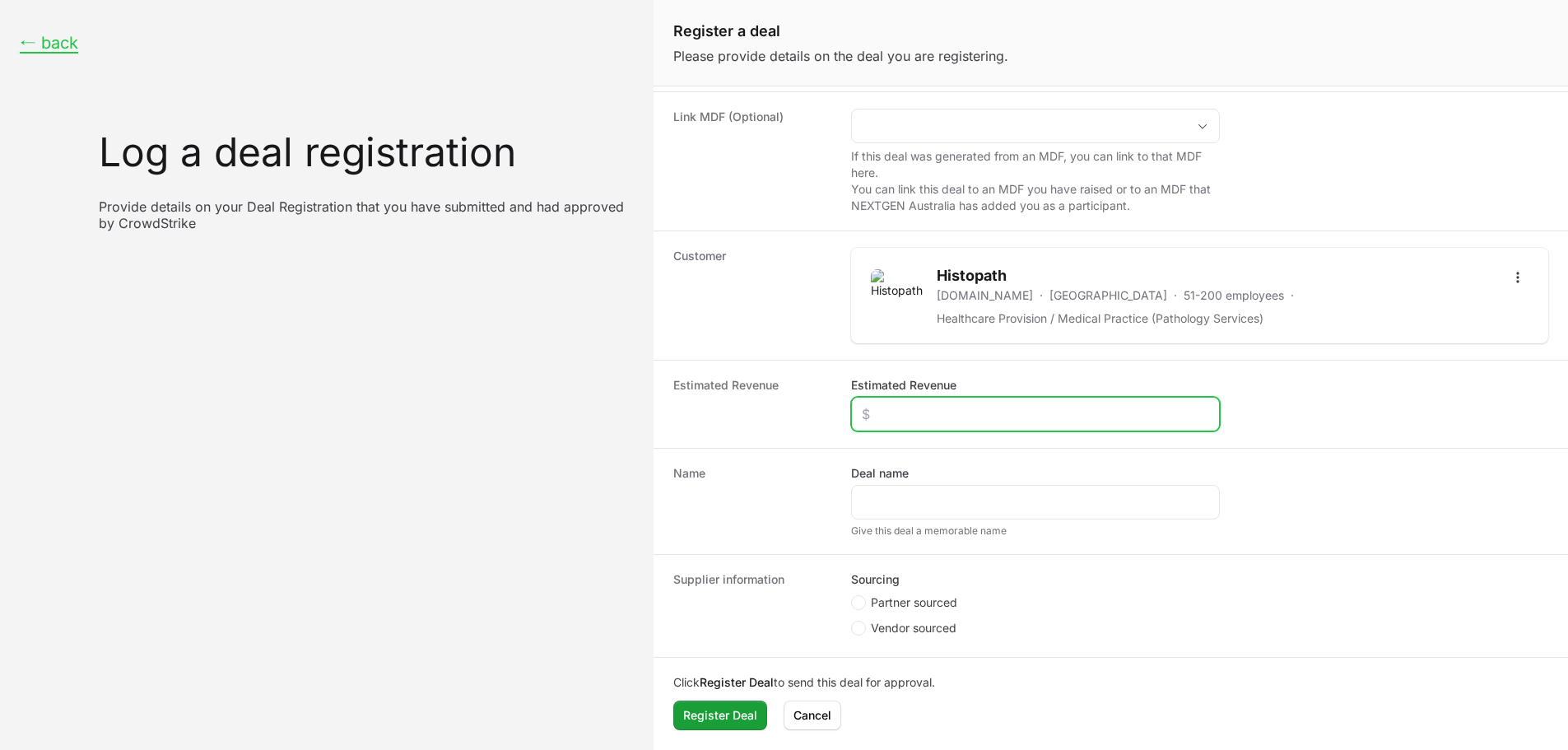 click on "Estimated Revenue" 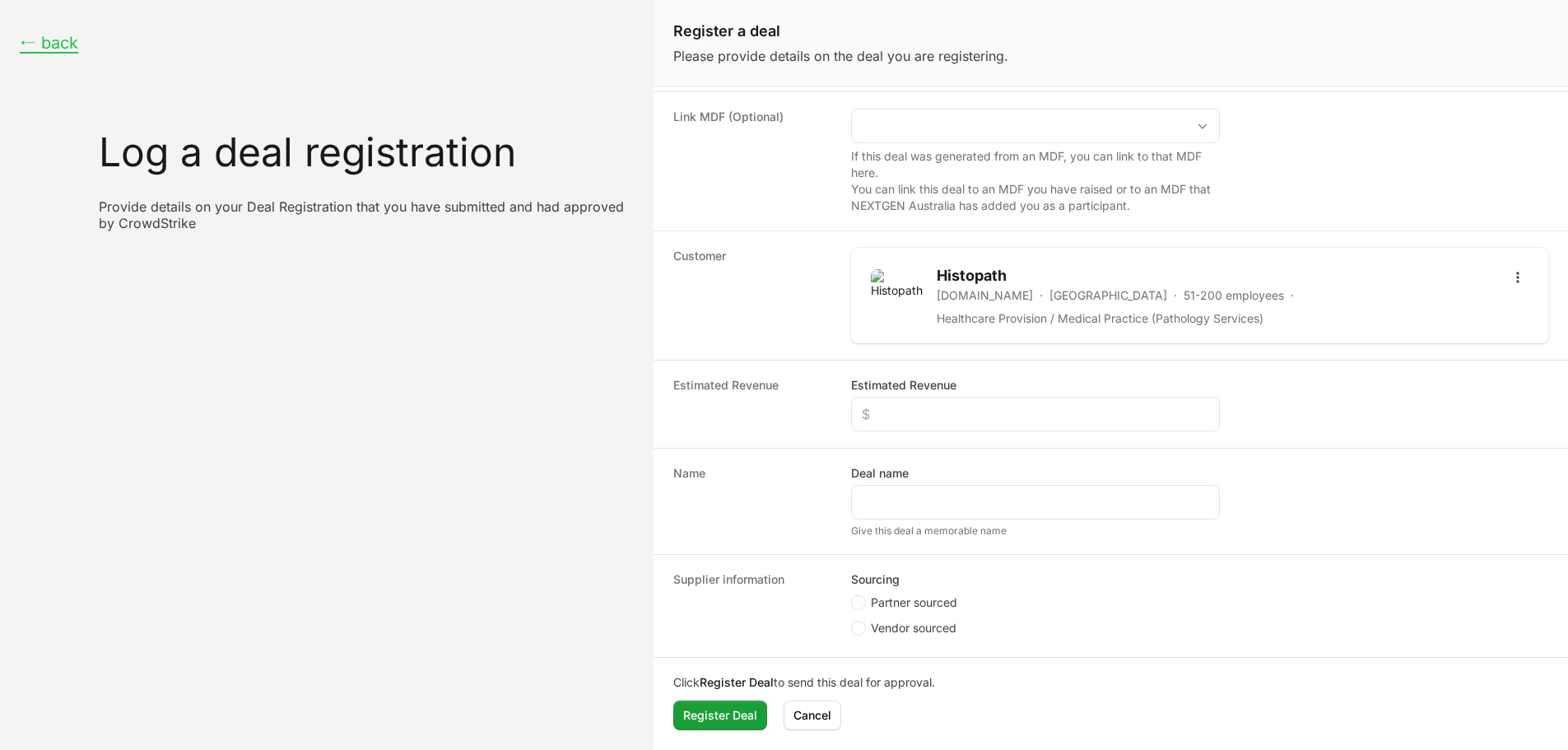click on "Estimated Revenue" 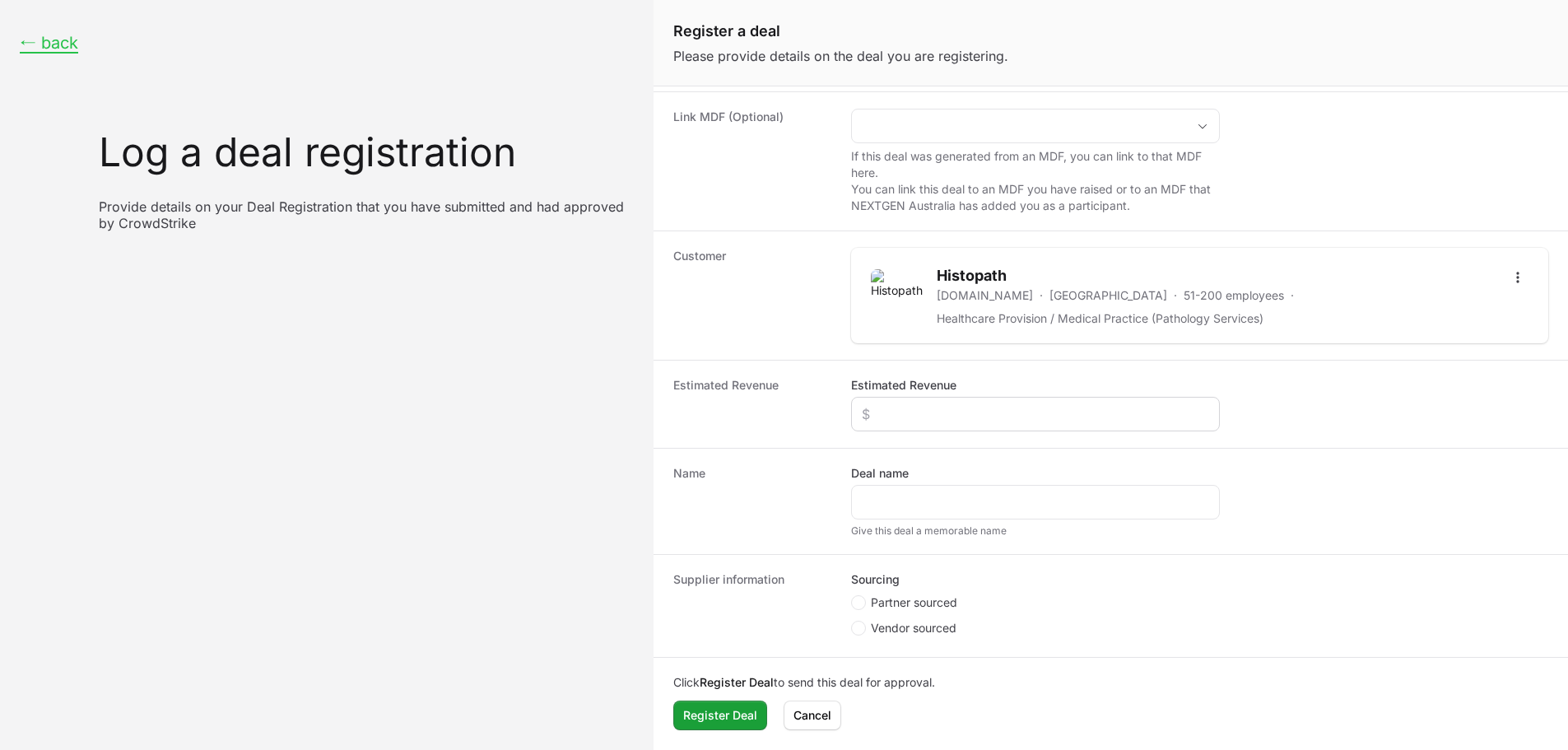 click 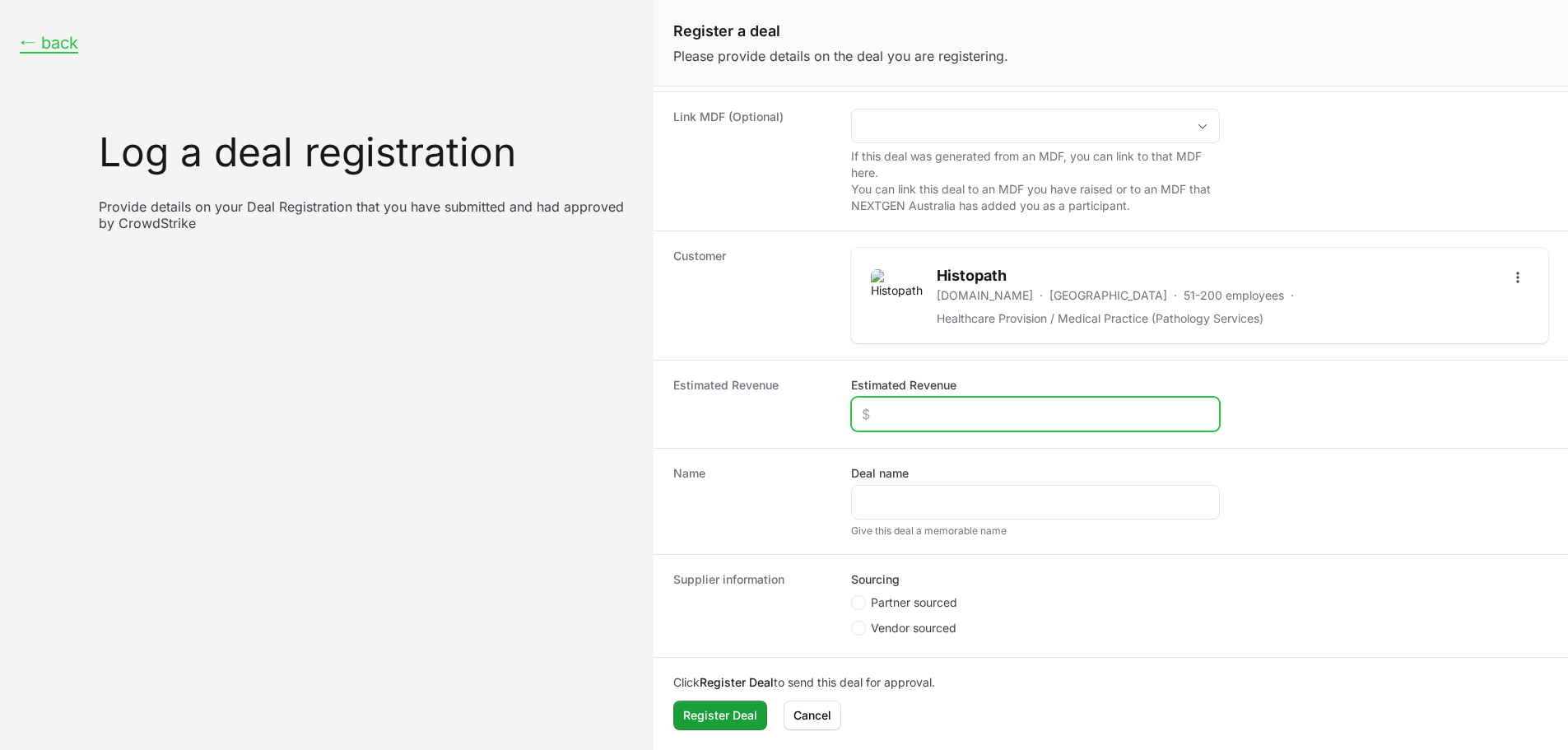 click on "Estimated Revenue" 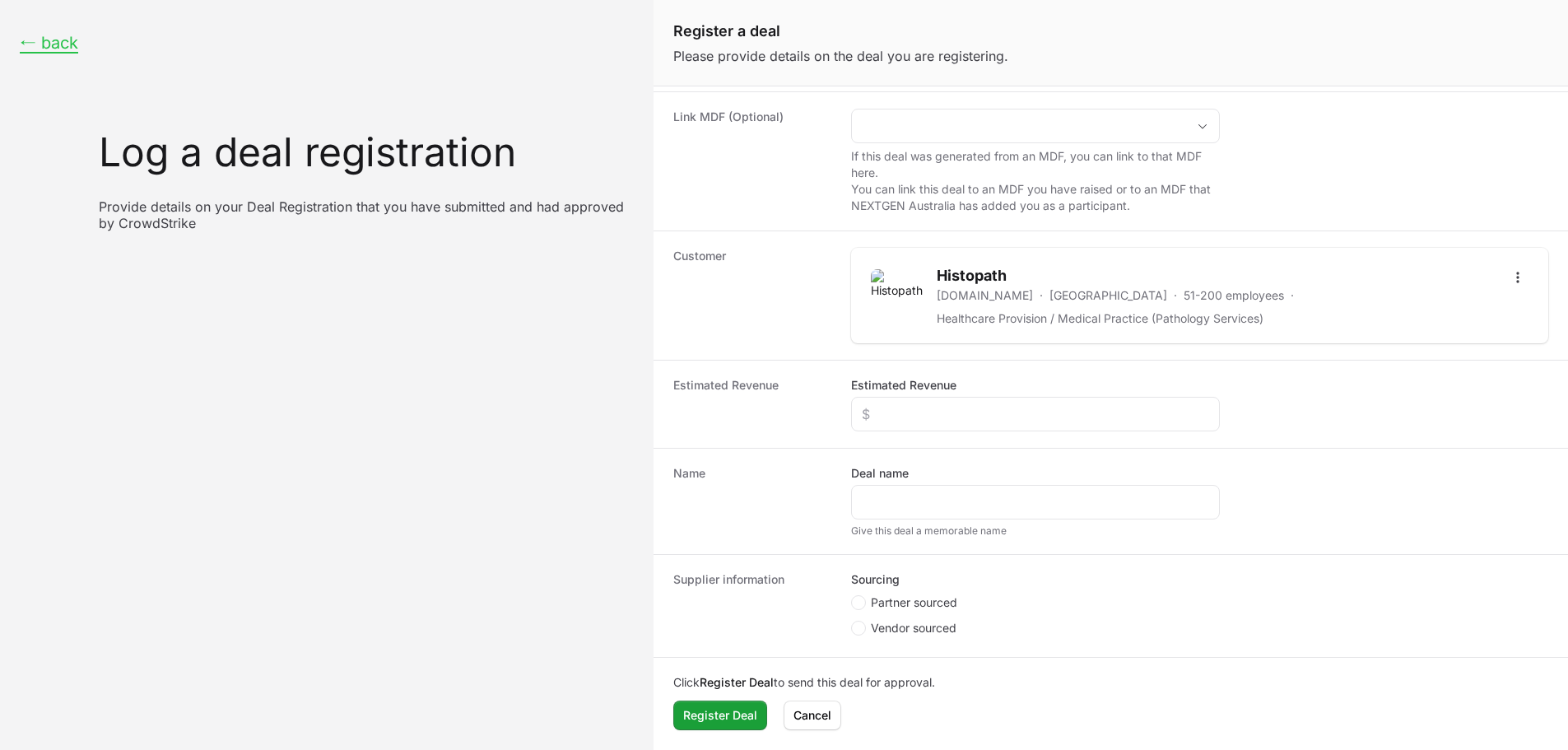 drag, startPoint x: 724, startPoint y: 425, endPoint x: 792, endPoint y: 431, distance: 68.264193 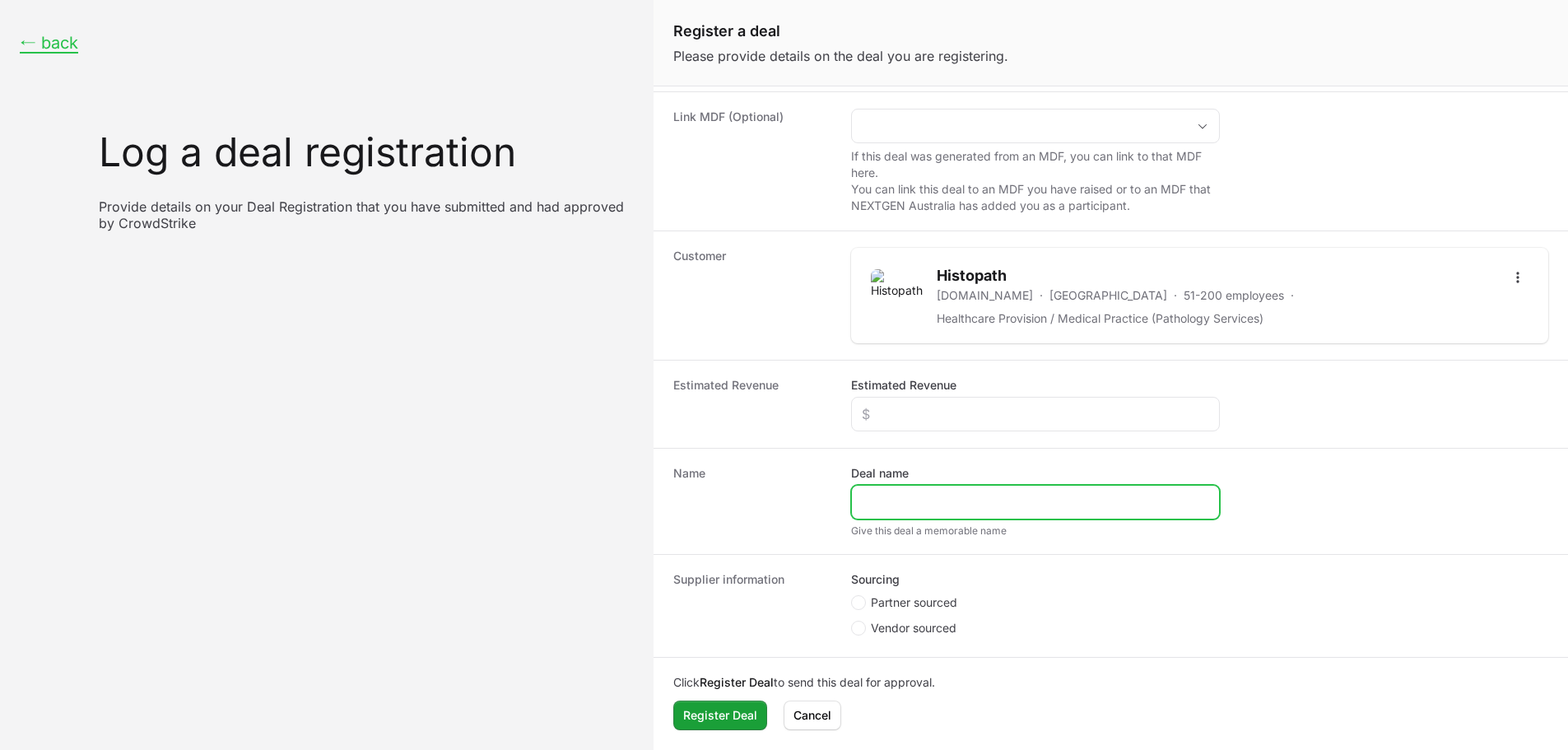 click on "Deal name" 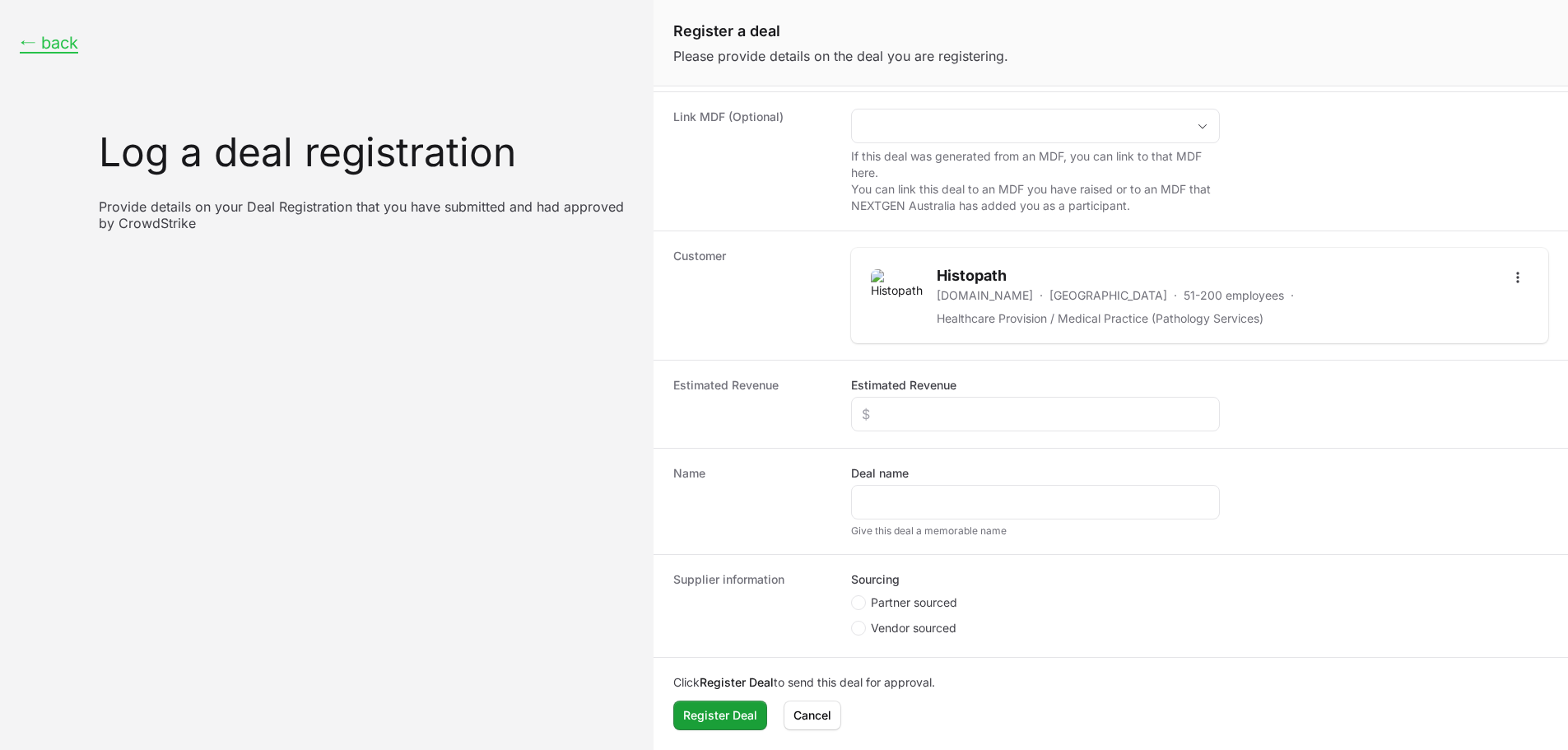 click on "Name" 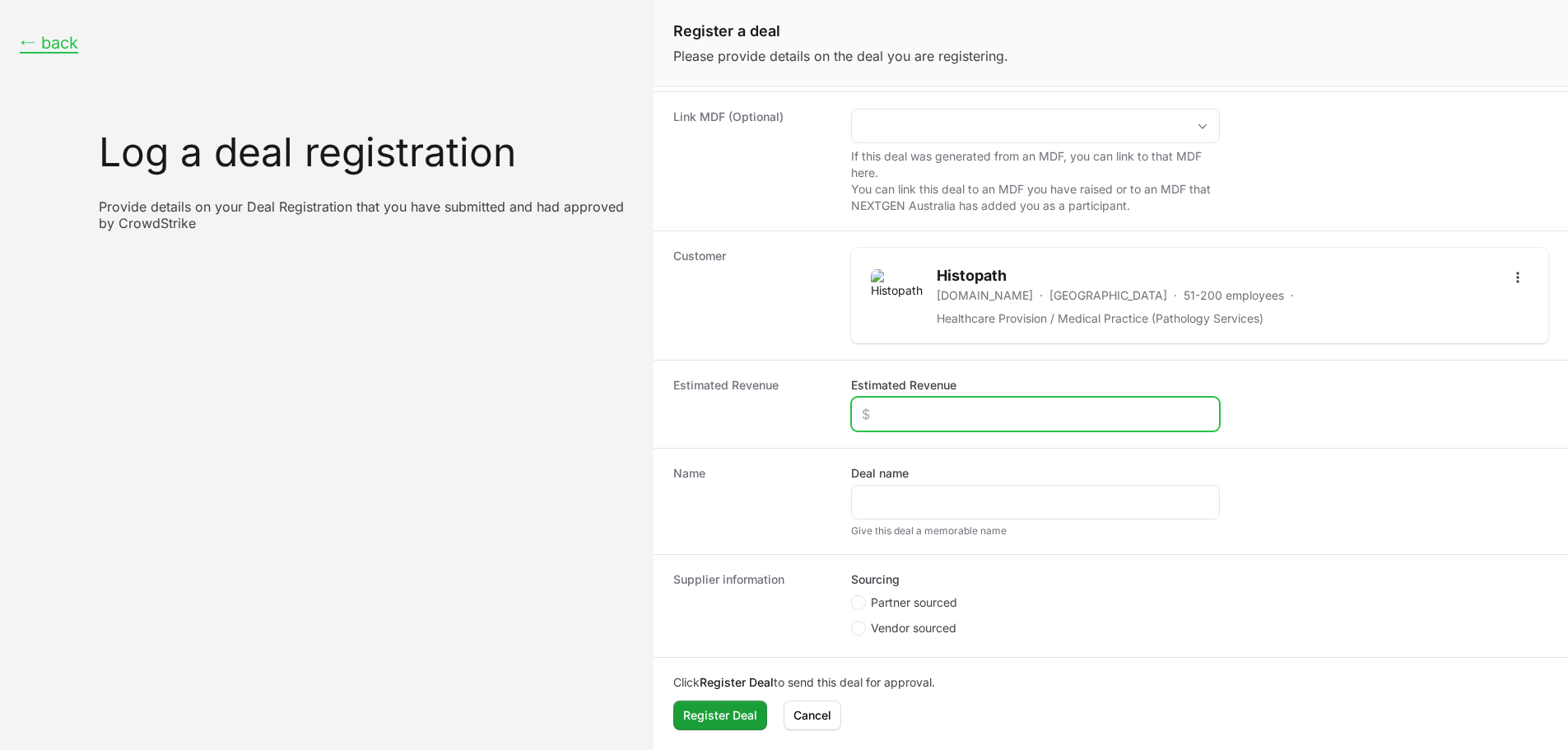 click on "Estimated Revenue" 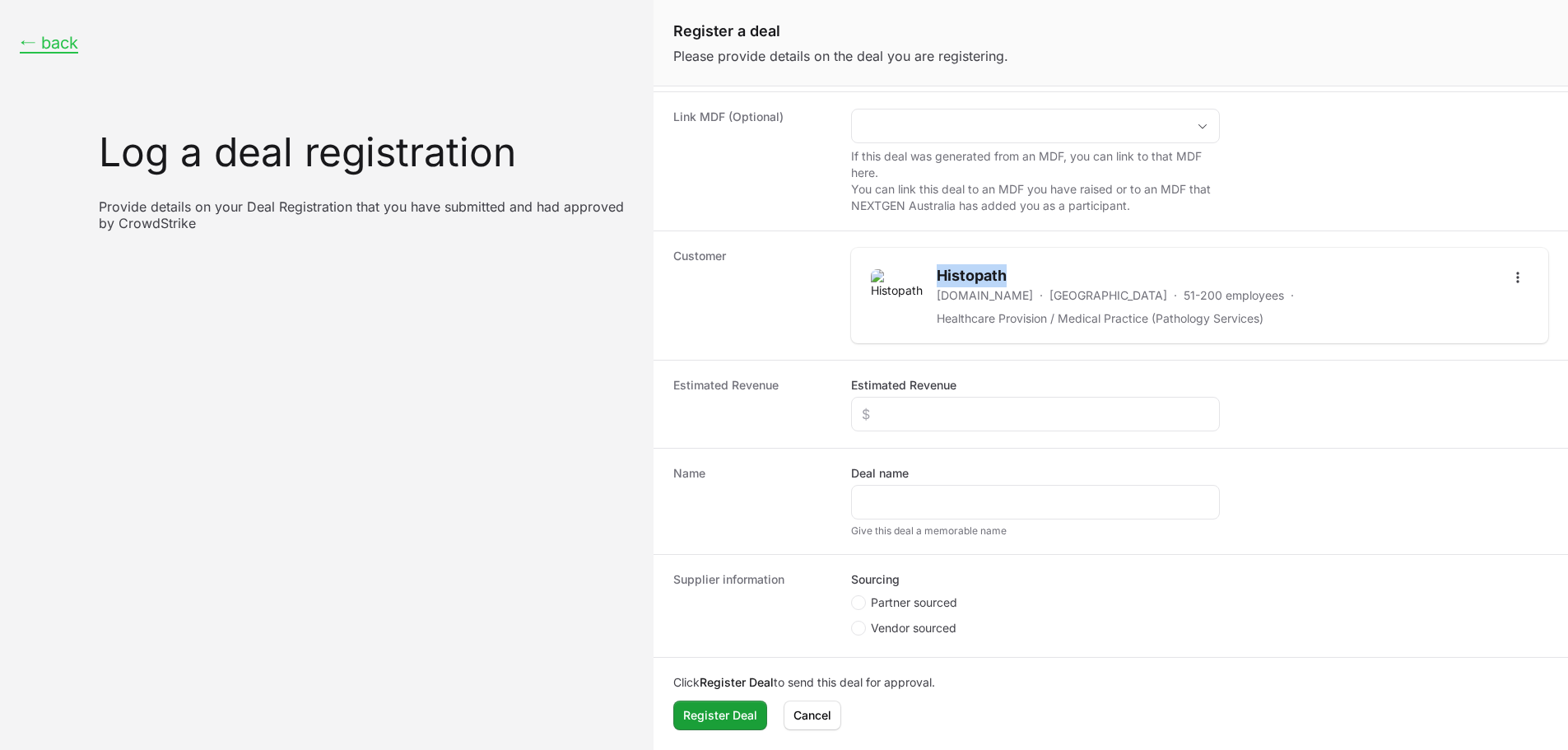 drag, startPoint x: 1002, startPoint y: 268, endPoint x: 933, endPoint y: 272, distance: 69.115845 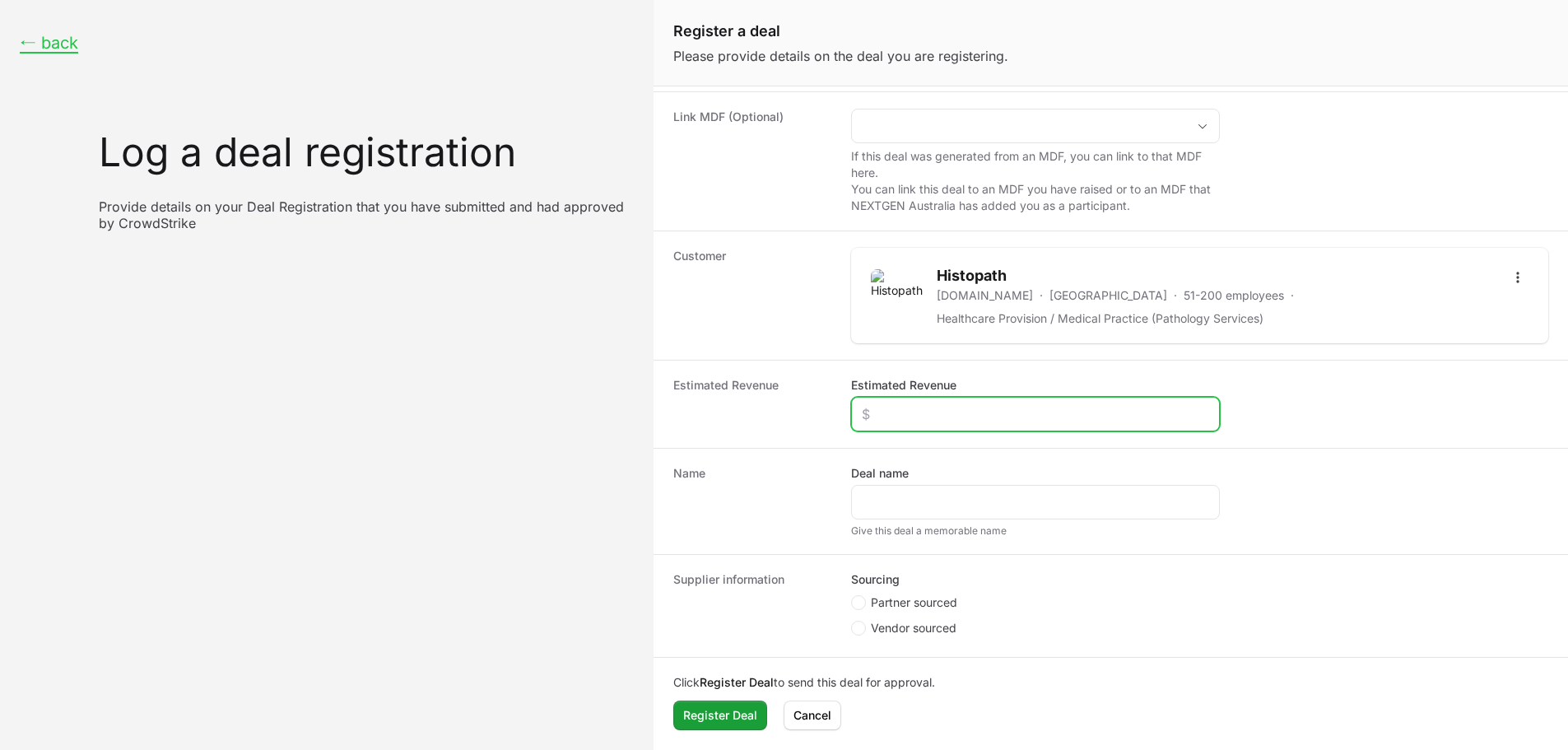 click on "Estimated Revenue" 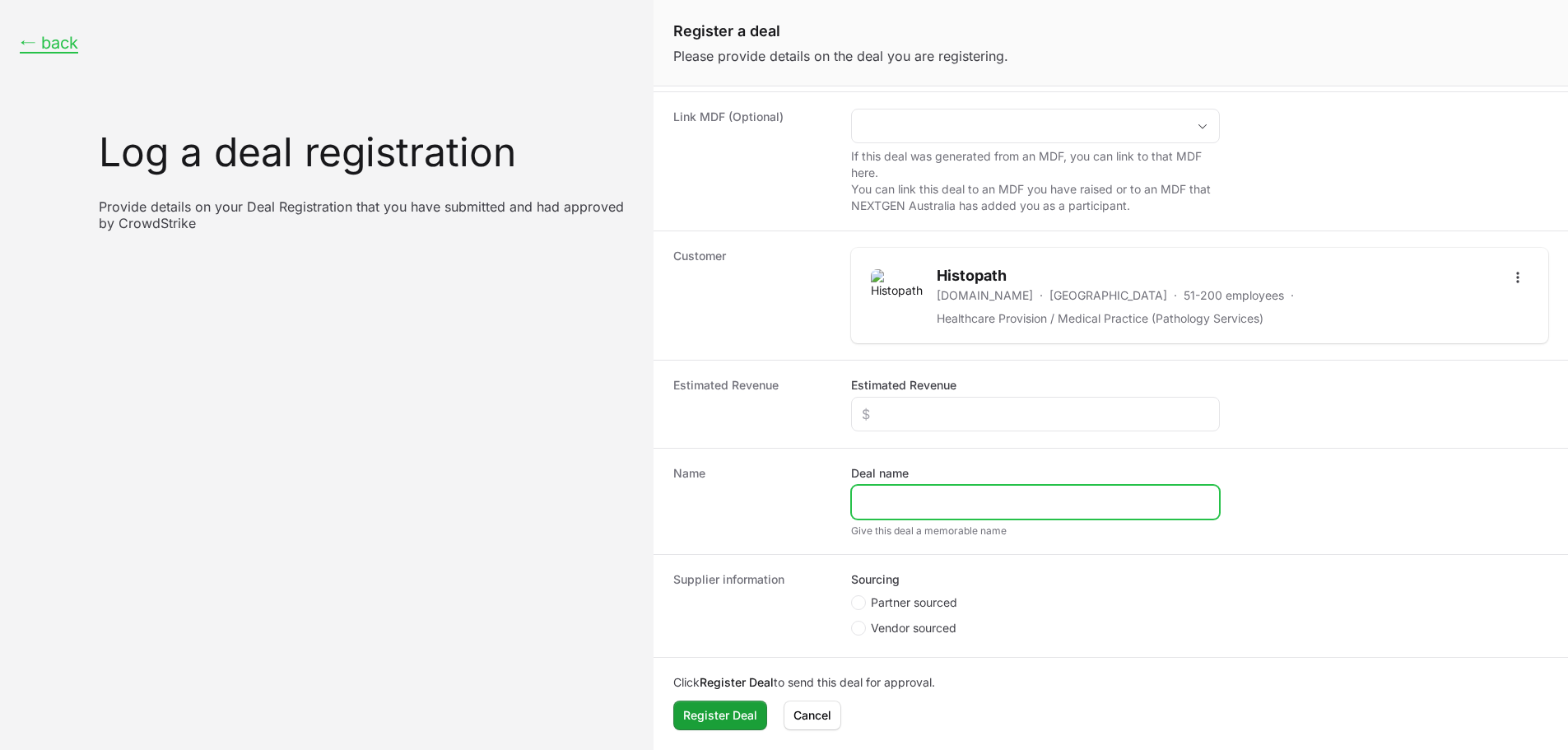click on "Deal name" 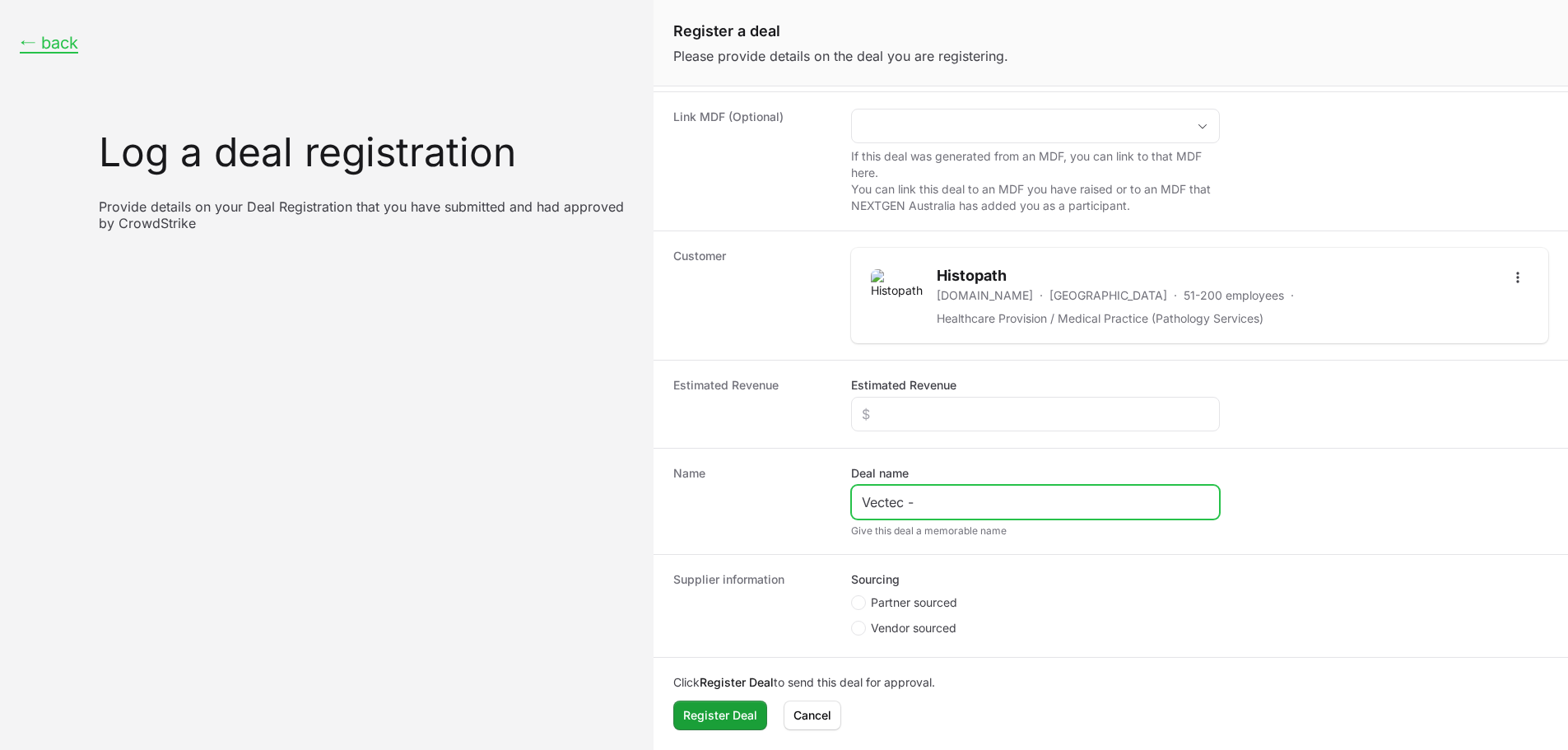 click on "Vectec -" 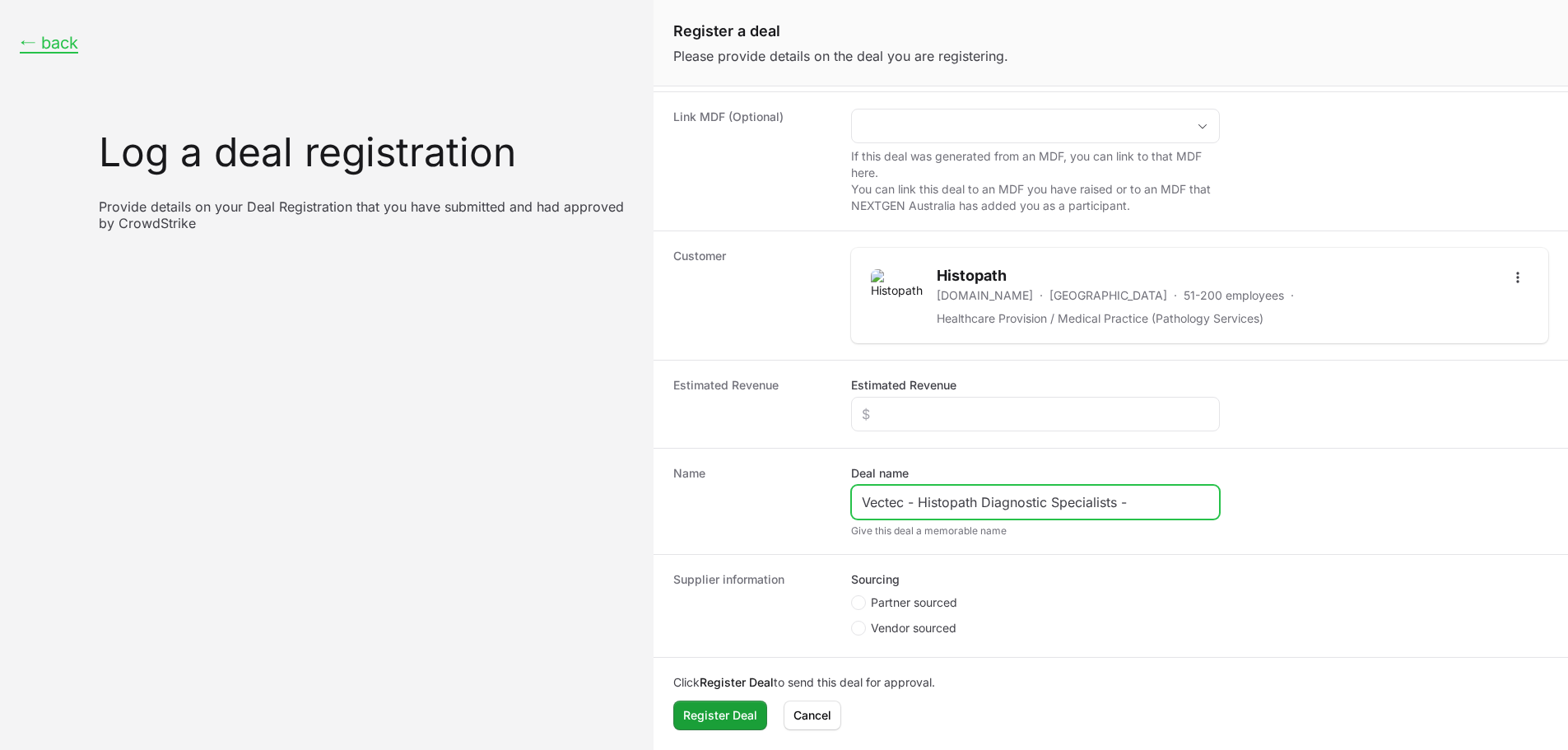click on "Vectec - Histopath Diagnostic Specialists -" 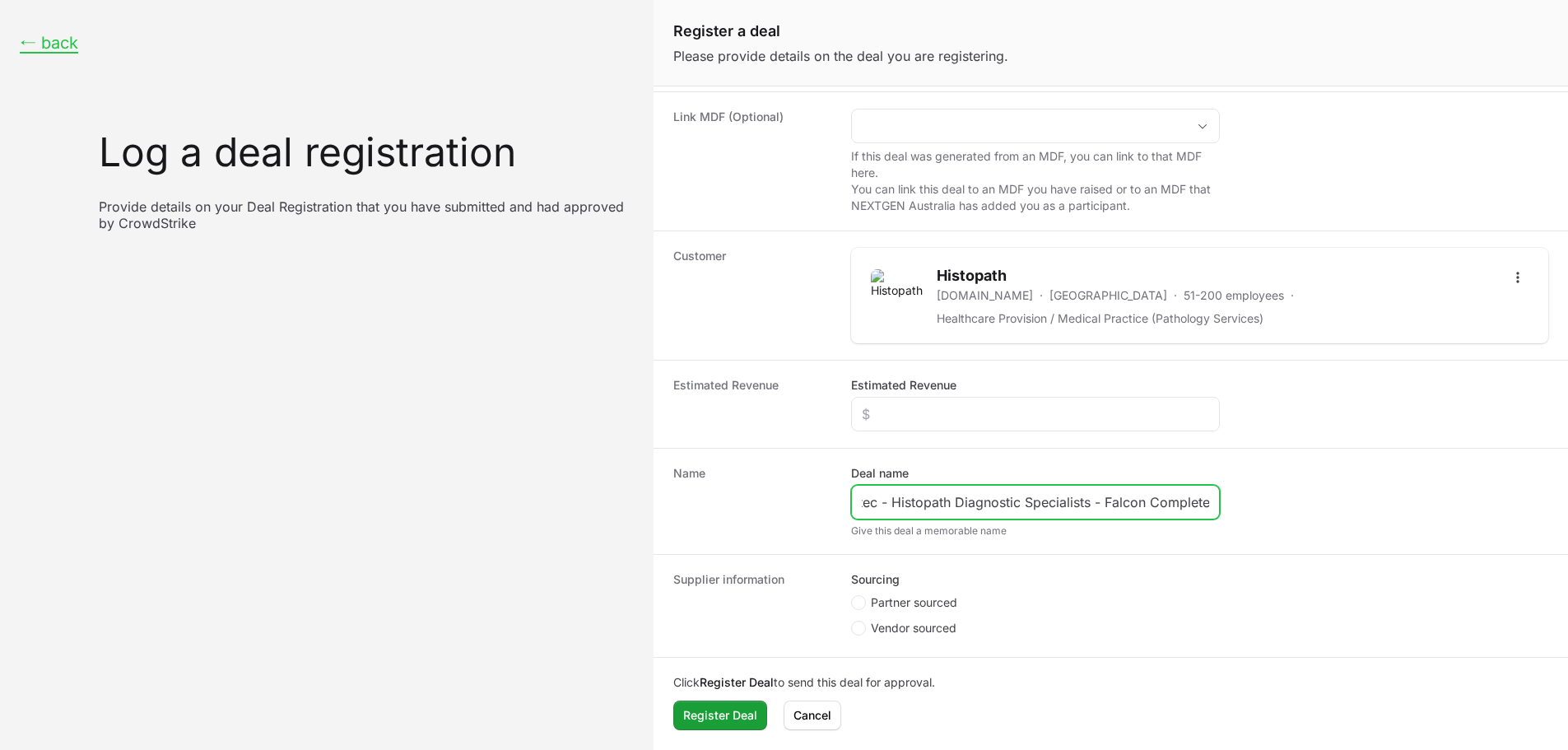 scroll, scrollTop: 0, scrollLeft: 27, axis: horizontal 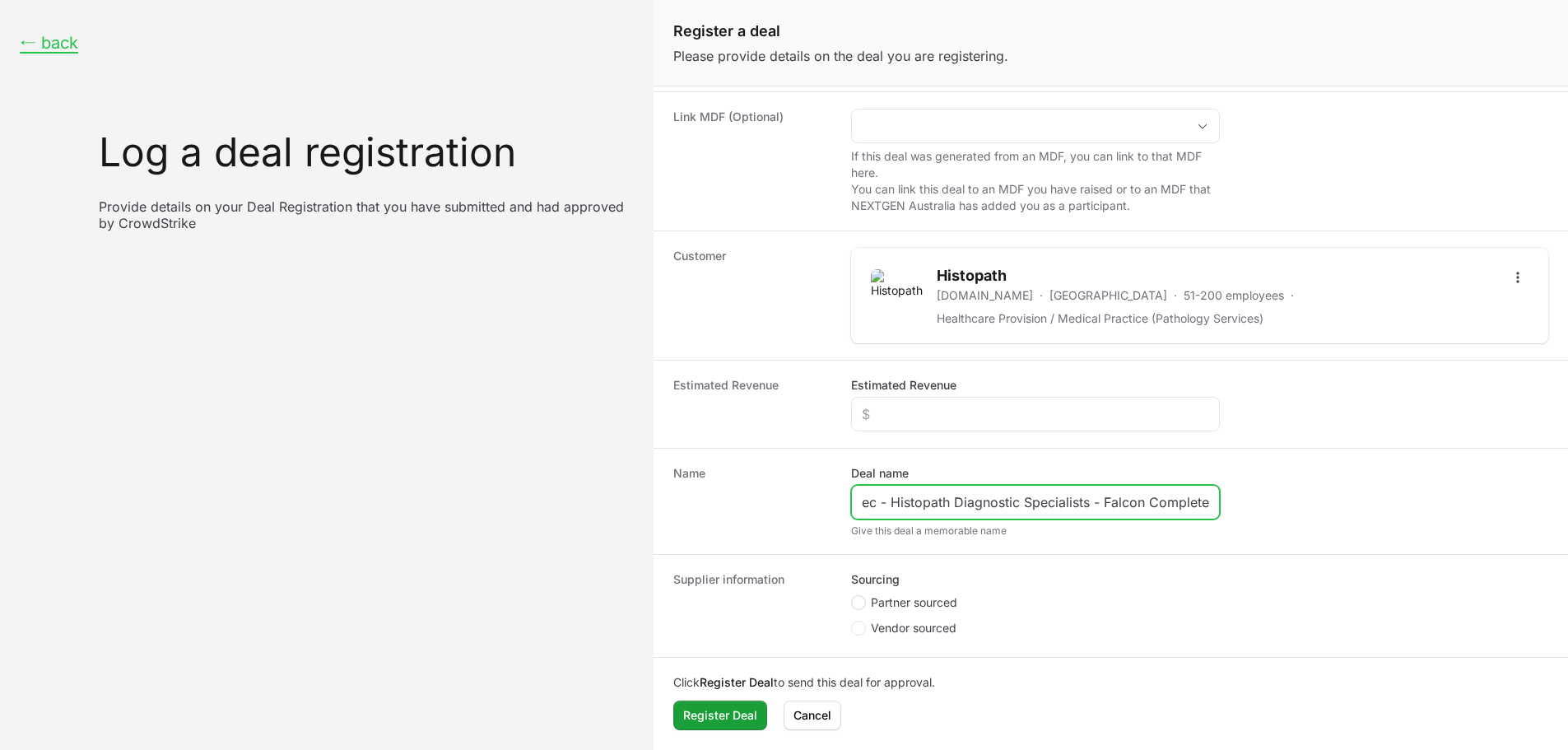 type on "Vectec - Histopath Diagnostic Specialists - Falcon Complete" 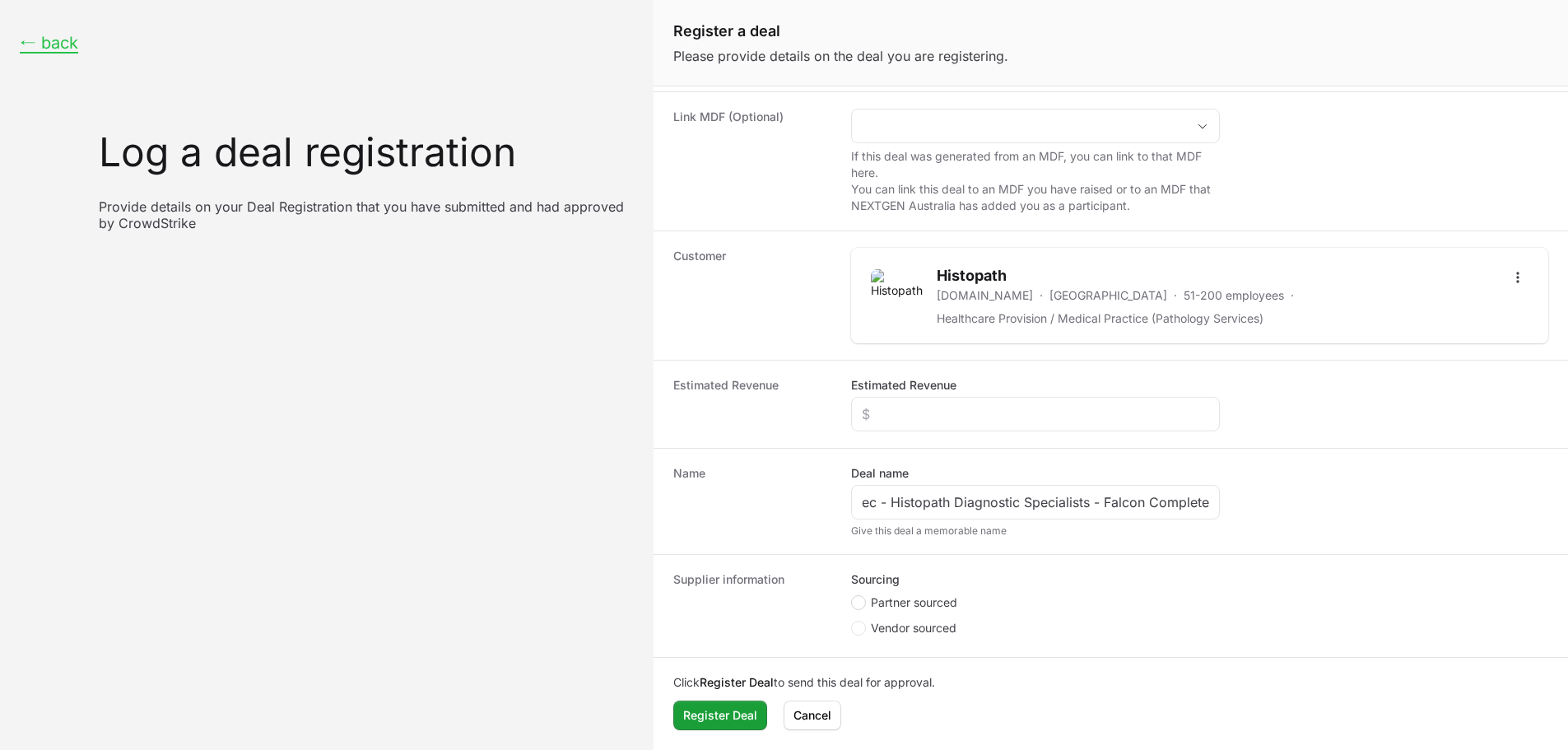scroll, scrollTop: 0, scrollLeft: 0, axis: both 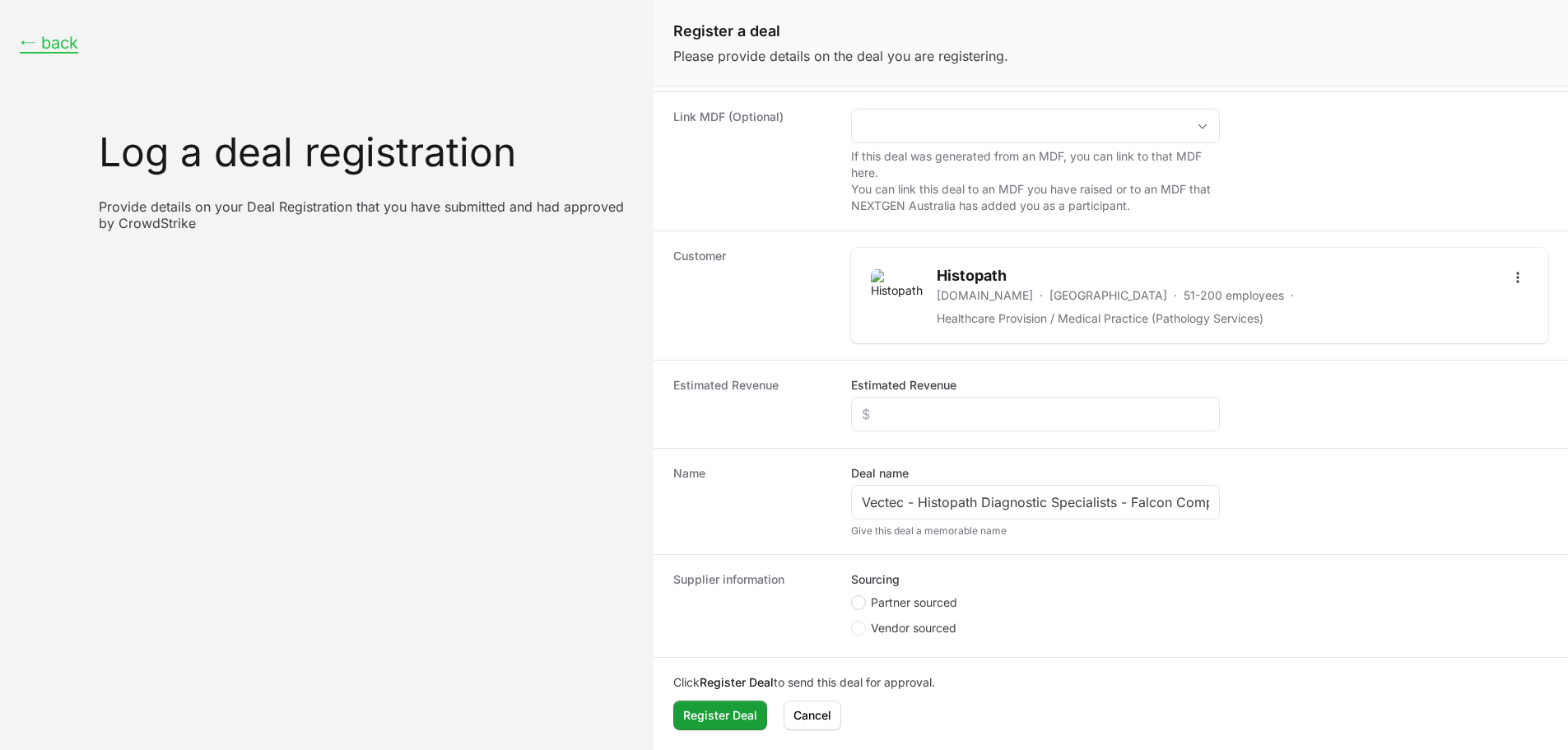 click 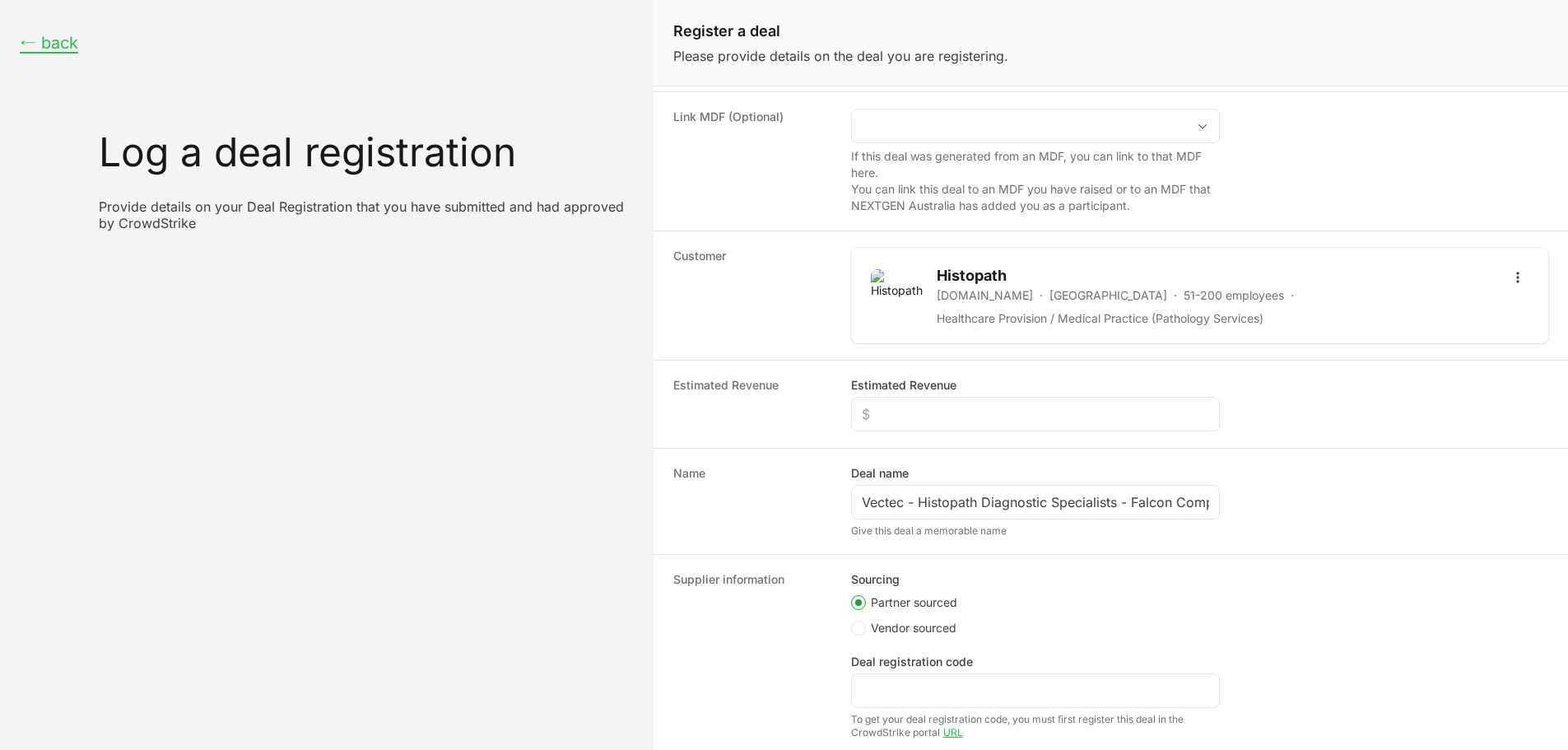 scroll, scrollTop: 33, scrollLeft: 0, axis: vertical 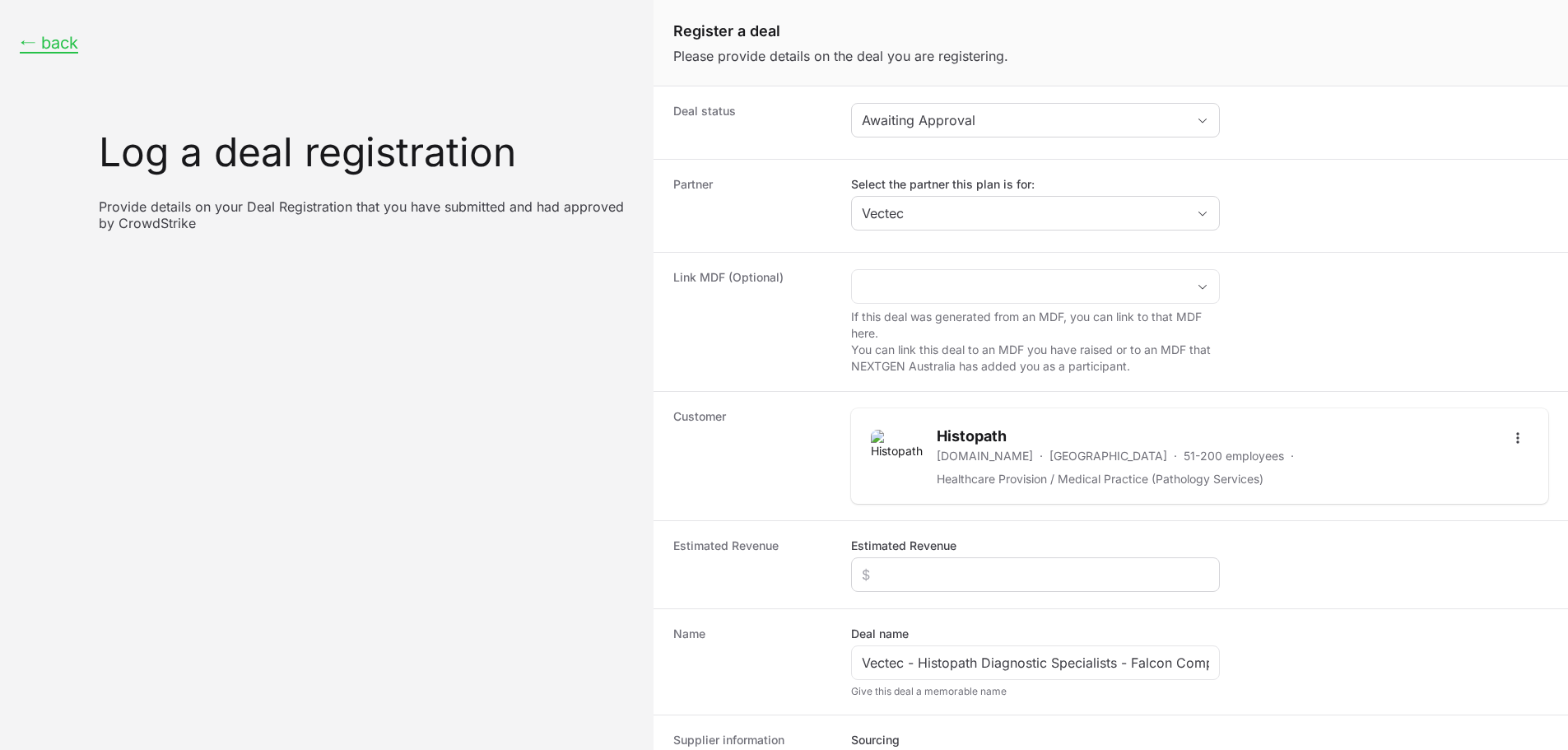click 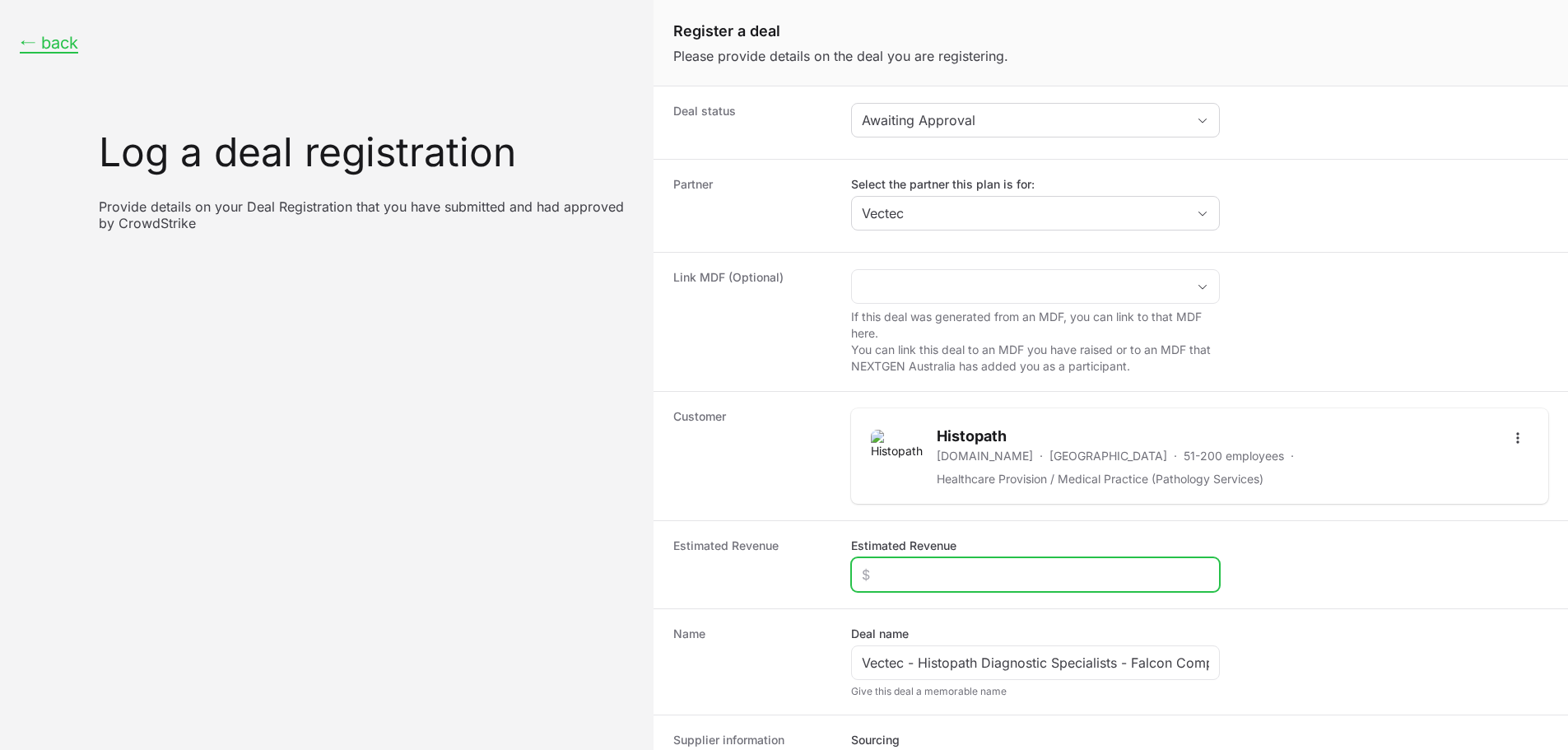 click on "Estimated Revenue" 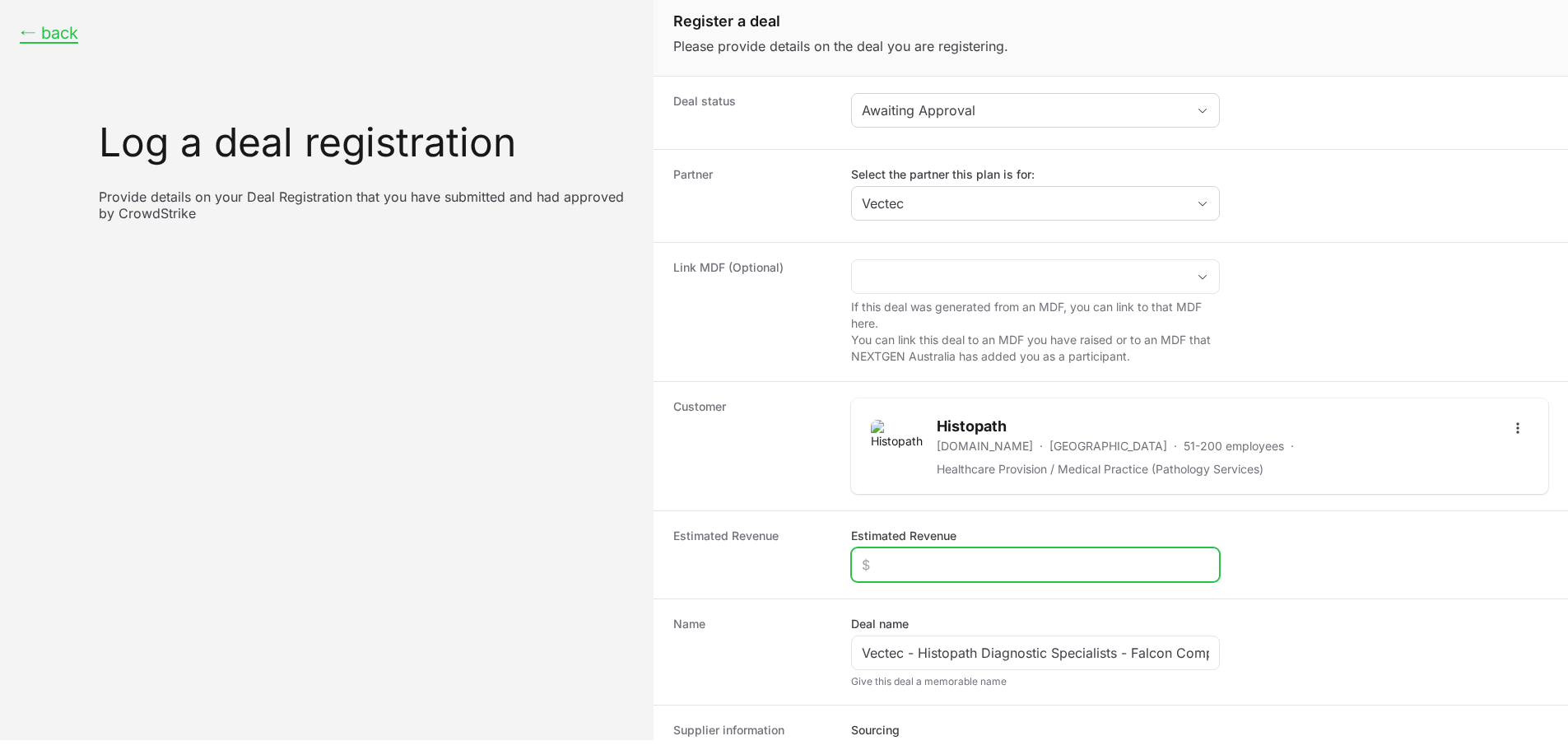 scroll, scrollTop: 0, scrollLeft: 0, axis: both 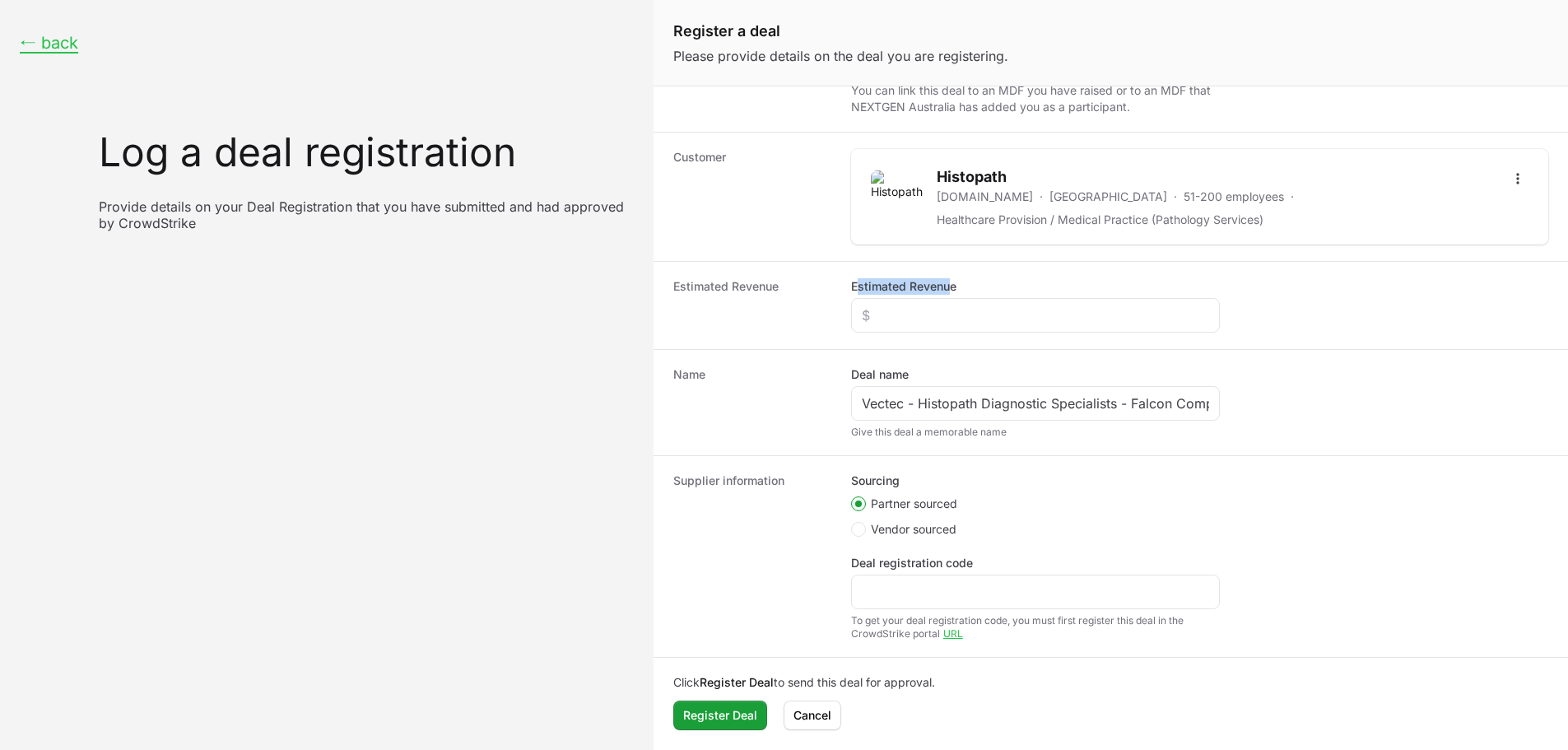 drag, startPoint x: 952, startPoint y: 286, endPoint x: 856, endPoint y: 284, distance: 96.02083 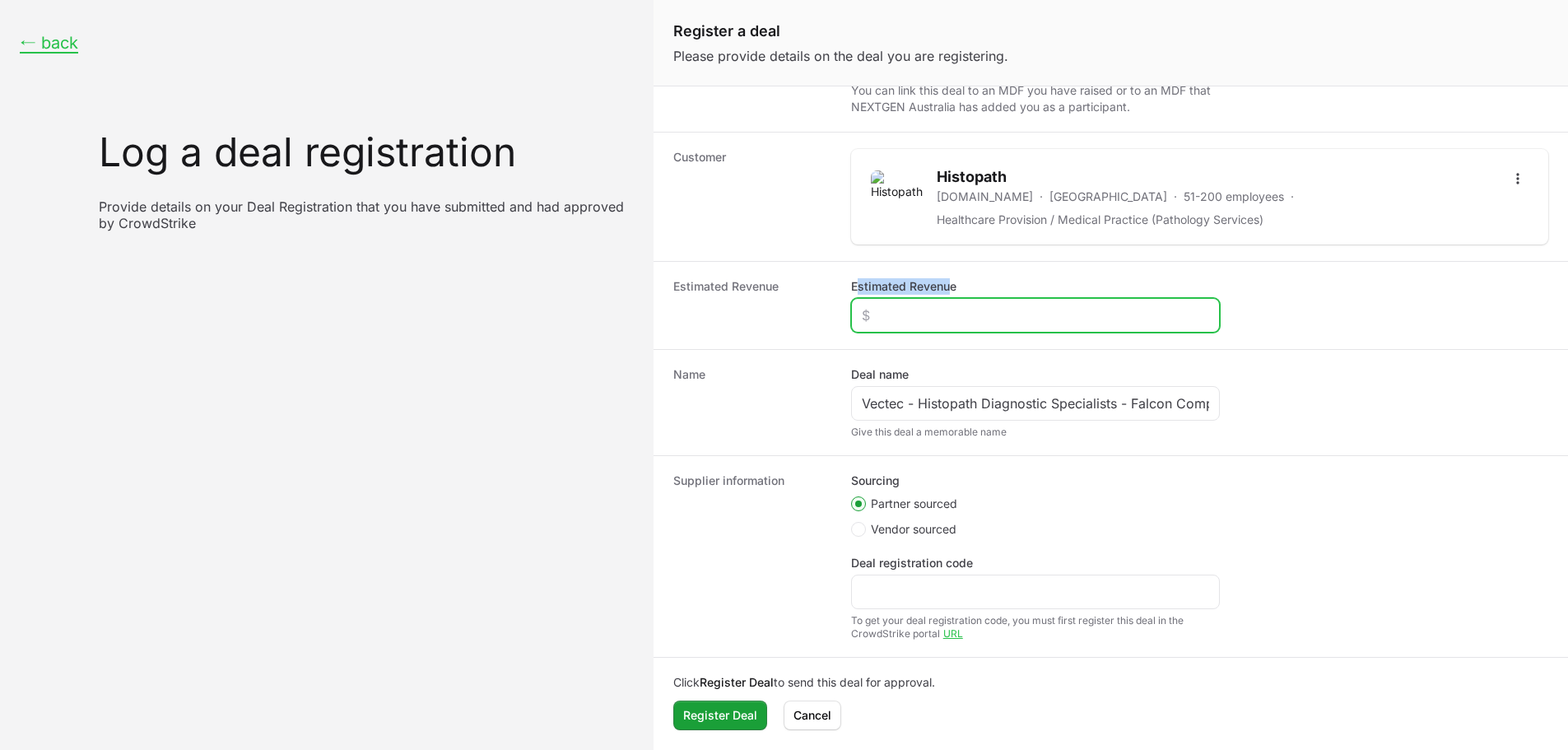 click on "Estimated Revenue" 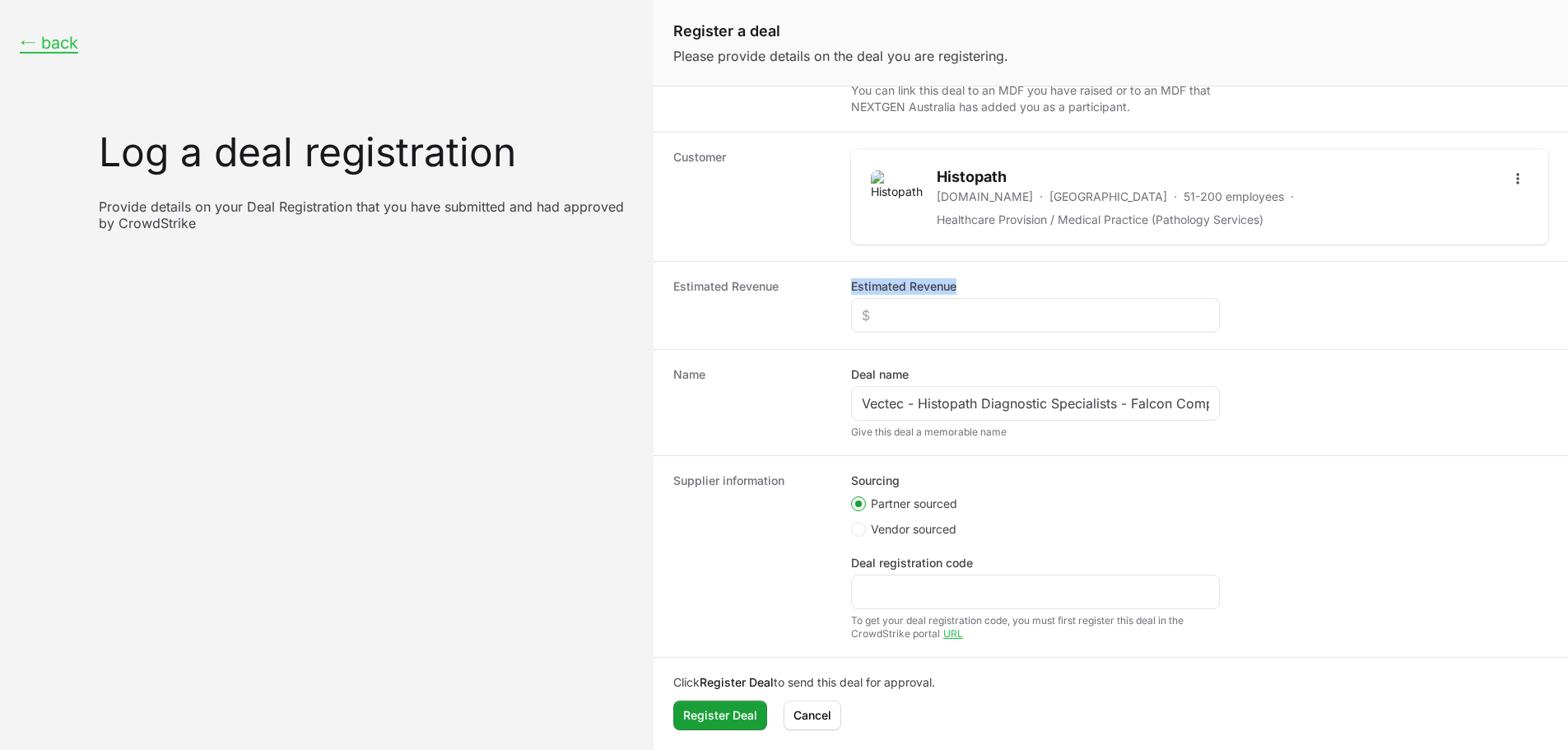 drag, startPoint x: 848, startPoint y: 284, endPoint x: 956, endPoint y: 291, distance: 108.22661 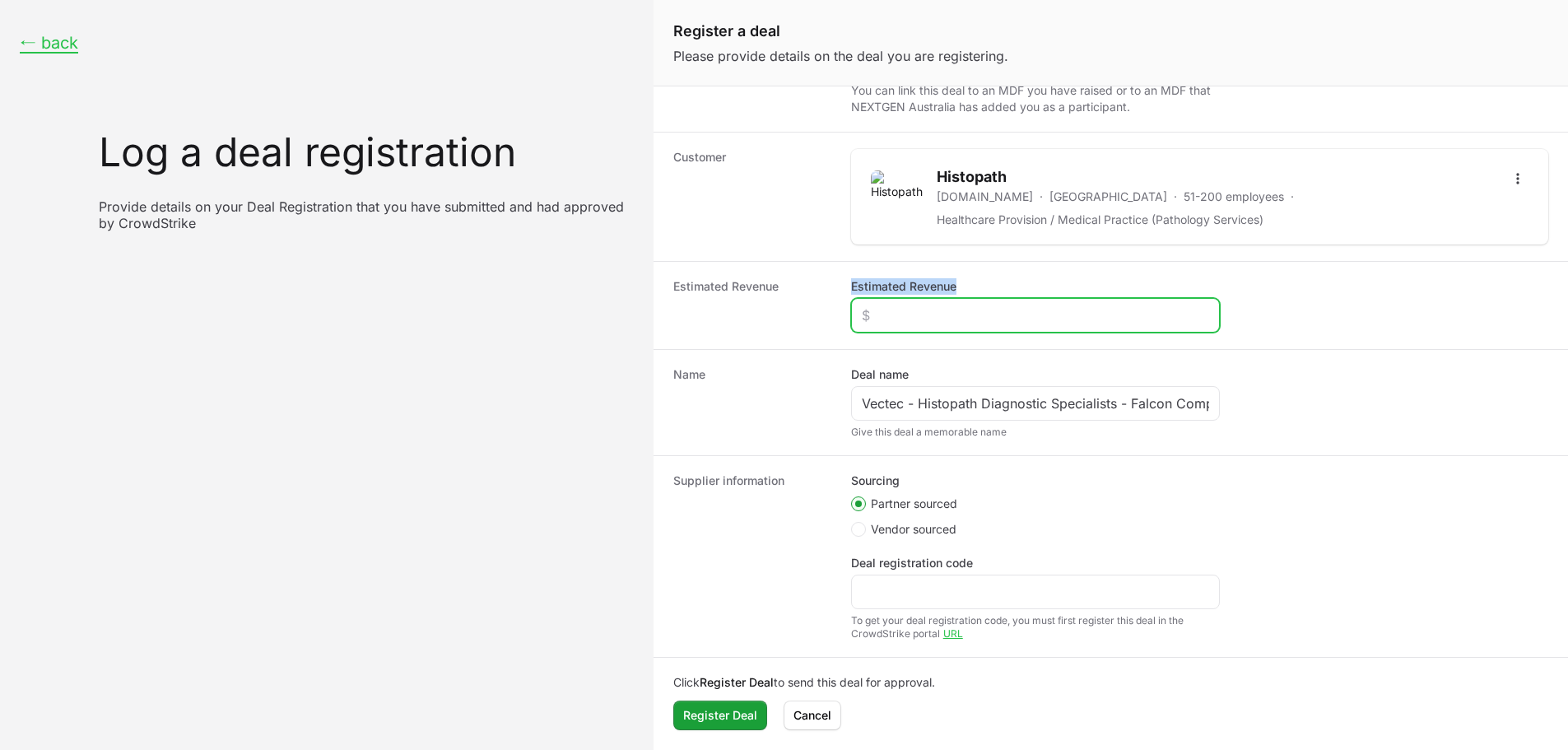 click on "Estimated Revenue" 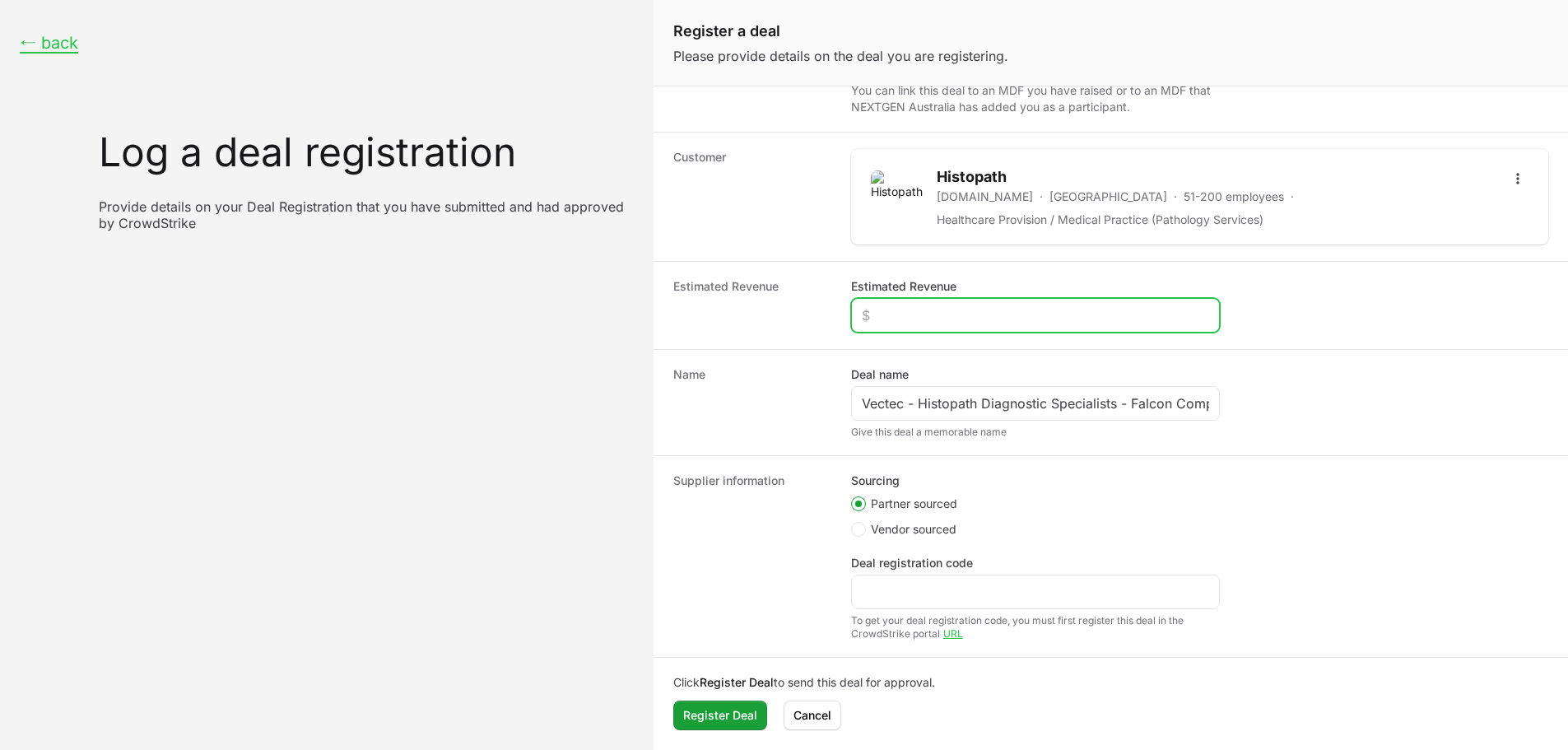 click on "Estimated Revenue" 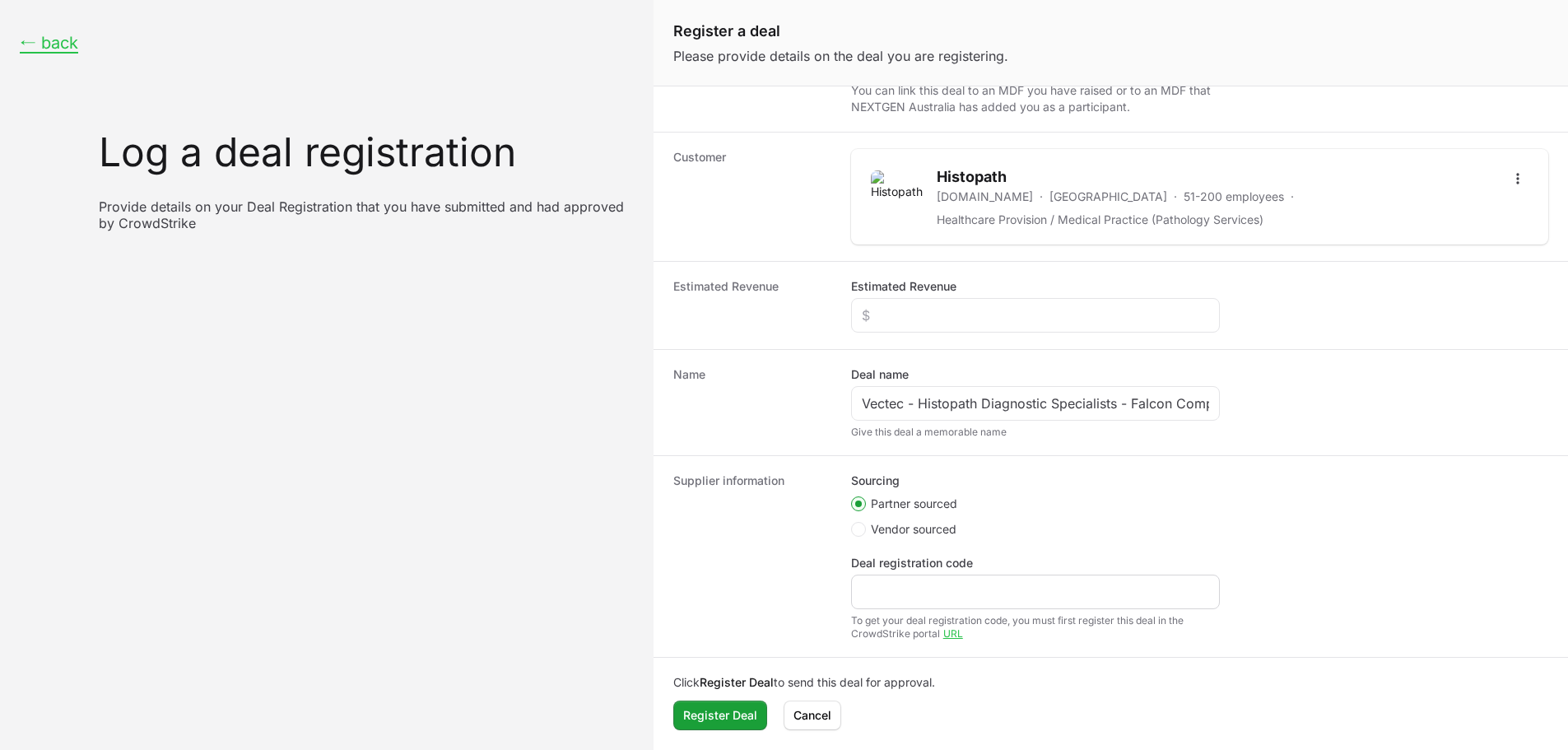 click 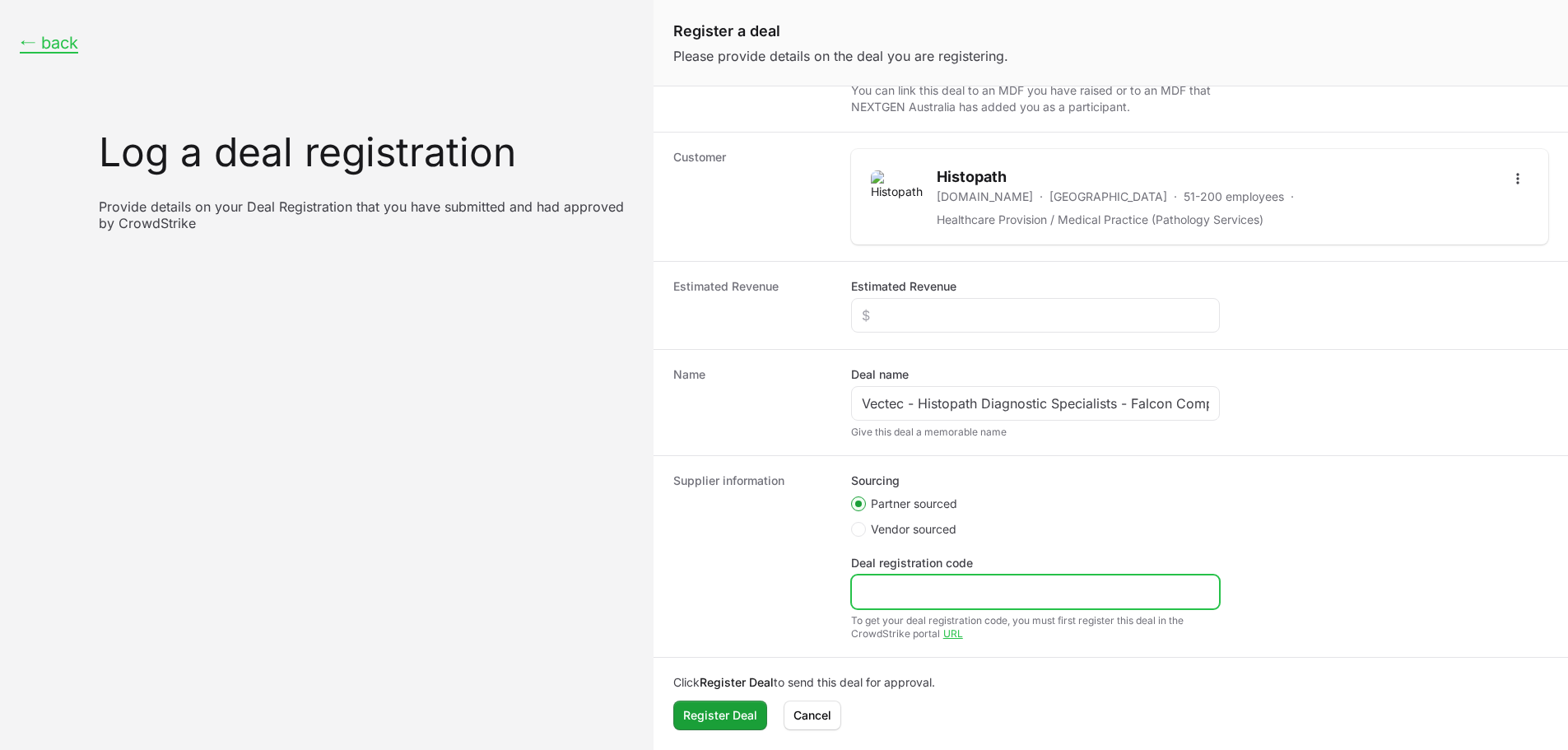 click on "Deal registration code" 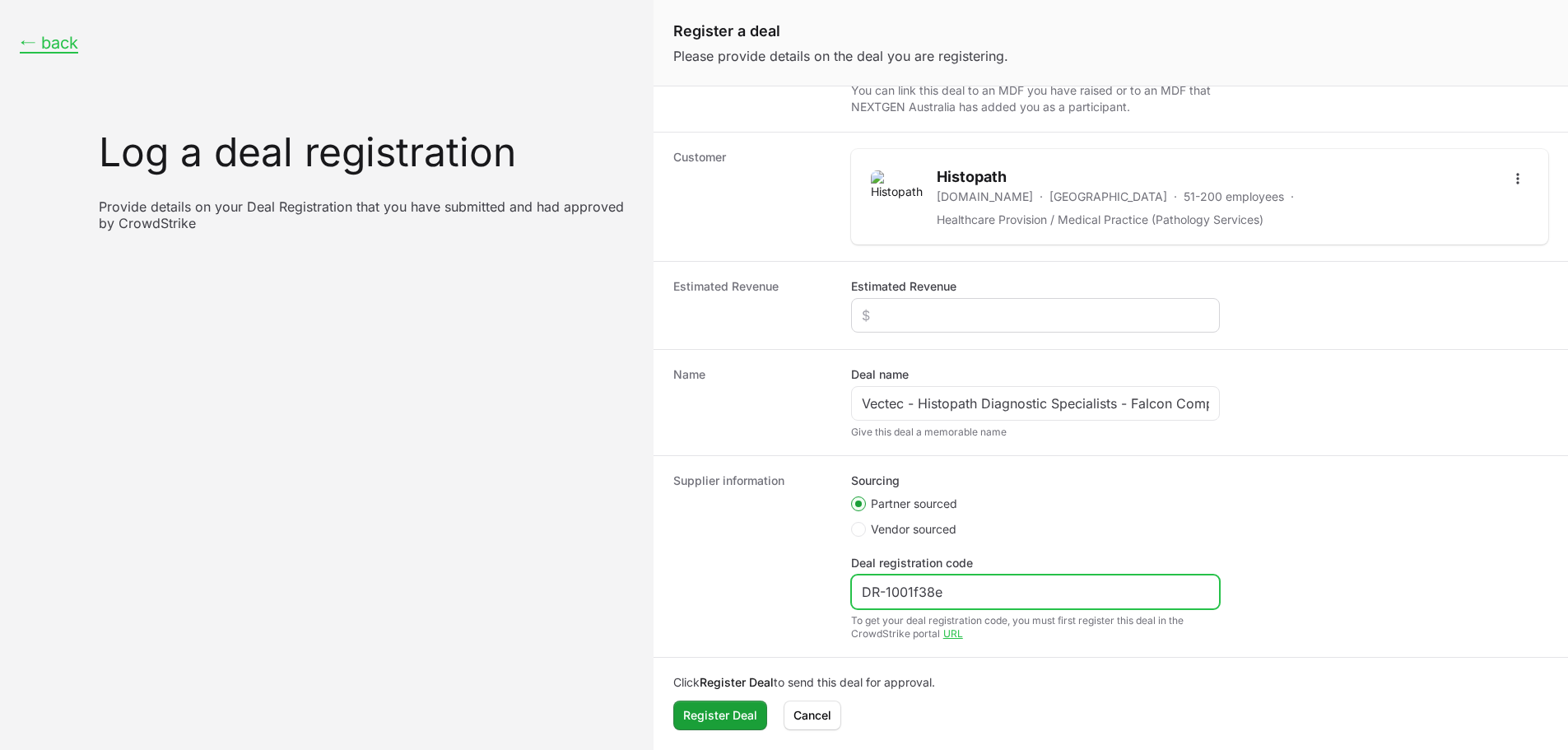 type on "DR-1001f38e" 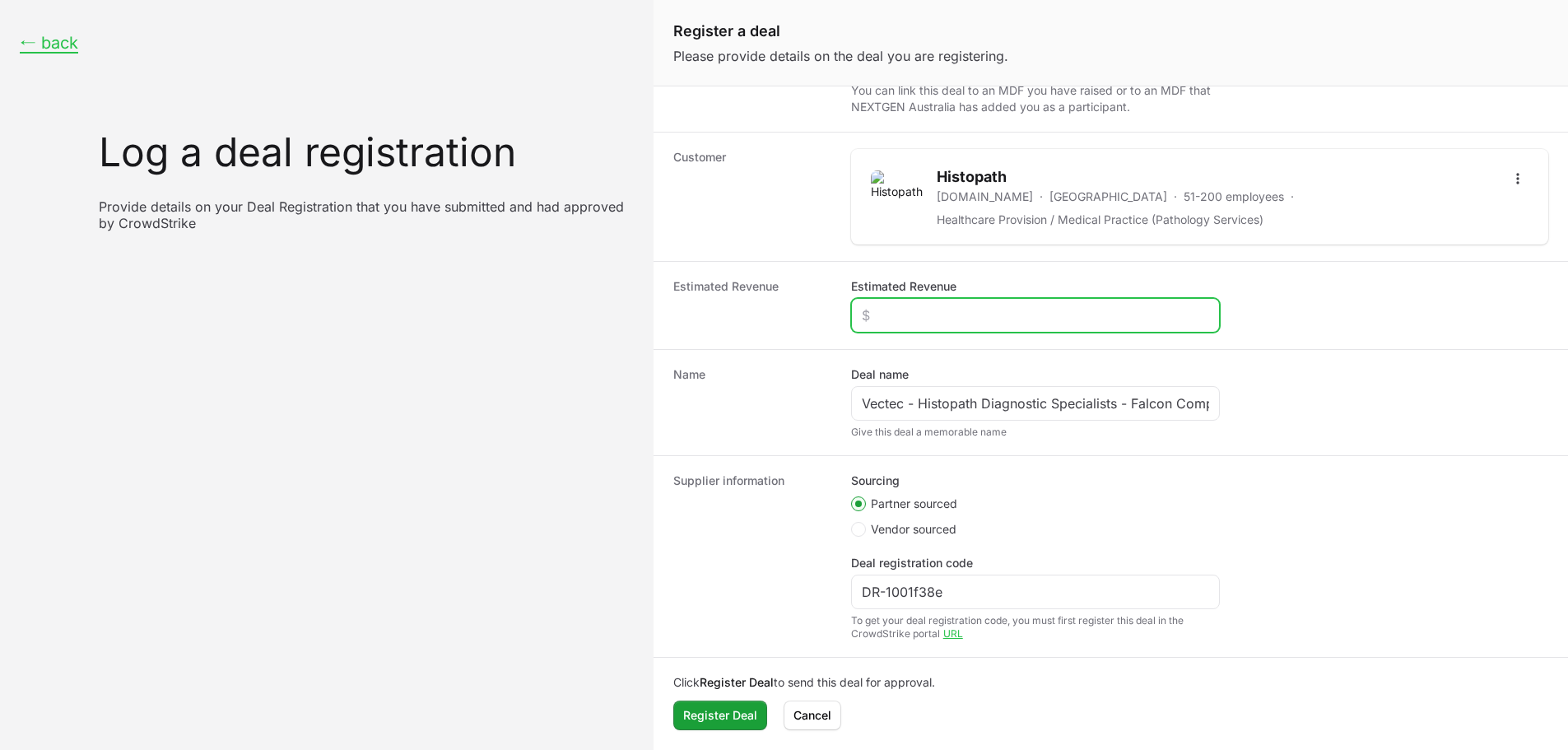 click on "Estimated Revenue" 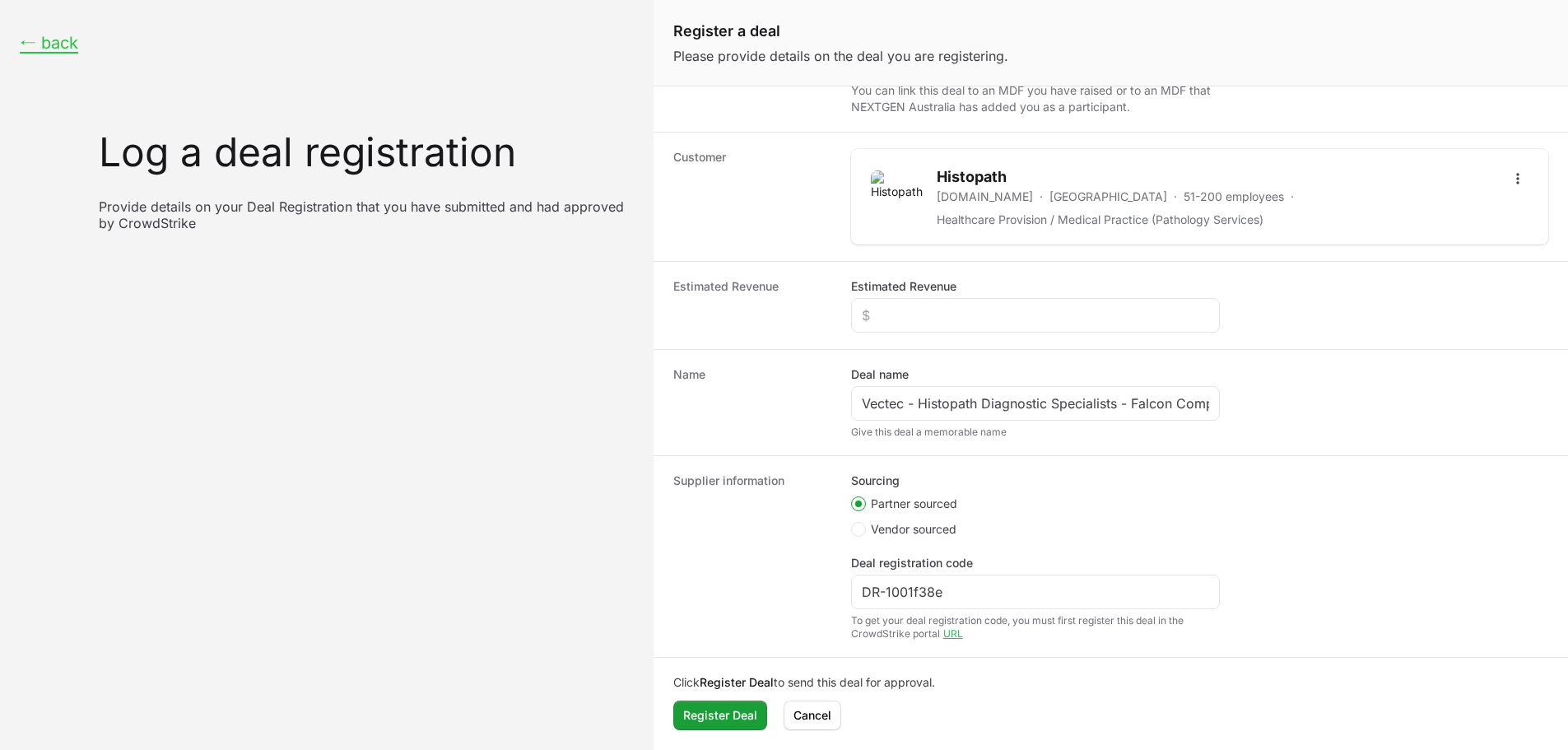 click on "← back  Log a deal registration   Provide details on your Deal Registration that you have submitted and had approved by CrowdStrike" 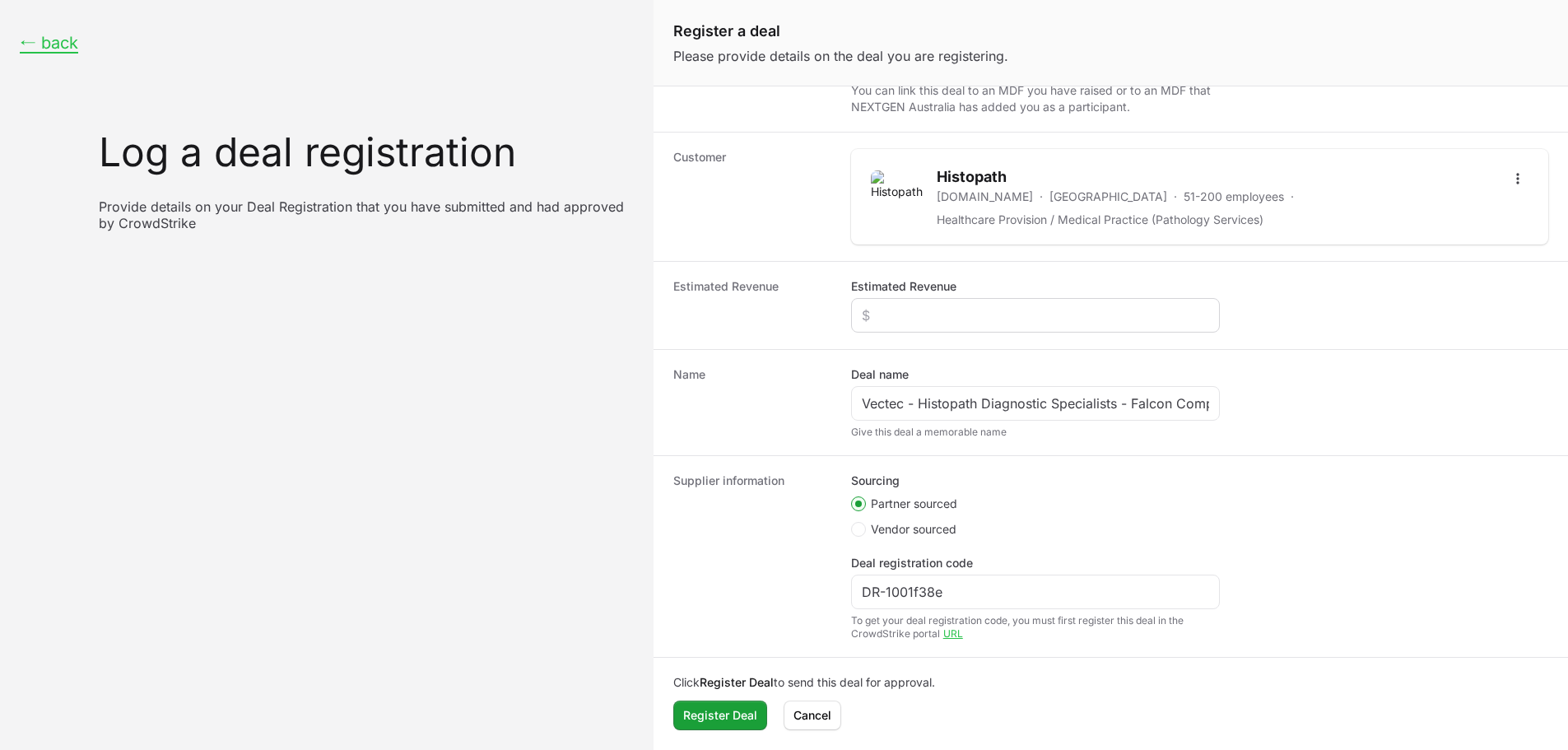 click 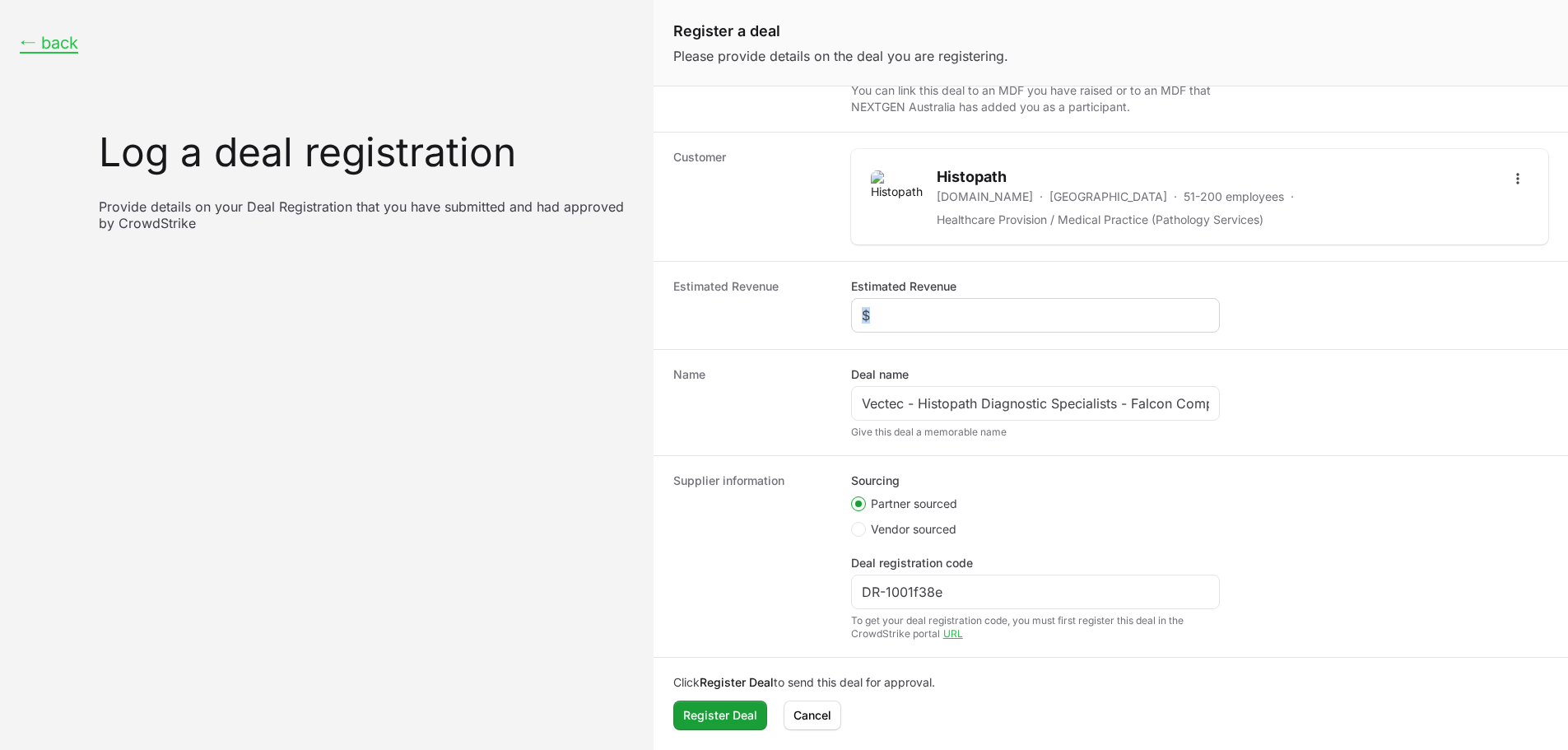 click 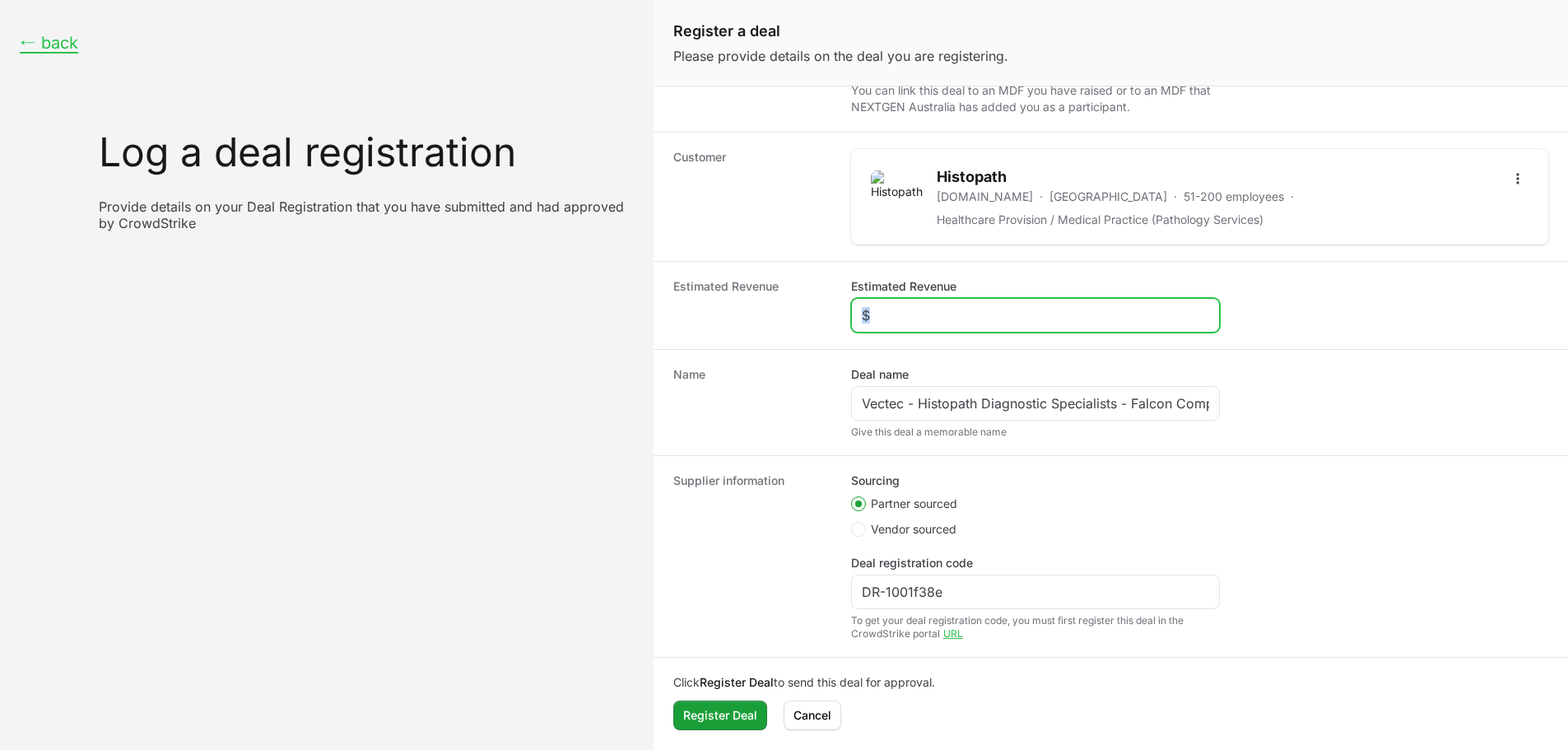 click on "Estimated Revenue" 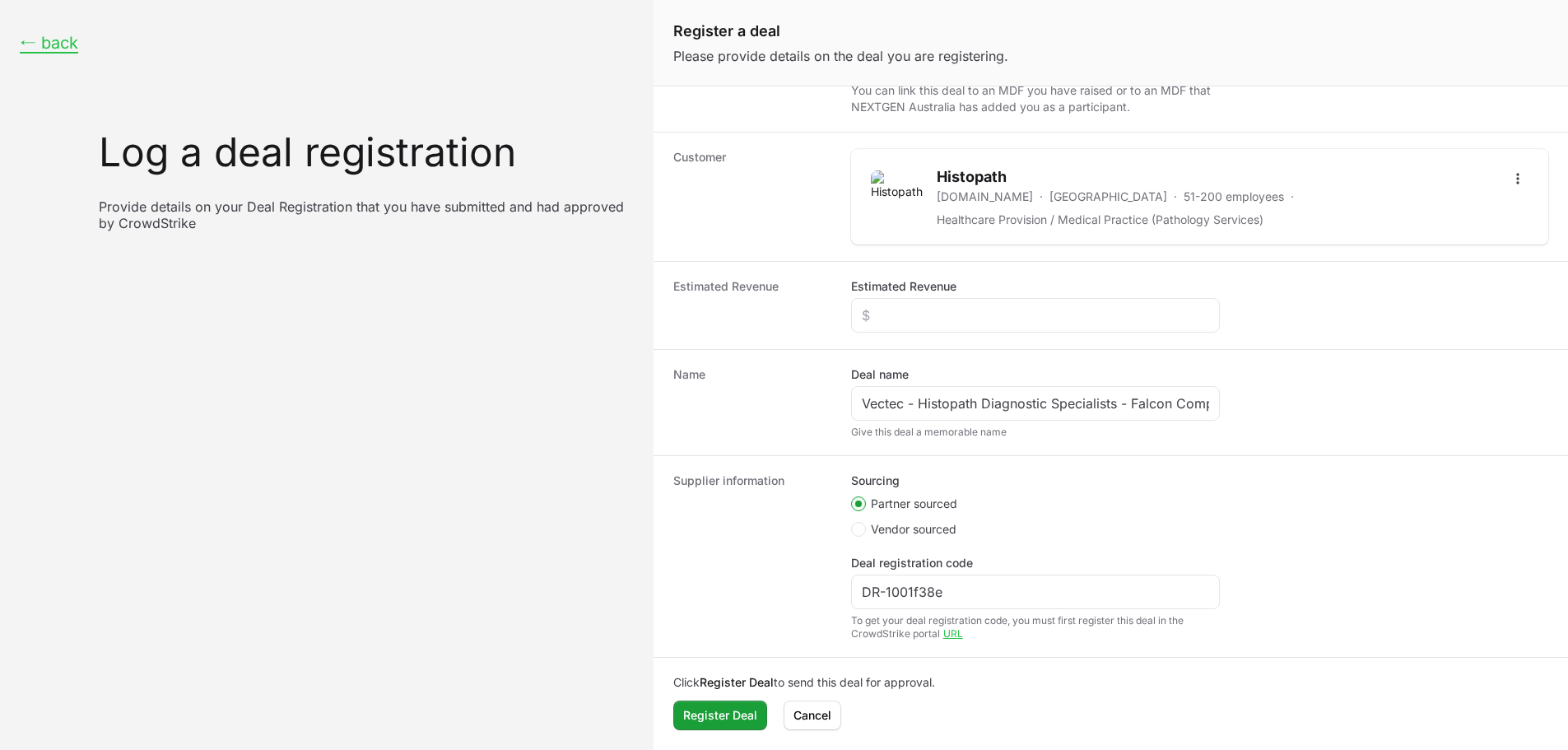 click on "Estimated Revenue Estimated Revenue" 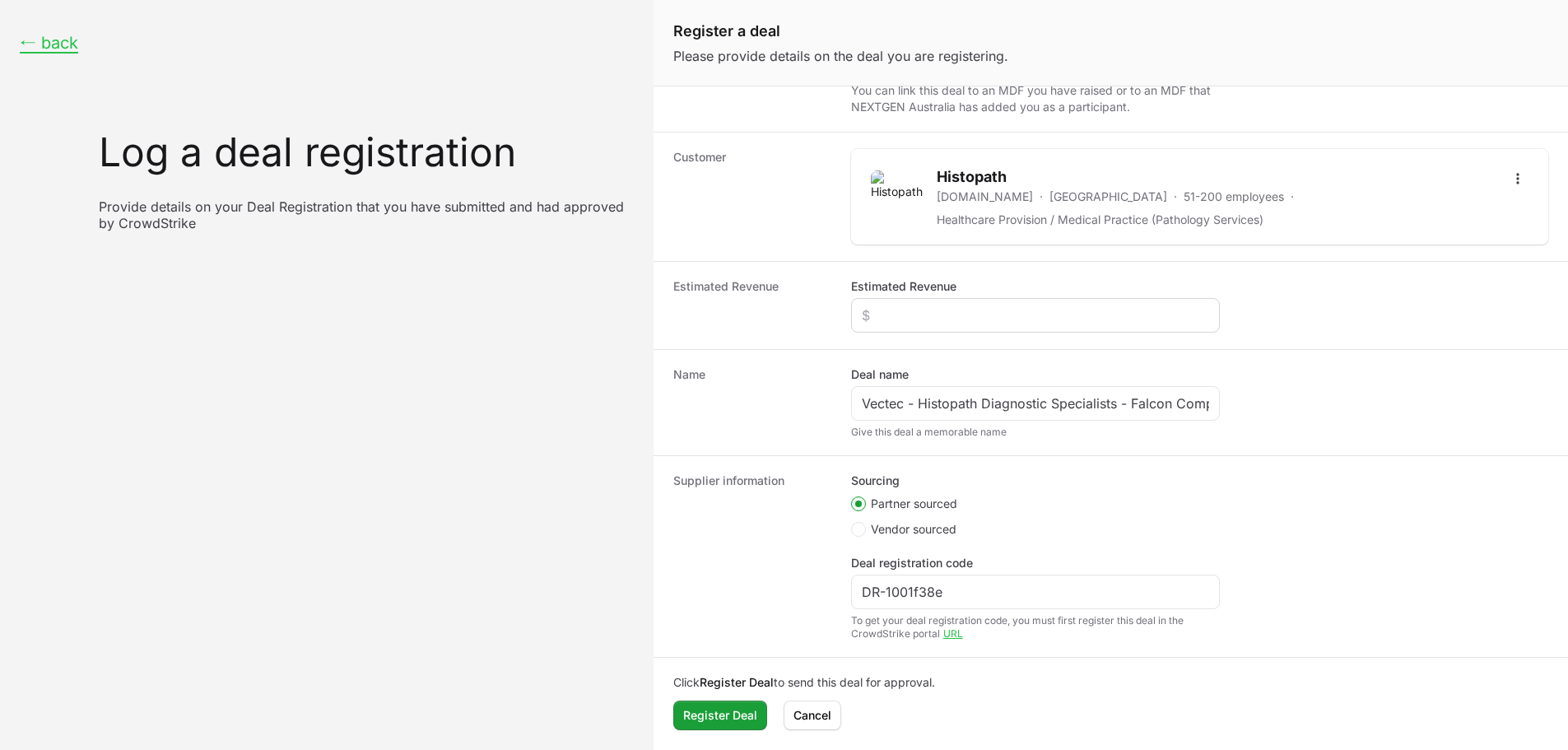 click on "Estimated Revenue" 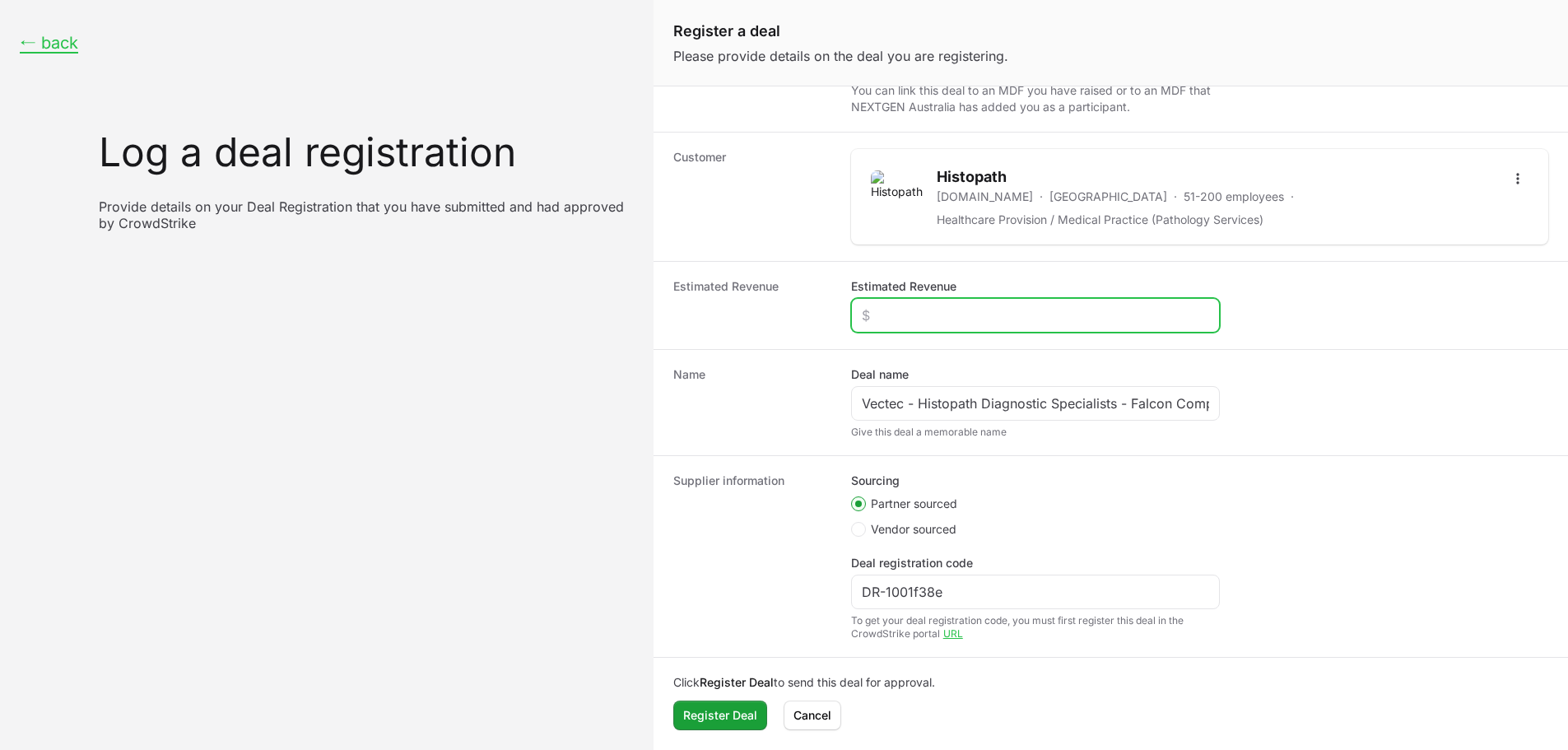 click on "Estimated Revenue" 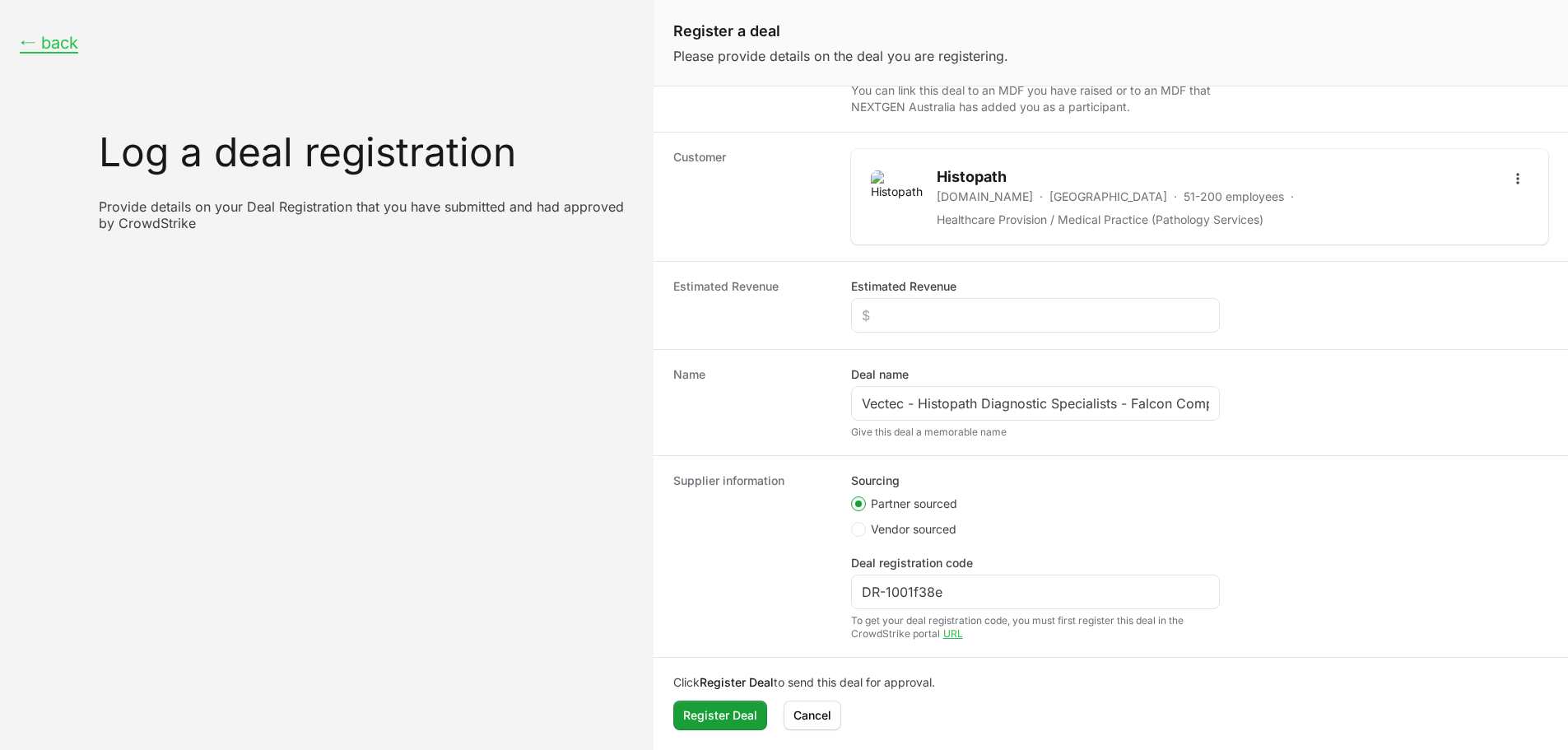 click on "Supplier information" 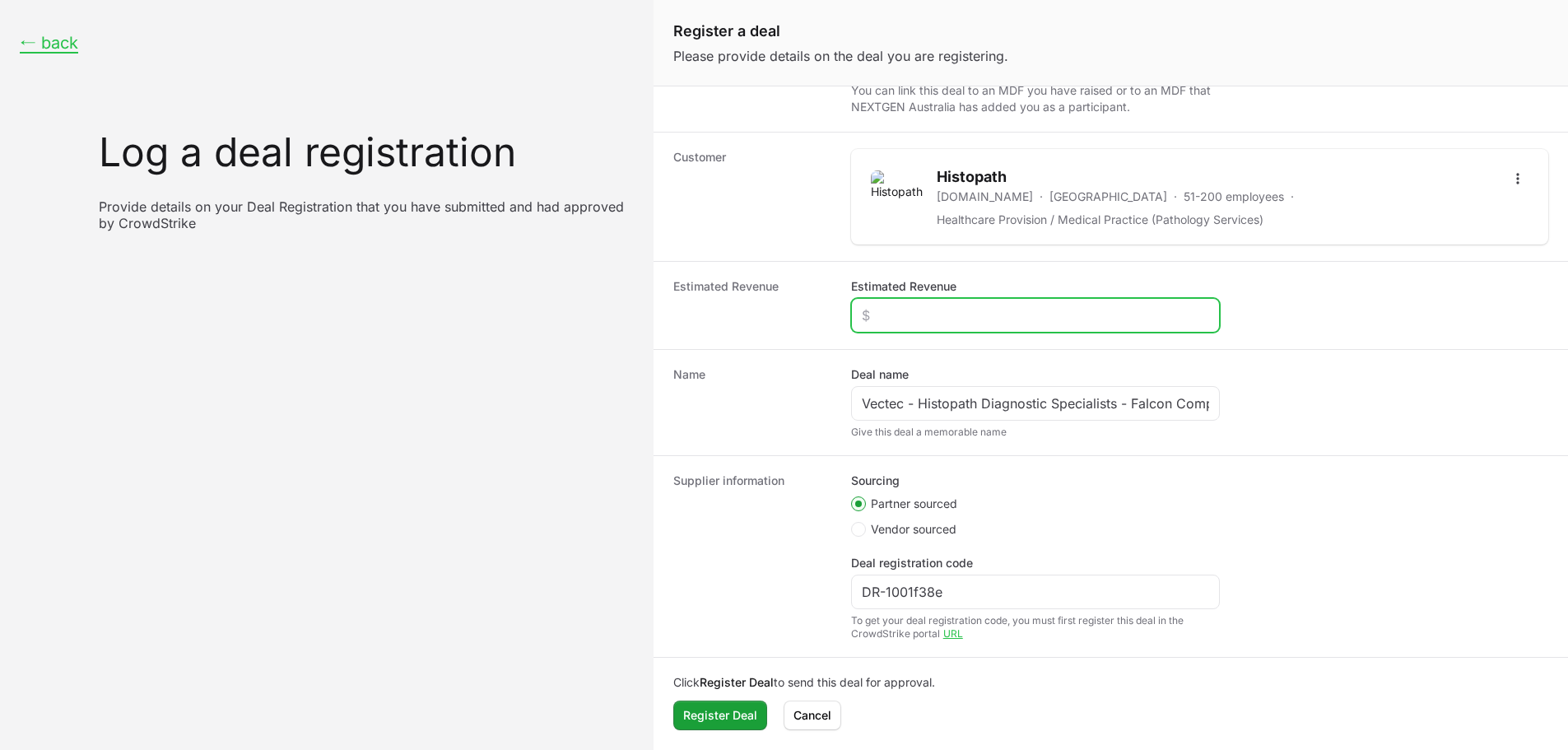 click on "Estimated Revenue" 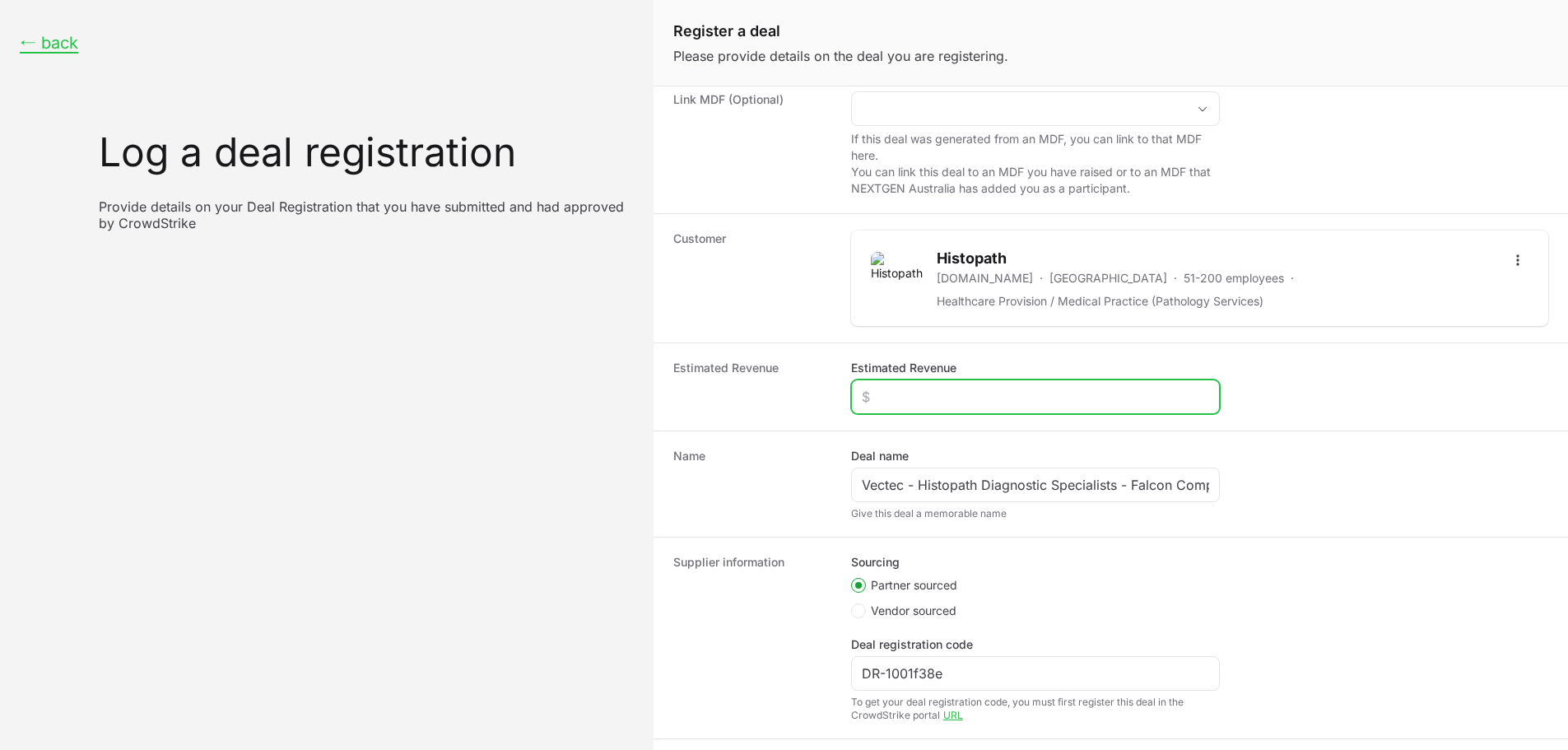 scroll, scrollTop: 177, scrollLeft: 0, axis: vertical 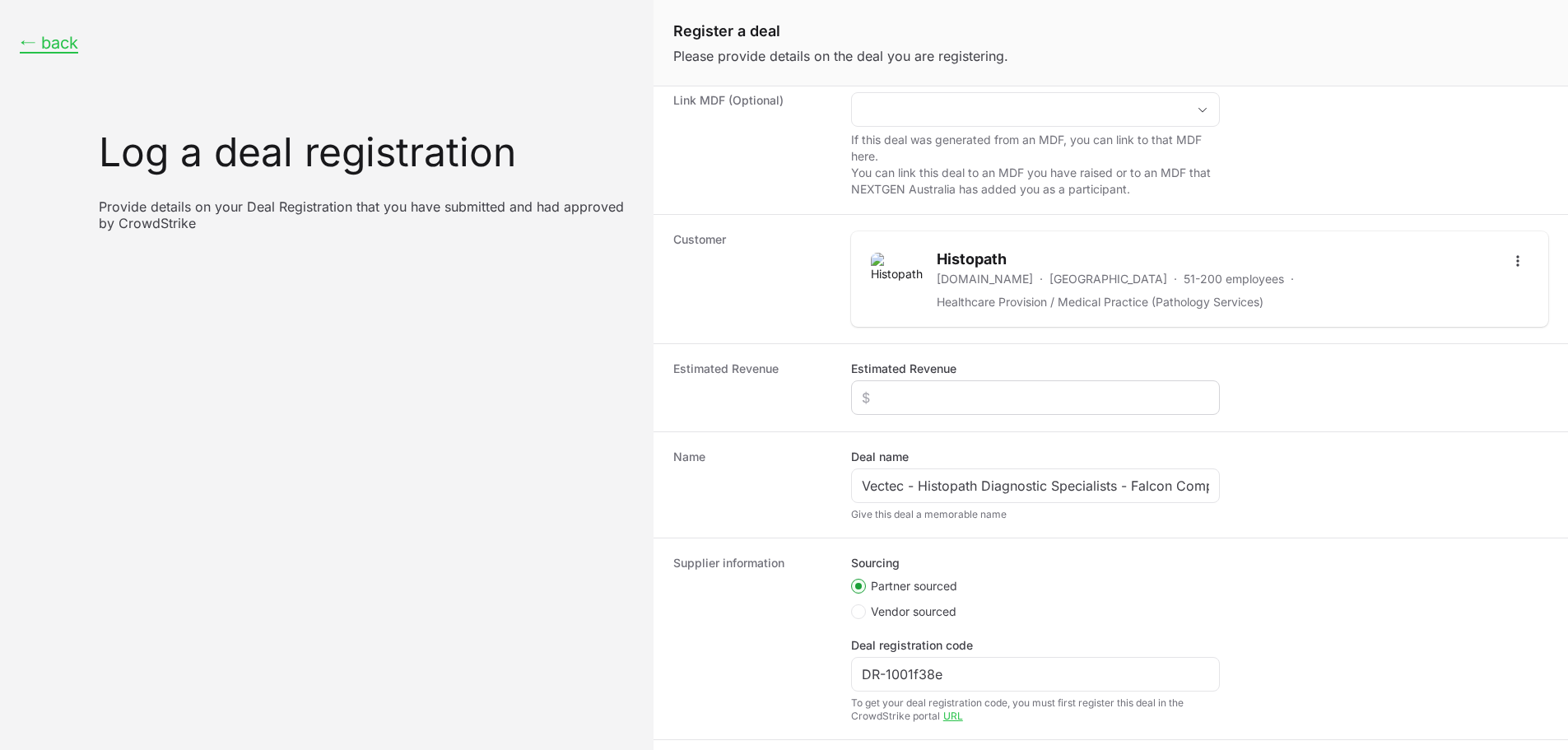 click 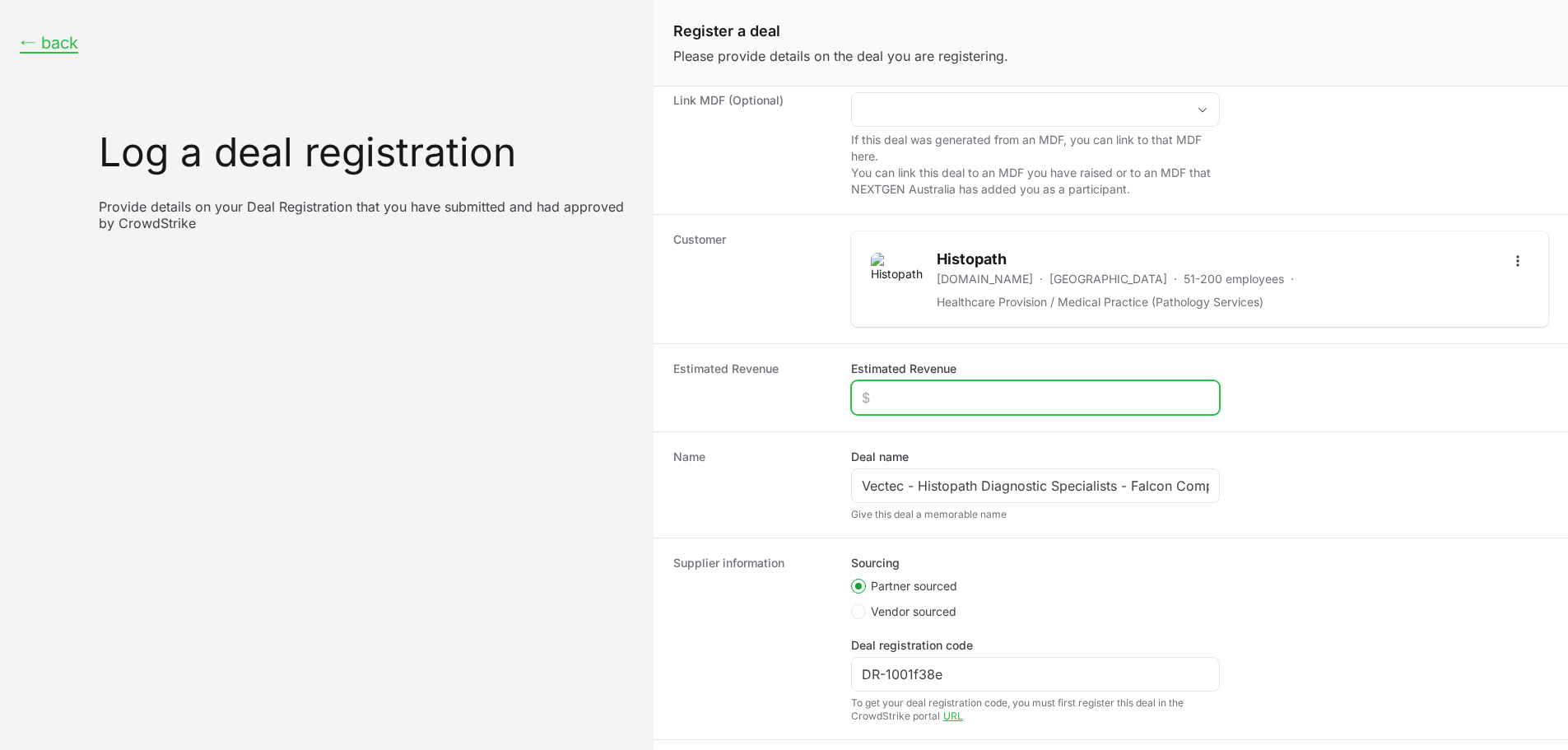click on "Estimated Revenue" 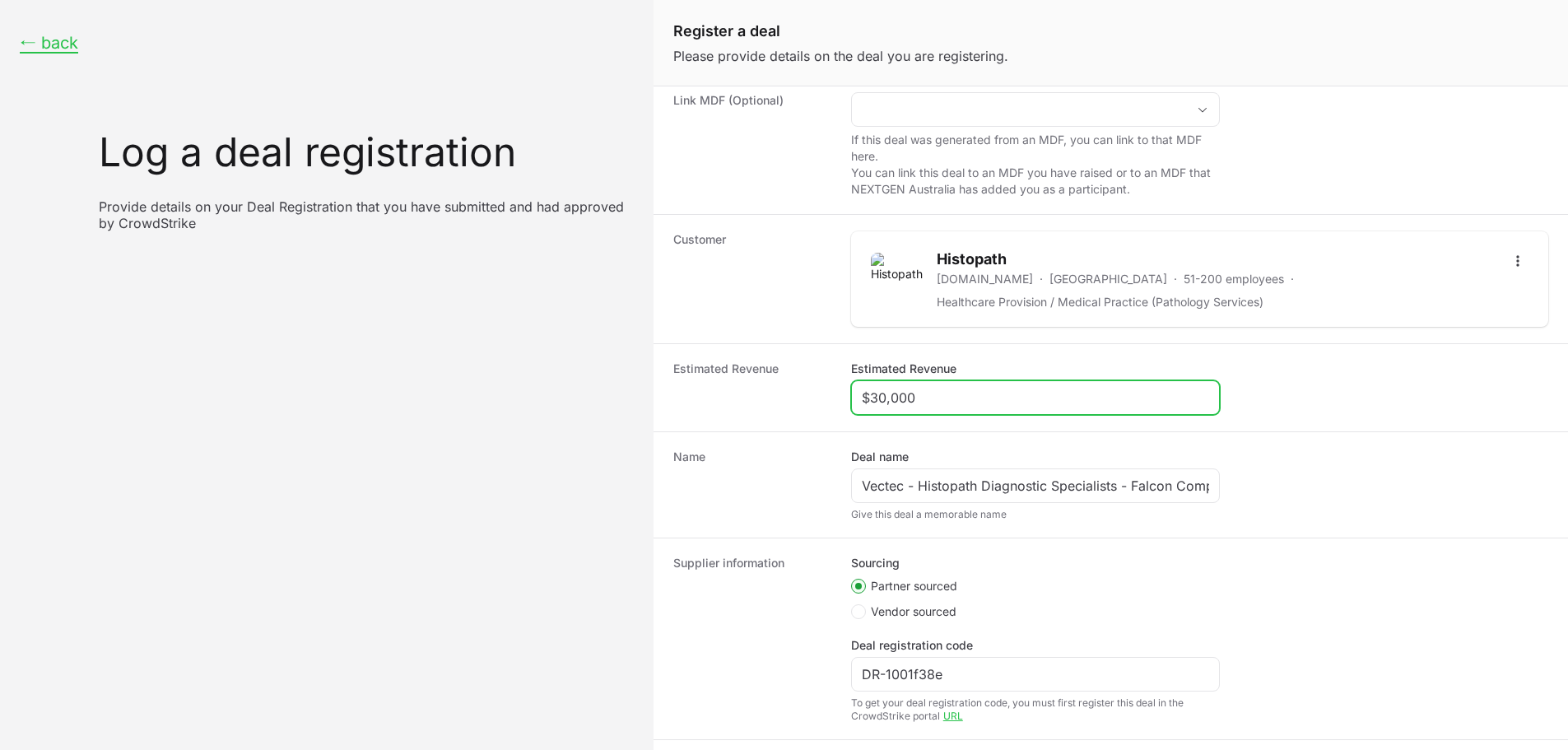 type on "$30,000" 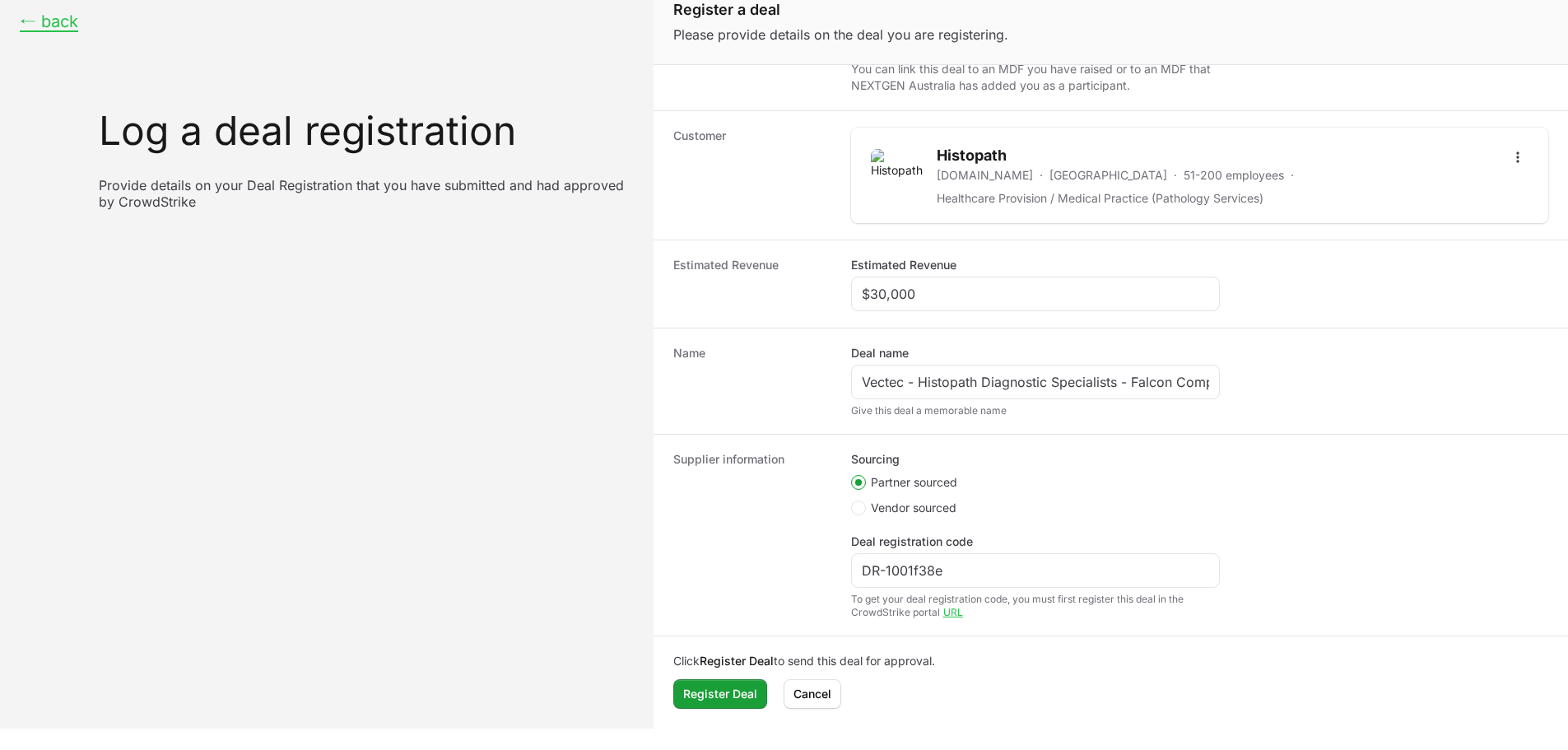 scroll, scrollTop: 33, scrollLeft: 0, axis: vertical 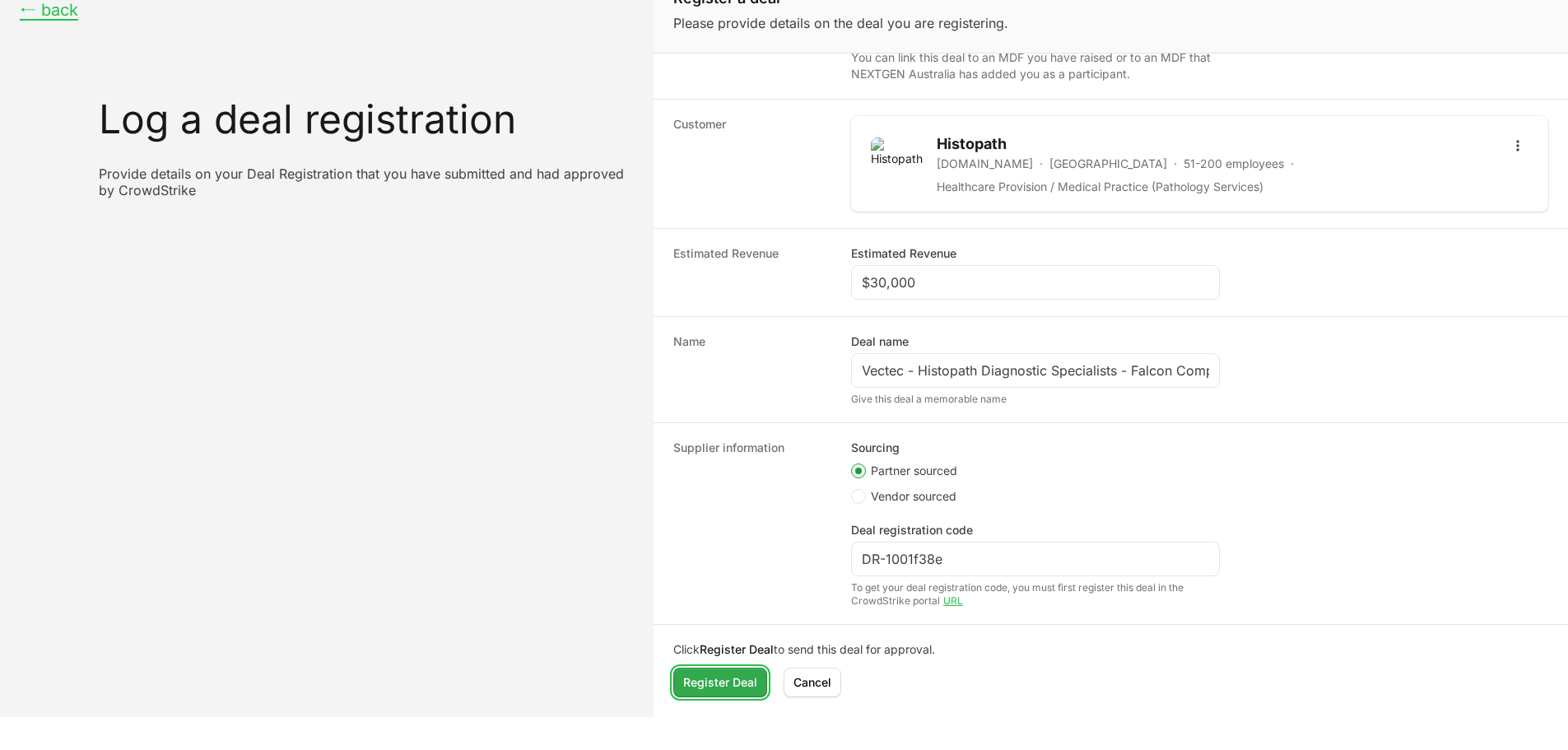 click on "Register Deal" 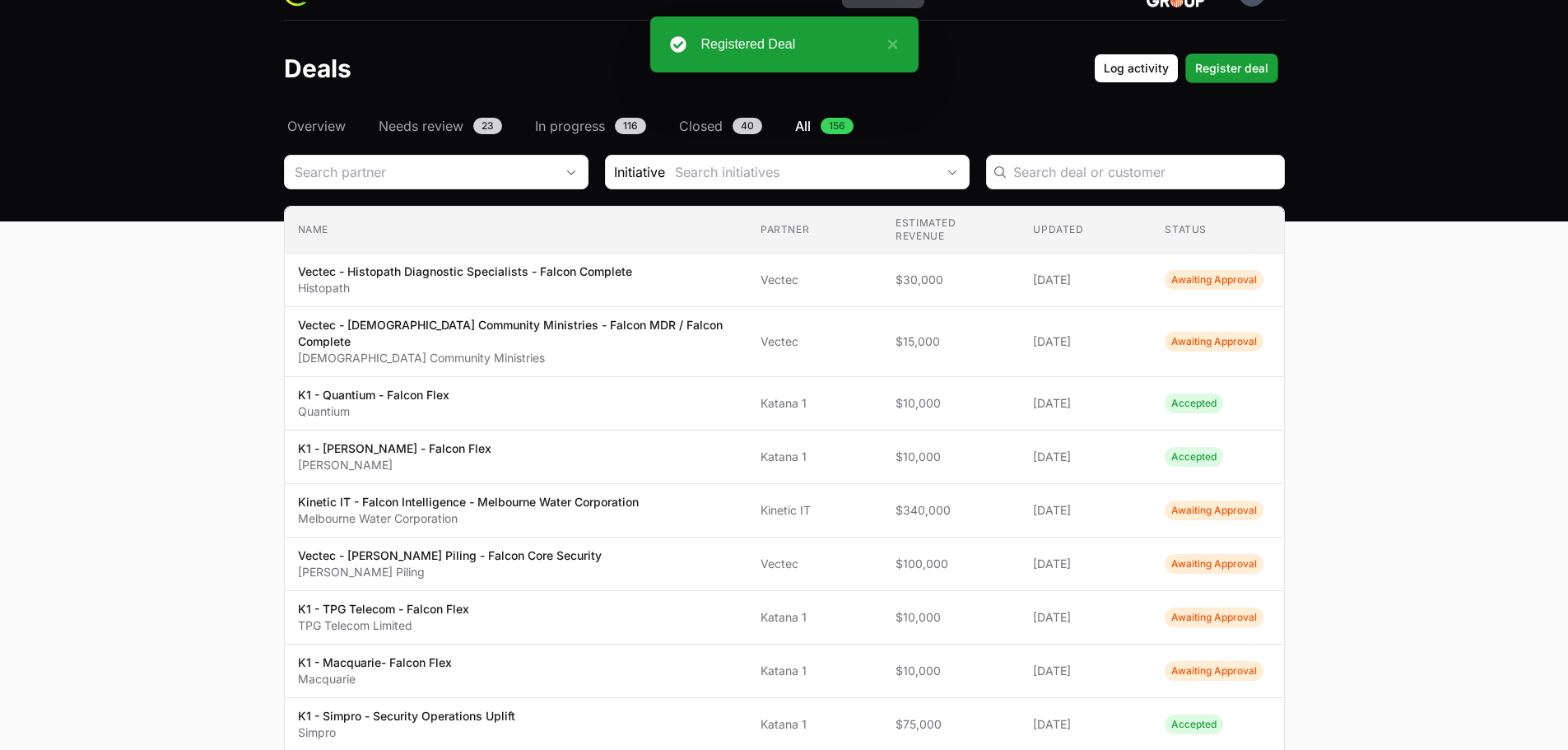 click on "Select a tab Overview Needs review In progress Closed All Overview Needs review 23 In progress 116 Closed 40 All 156  Initiative
Name Partner Estimated revenue Updated Status Name Vectec - Histopath Diagnostic Specialists - Falcon Complete Histopath Partner Vectec Estimated revenue $30,000 Updated 10 Jul 2025 Status Awaiting Approval Name Vectec - Christian Community Ministries - Falcon MDR / Falcon Complete Christian Community Ministries Partner Vectec Estimated revenue $15,000 Updated 04 Jul 2025 Status Awaiting Approval Name K1 - Quantium - Falcon Flex Quantium Partner Katana 1 Estimated revenue $10,000 Updated 03 Jul 2025 Status Accepted Name K1 - Annalise Ai - Falcon Flex Harrison.ai Partner Katana 1 Estimated revenue $10,000 Updated 03 Jul 2025 Status Accepted Name Kinetic IT - Falcon Intelligence - Melbourne Water Corporation Melbourne Water Corporation Partner Kinetic IT Estimated revenue $340,000 Updated 02 Jul 2025 Status Awaiting Approval Name Vectec - Wagstaff Piling - Falcon Core Security Name" 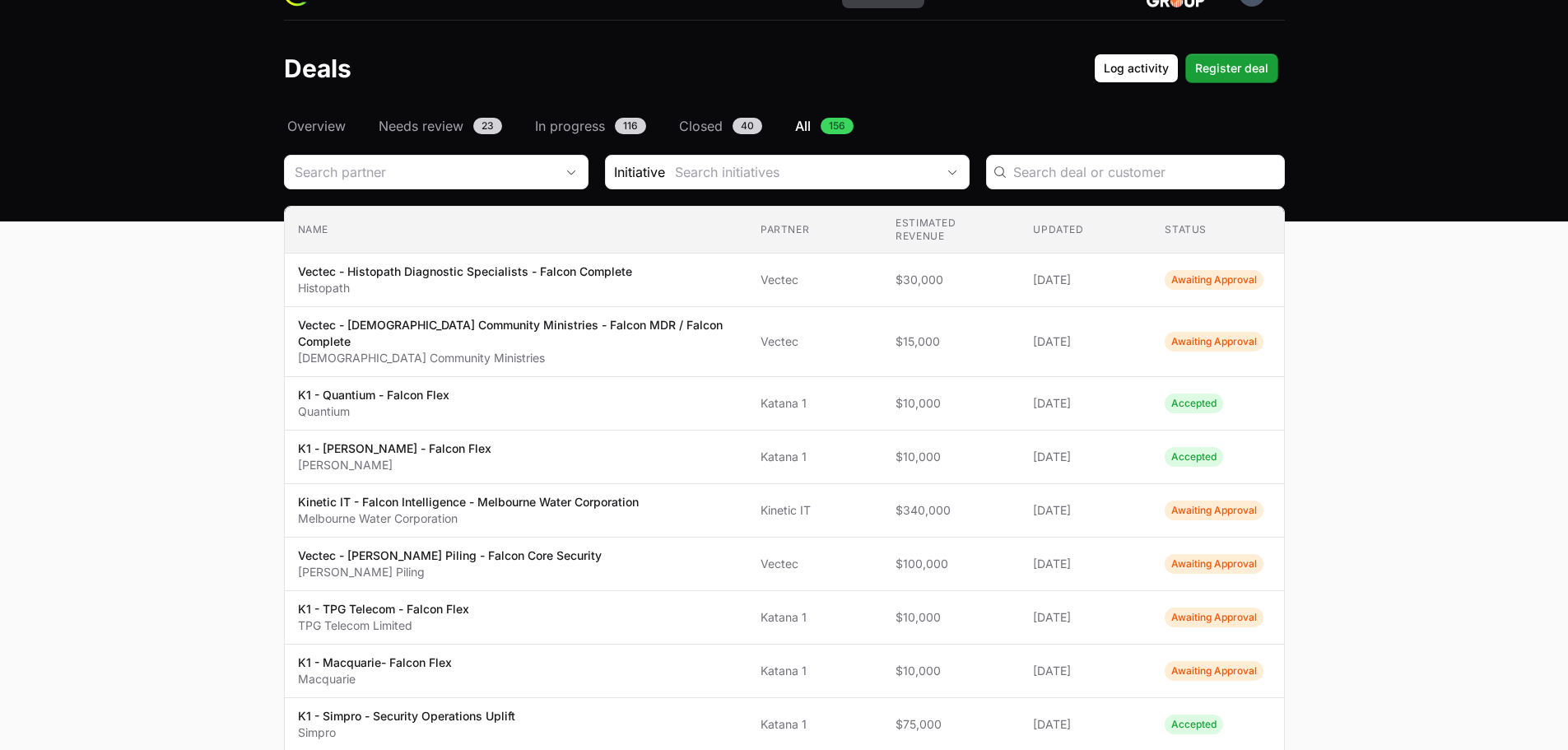 click on "Select a tab Overview Needs review In progress Closed All Overview Needs review 23 In progress 116 Closed 40 All 156  Initiative
Name Partner Estimated revenue Updated Status Name Vectec - Histopath Diagnostic Specialists - Falcon Complete Histopath Partner Vectec Estimated revenue $30,000 Updated 10 Jul 2025 Status Awaiting Approval Name Vectec - Christian Community Ministries - Falcon MDR / Falcon Complete Christian Community Ministries Partner Vectec Estimated revenue $15,000 Updated 04 Jul 2025 Status Awaiting Approval Name K1 - Quantium - Falcon Flex Quantium Partner Katana 1 Estimated revenue $10,000 Updated 03 Jul 2025 Status Accepted Name K1 - Annalise Ai - Falcon Flex Harrison.ai Partner Katana 1 Estimated revenue $10,000 Updated 03 Jul 2025 Status Accepted Name Kinetic IT - Falcon Intelligence - Melbourne Water Corporation Melbourne Water Corporation Partner Kinetic IT Estimated revenue $340,000 Updated 02 Jul 2025 Status Awaiting Approval Name Vectec - Wagstaff Piling - Falcon Core Security Name" 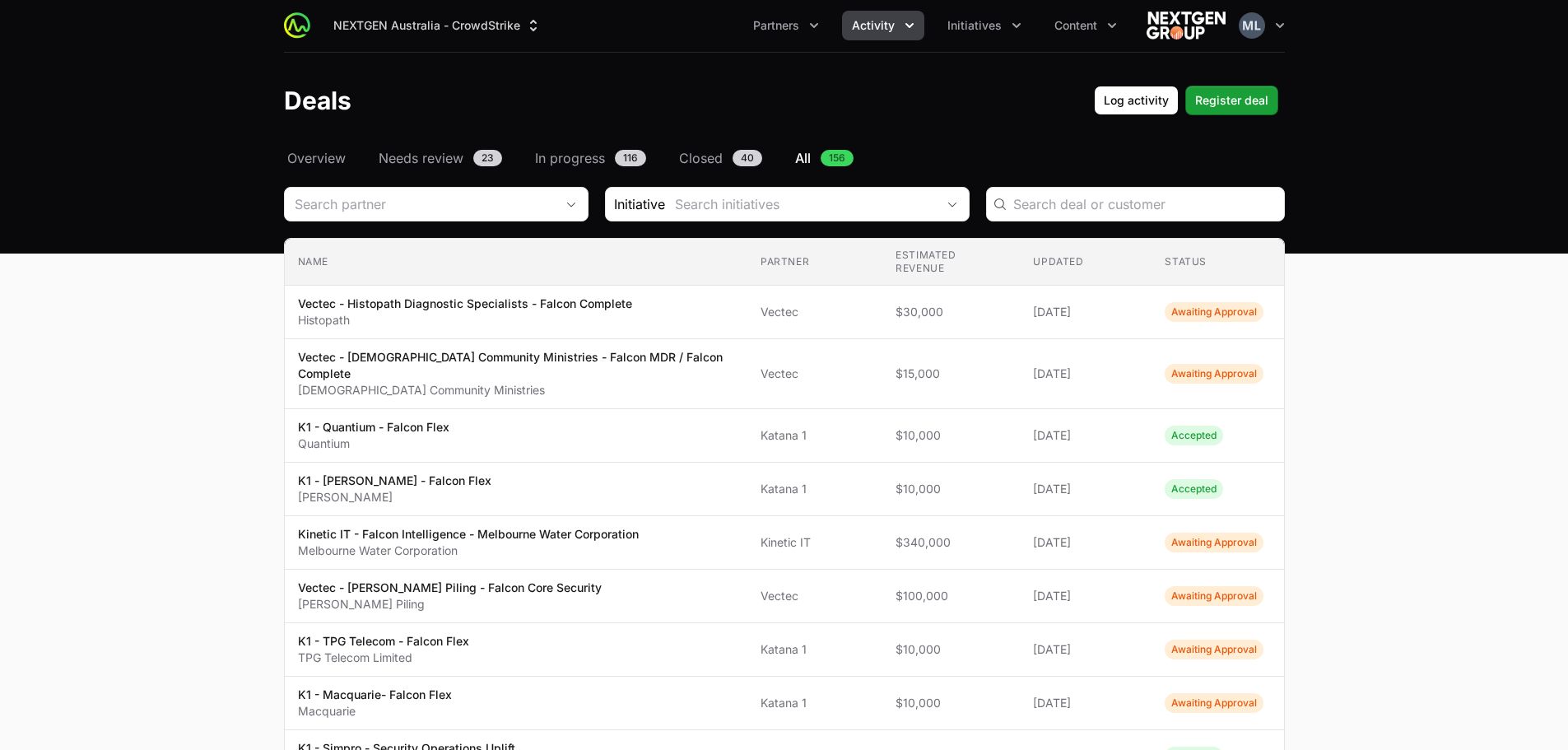 scroll, scrollTop: 0, scrollLeft: 0, axis: both 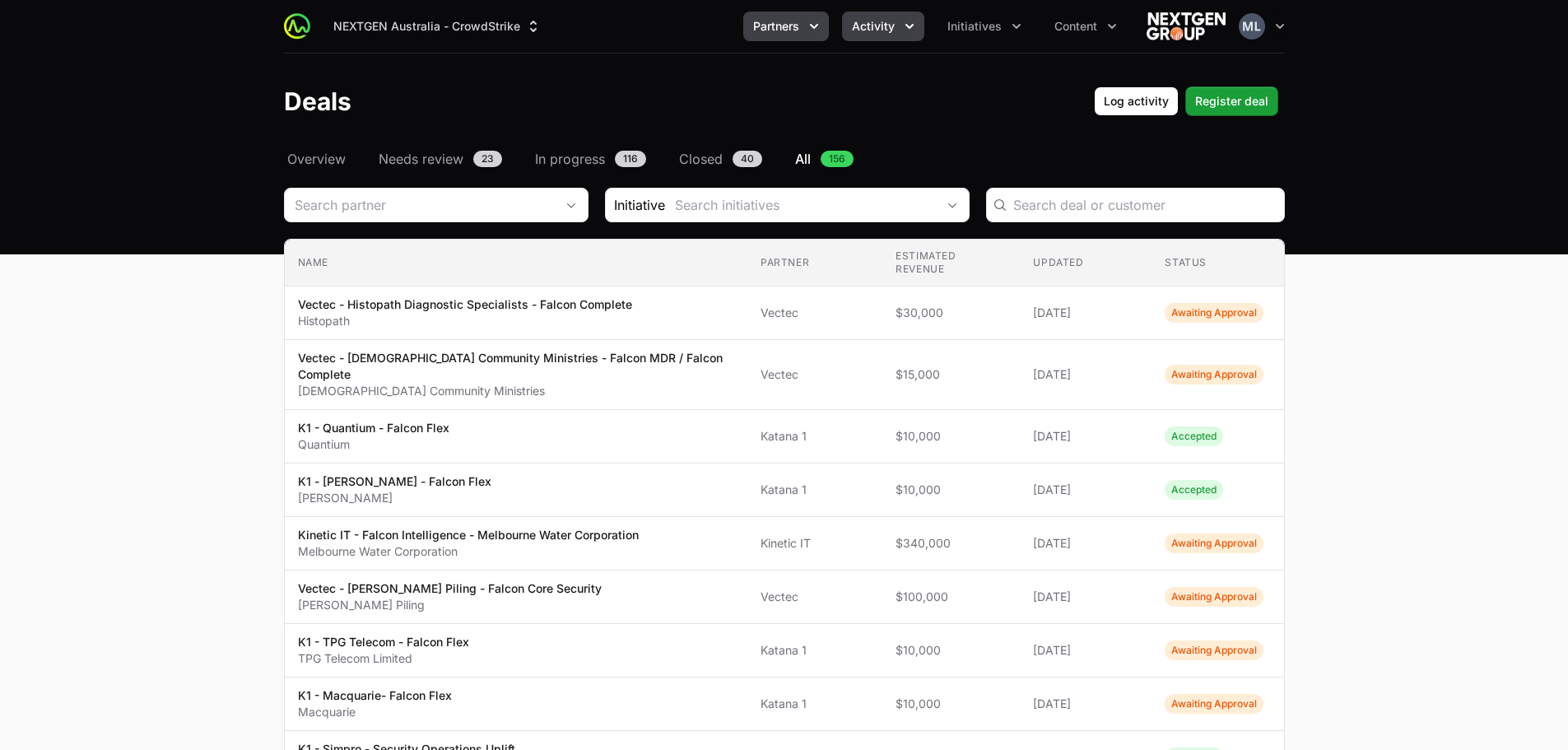 click 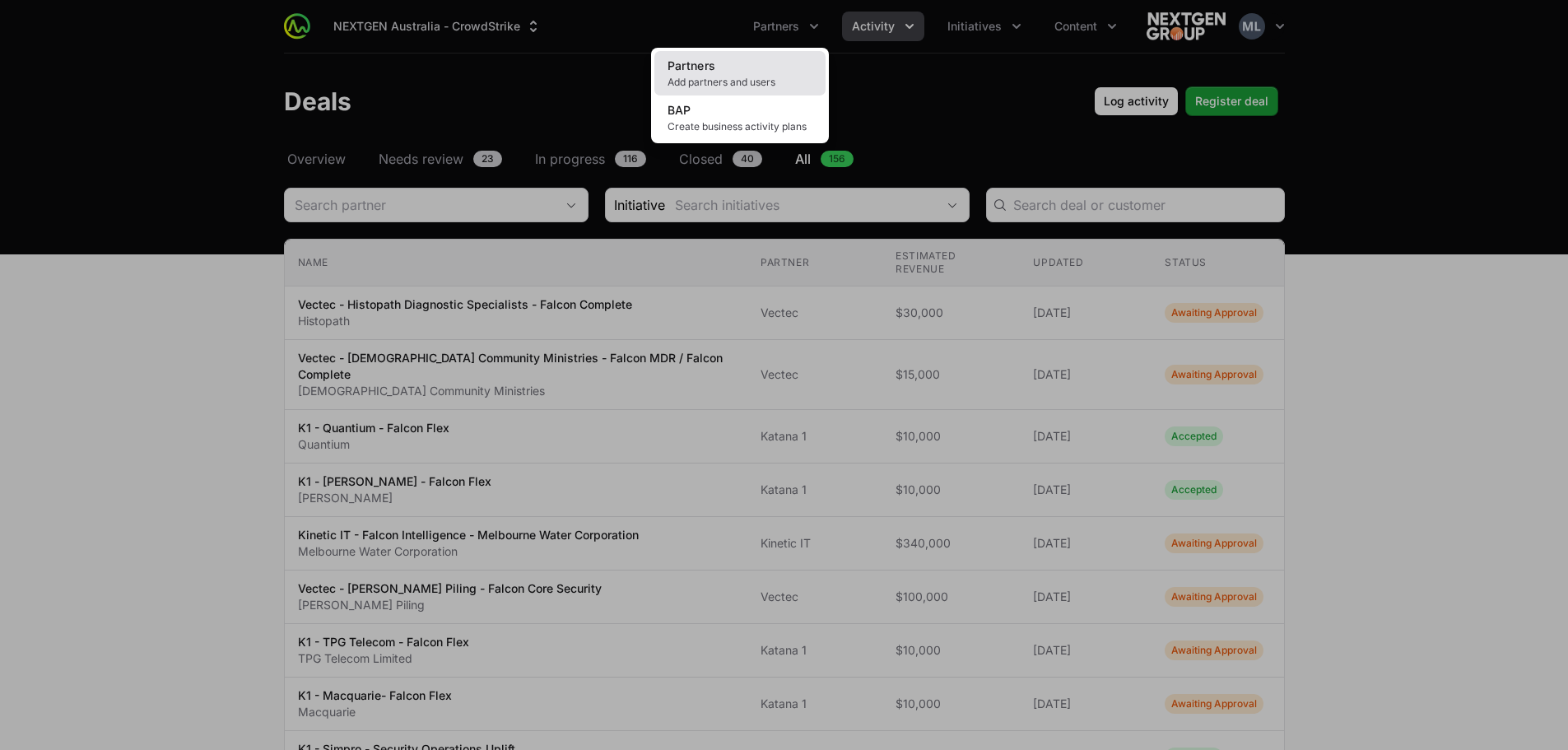 click on "Partners Add partners and users" 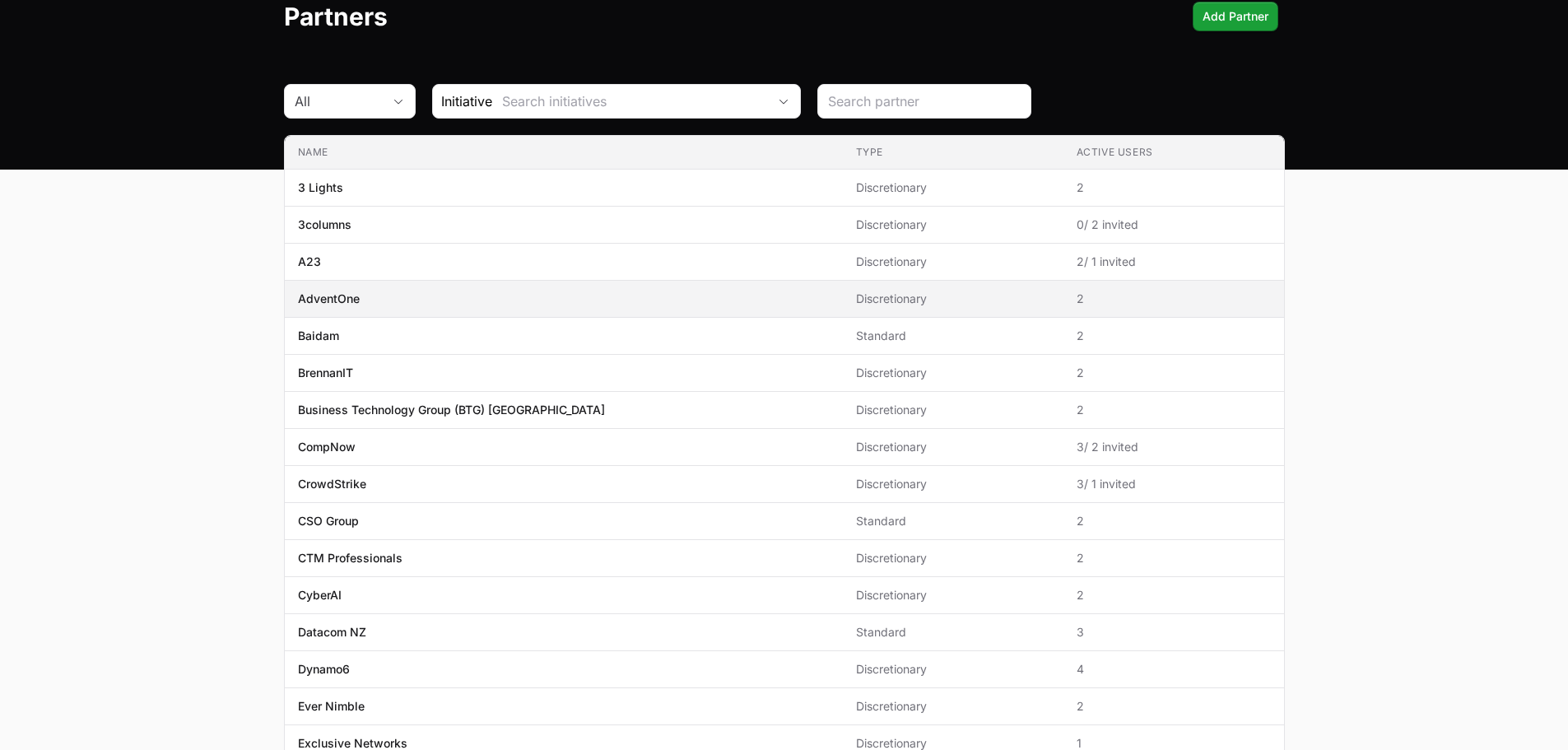 scroll, scrollTop: 0, scrollLeft: 0, axis: both 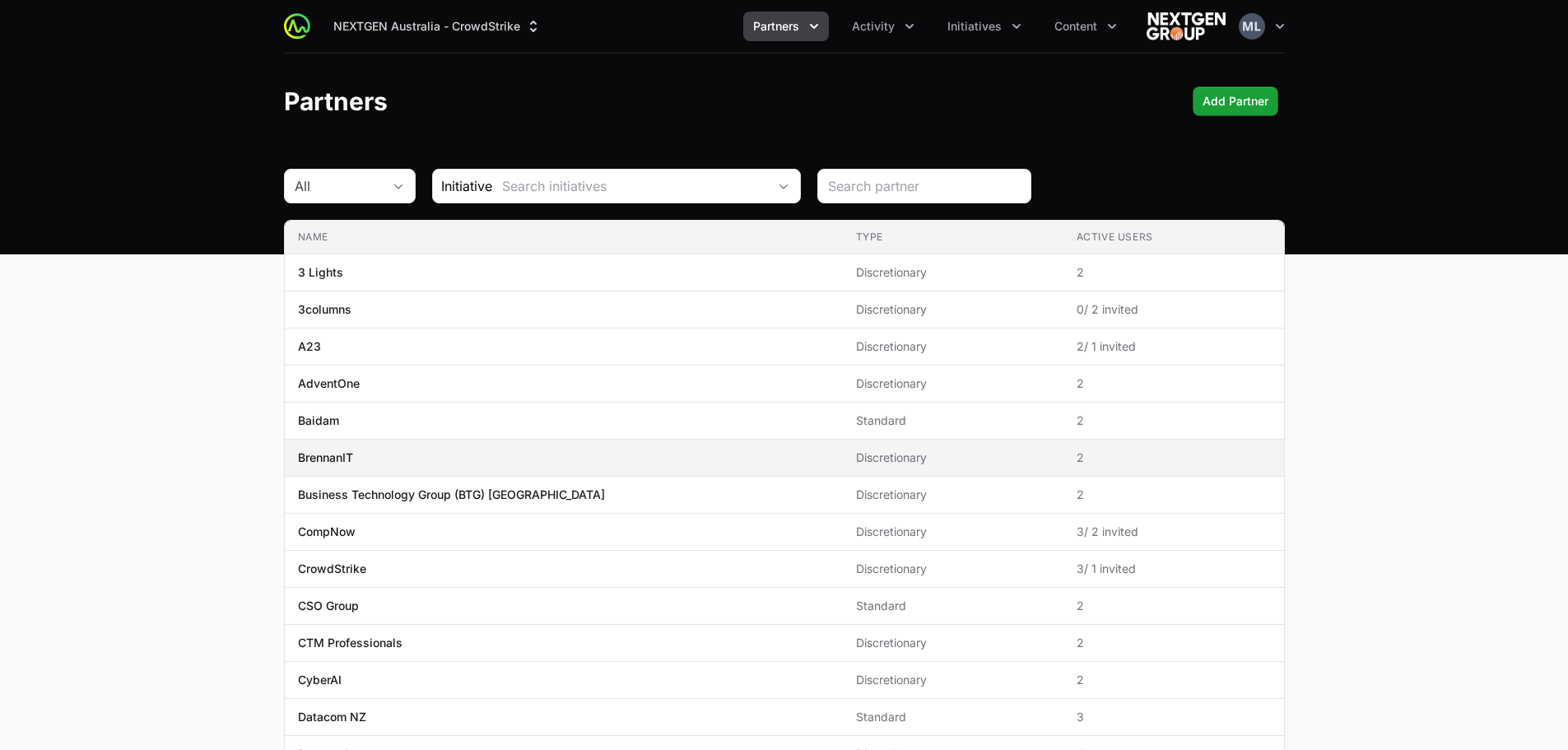 click on "BrennanIT" 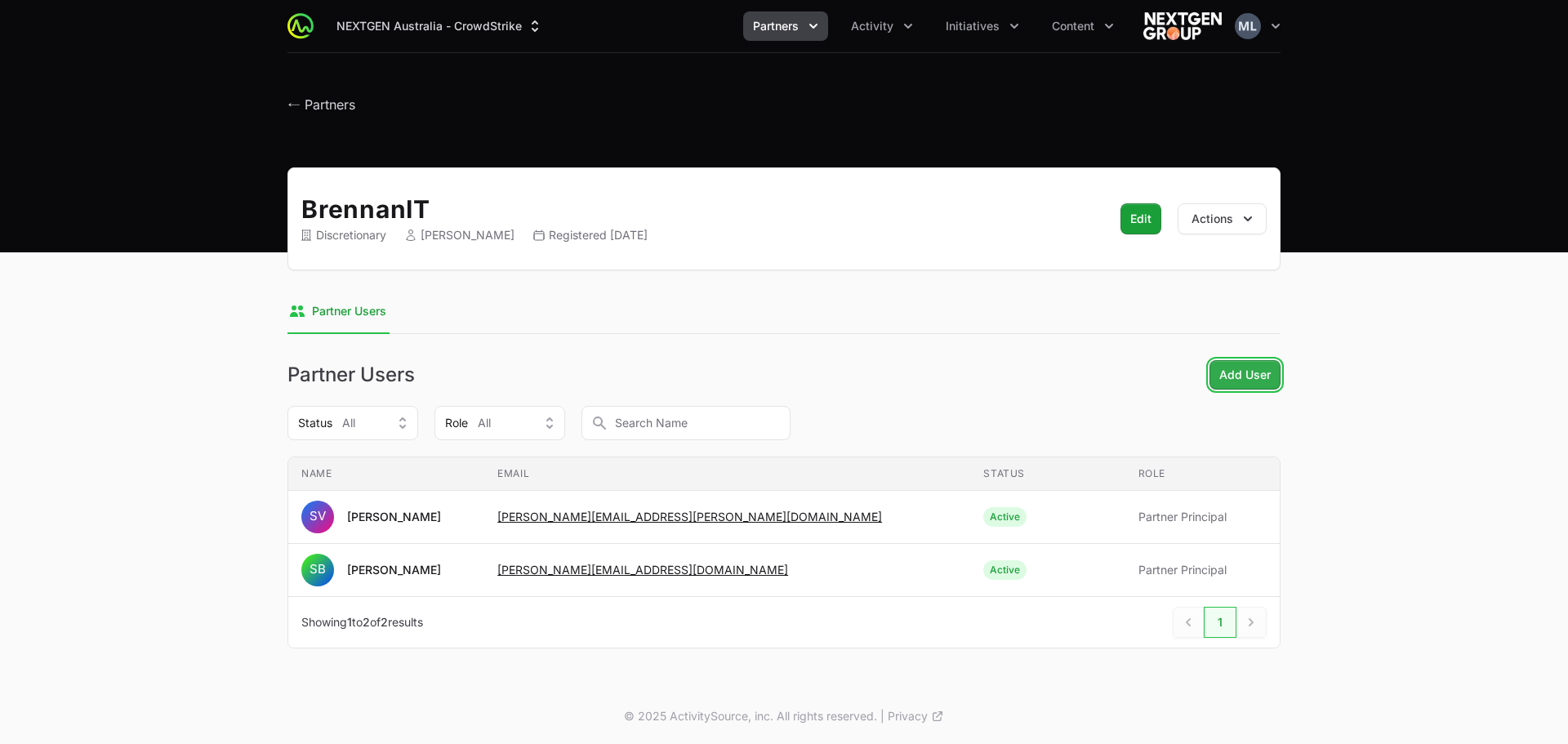 click on "Add User" 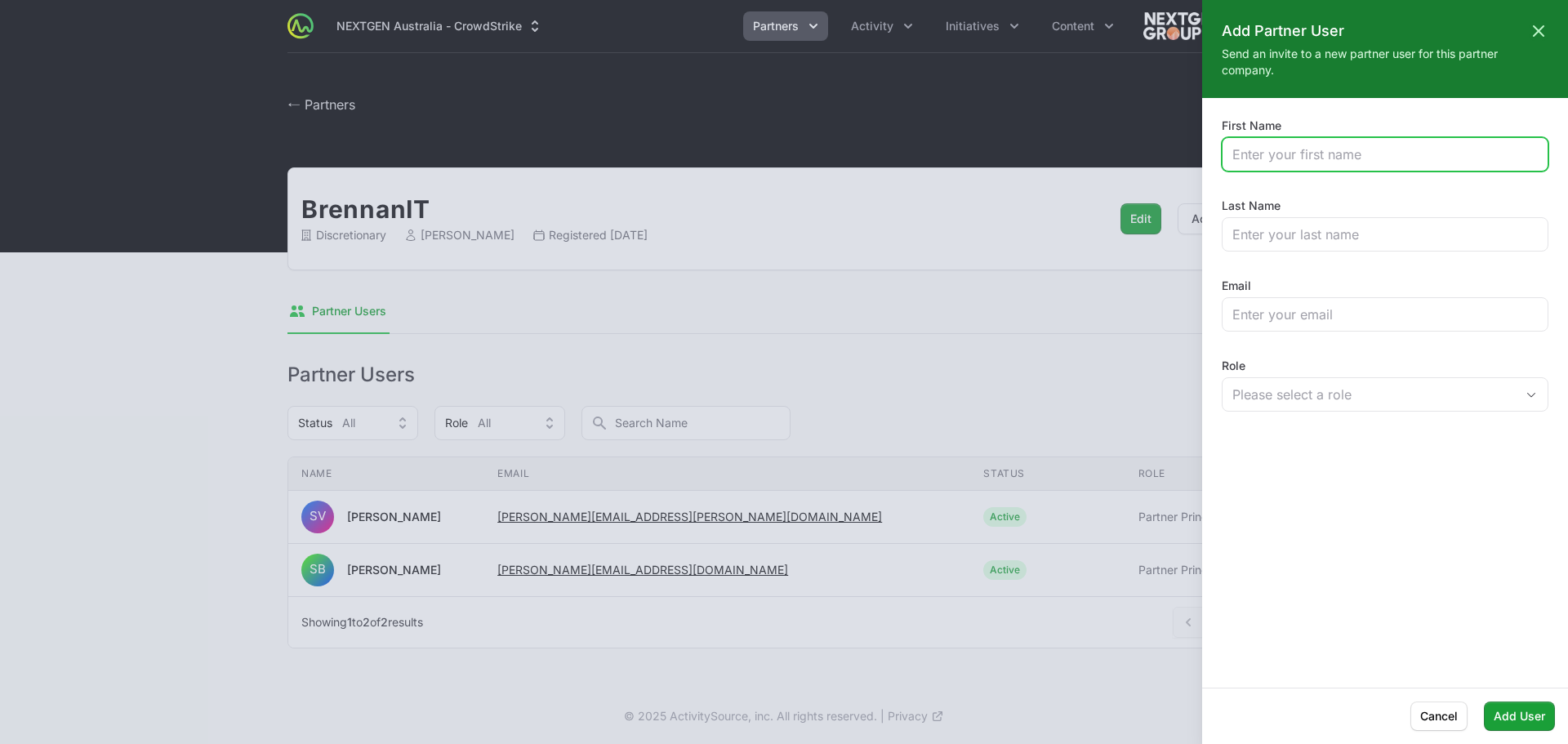 click on "First Name" at bounding box center (1385, 154) 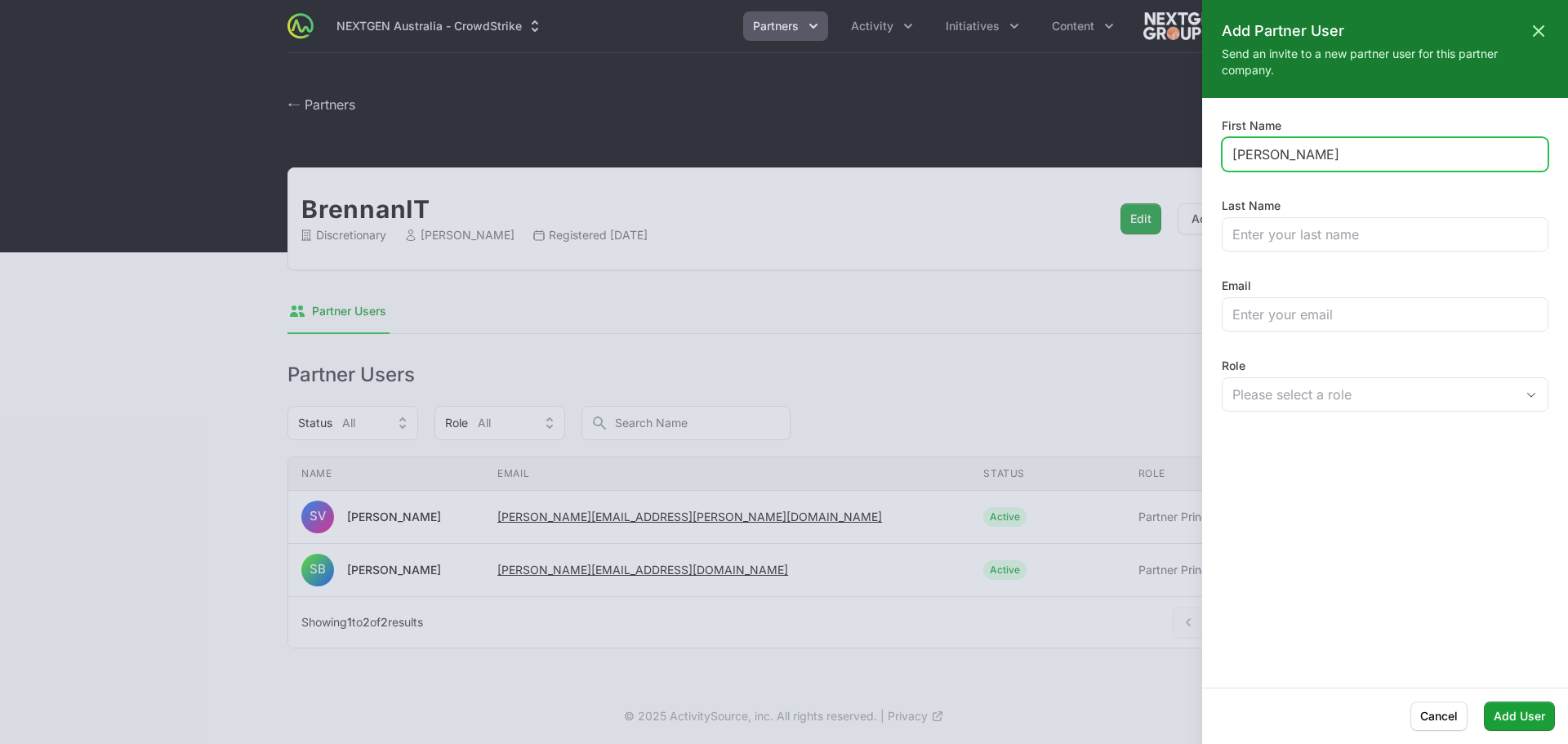 type on "Ferdinand" 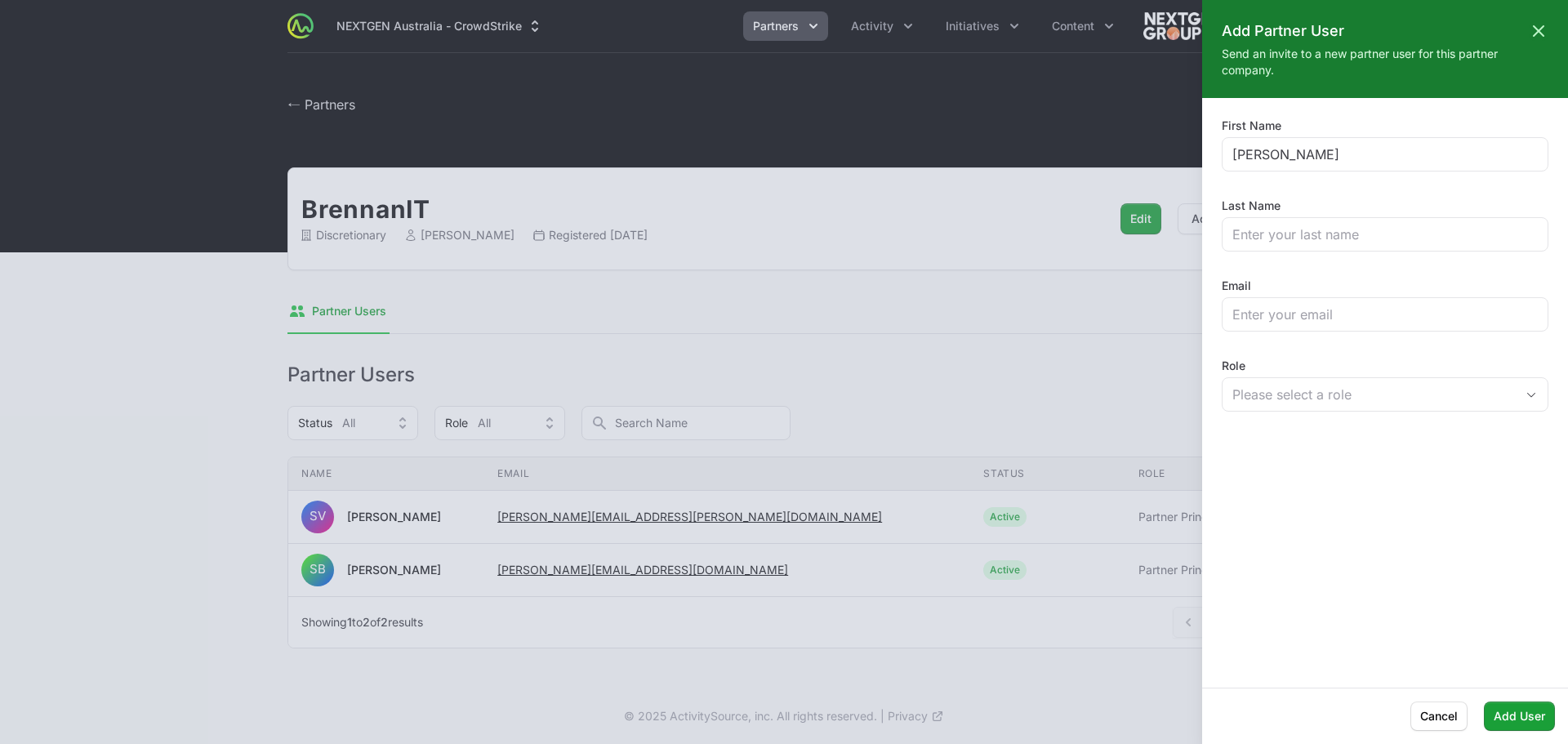 drag, startPoint x: 1310, startPoint y: 199, endPoint x: 1310, endPoint y: 208, distance: 9 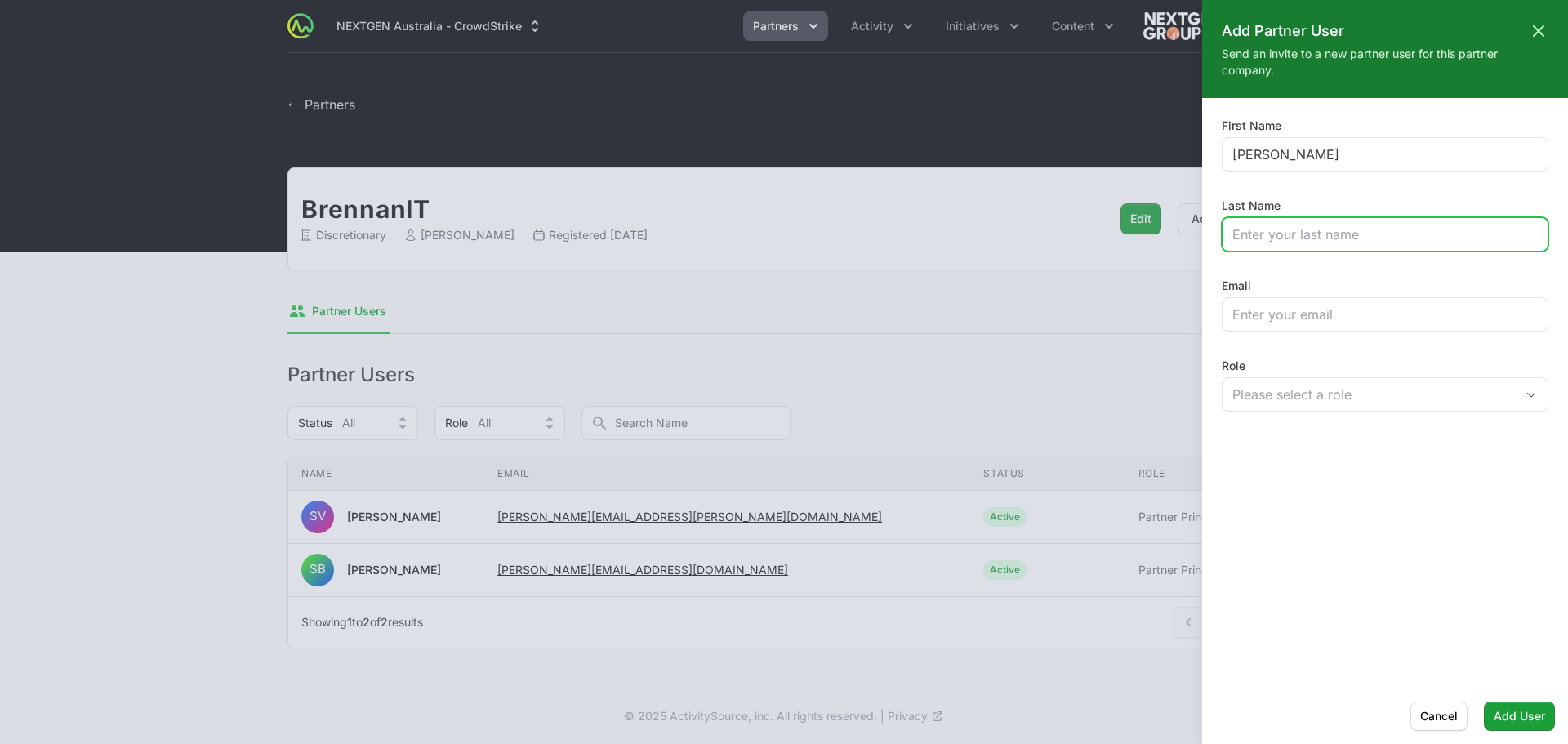 click on "Last Name" at bounding box center (1385, 234) 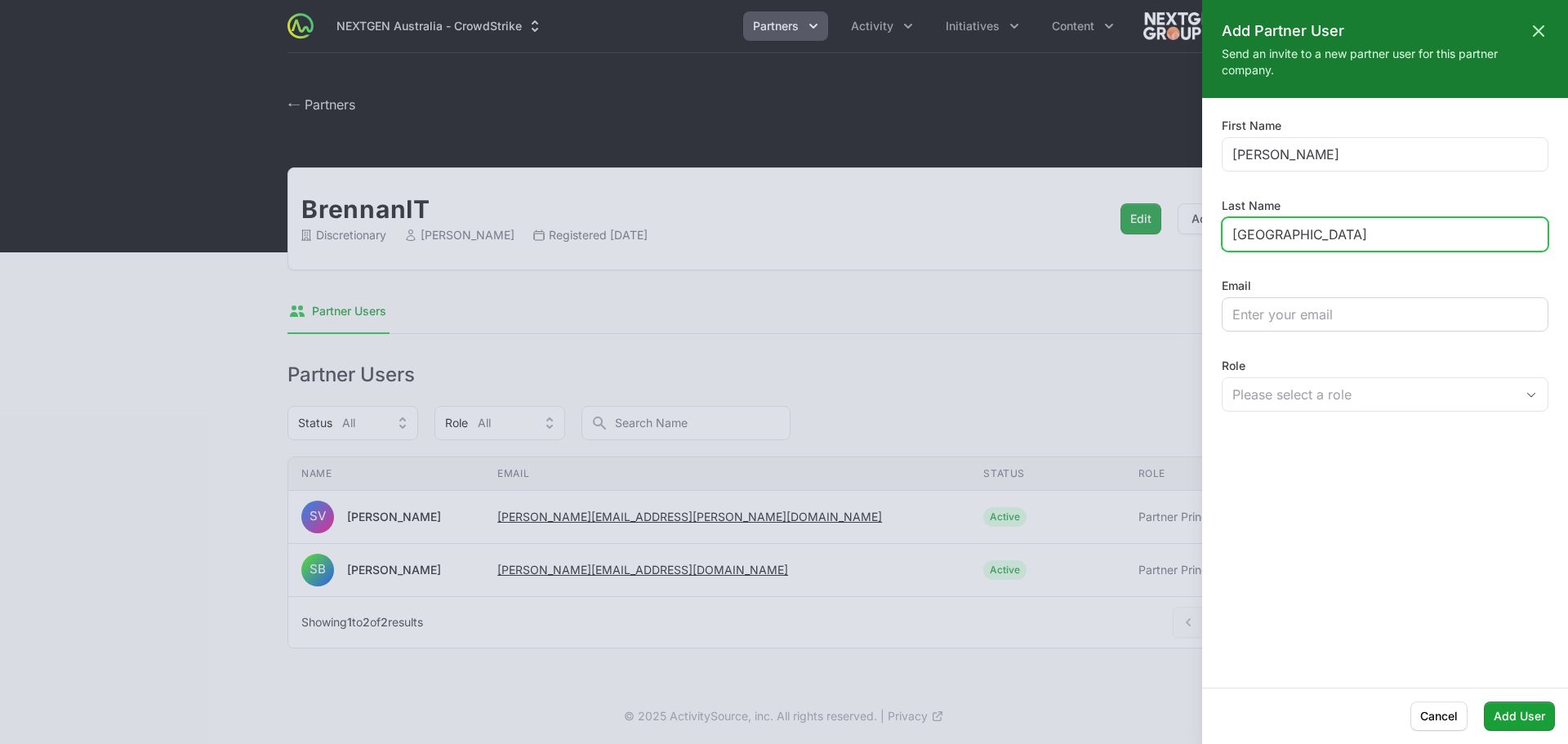 type on "Himawan" 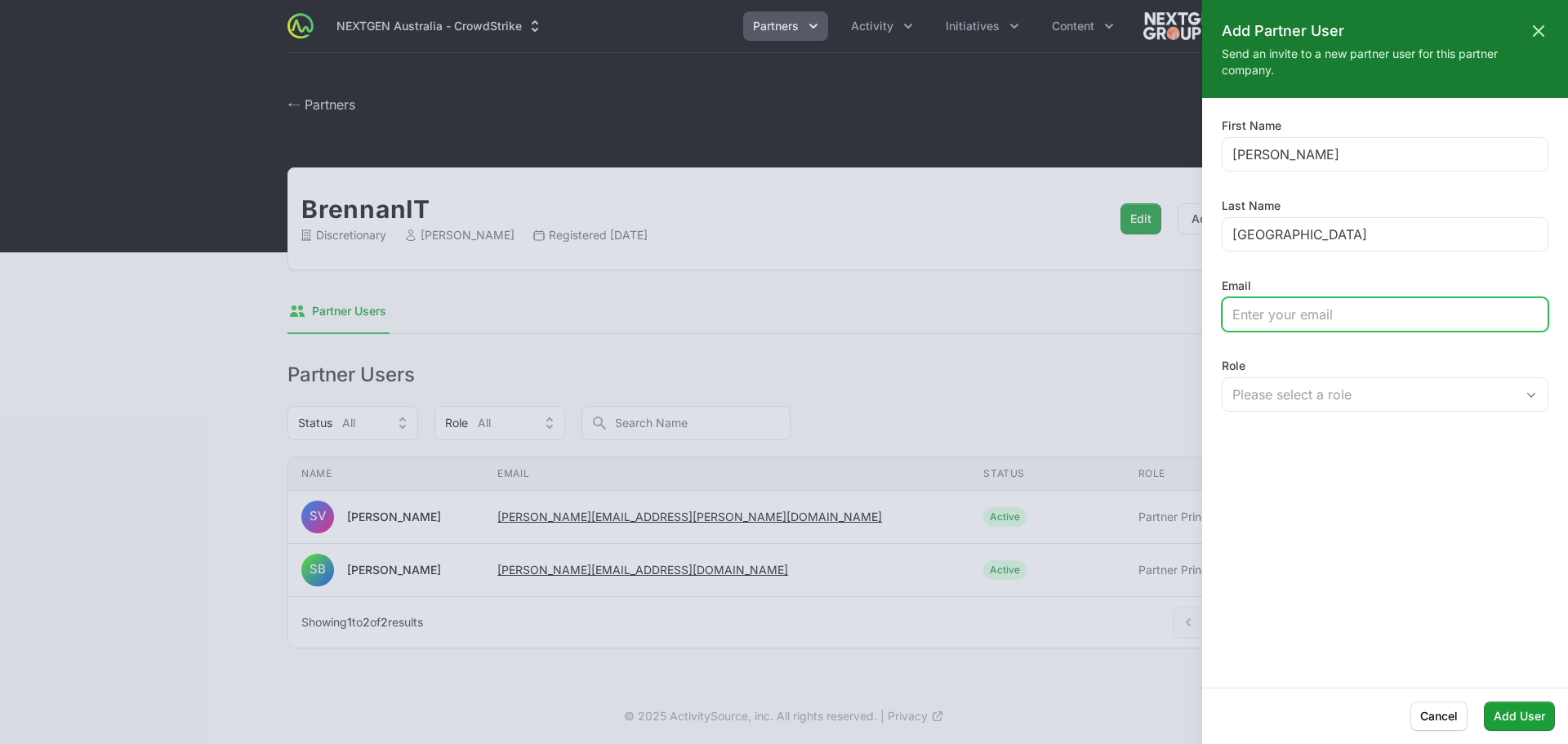 click on "Email" at bounding box center (1385, 314) 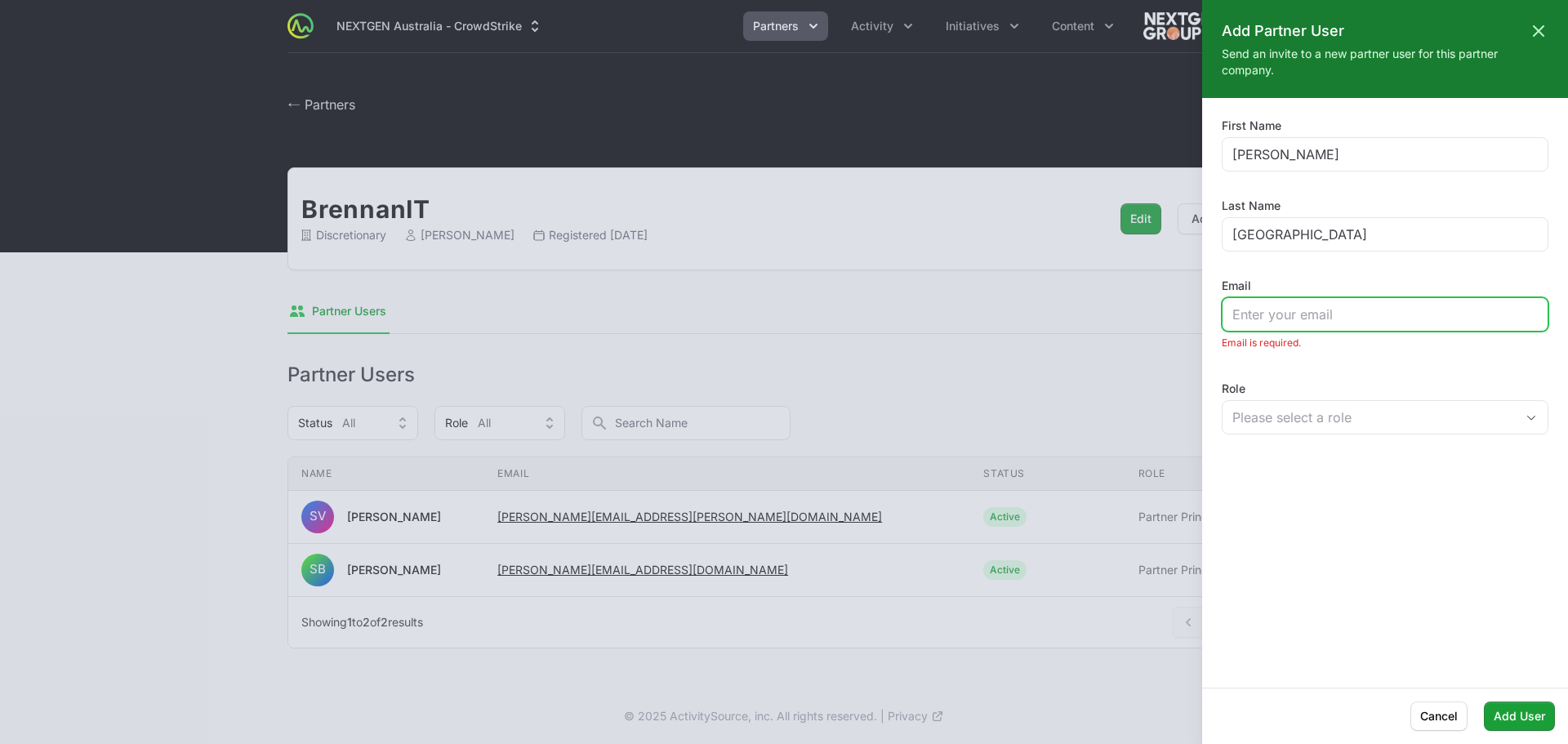 click on "Email" at bounding box center (1385, 314) 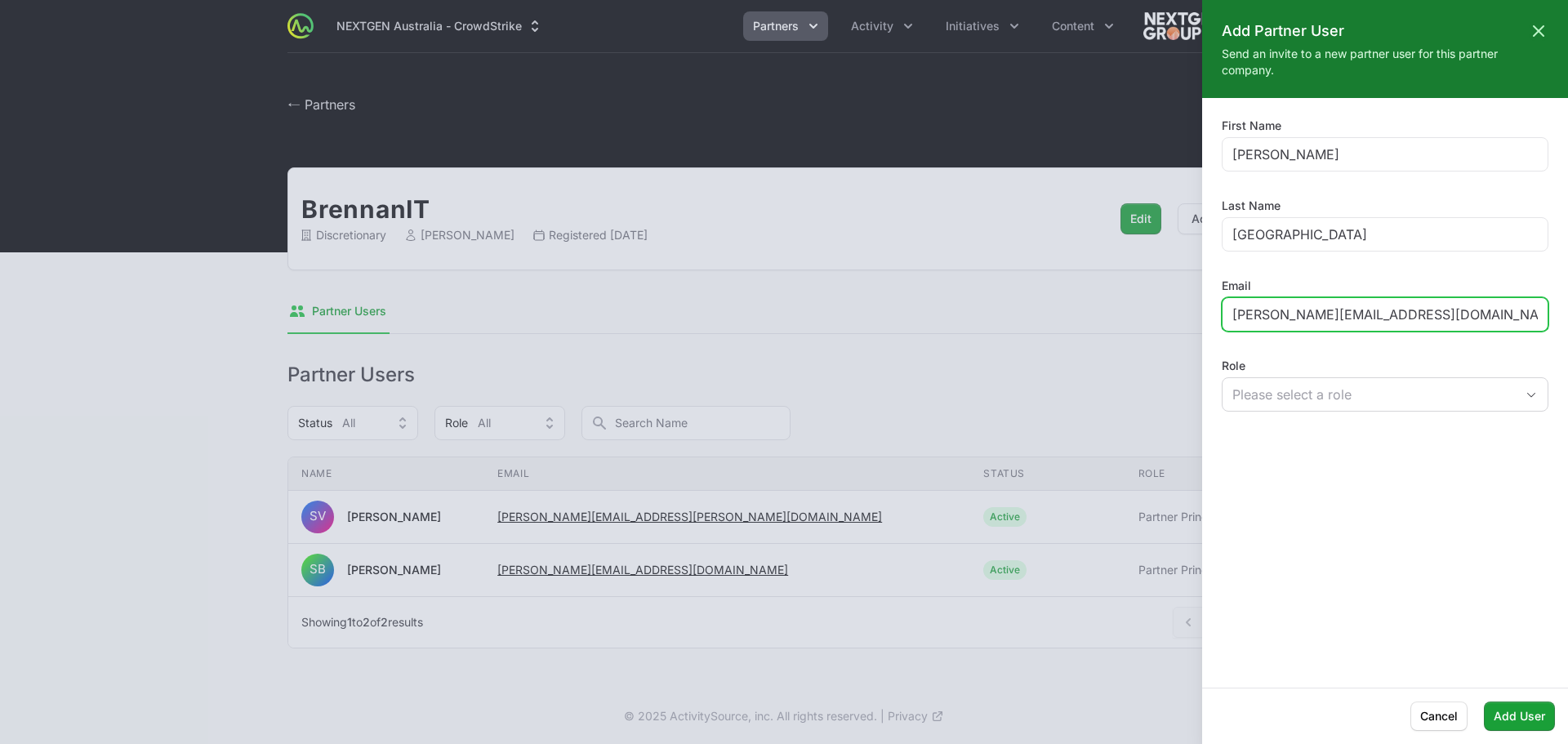 type on "ferdinand.himawan@brennanit.com.au" 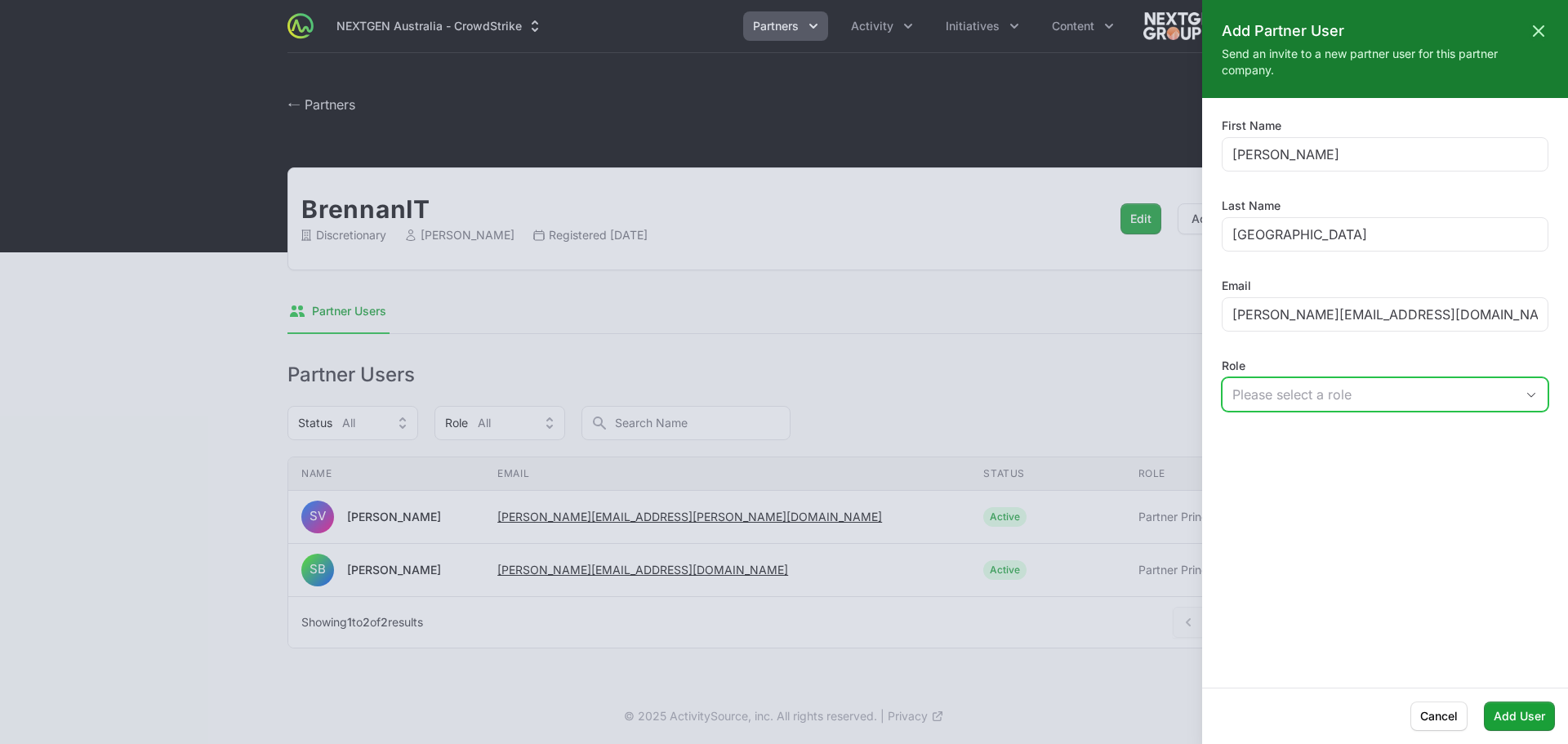 click on "Please select a role" at bounding box center [1374, 394] 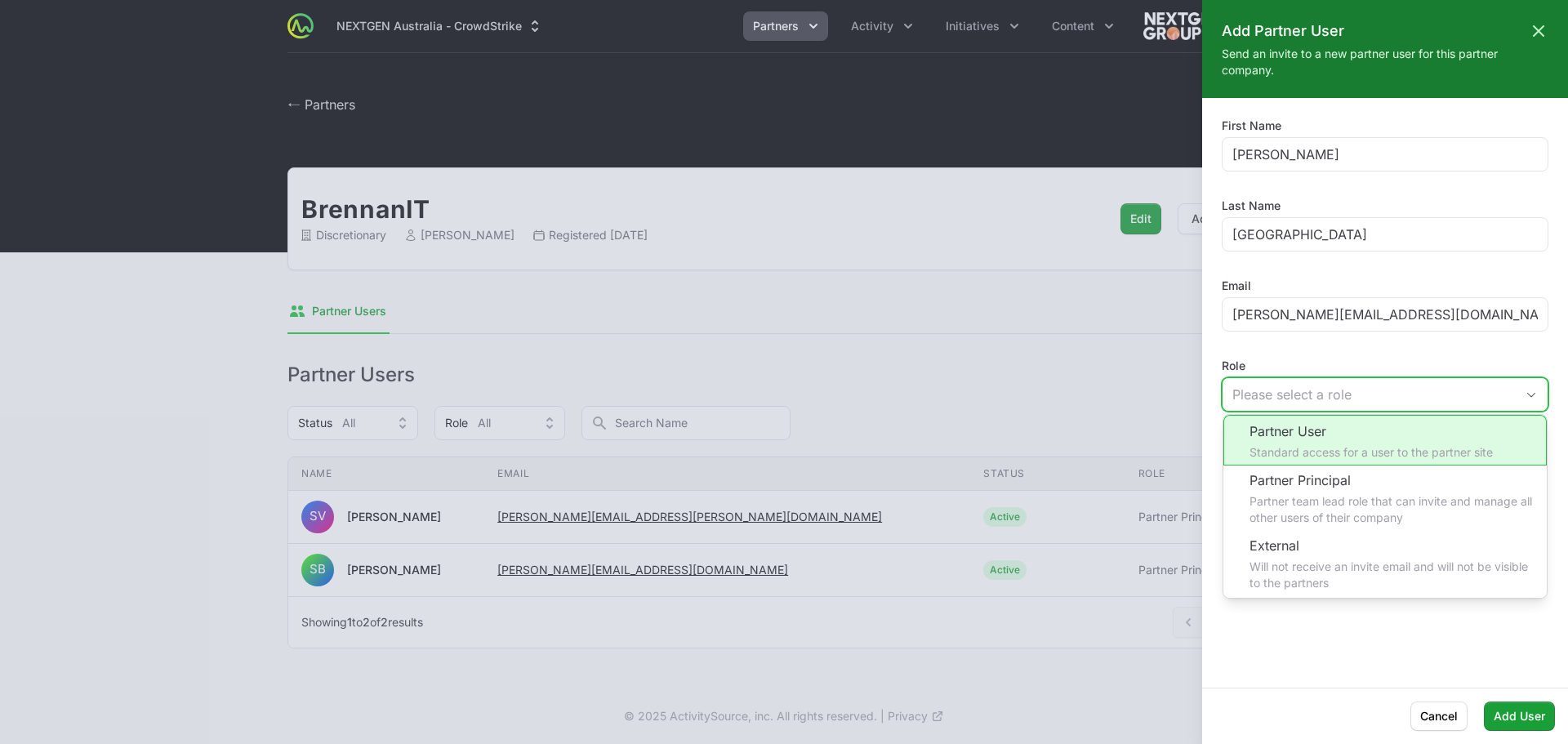 click on "Partner User Standard access for a user to the partner site" 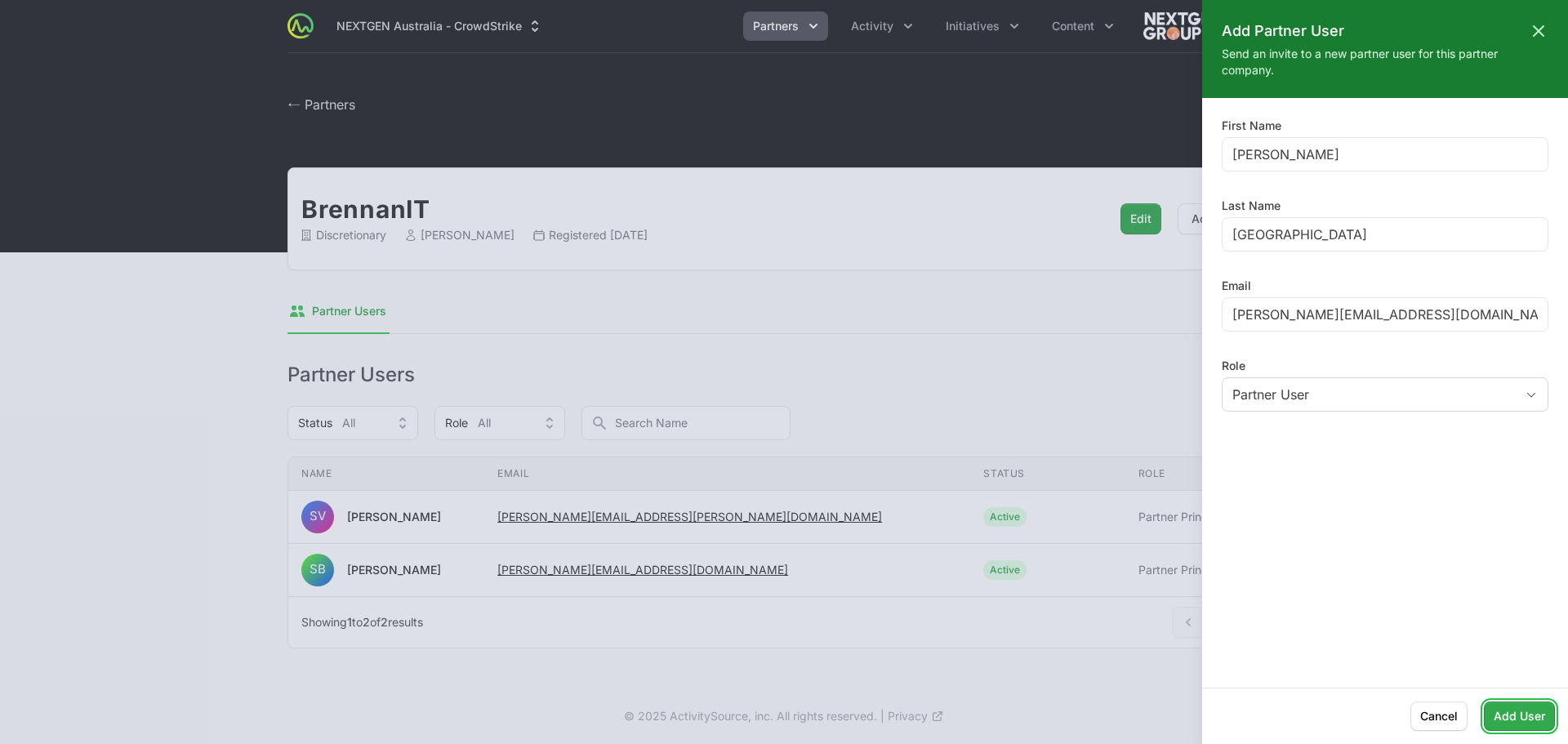 click on "Add User" 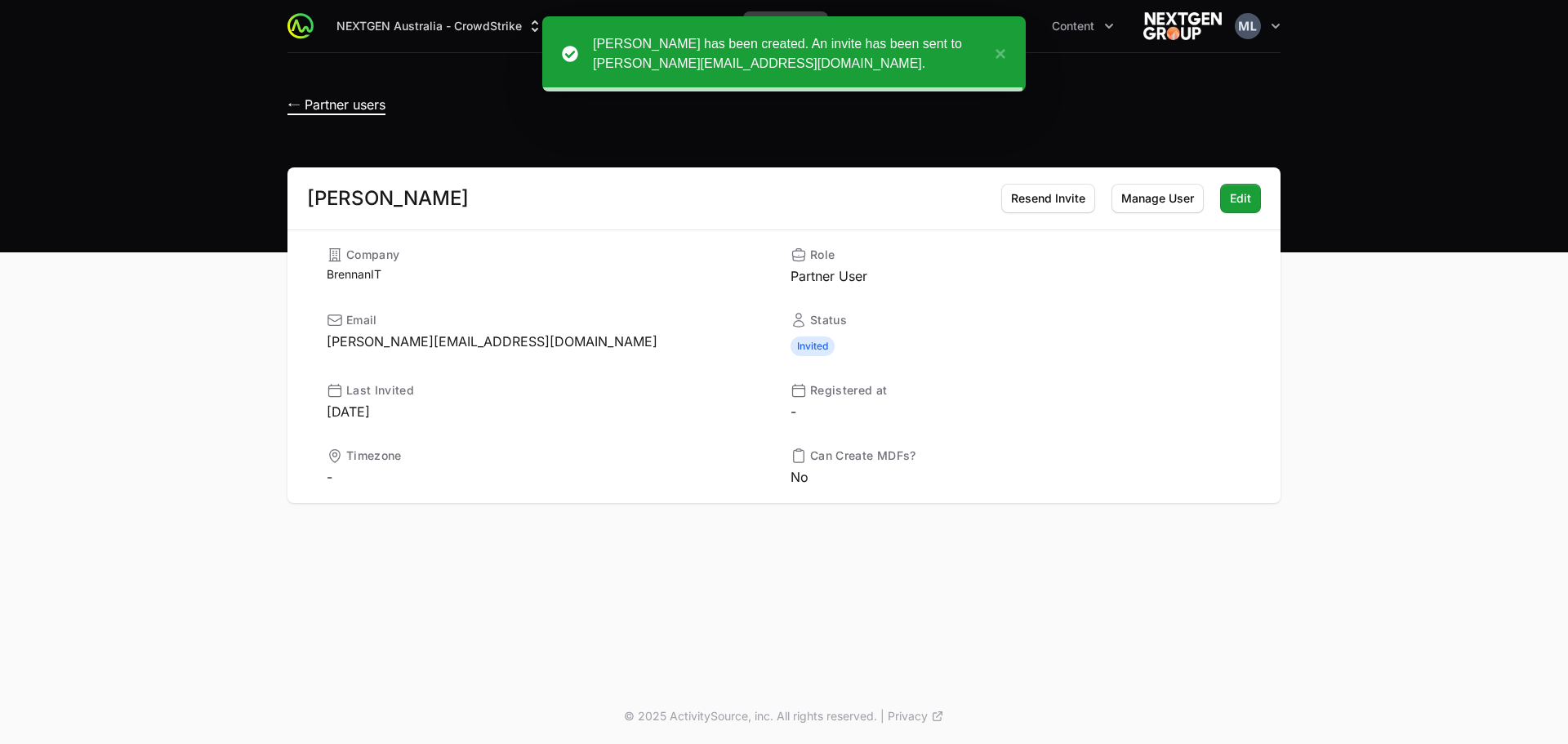 click on "← Partner users" 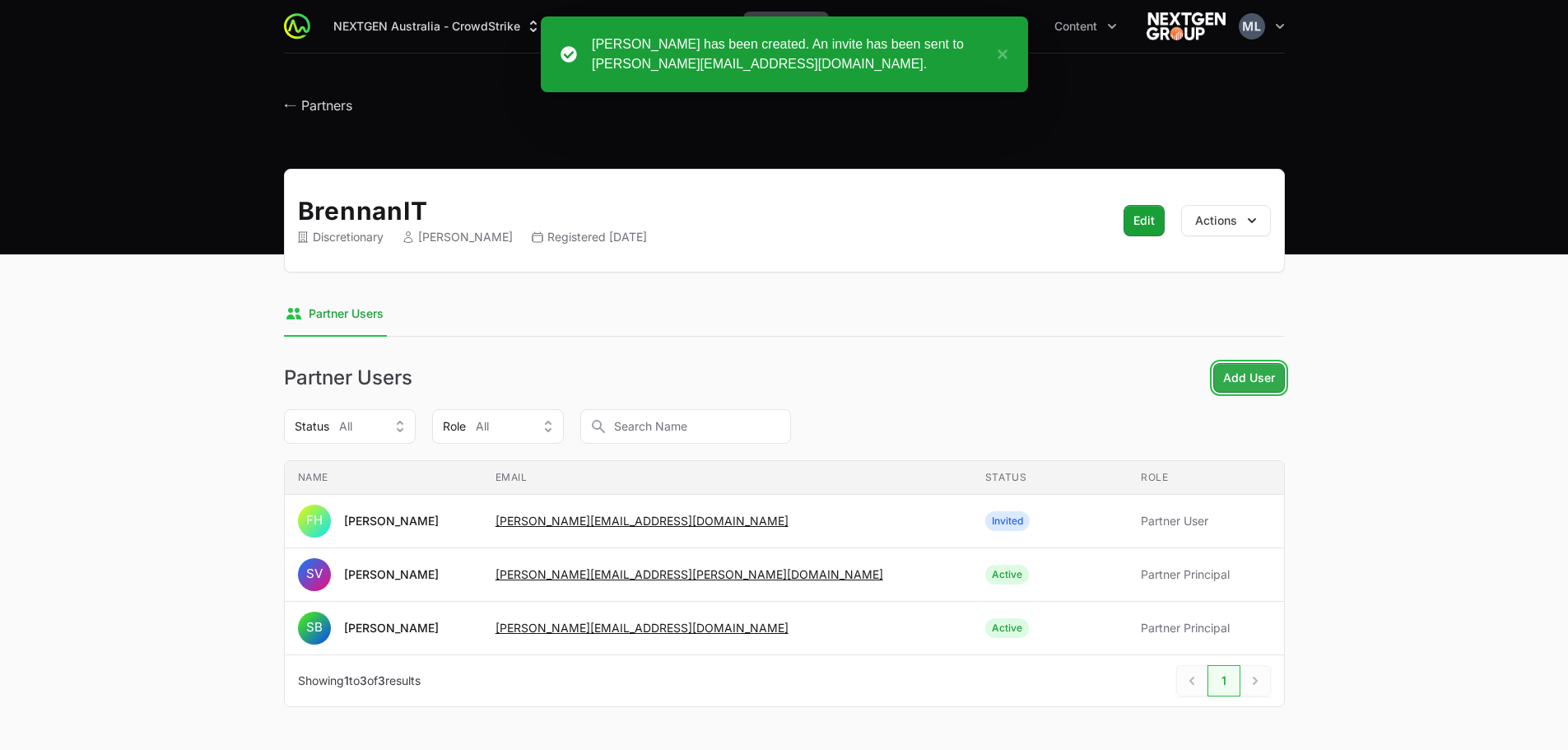 click on "Add User" 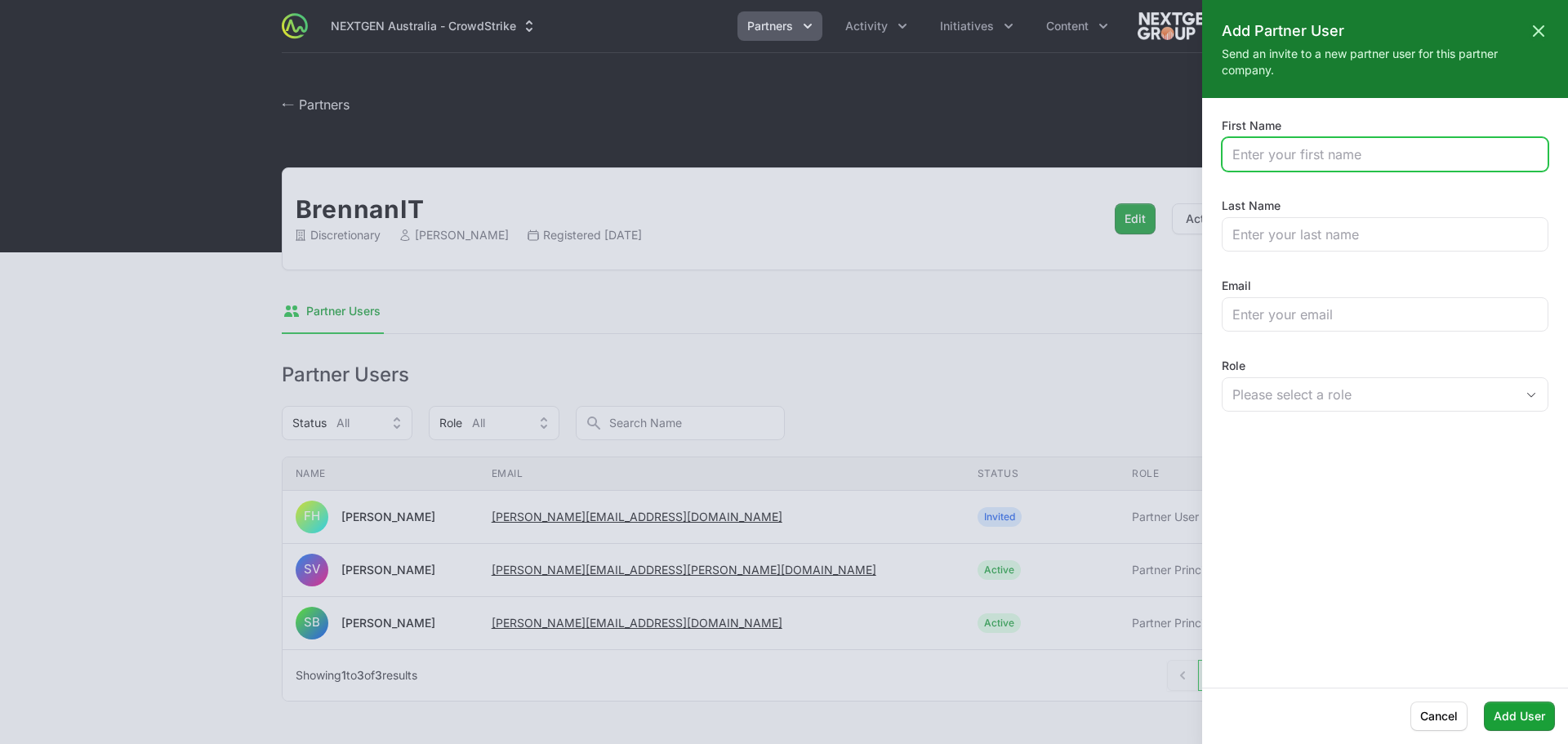 click on "First Name" at bounding box center [1385, 154] 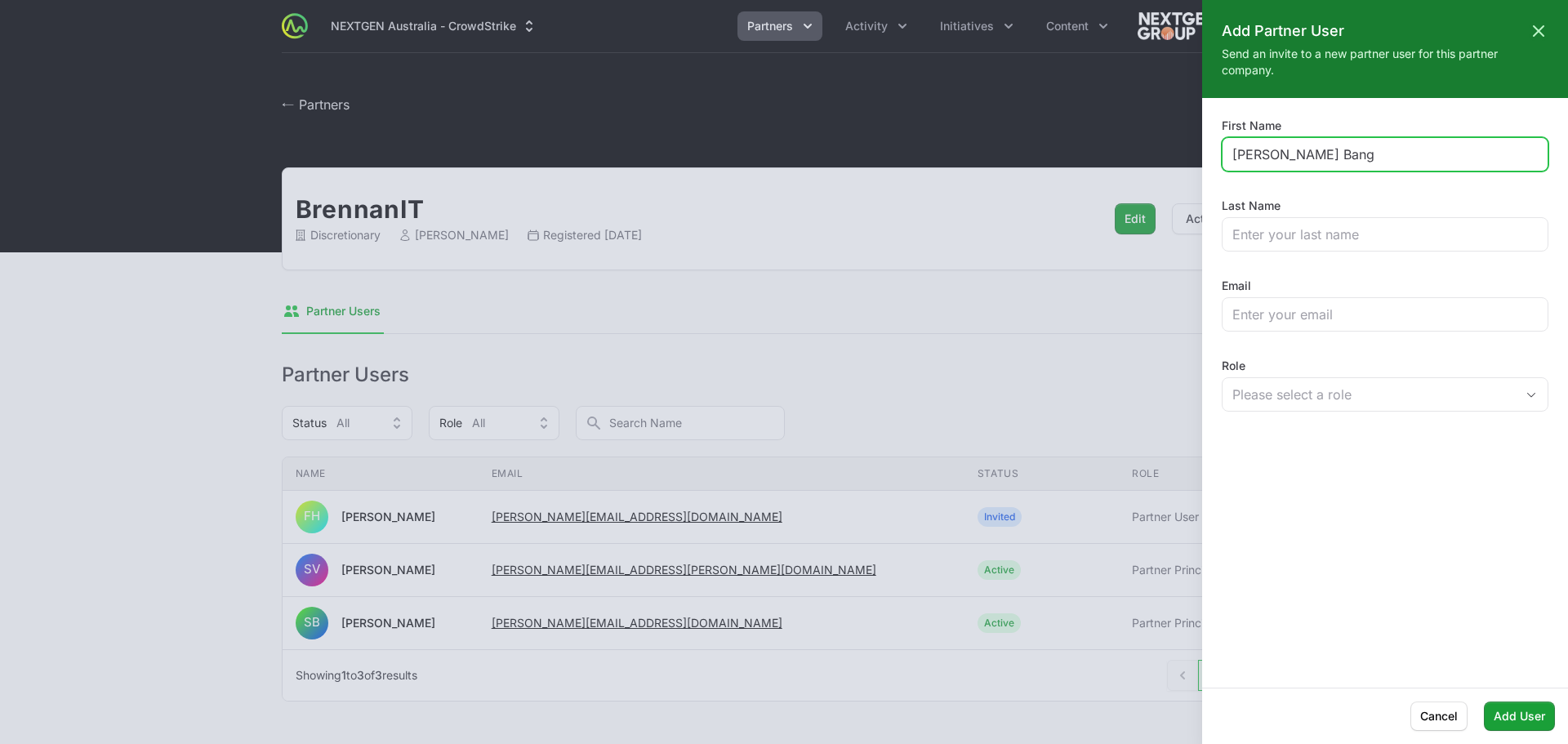 click on "Kushal Bang" at bounding box center (1385, 154) 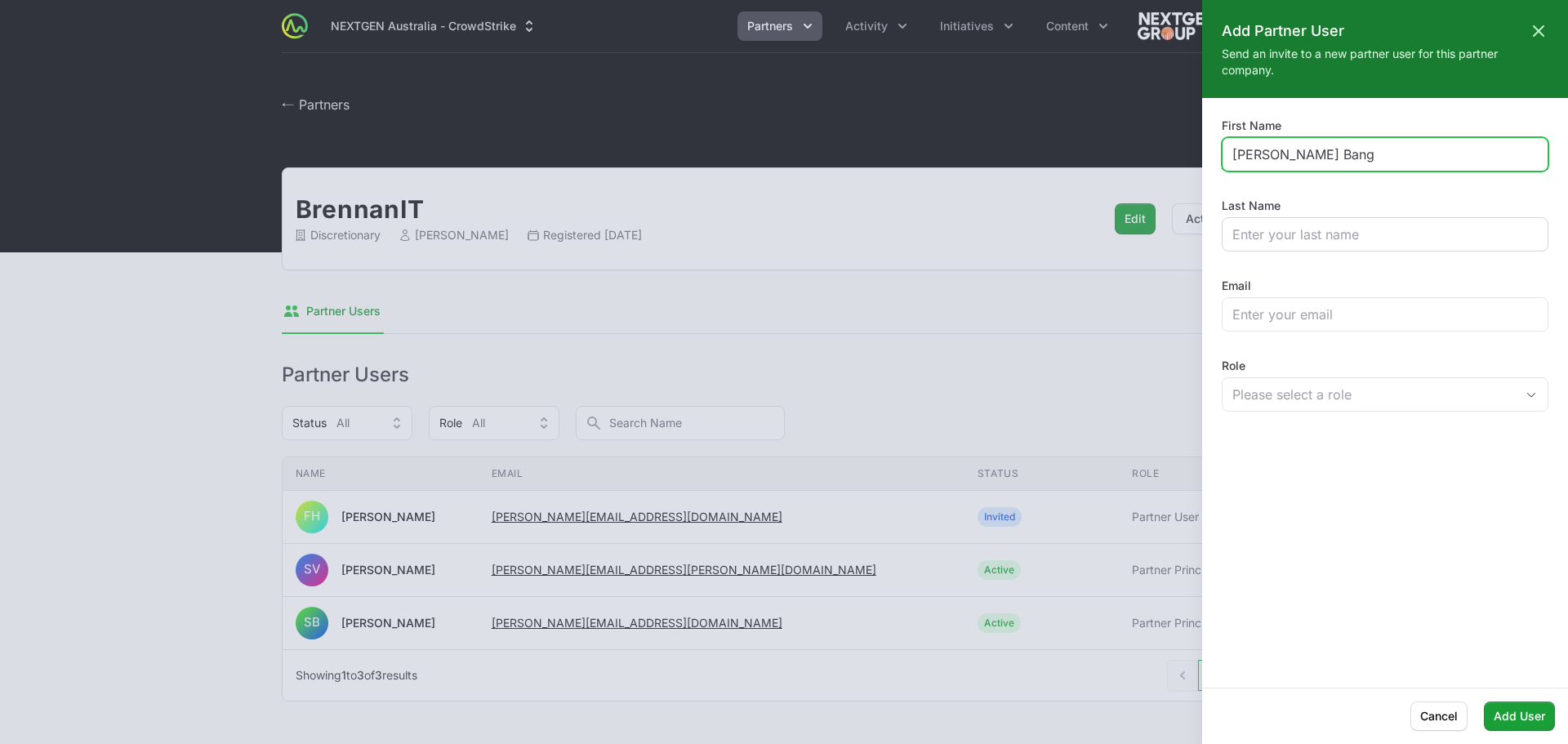 type on "Kushal Bang" 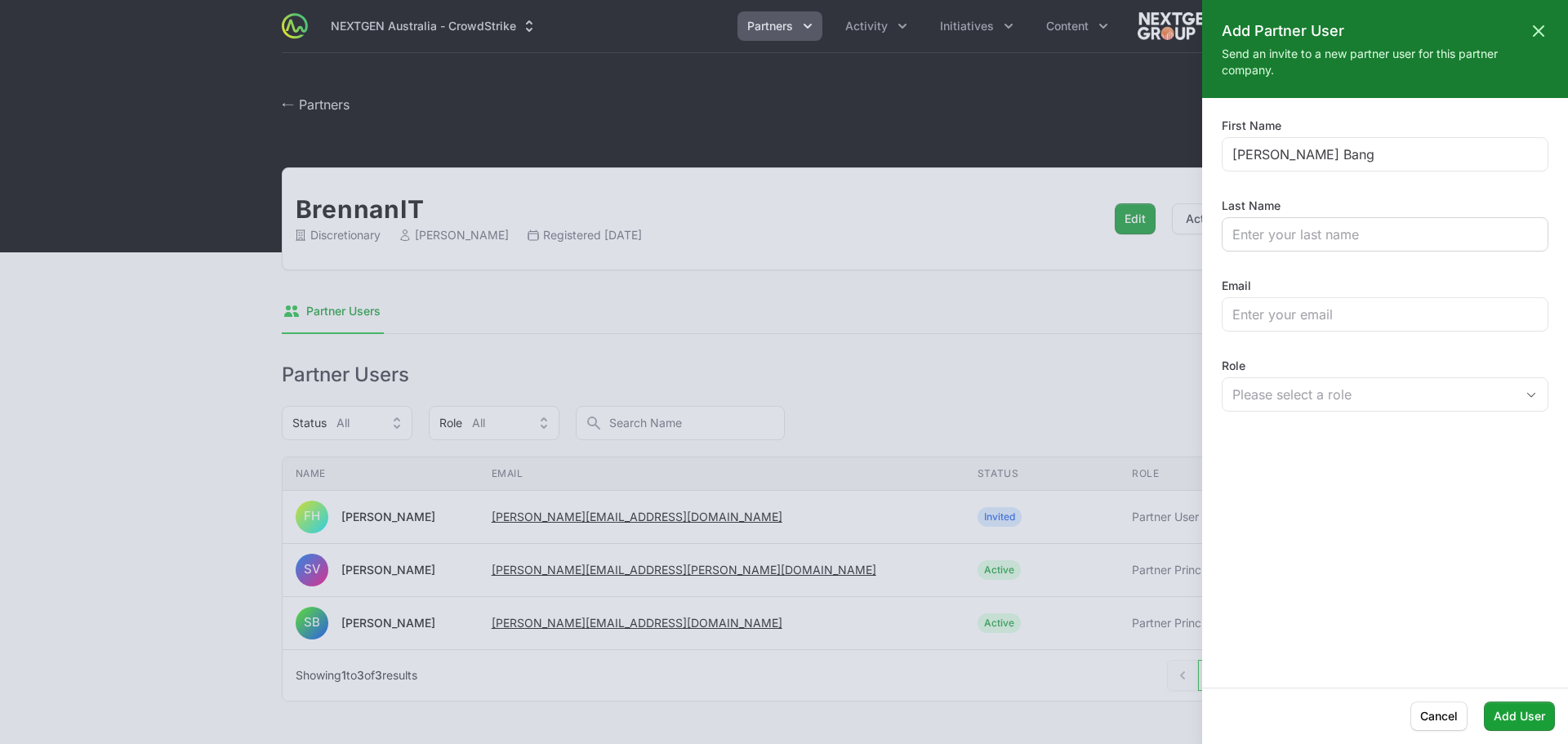 click at bounding box center (1385, 234) 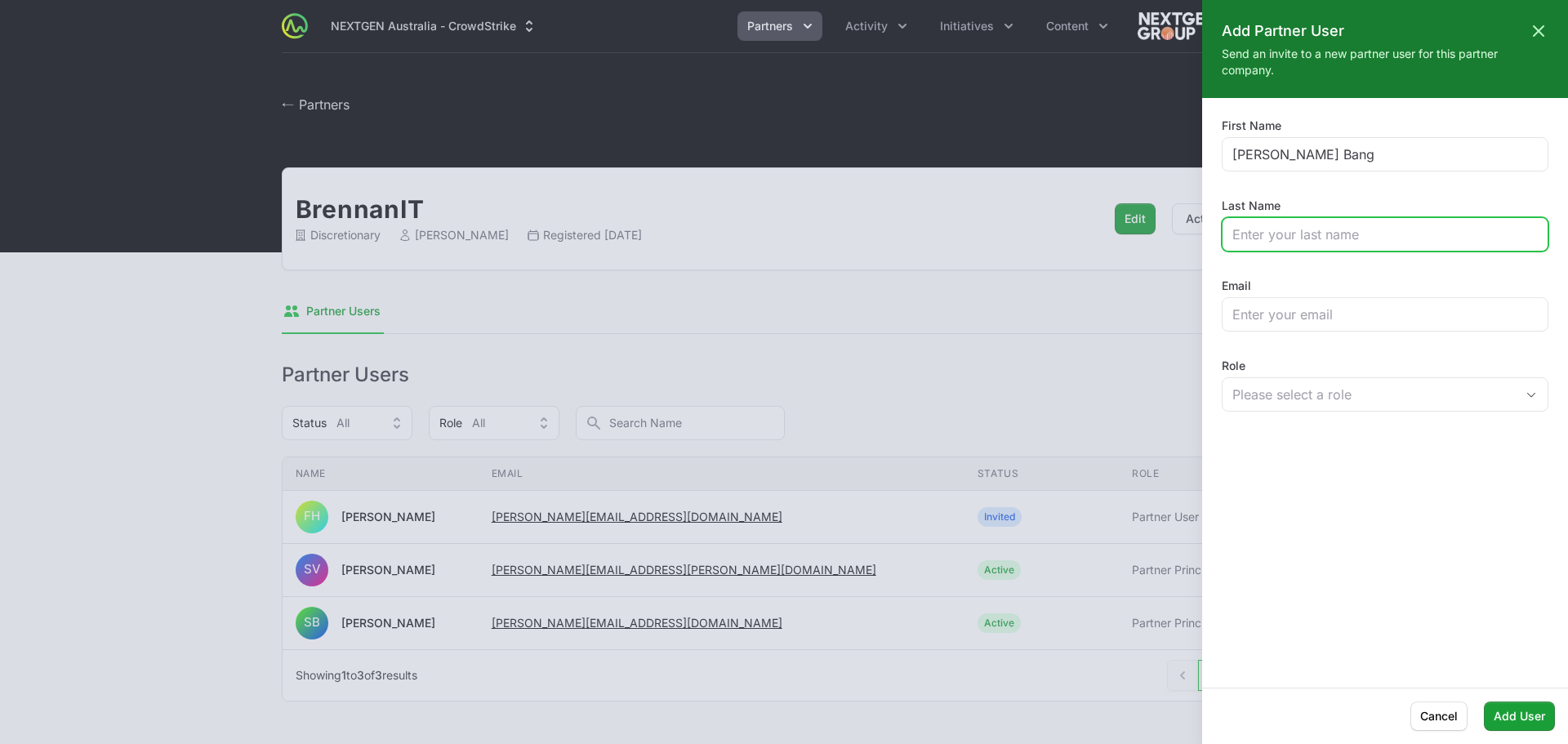 click on "Last Name" at bounding box center [1385, 234] 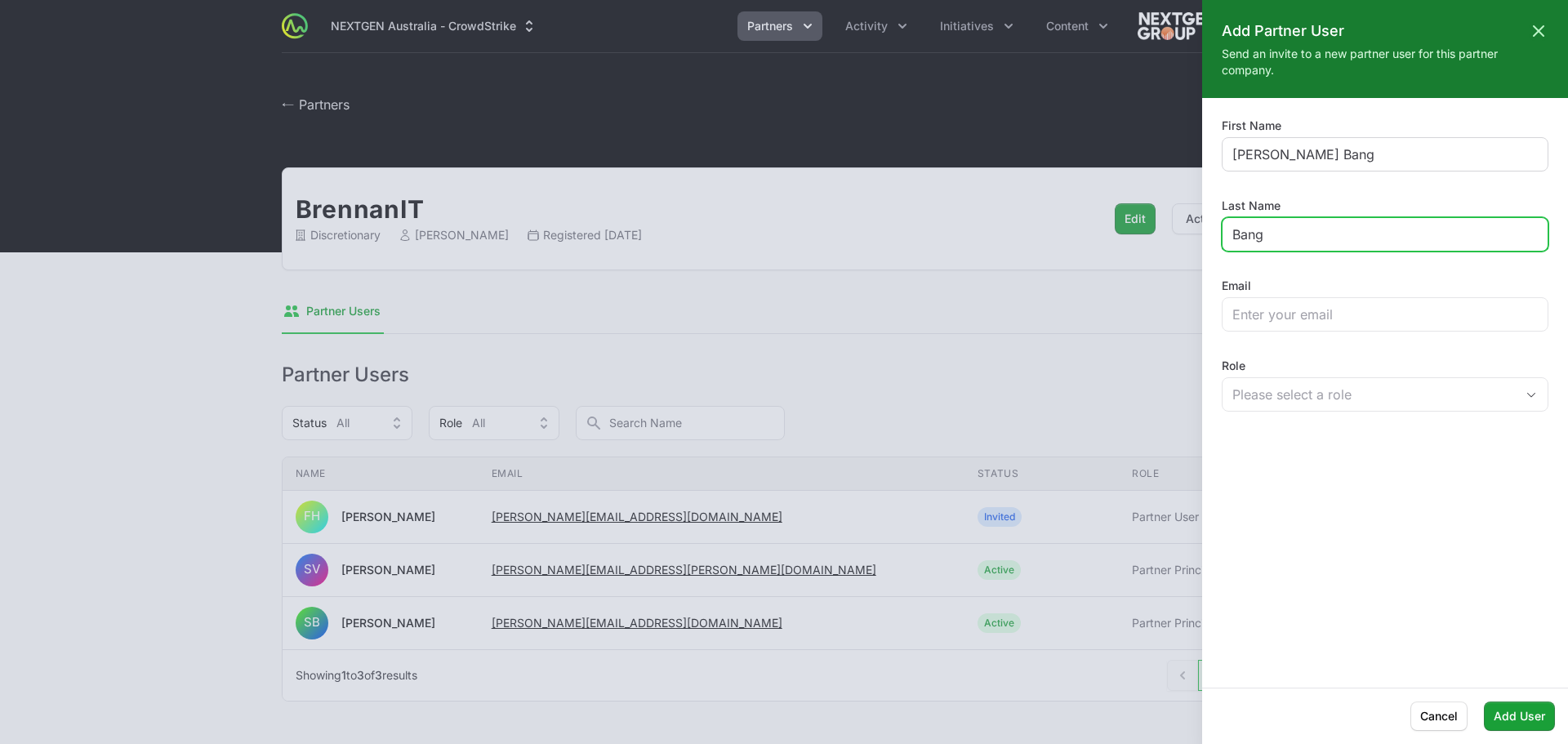 type on "Bang" 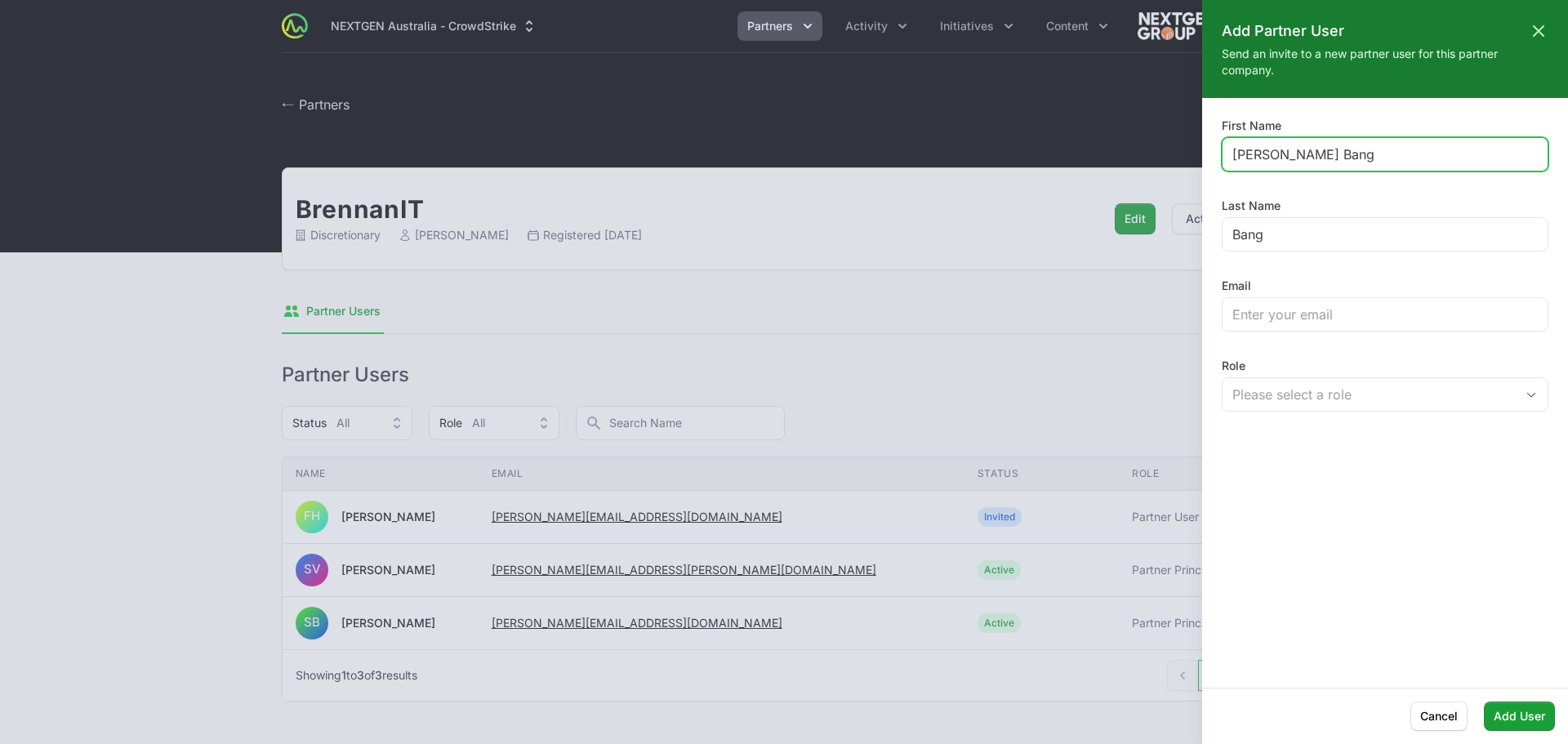 click on "Kushal Bang" at bounding box center (1385, 154) 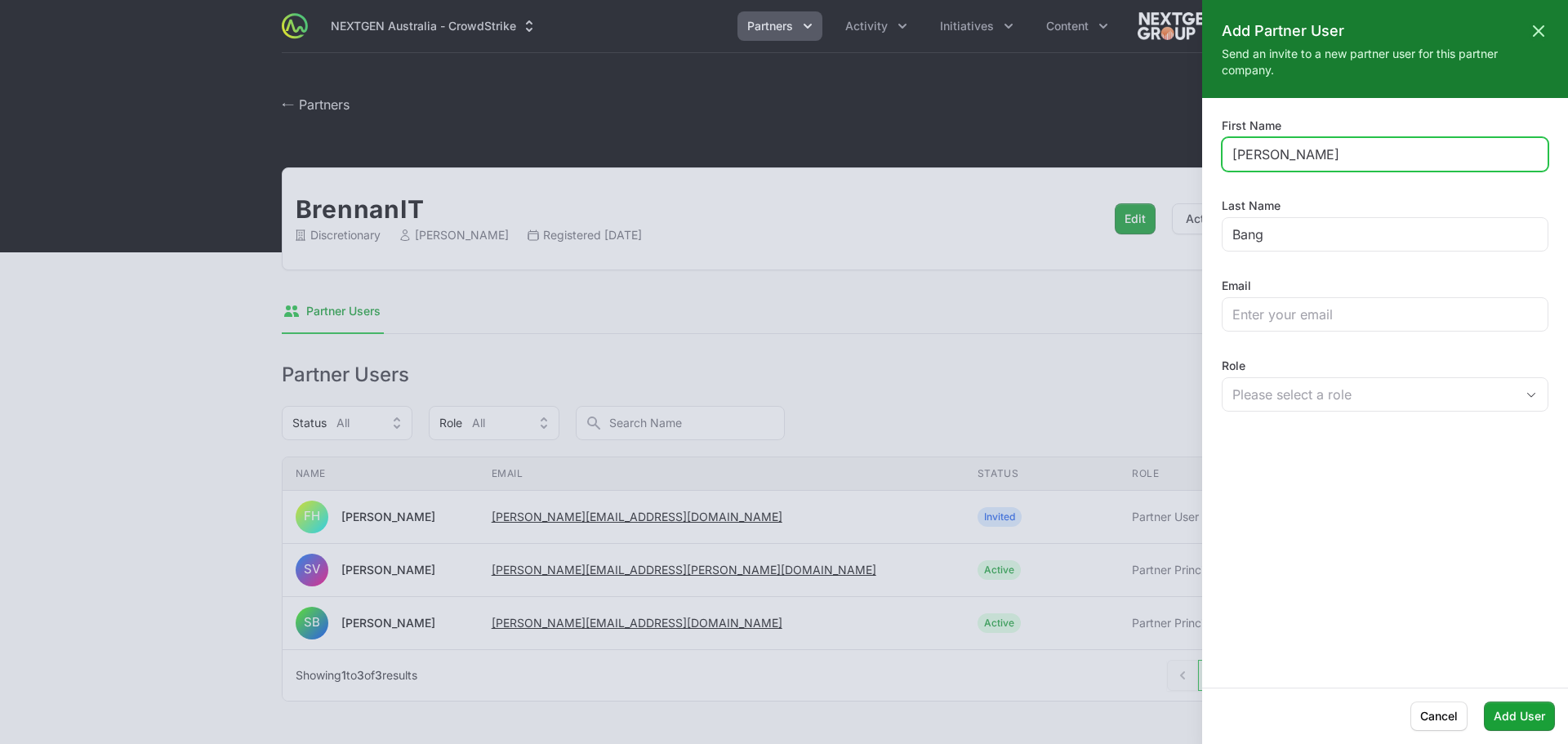 type on "Kushal" 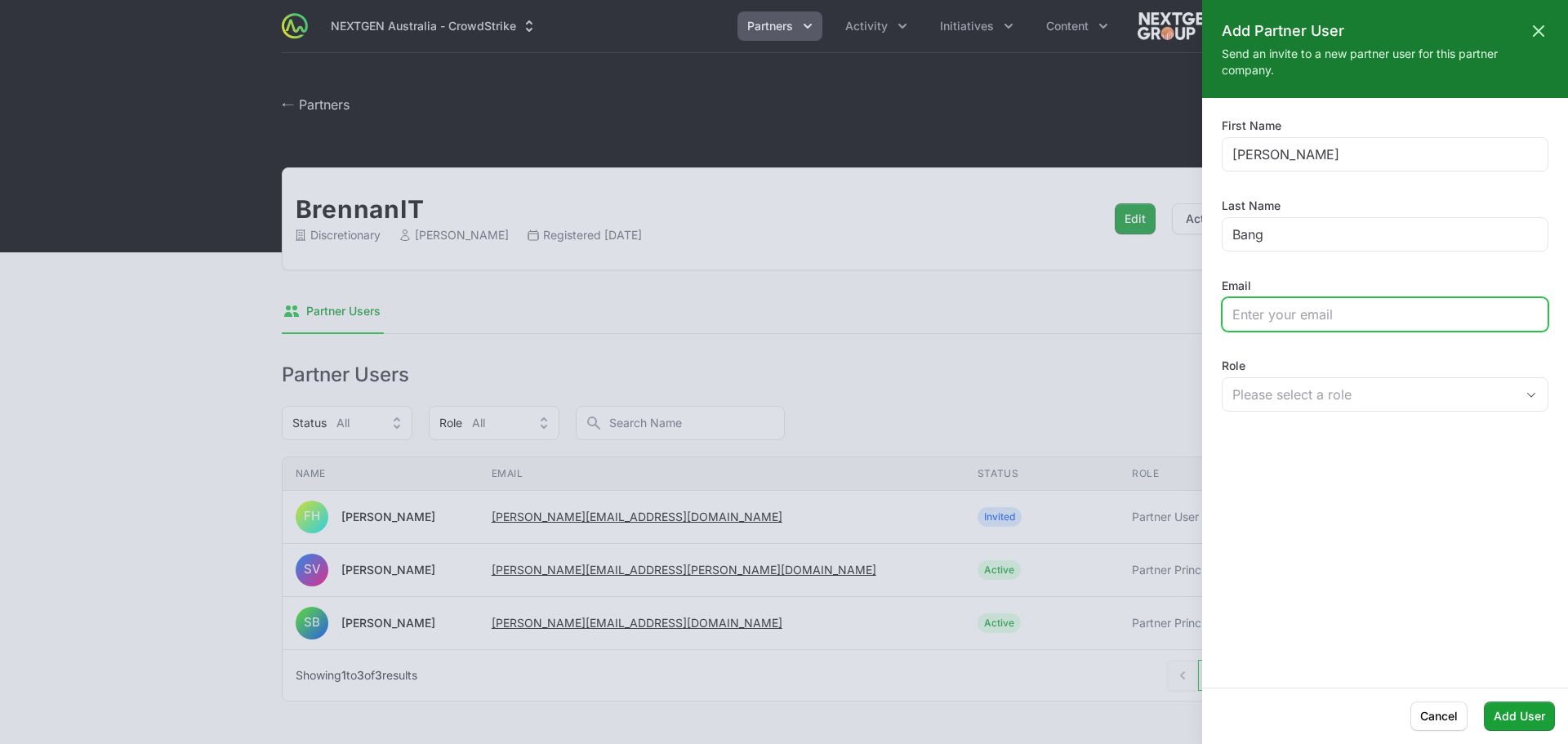 click on "Email" at bounding box center (1385, 314) 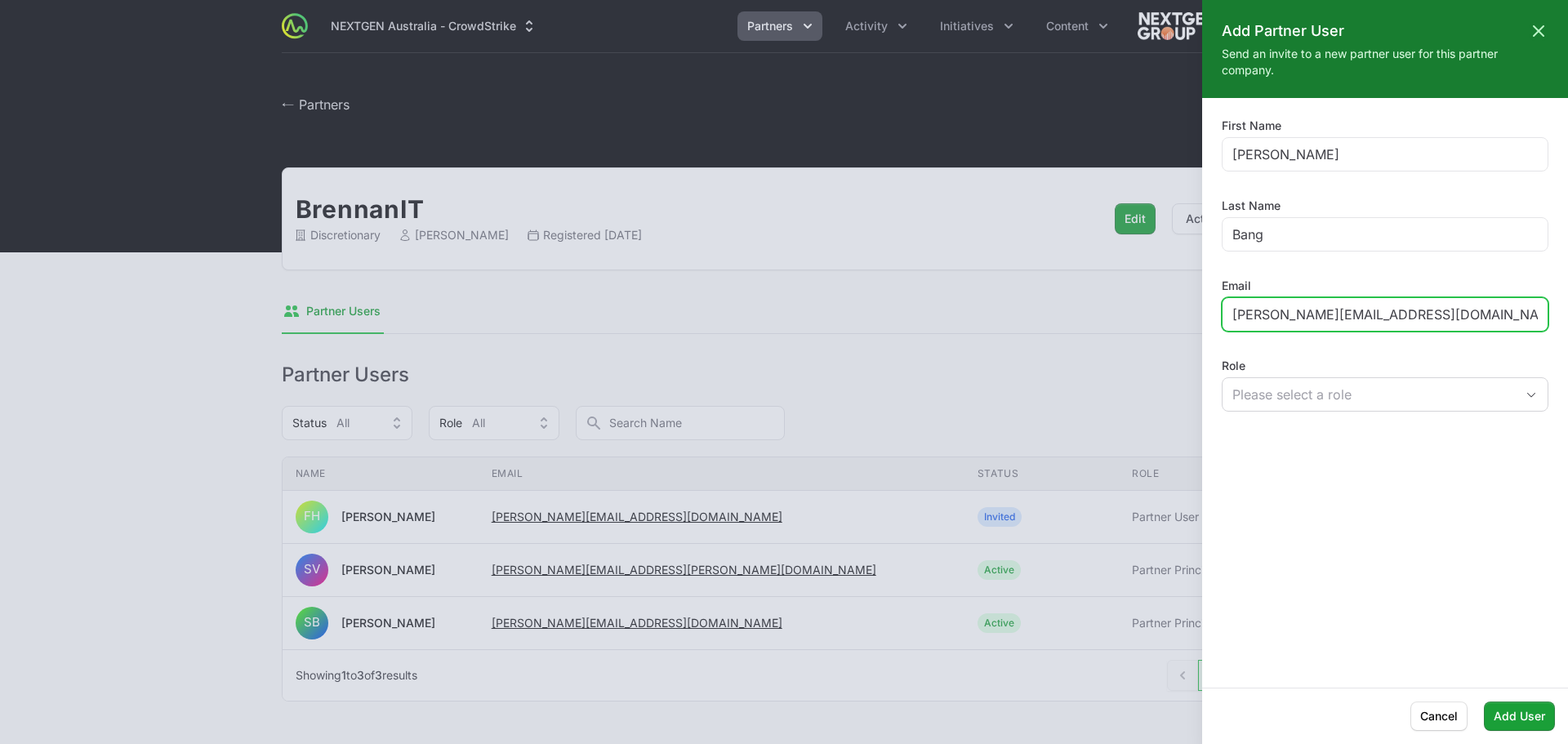 type on "Kushal.Bang@brennanit.com.au" 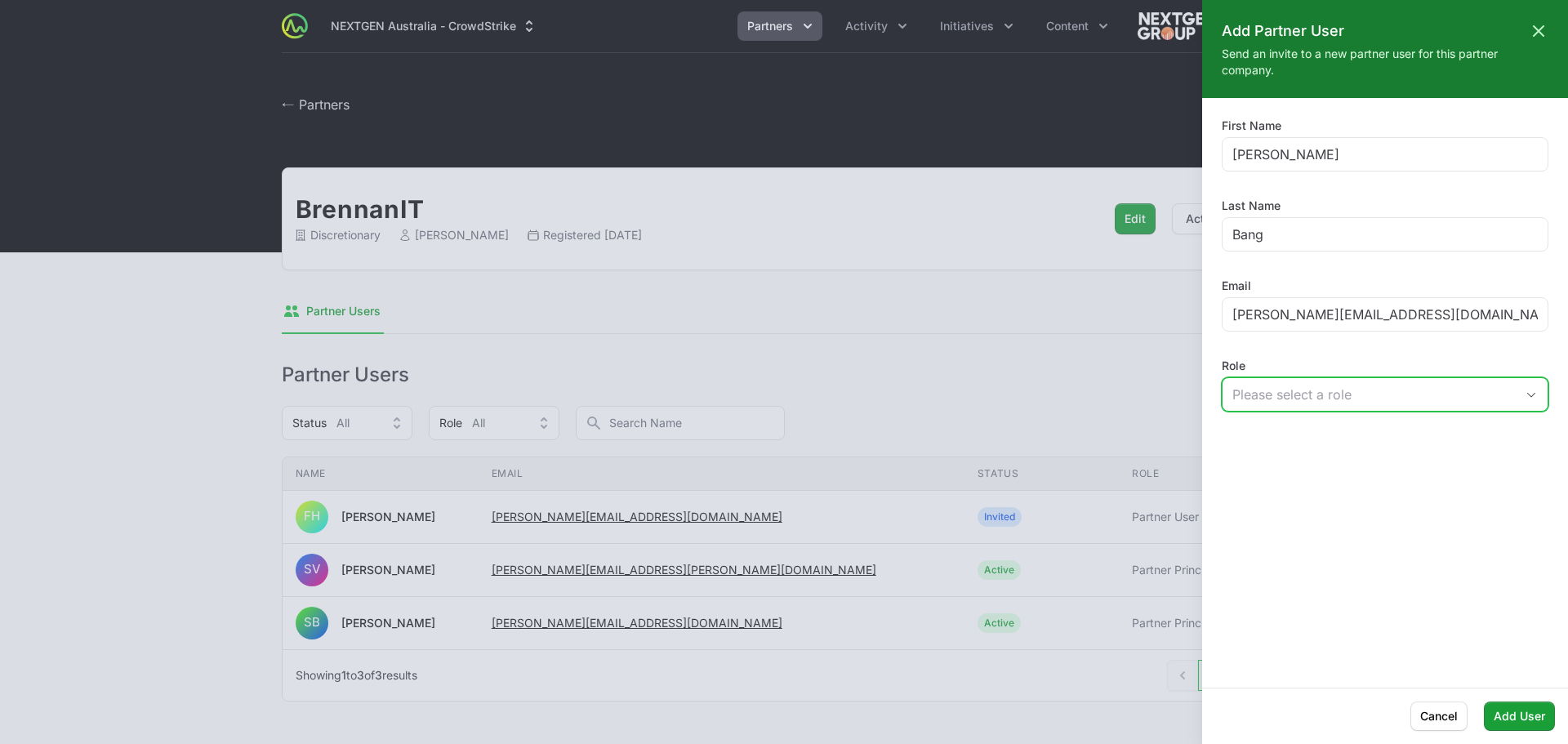 click on "Please select a role" at bounding box center [1374, 394] 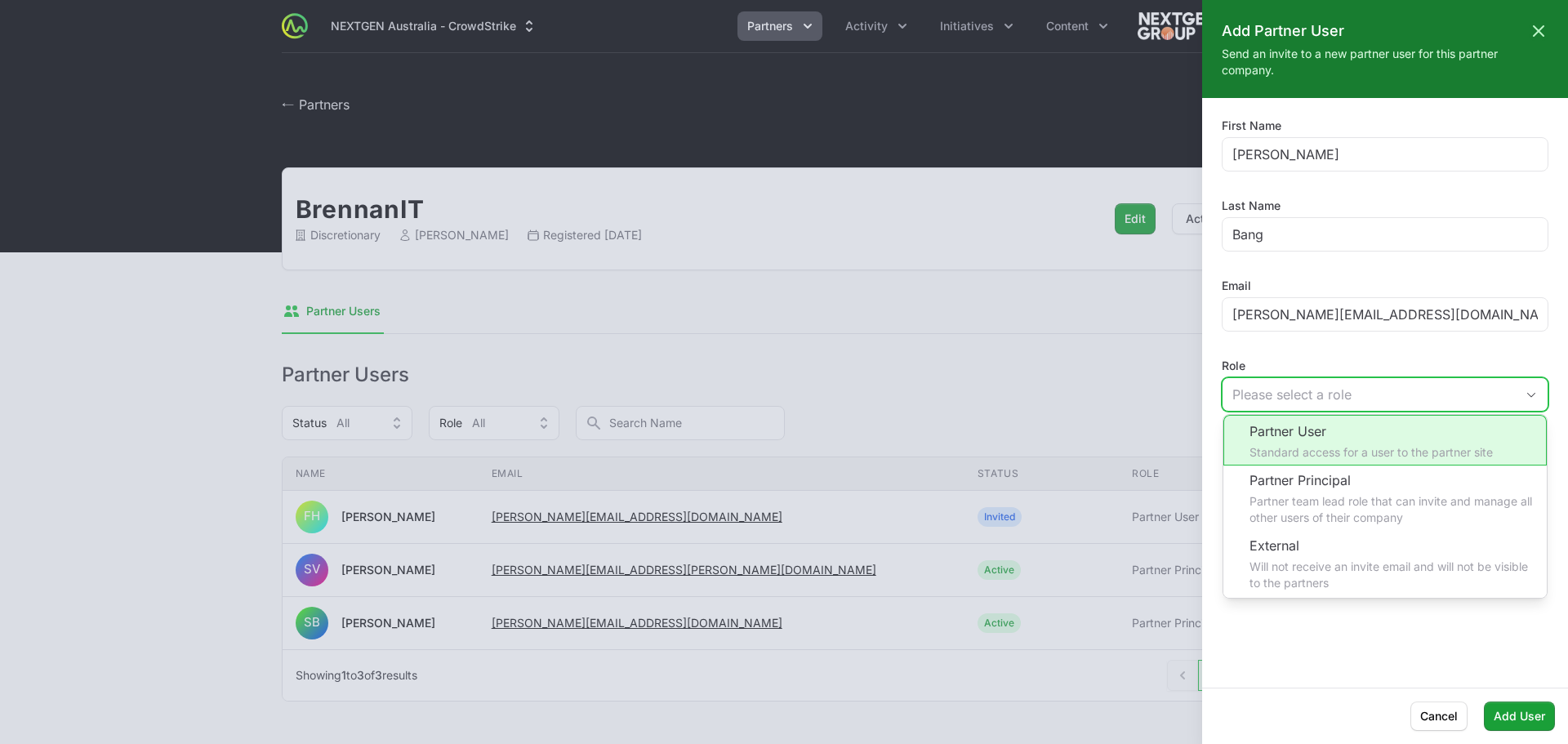 click on "Partner User Standard access for a user to the partner site" 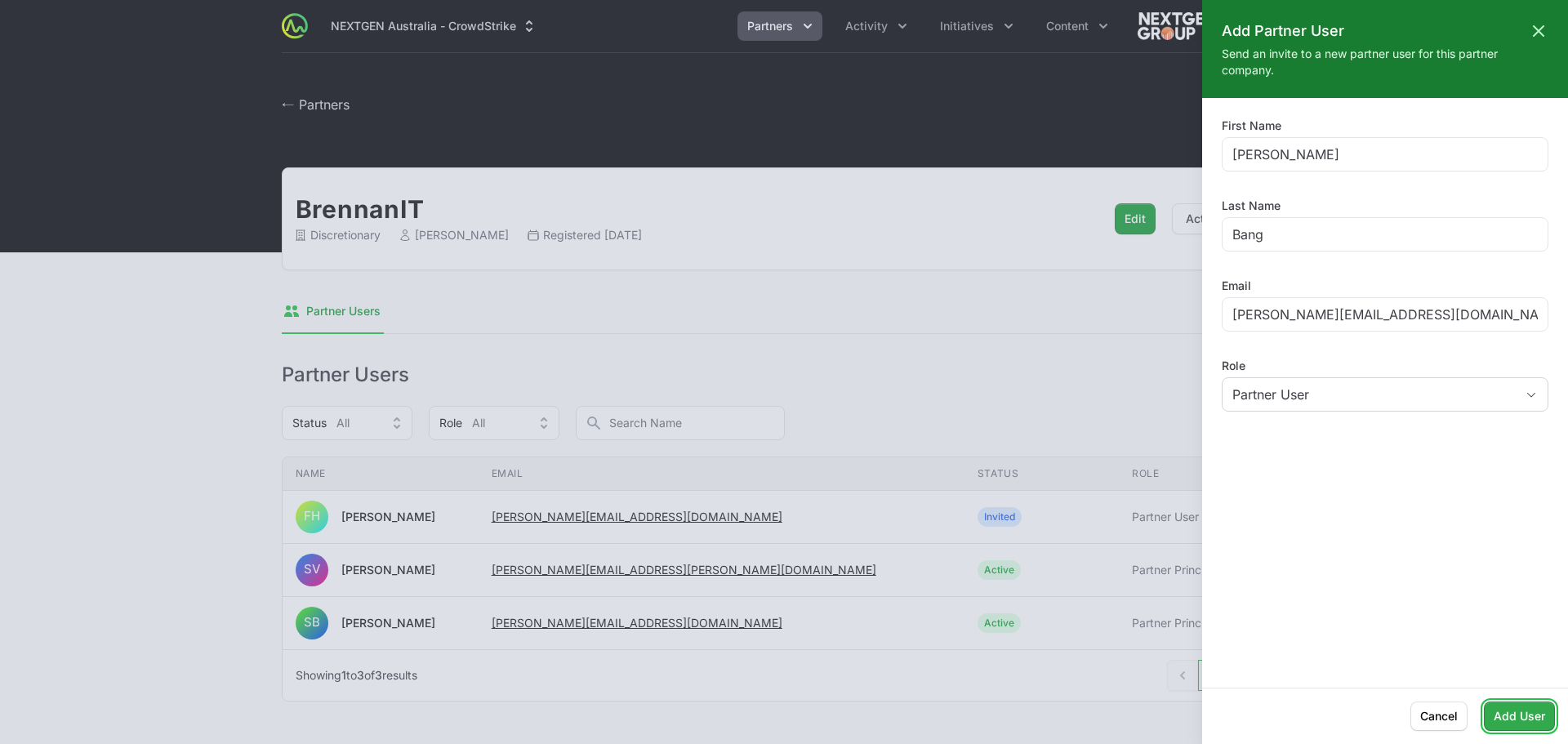 click on "Add User" 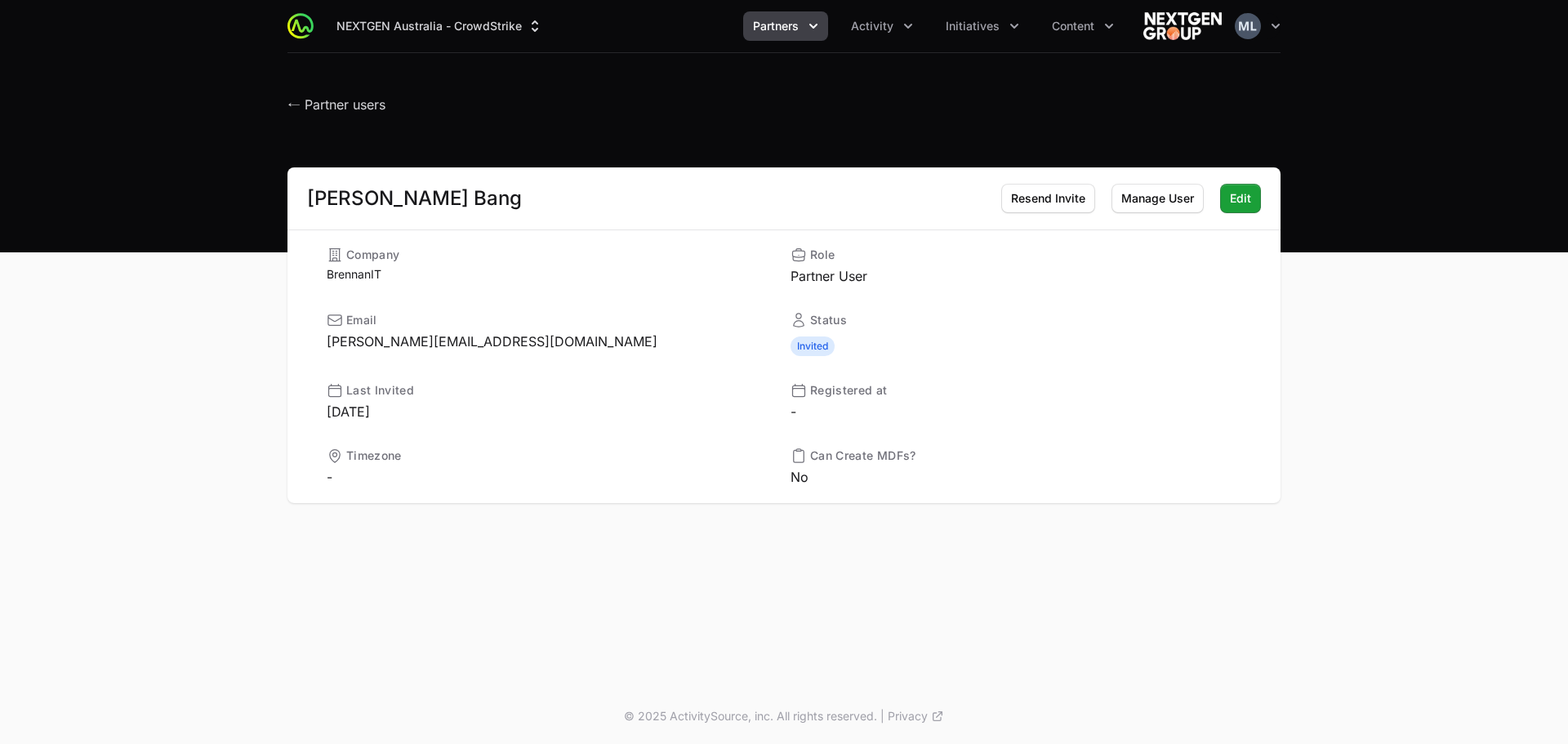 click on "← Partner users" 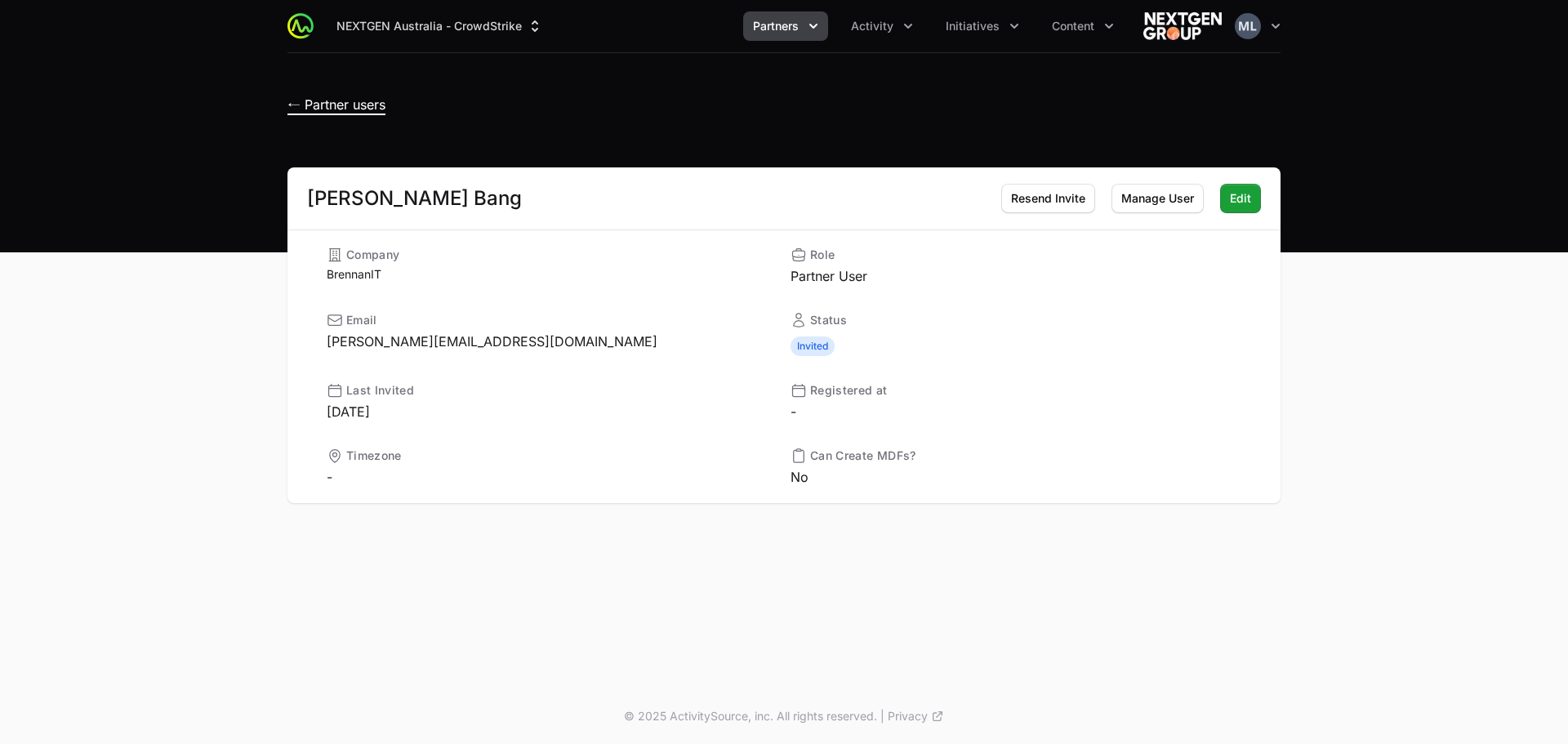 click on "← Partner users" 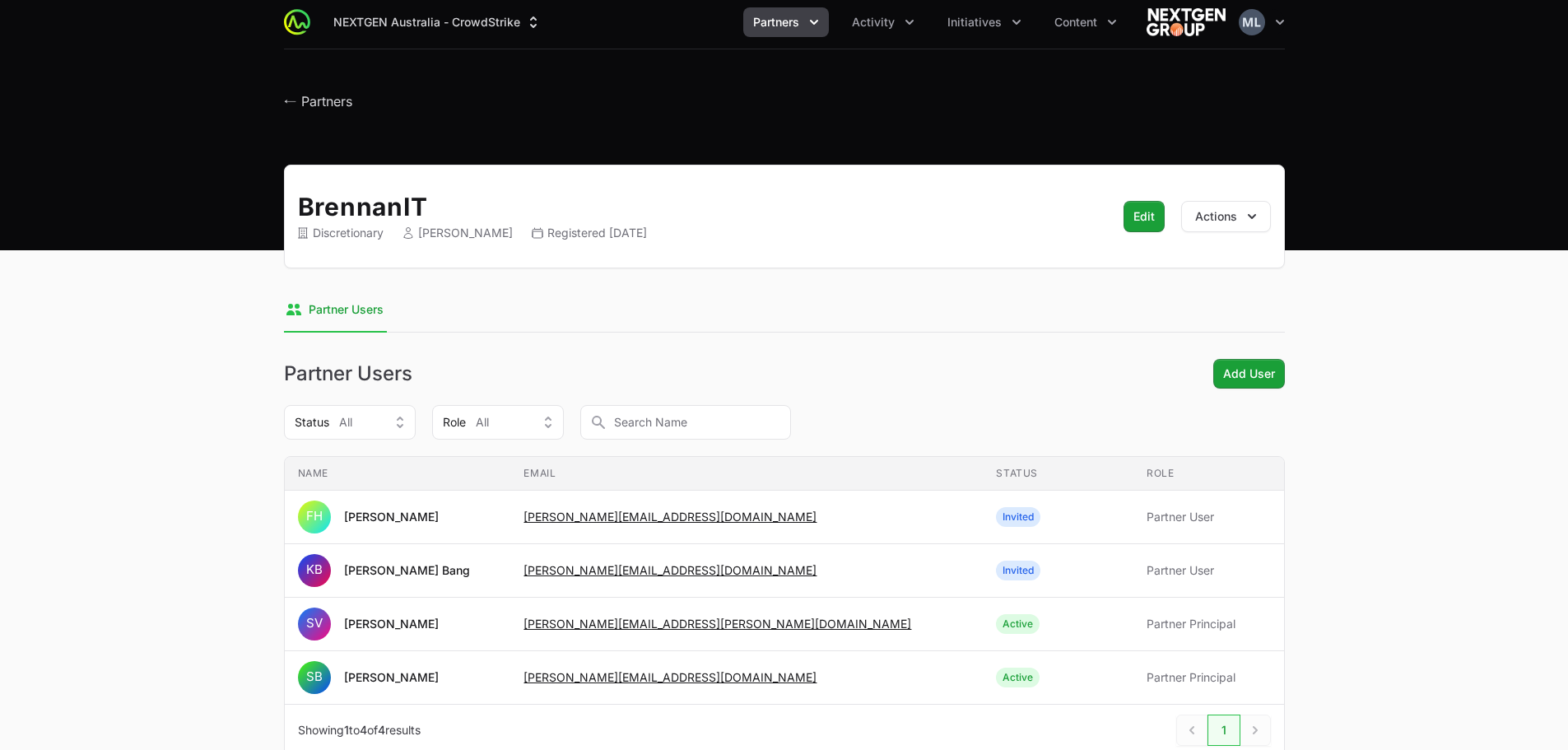 scroll, scrollTop: 0, scrollLeft: 0, axis: both 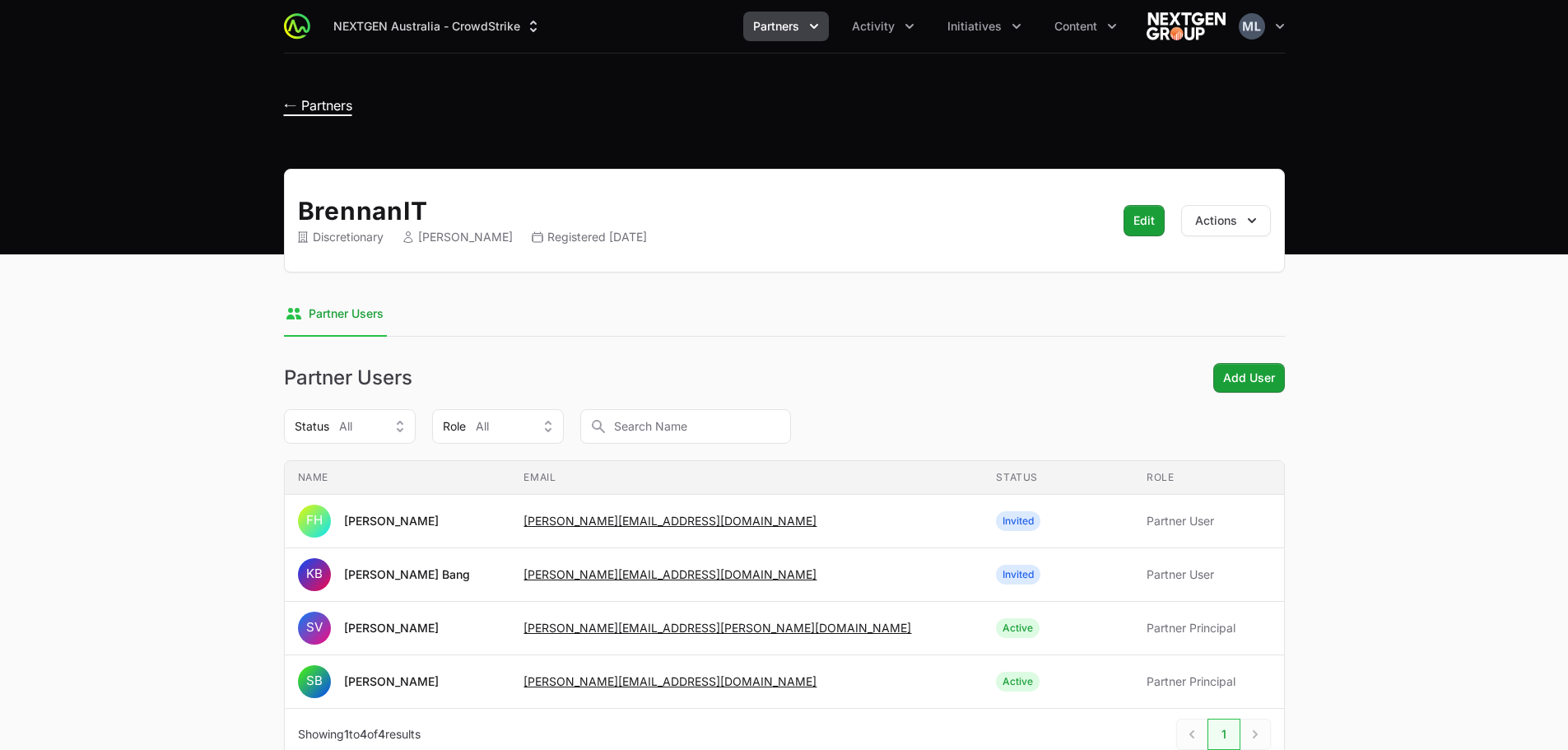 click on "← Partners" 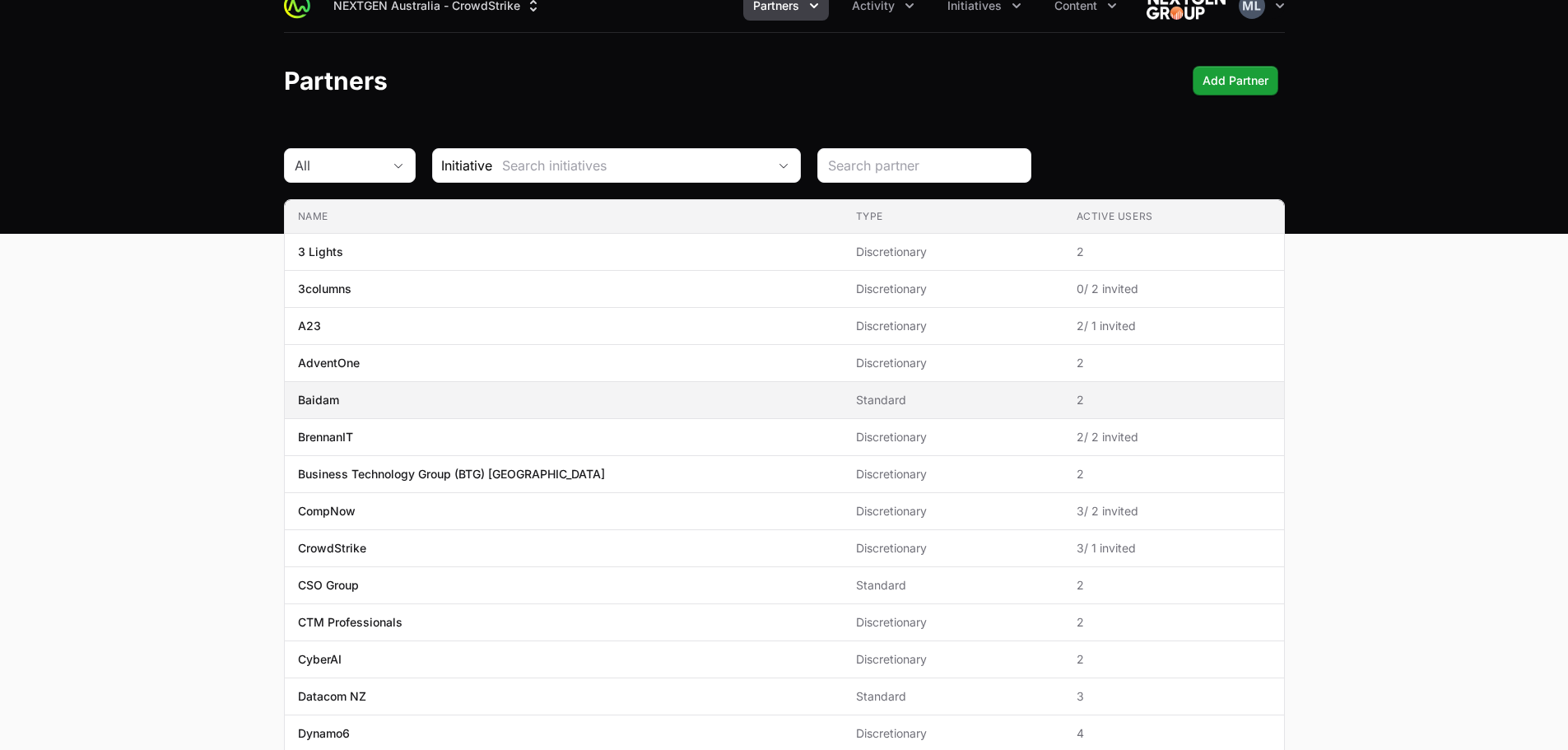 scroll, scrollTop: 393, scrollLeft: 0, axis: vertical 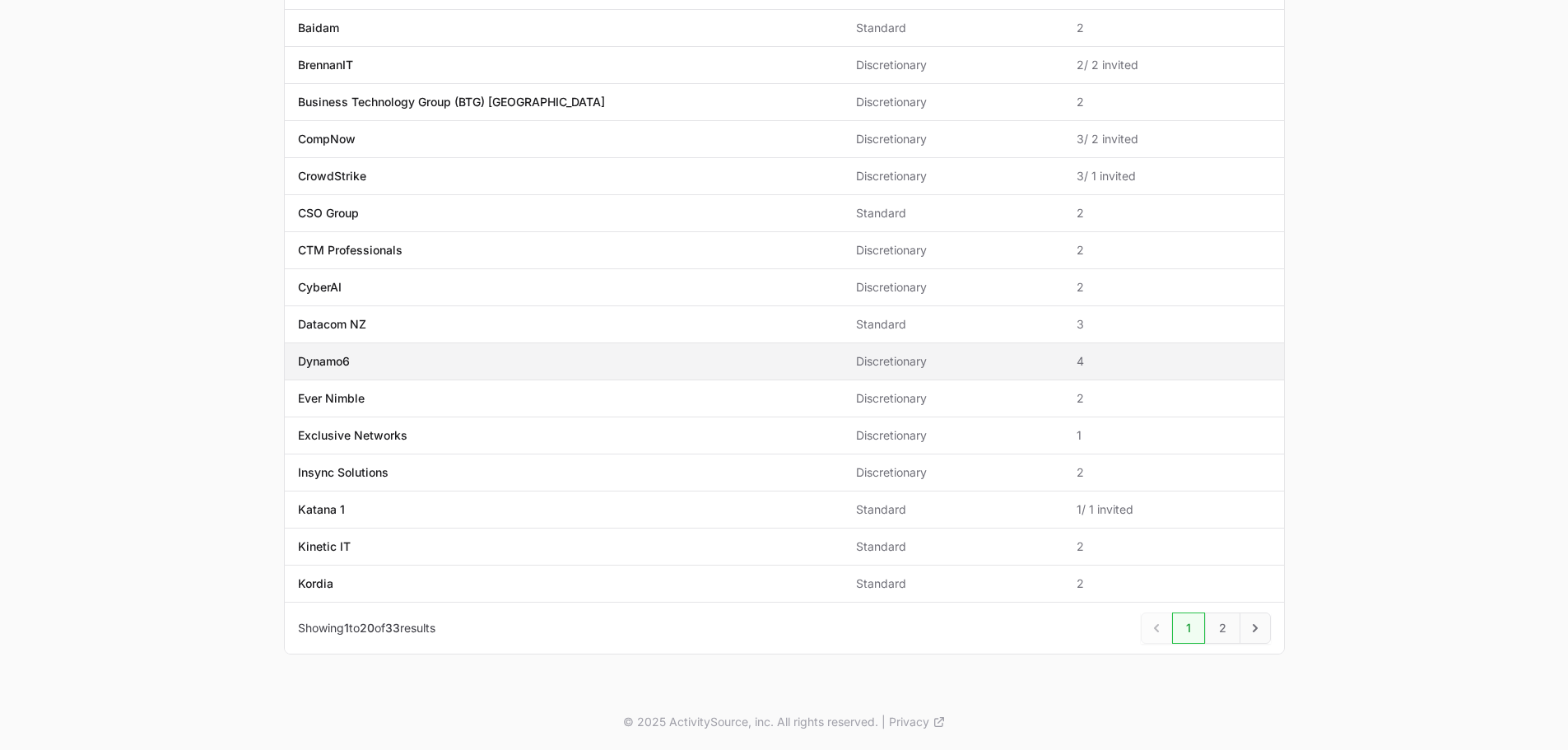 click on "4" 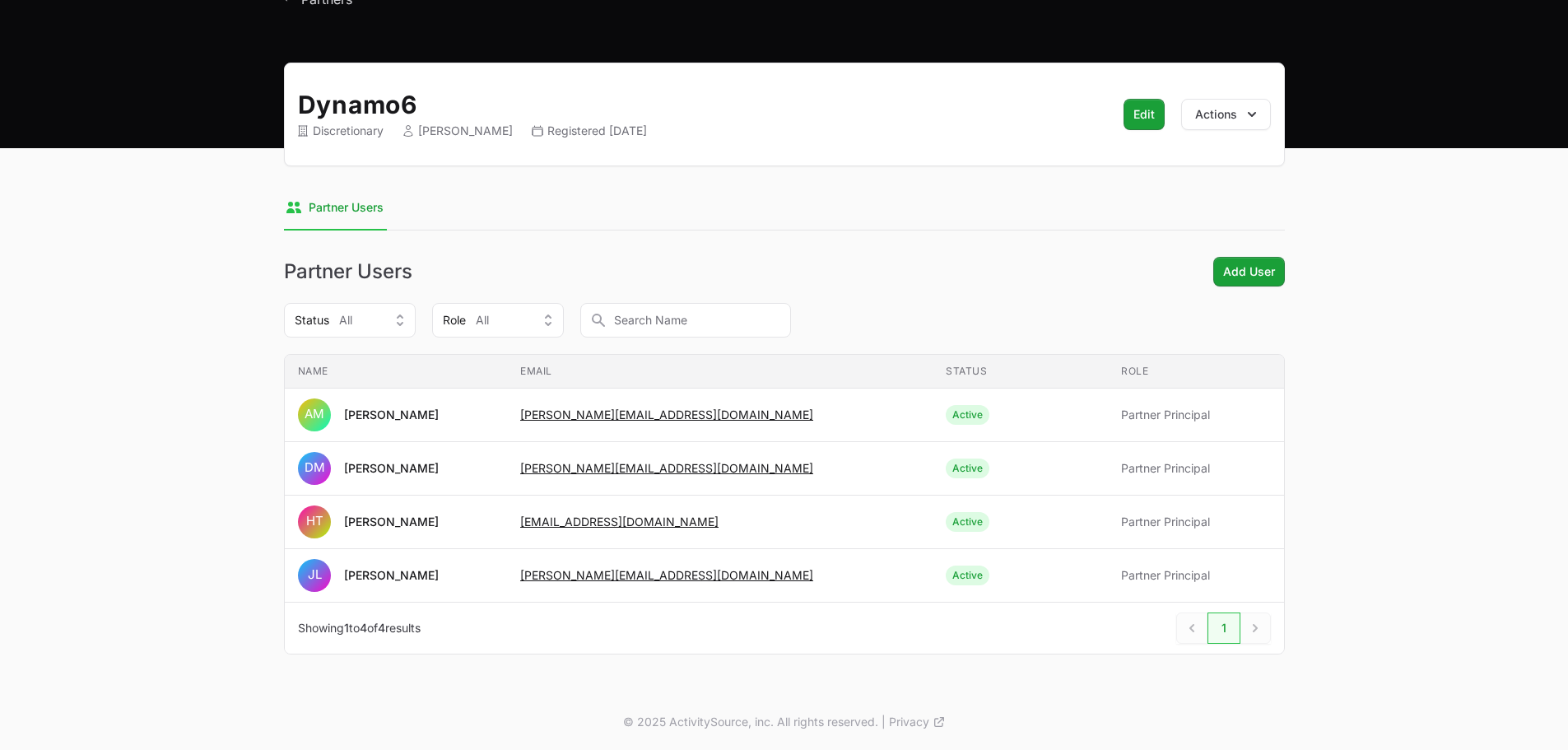 scroll, scrollTop: 0, scrollLeft: 0, axis: both 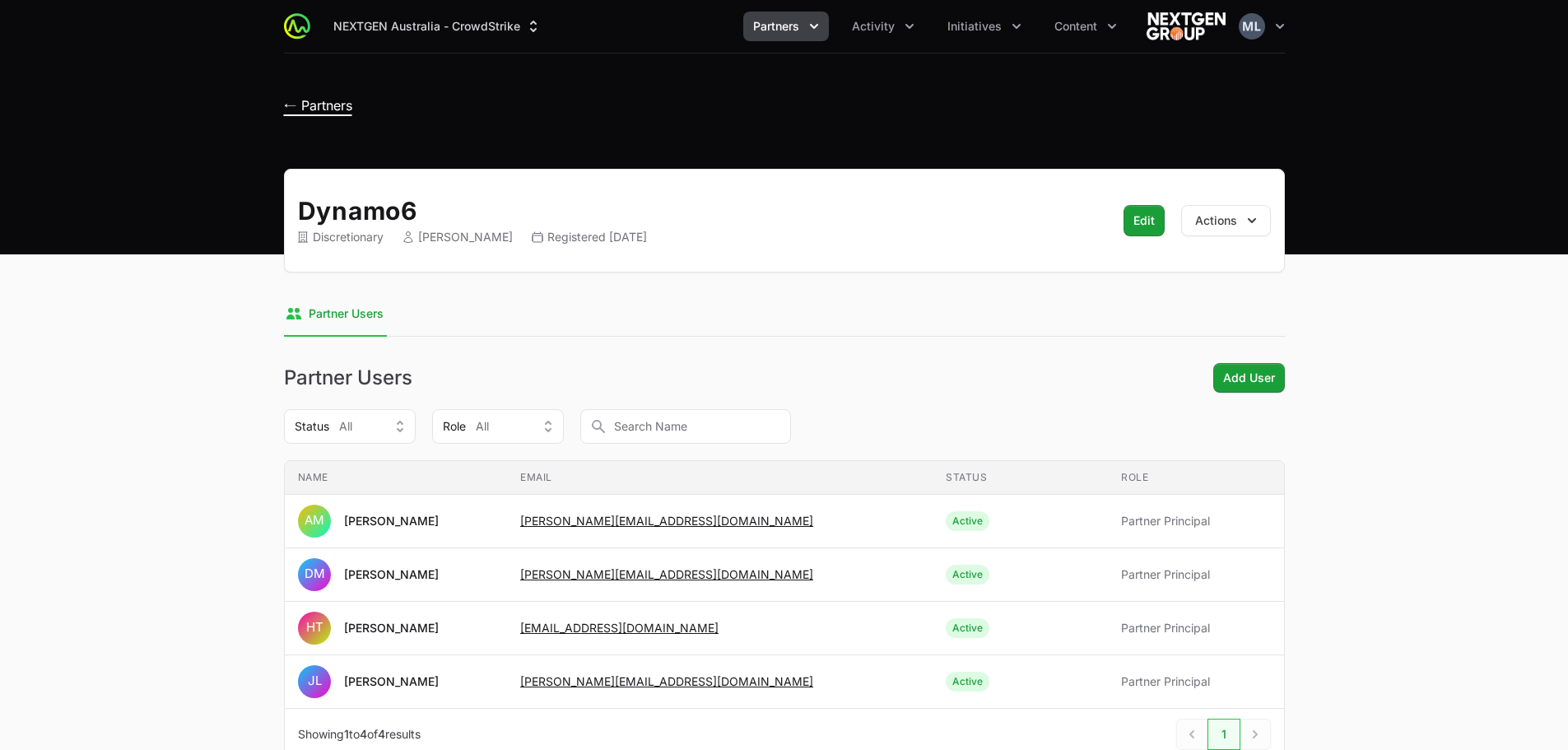 click on "← Partners" 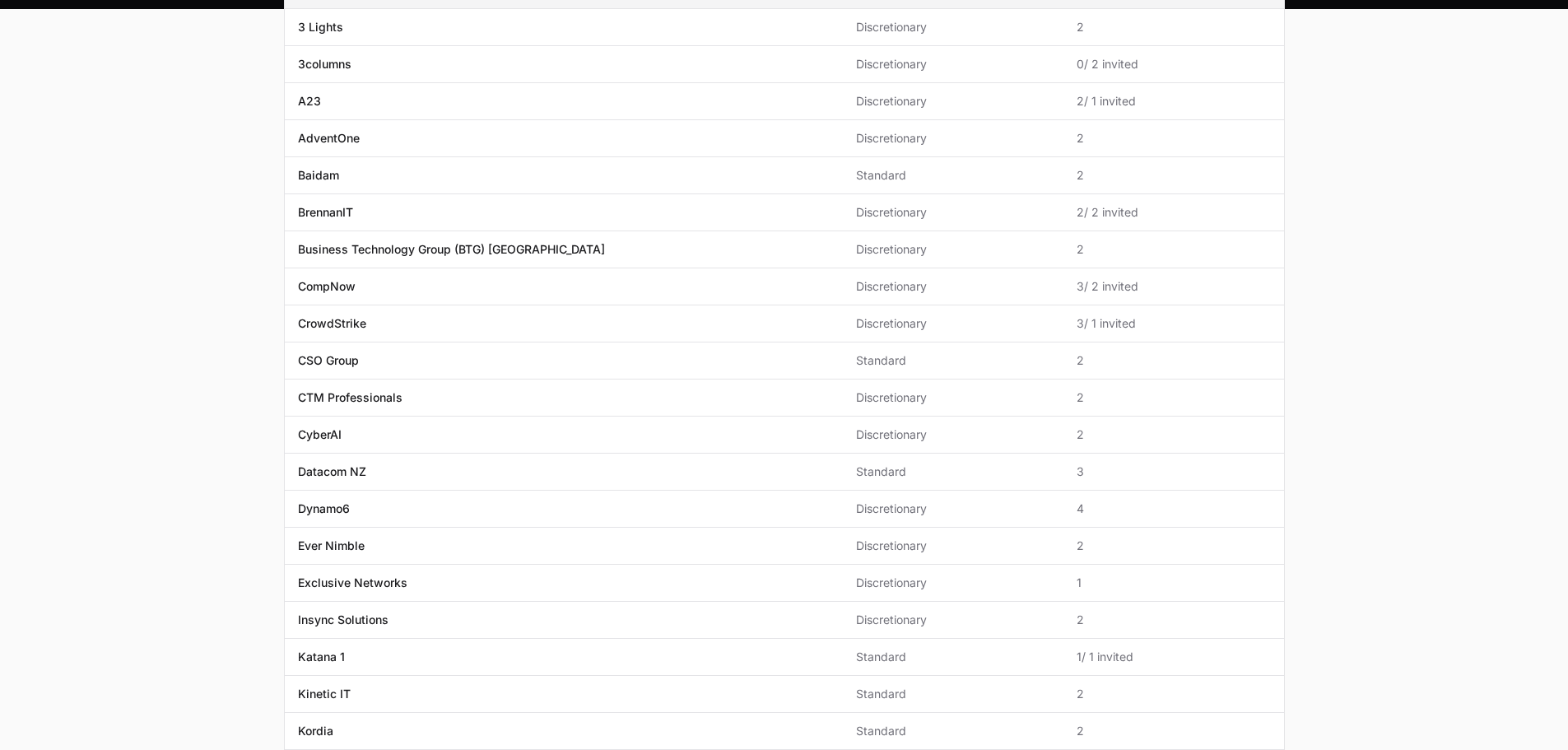 scroll, scrollTop: 393, scrollLeft: 0, axis: vertical 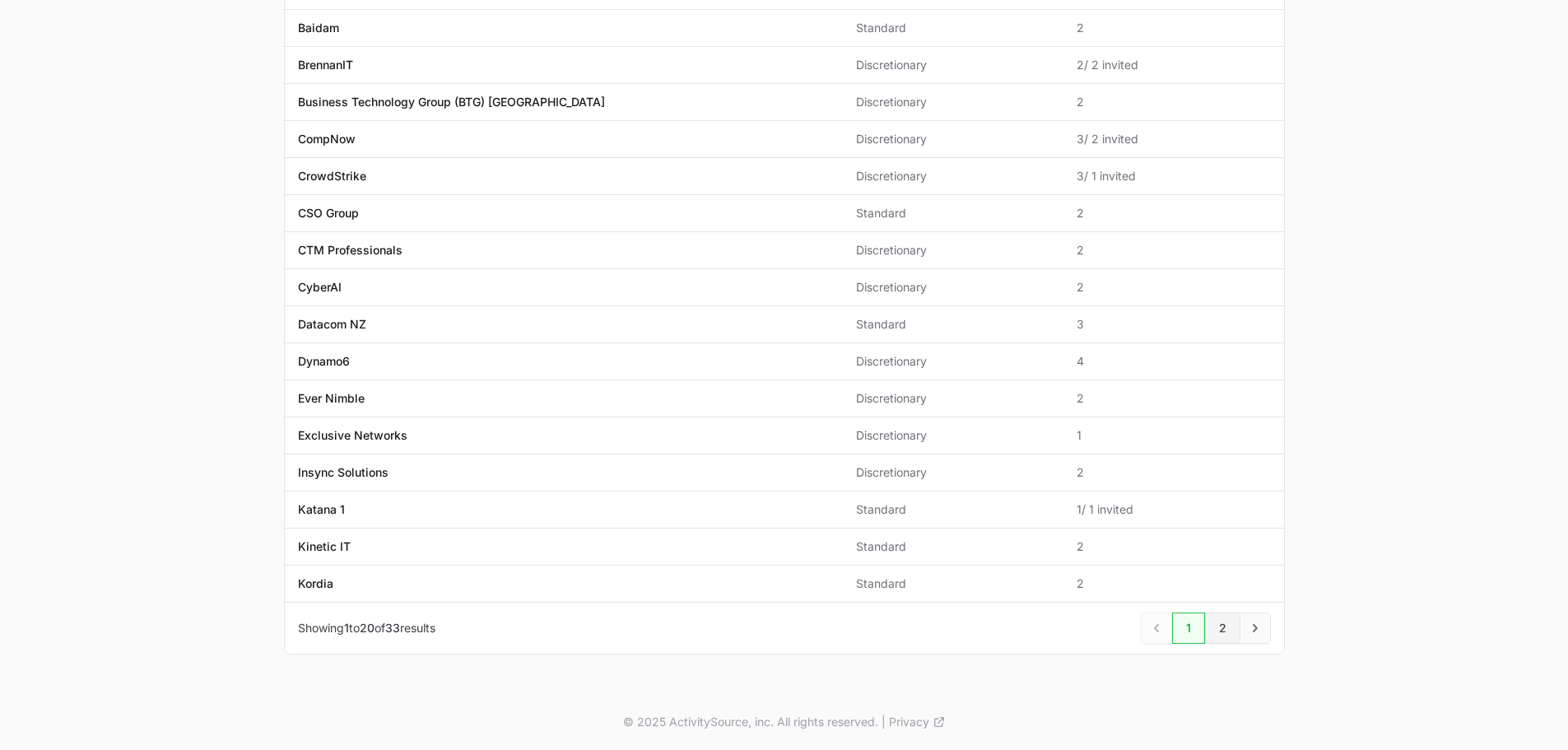 click on "2" 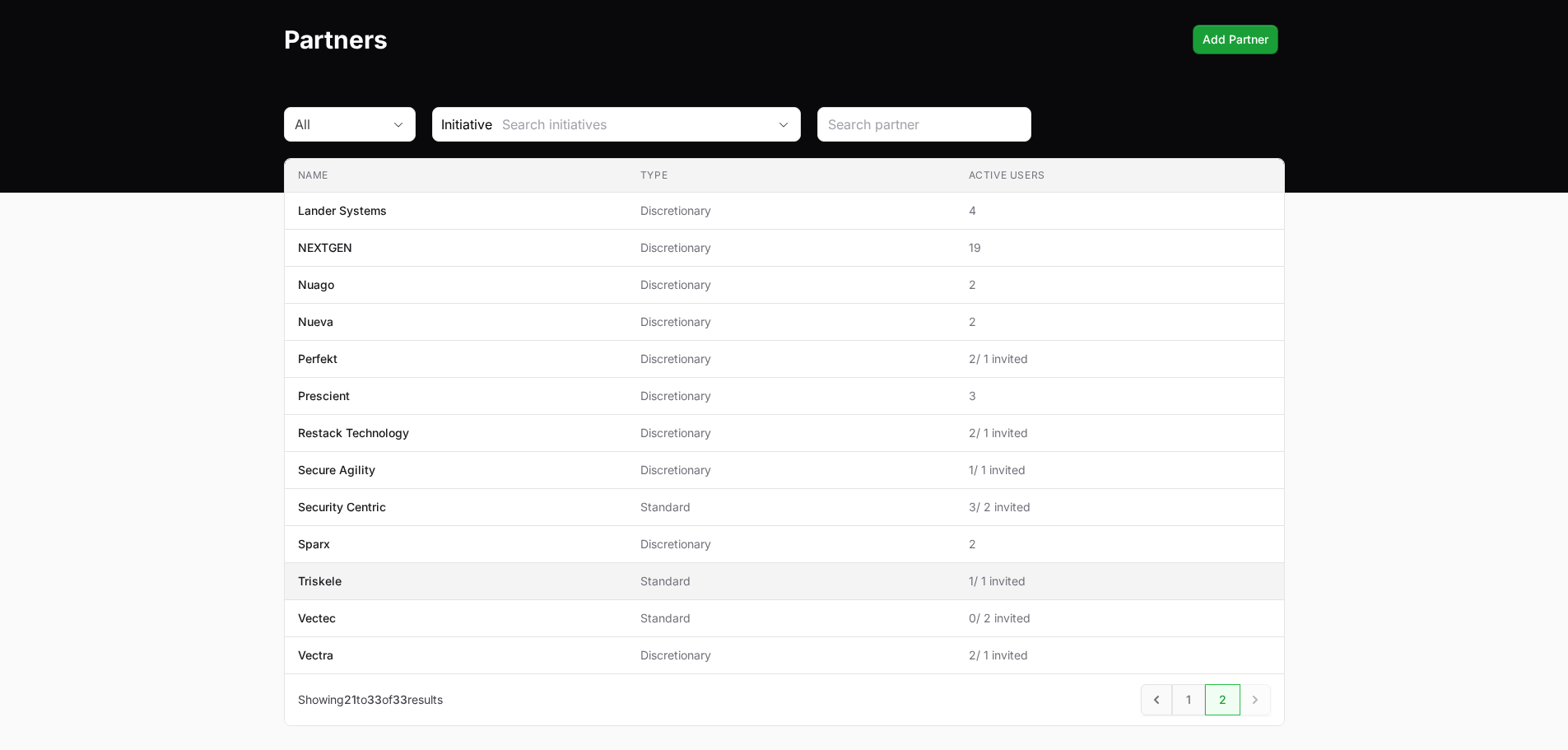 scroll, scrollTop: 133, scrollLeft: 0, axis: vertical 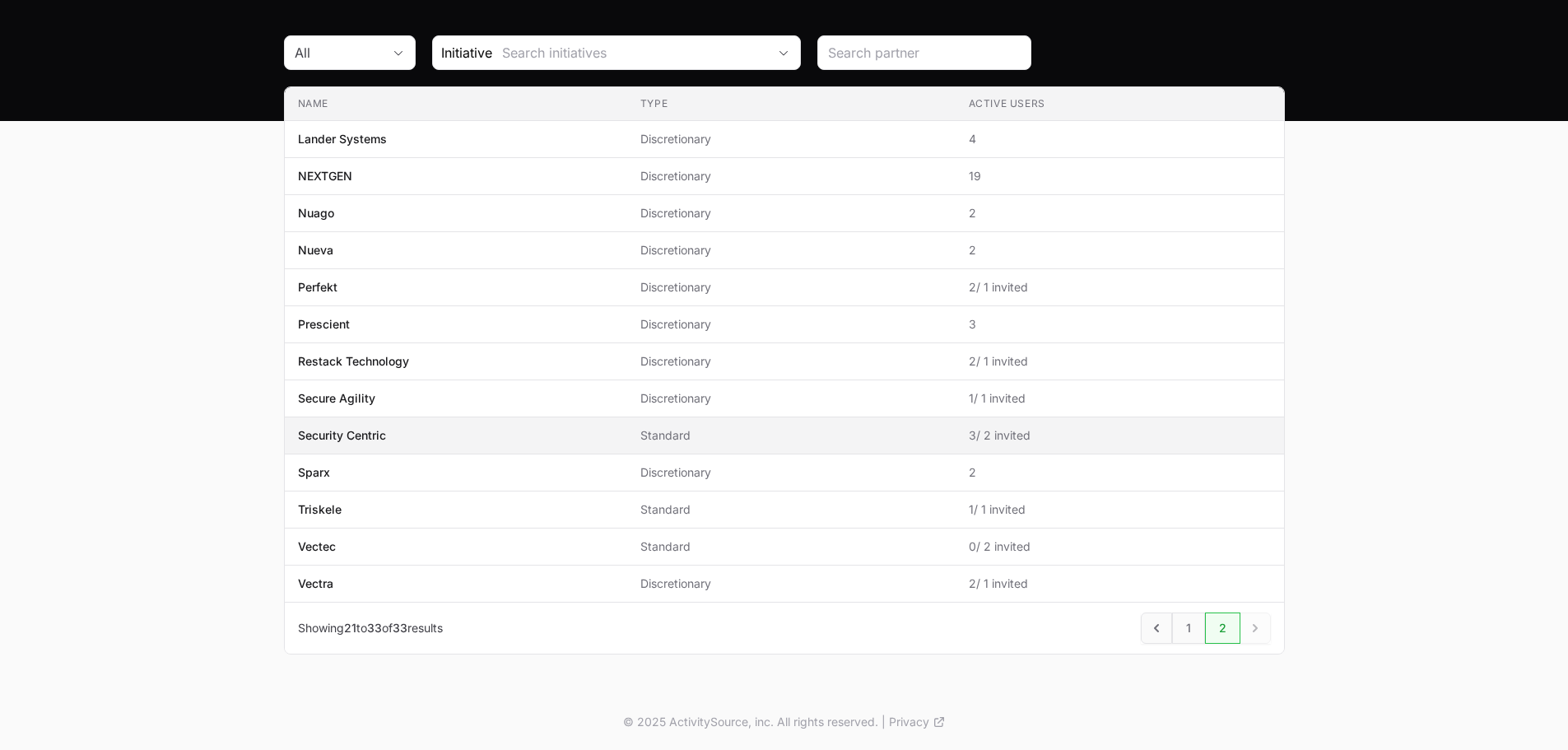 click on "Security Centric" 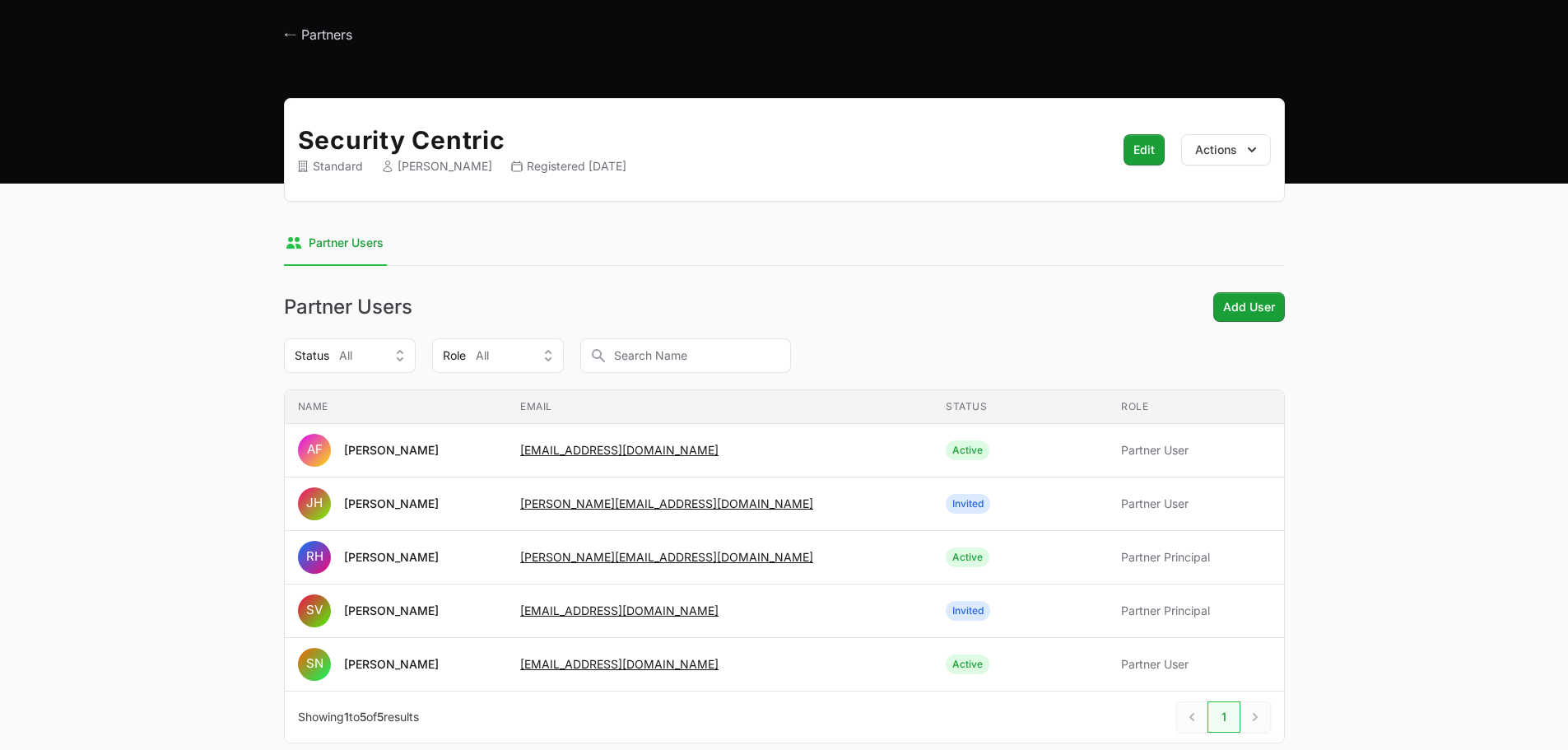 scroll, scrollTop: 0, scrollLeft: 0, axis: both 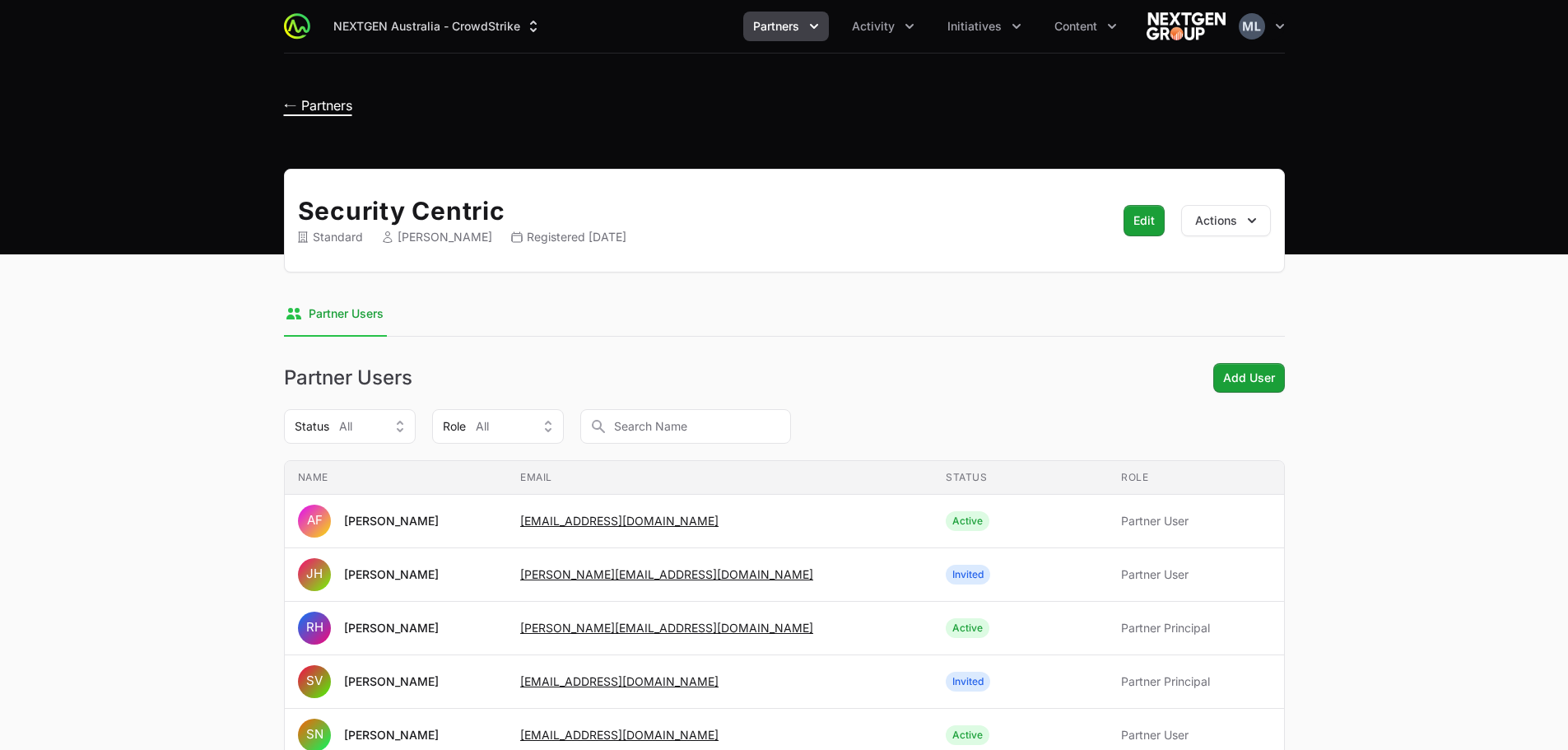 click on "← Partners" 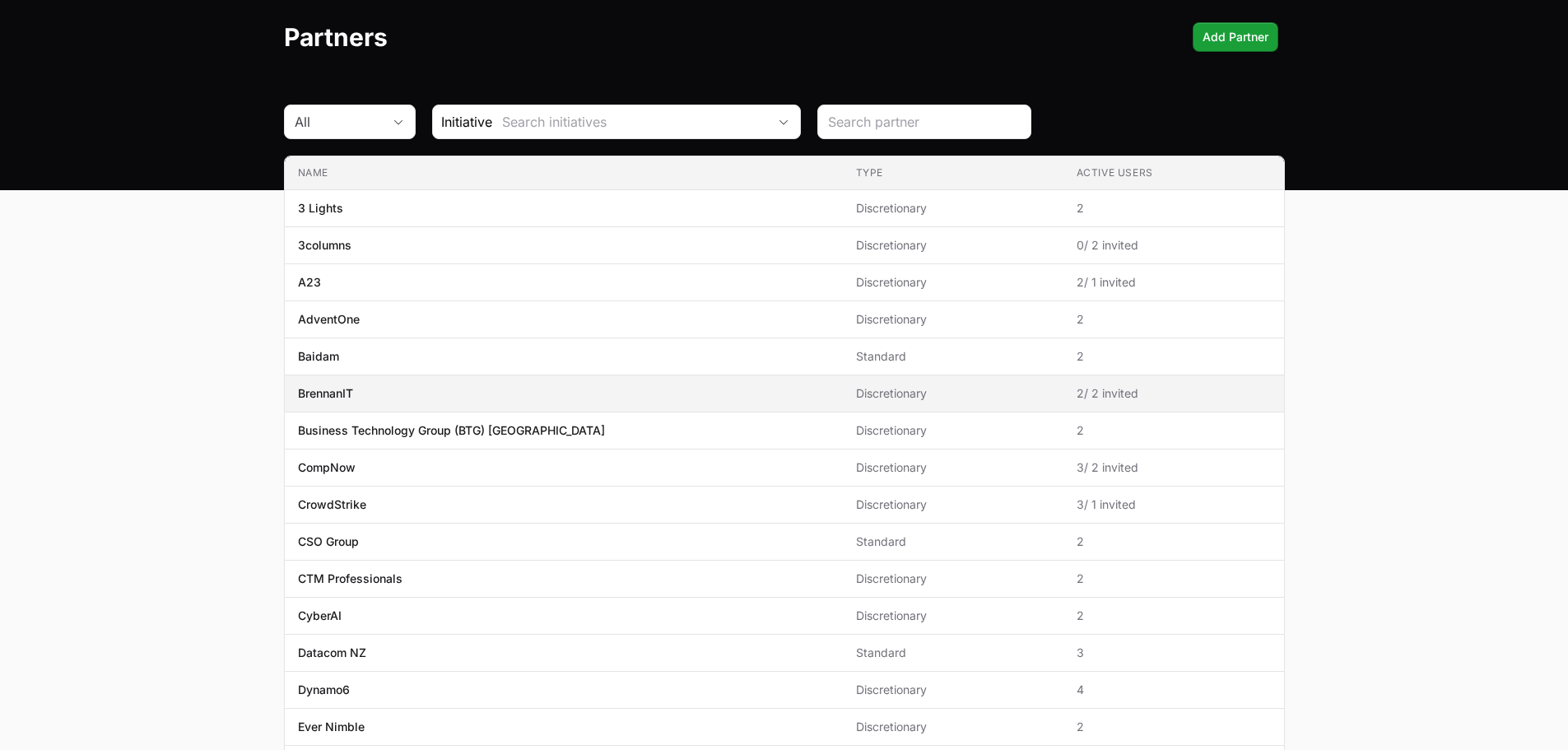 scroll, scrollTop: 0, scrollLeft: 0, axis: both 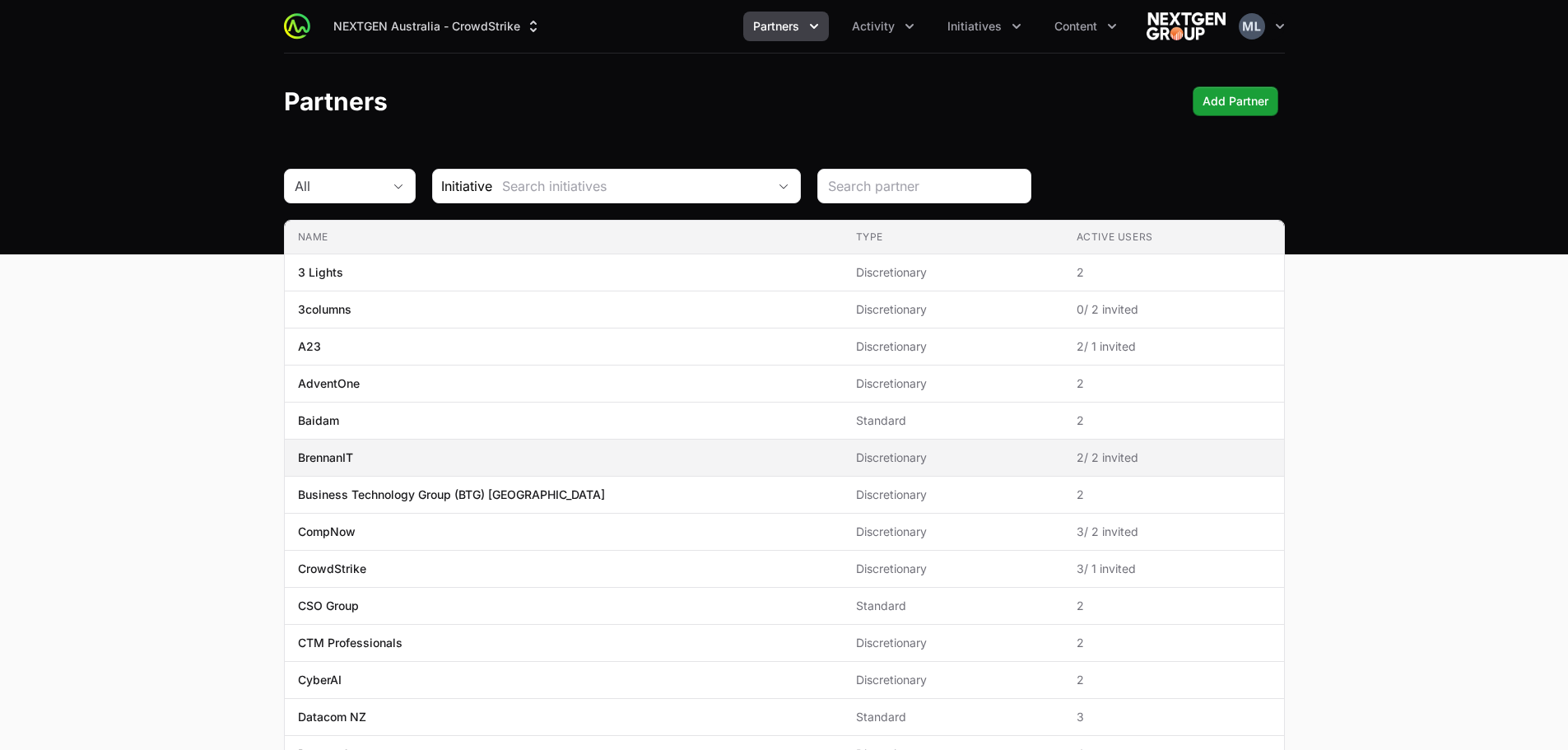 click on "BrennanIT" 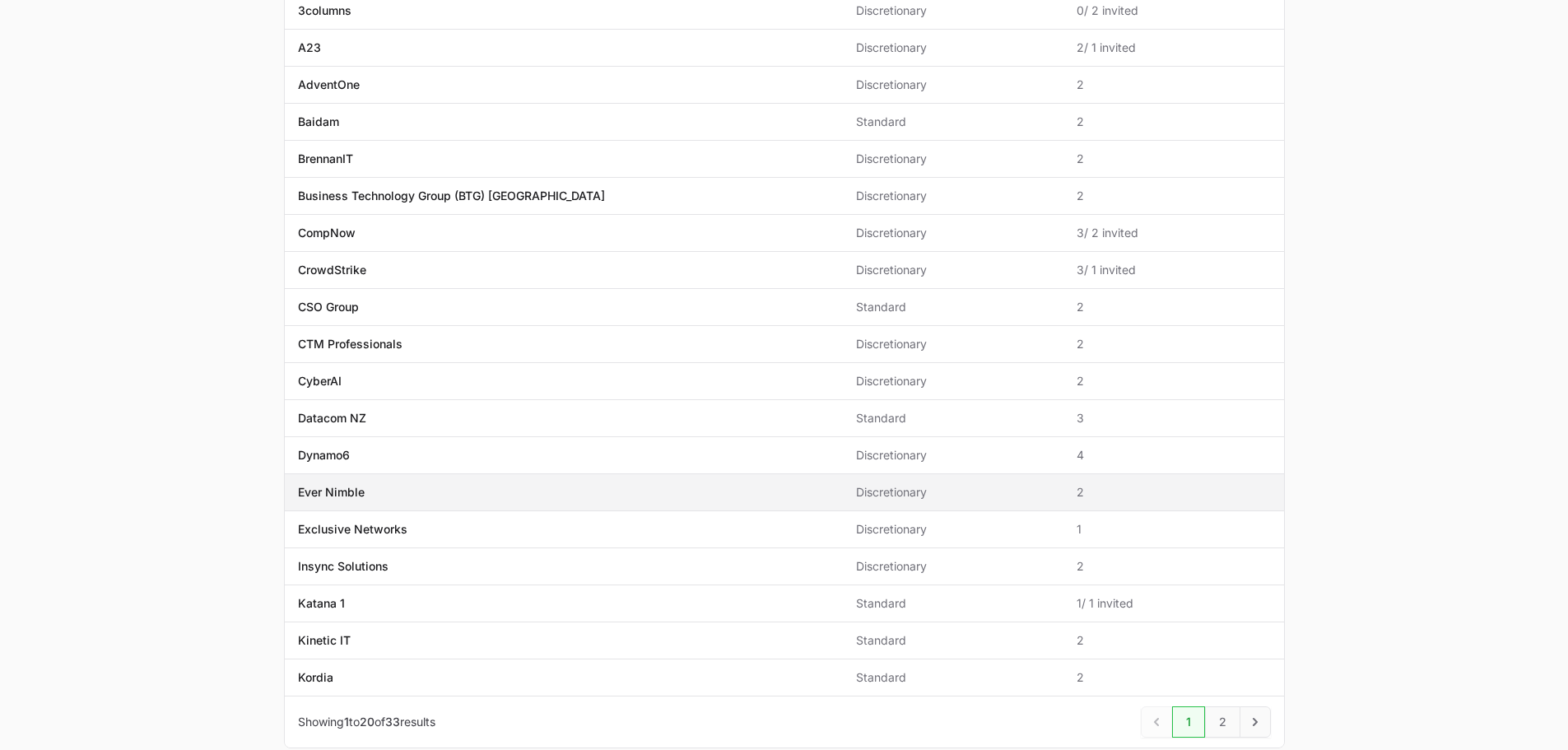 scroll, scrollTop: 393, scrollLeft: 0, axis: vertical 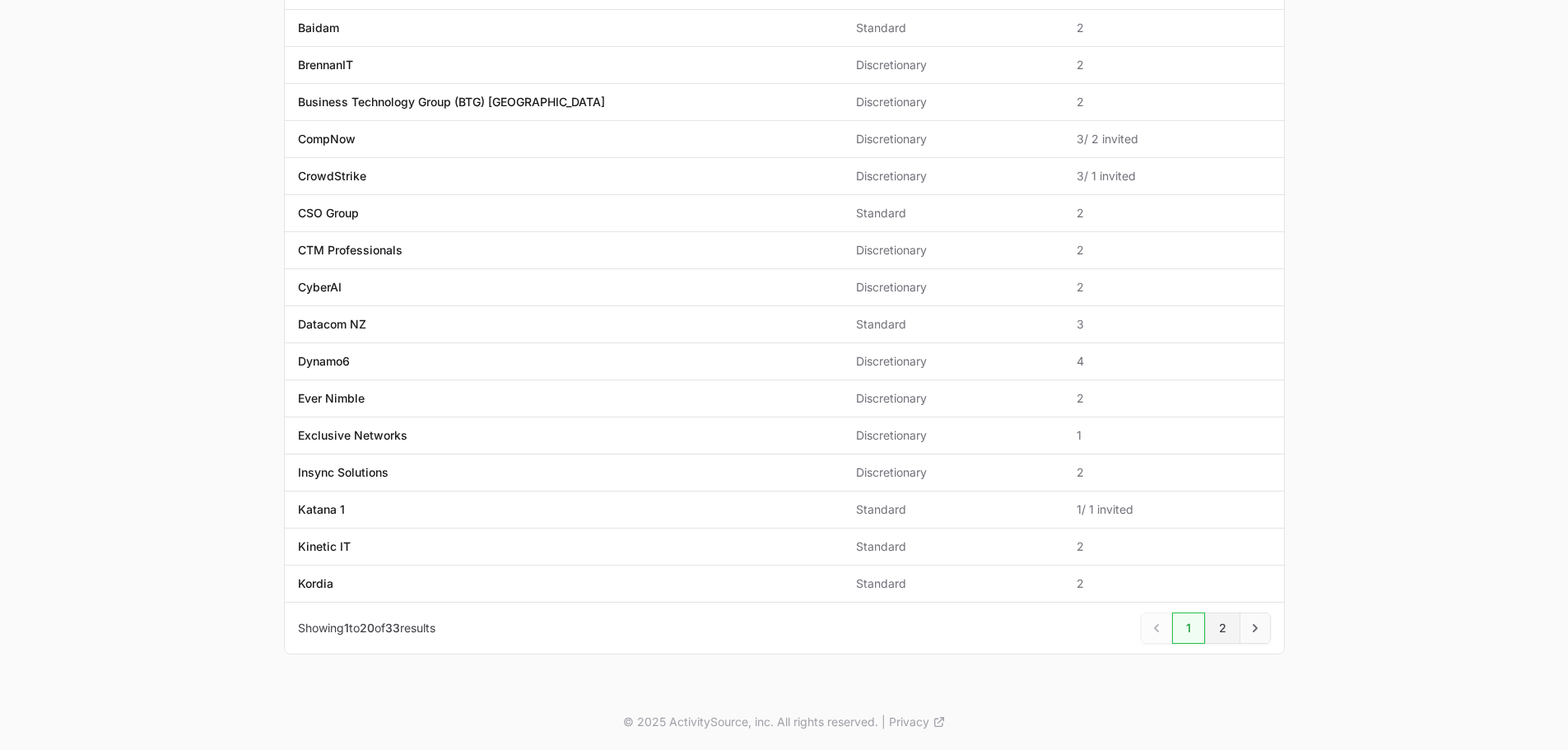 click on "2" 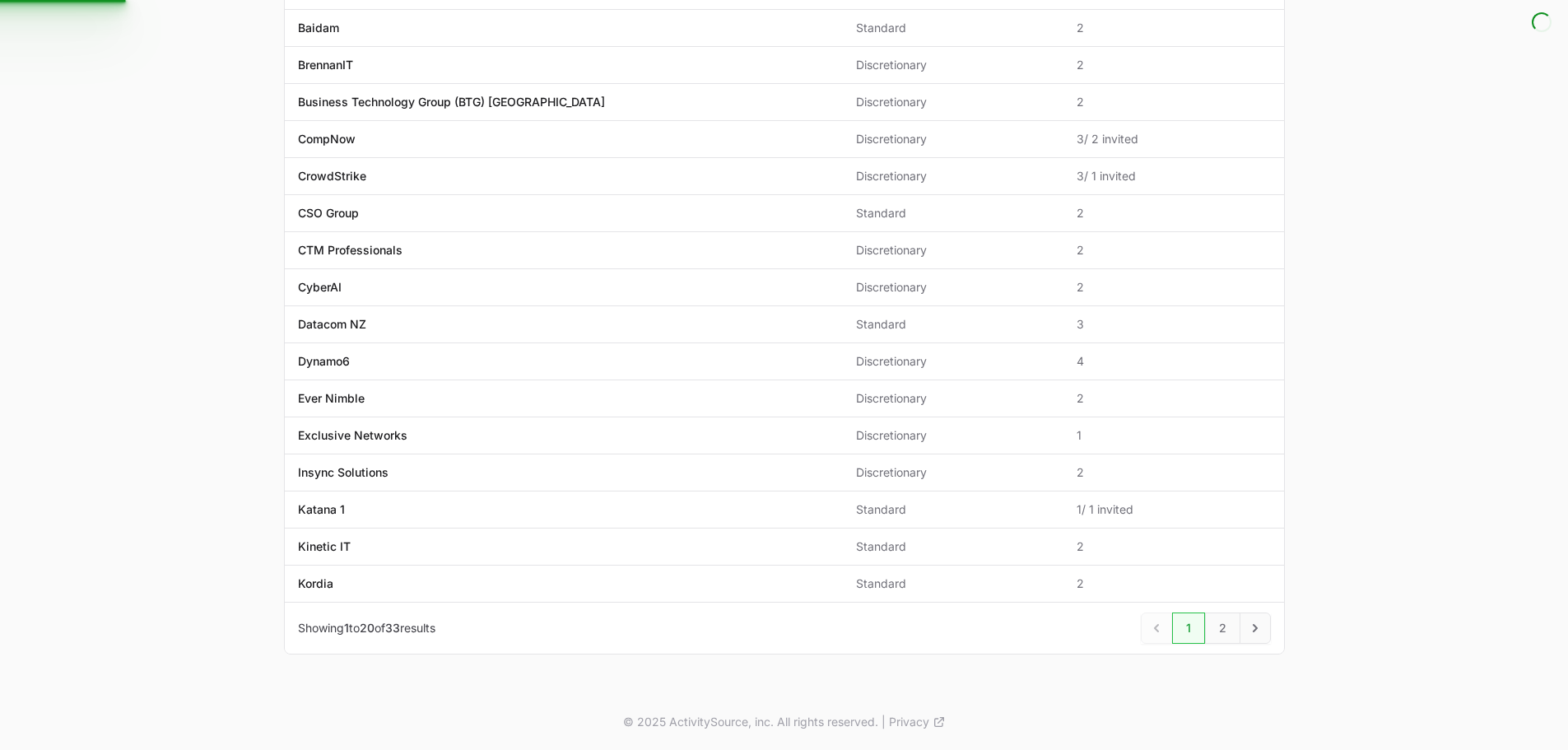 scroll, scrollTop: 0, scrollLeft: 0, axis: both 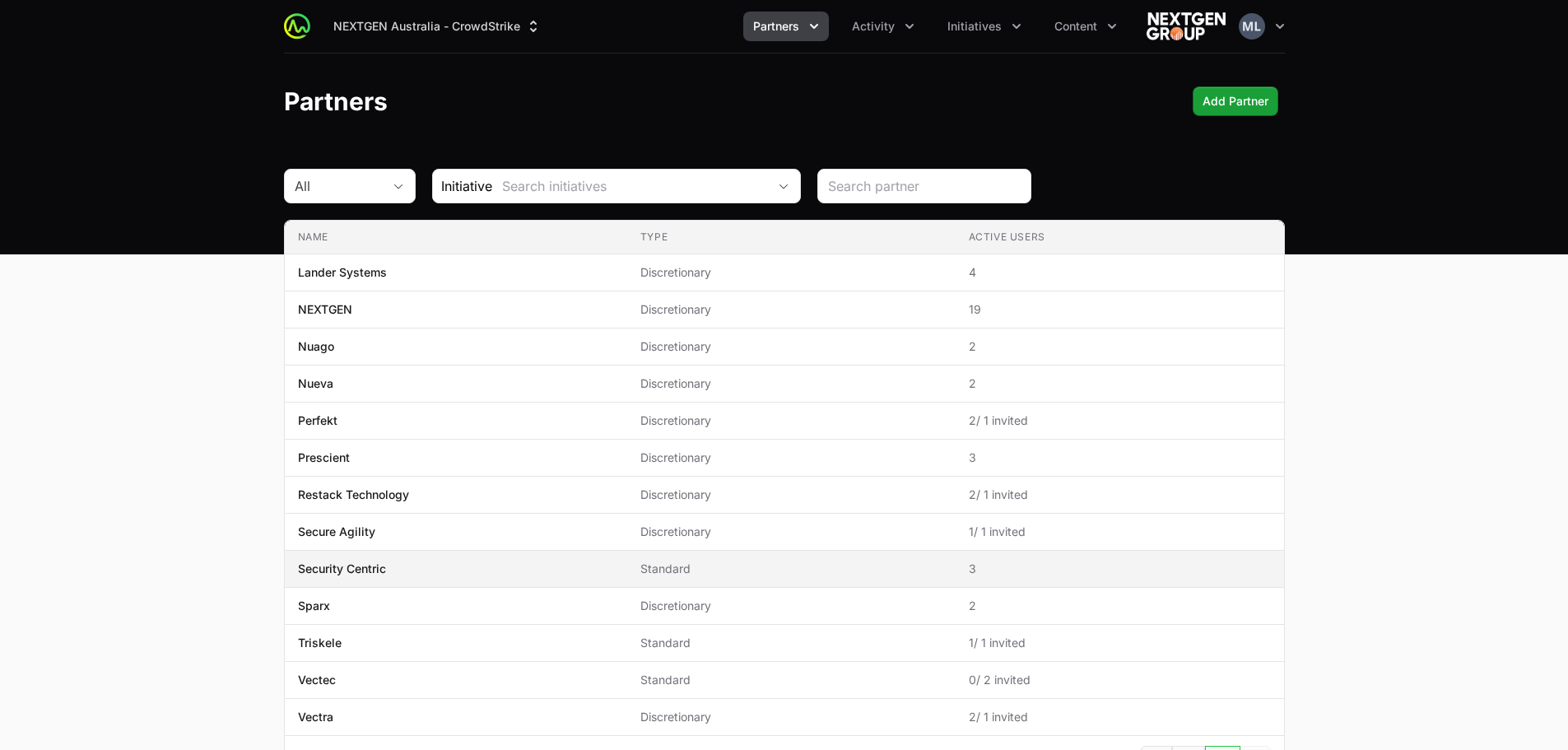 click on "Security Centric" 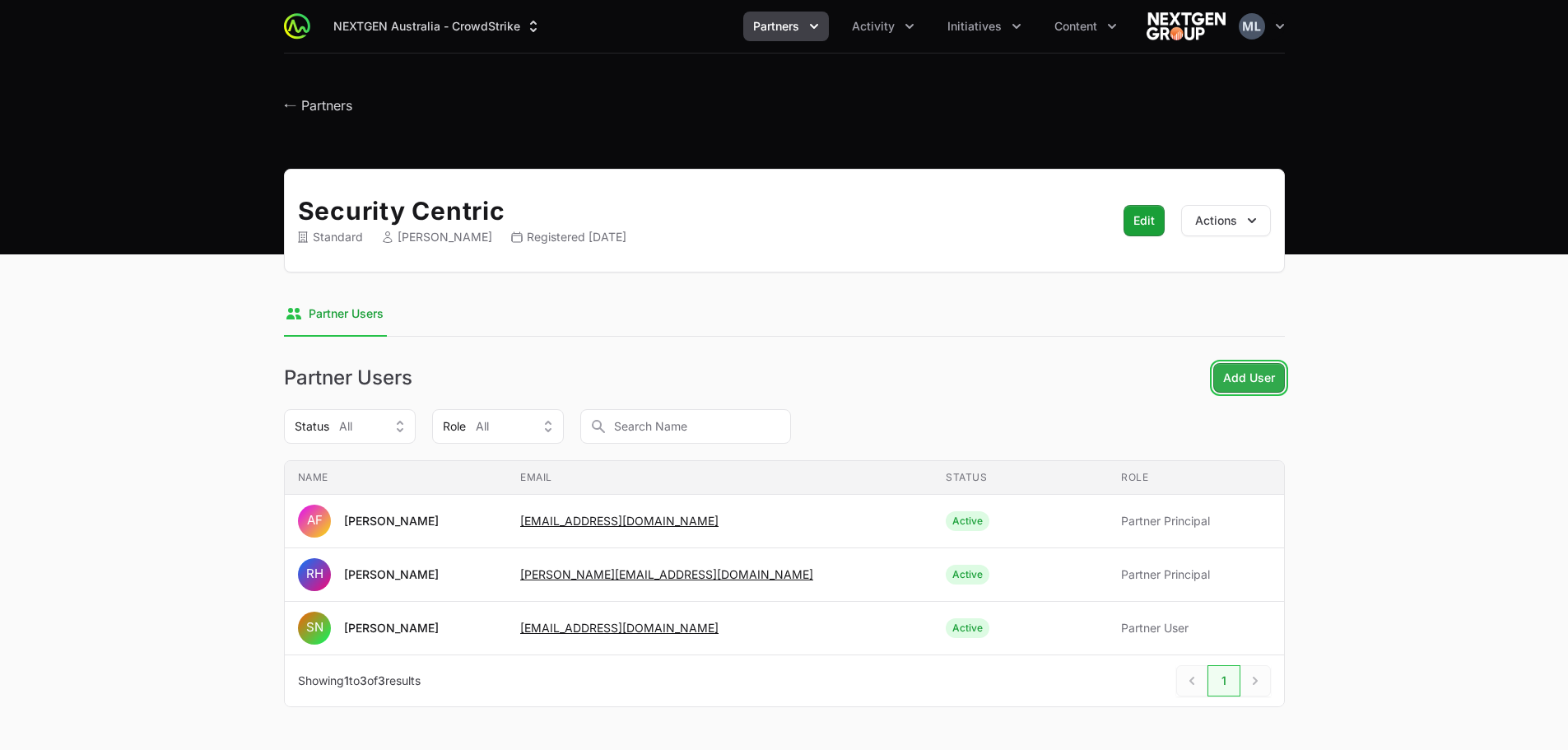 click on "Add User" 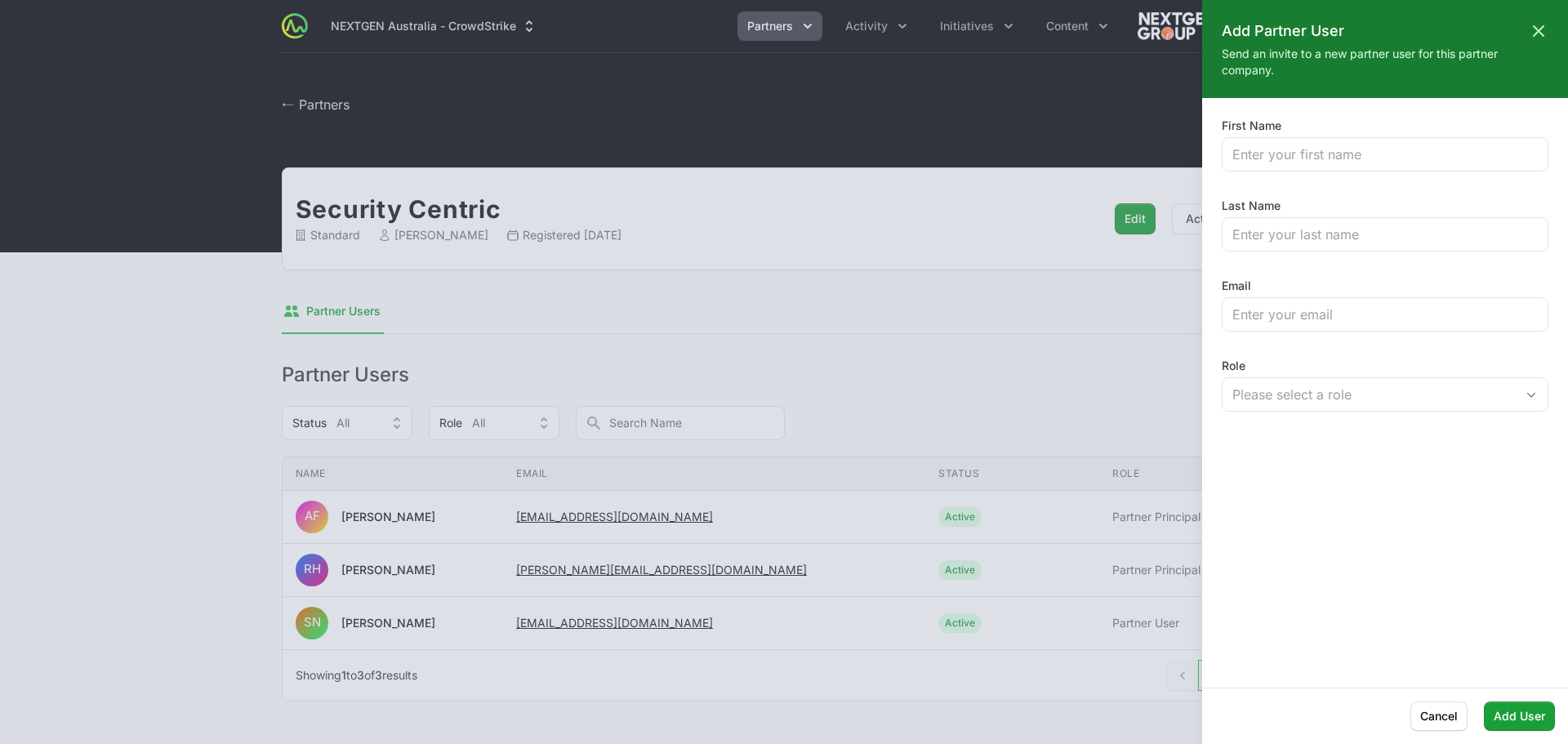 click on "First Name Last Name Email Role Please select a role" 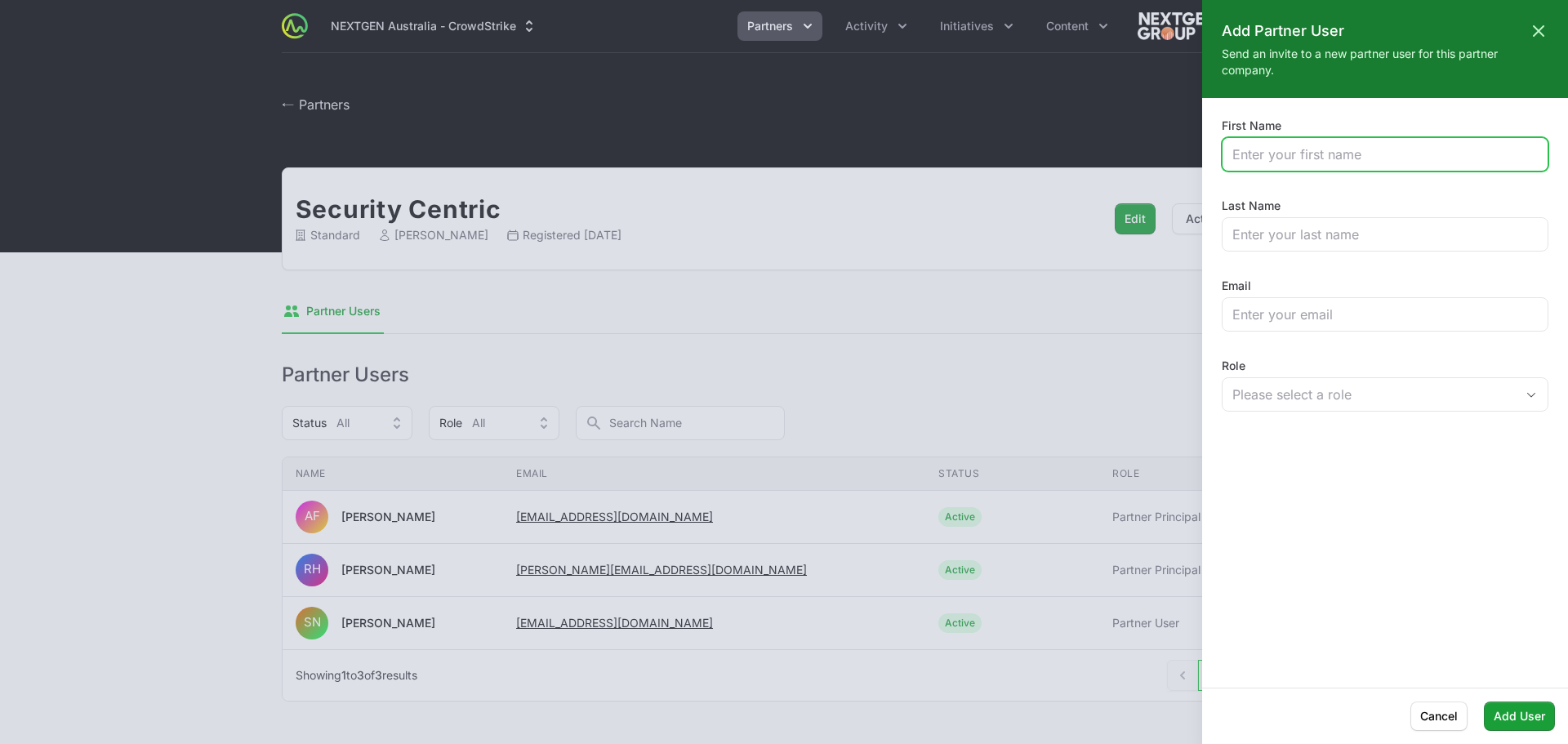 click on "First Name" at bounding box center (1385, 154) 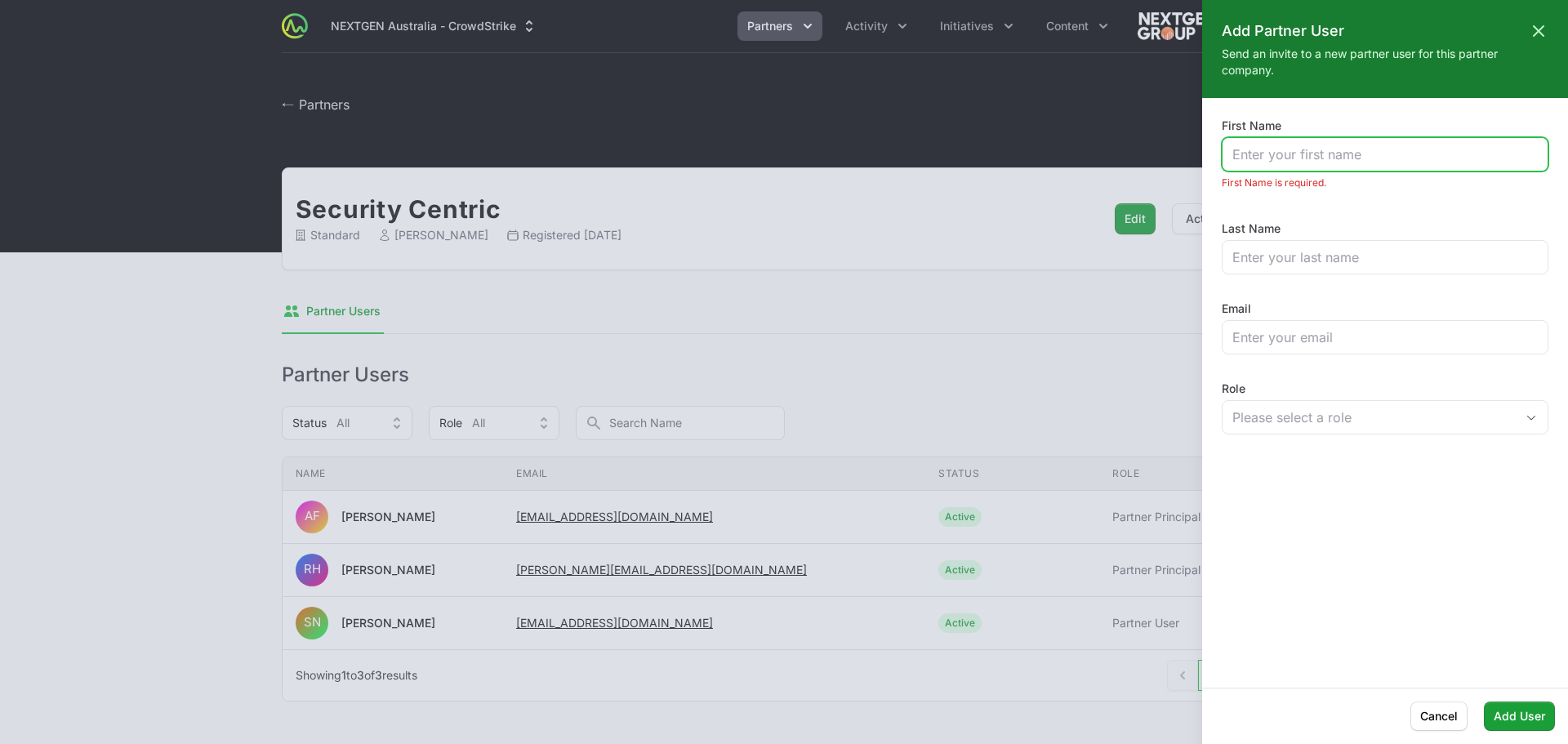click on "First Name" at bounding box center [1385, 154] 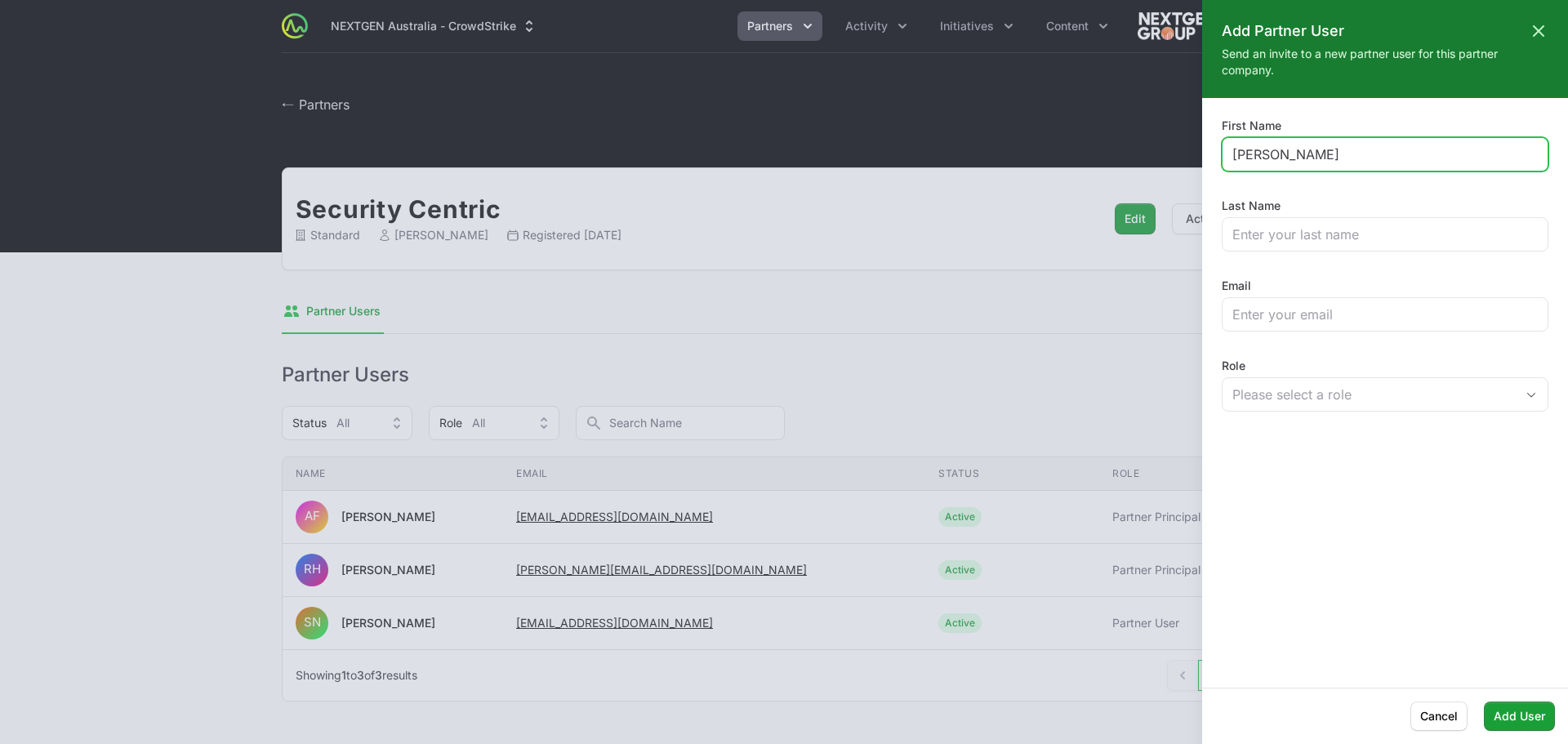 click on "[PERSON_NAME]" at bounding box center (1385, 154) 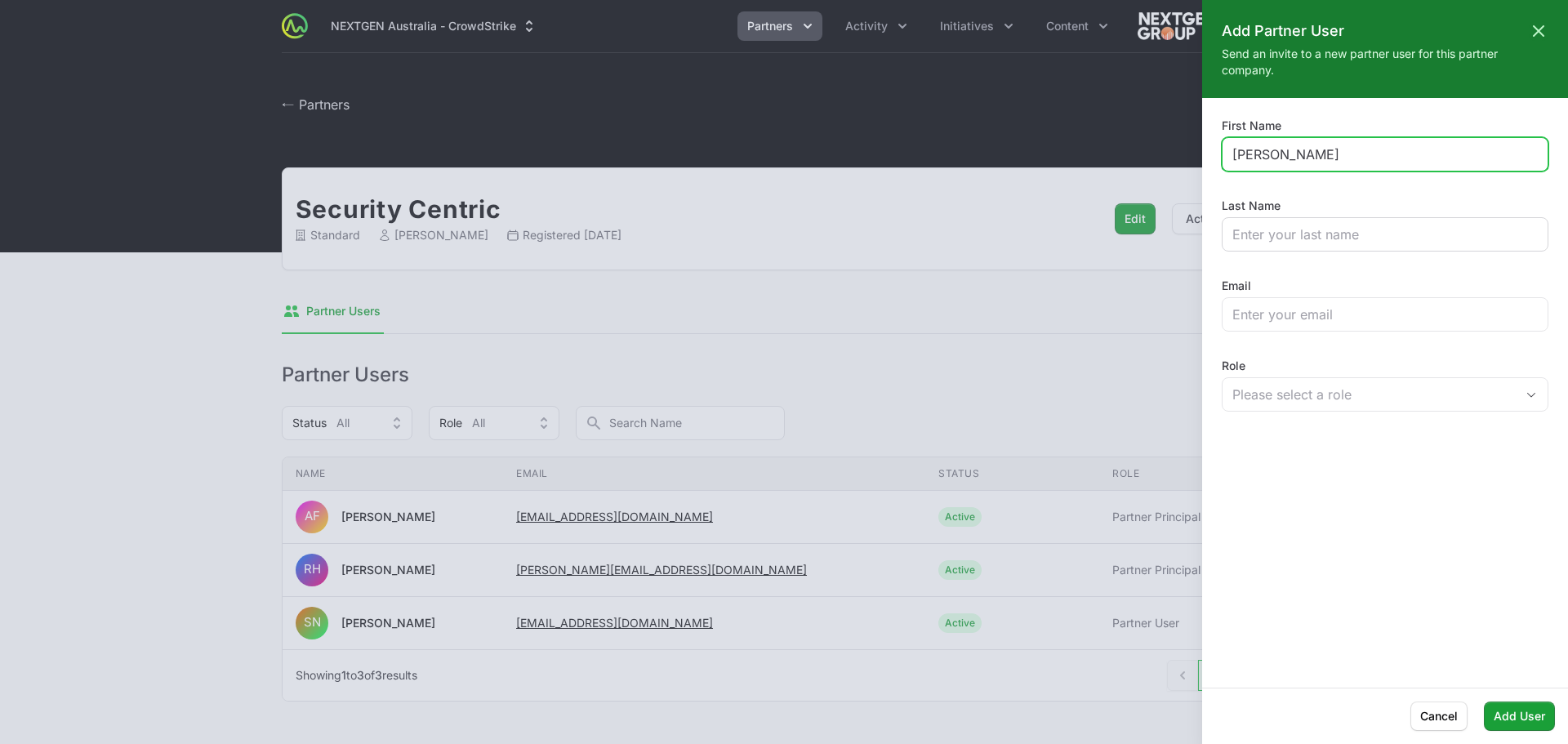 type on "[PERSON_NAME]" 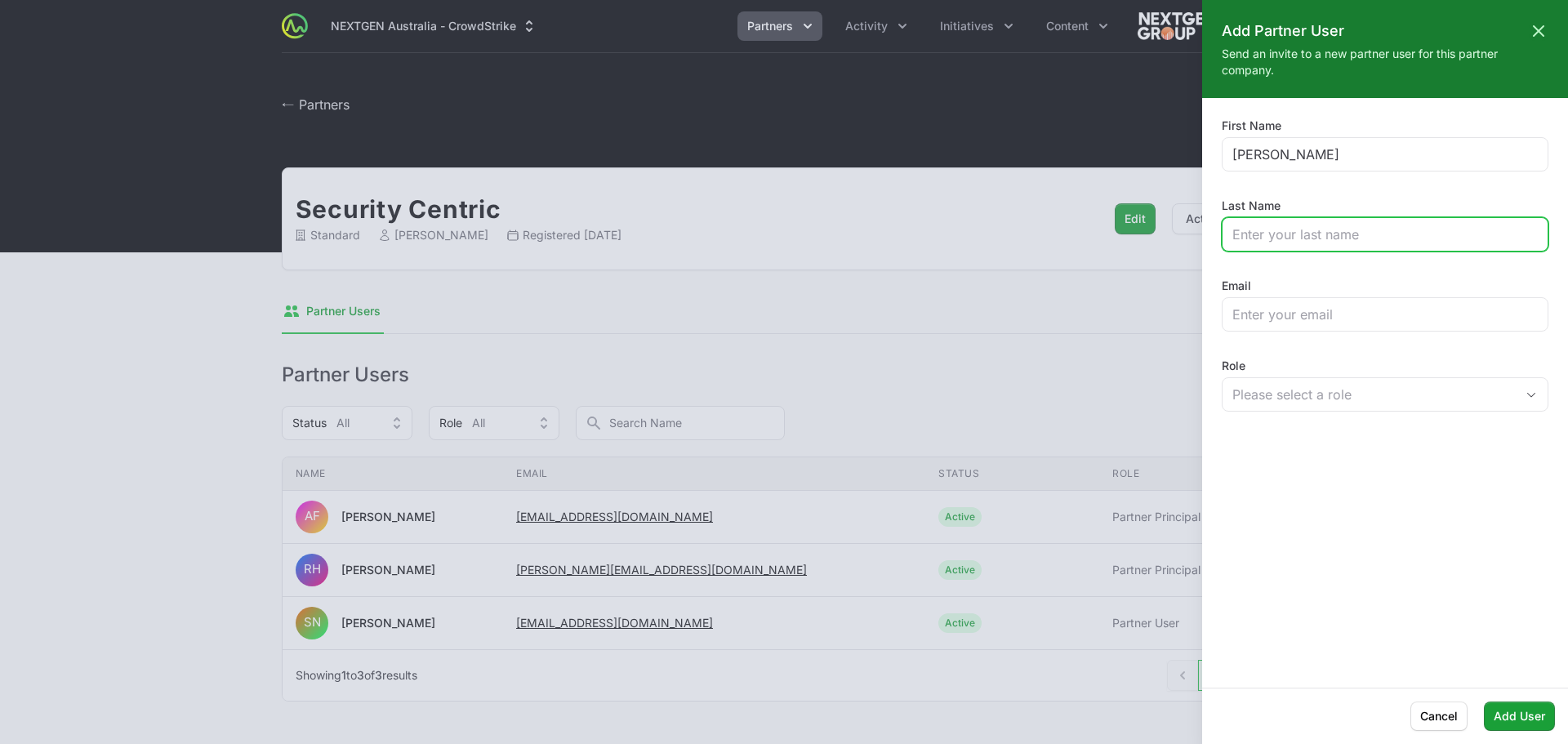 click on "Last Name" at bounding box center (1385, 234) 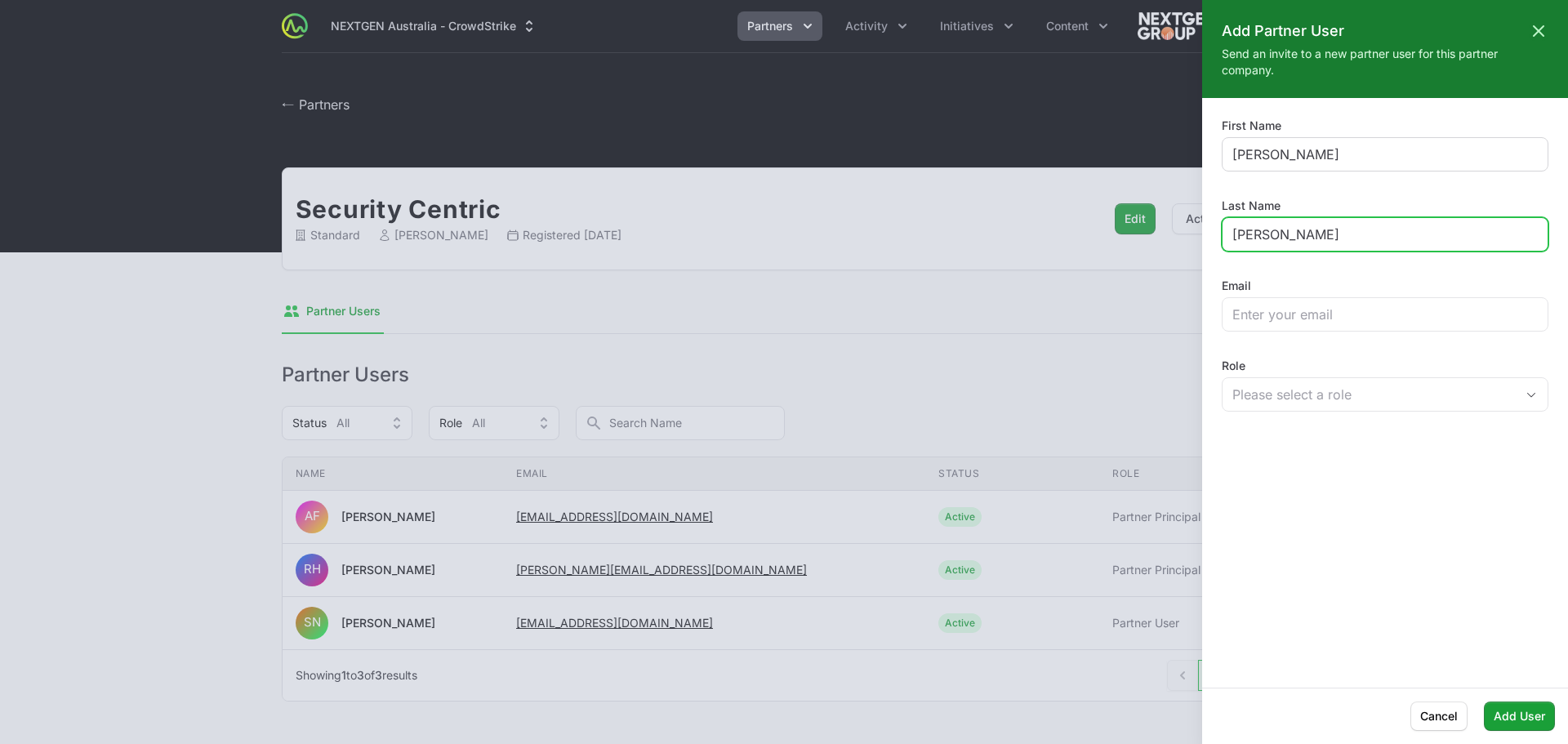 type on "[PERSON_NAME]" 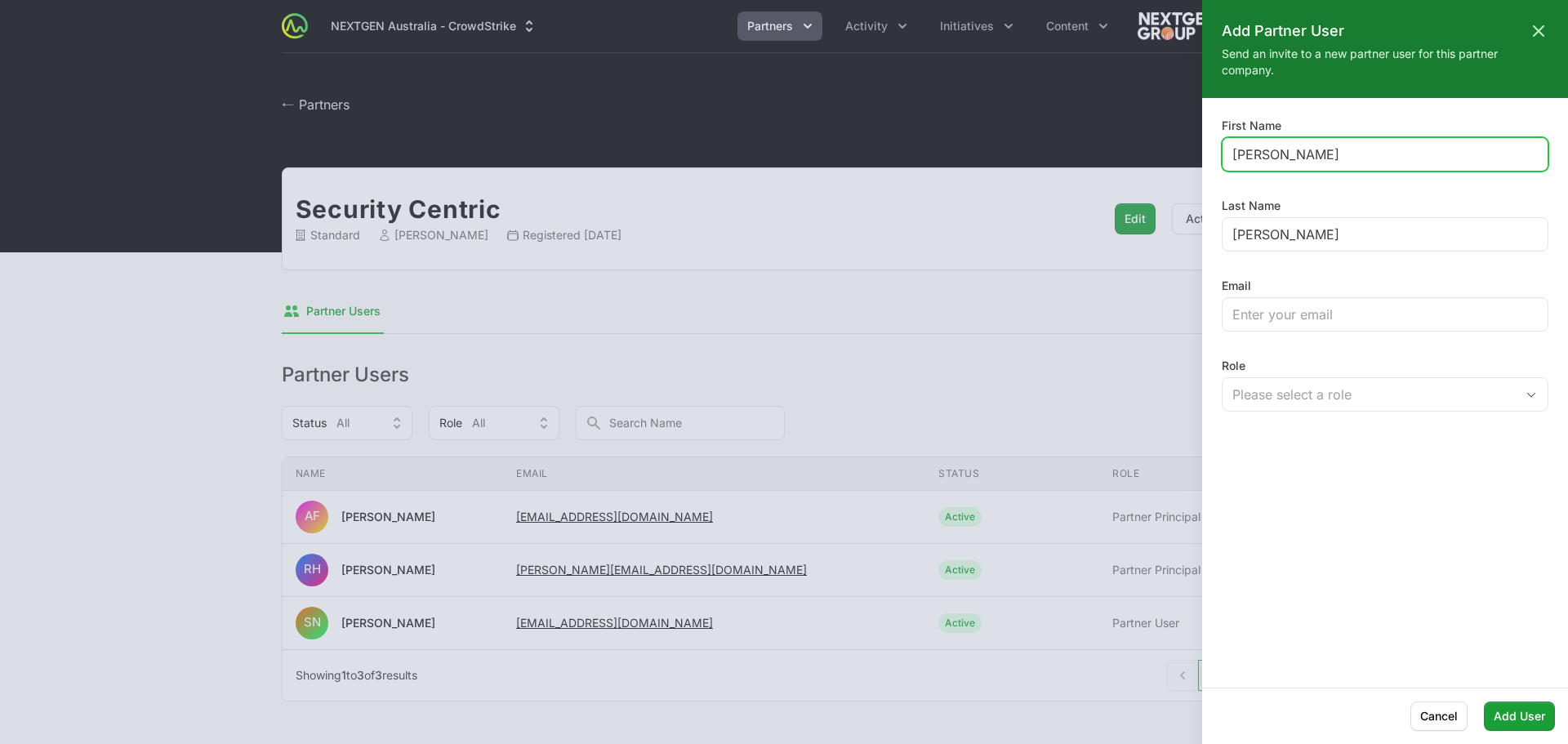 click on "[PERSON_NAME]" at bounding box center (1385, 154) 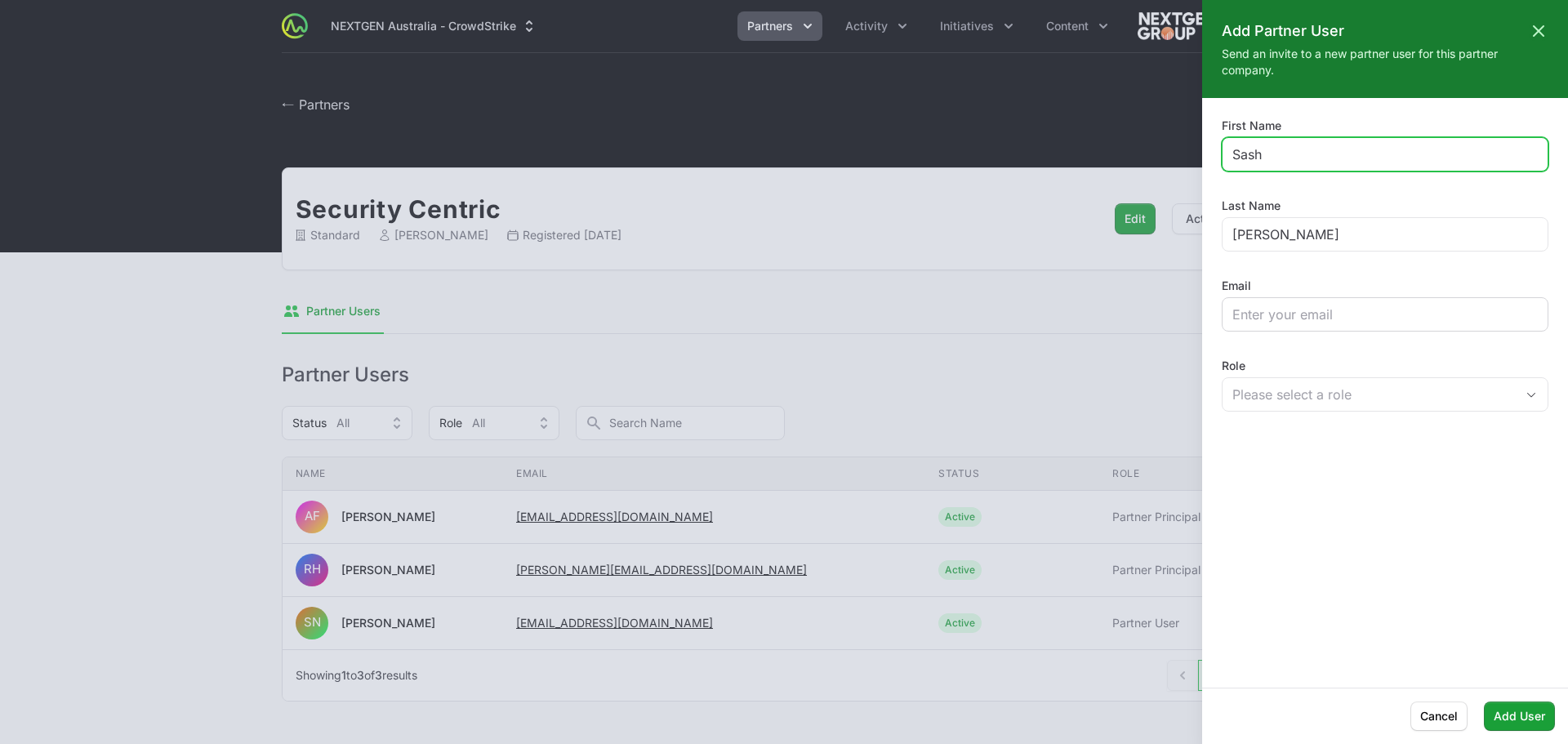 type on "Sash" 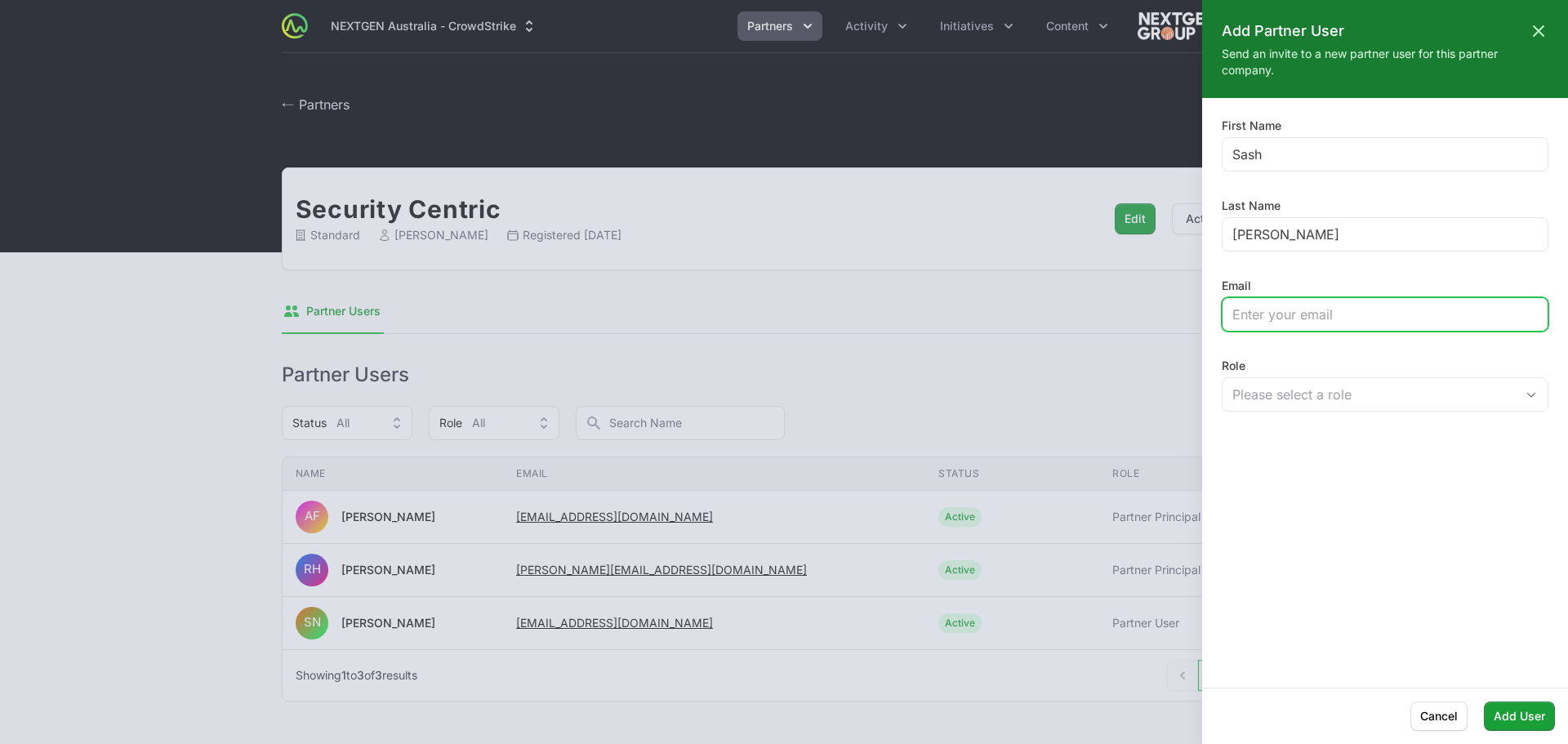 drag, startPoint x: 1284, startPoint y: 305, endPoint x: 1314, endPoint y: 307, distance: 30.066593 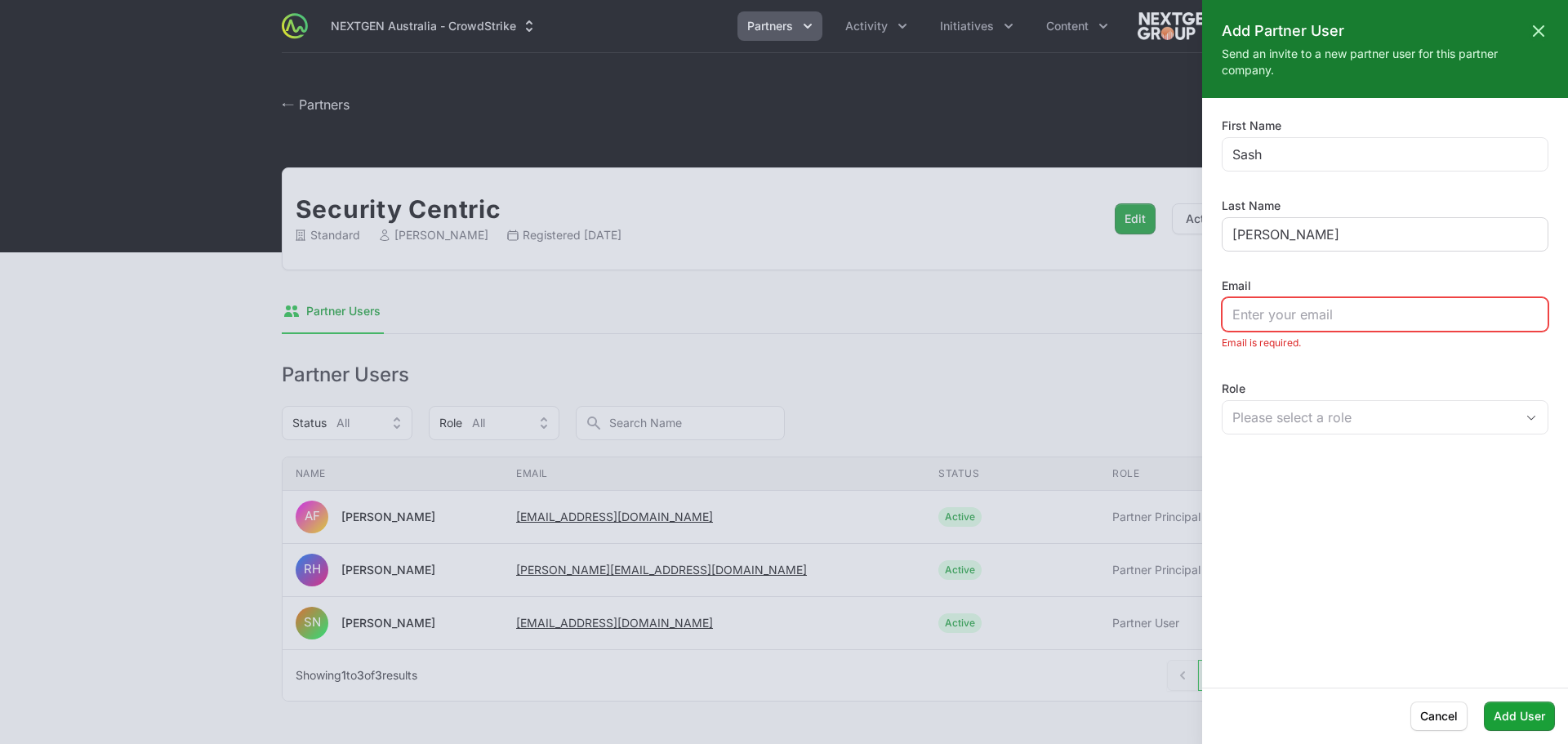 click on "[PERSON_NAME]" at bounding box center [1385, 234] 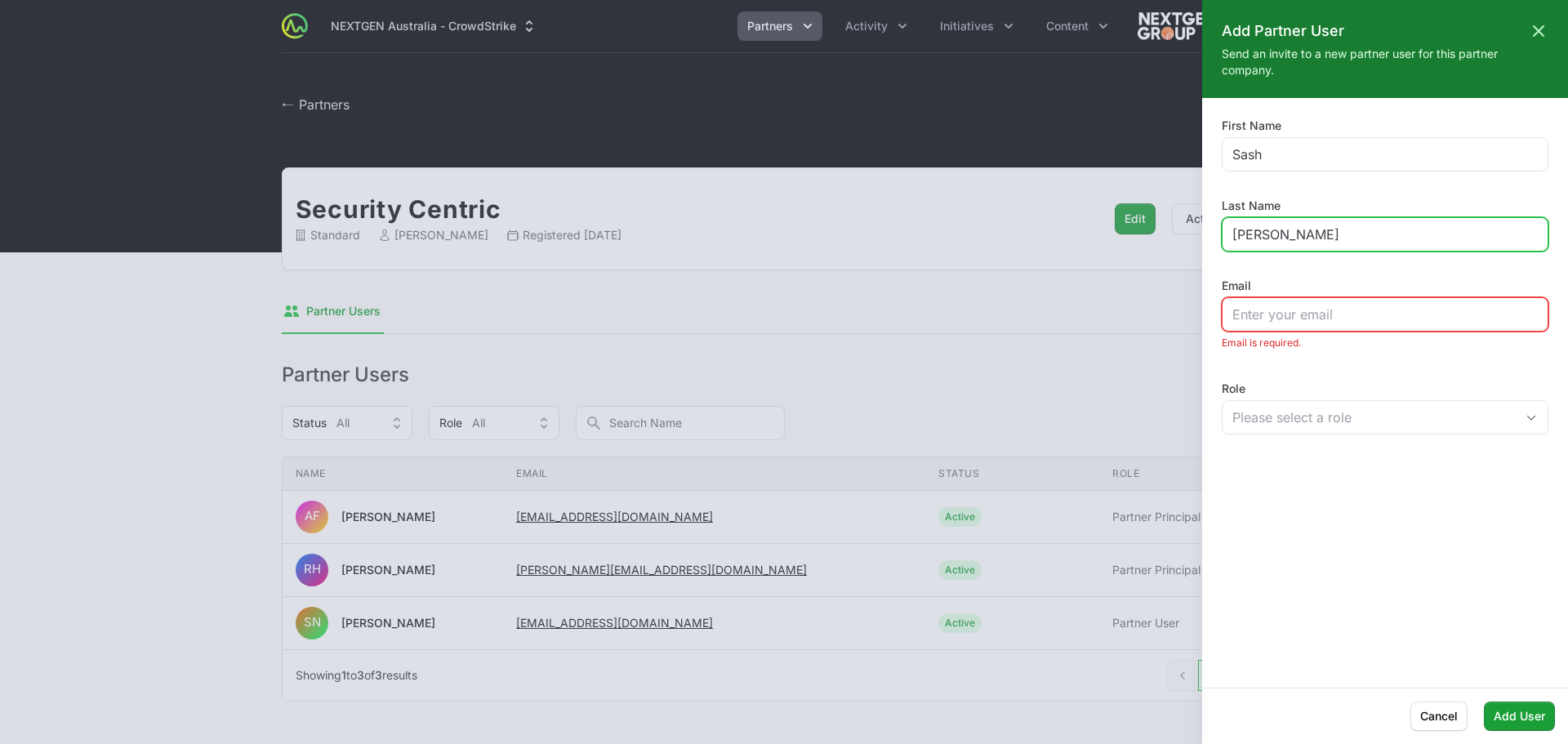 click on "[PERSON_NAME]" at bounding box center [1385, 234] 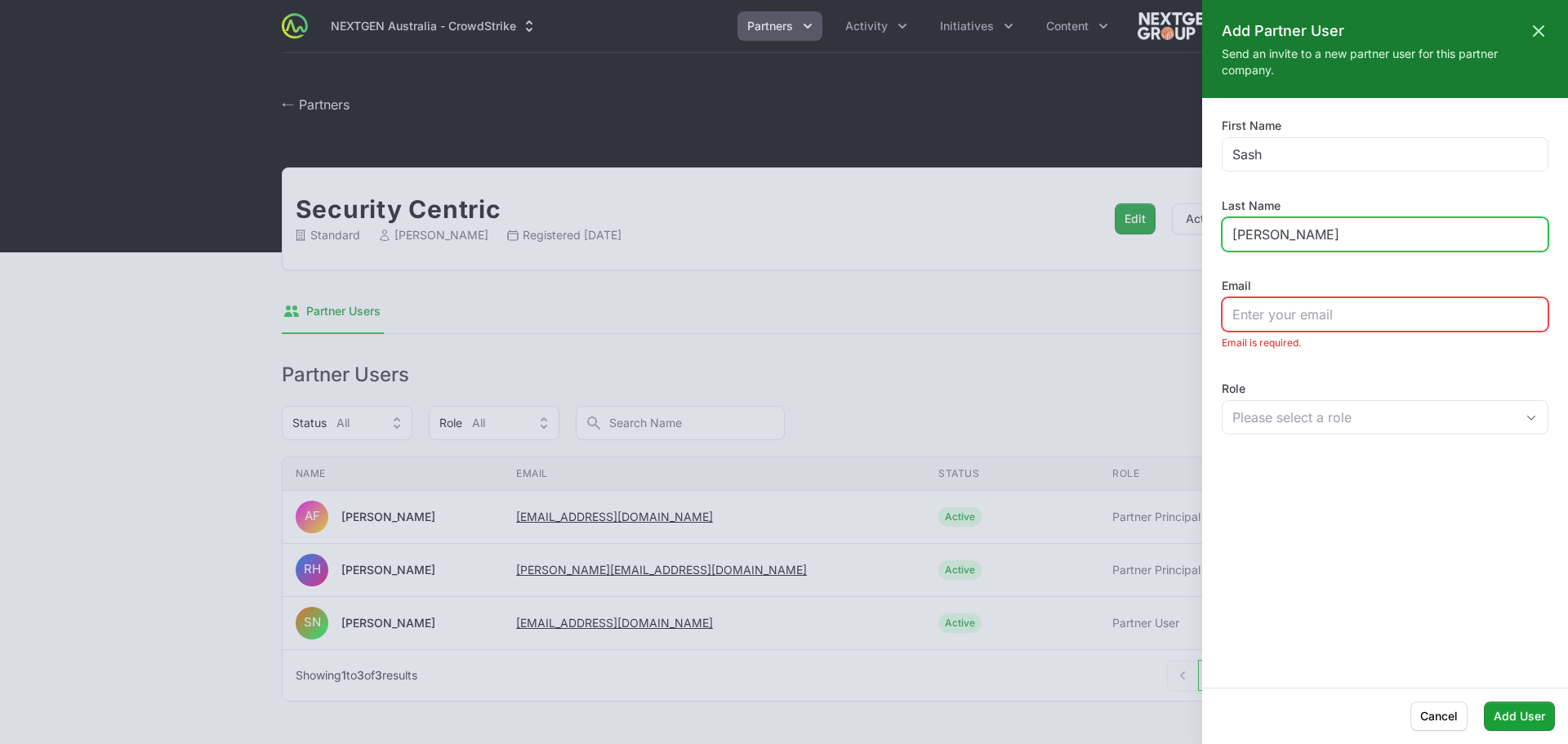 type on "[PERSON_NAME]" 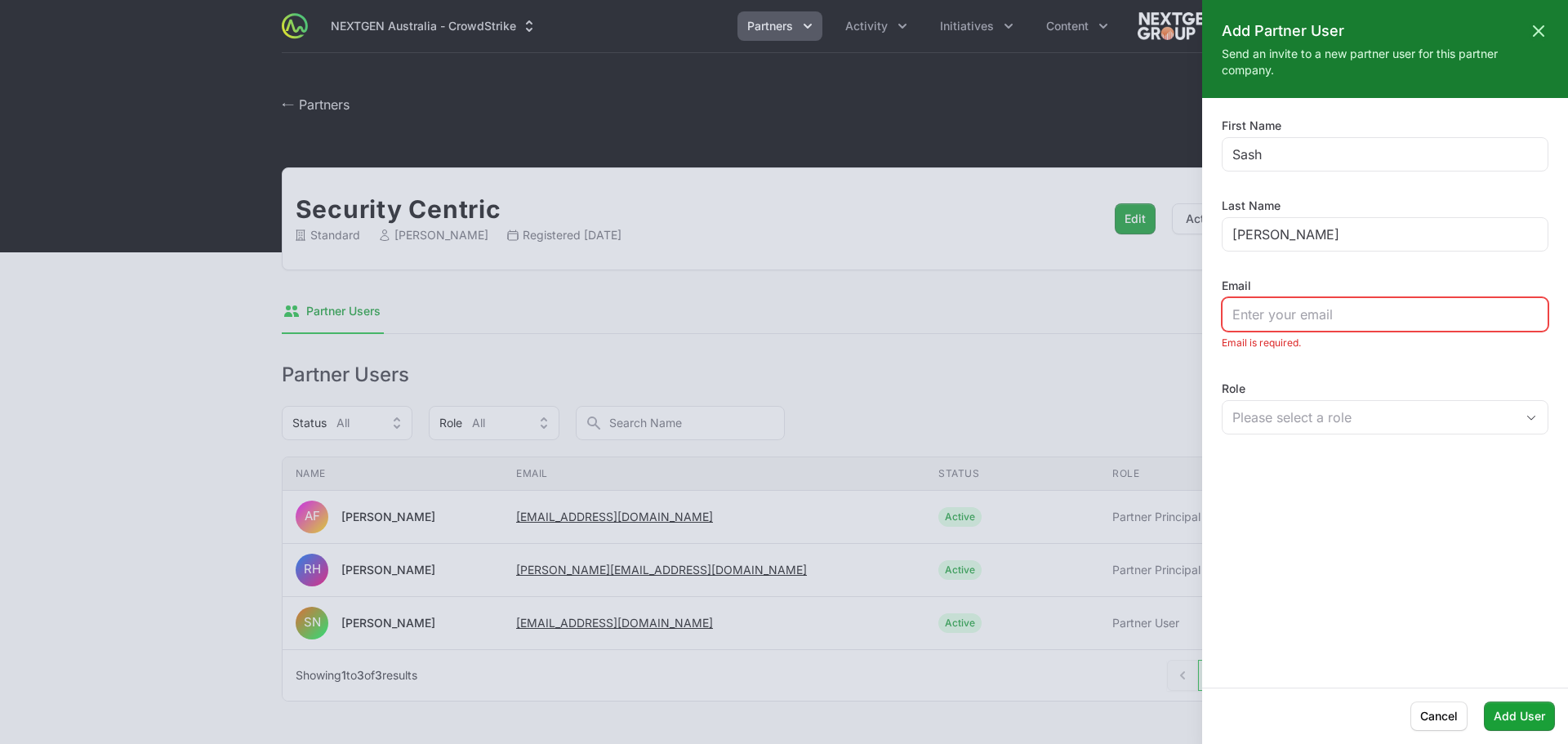 click at bounding box center [1385, 314] 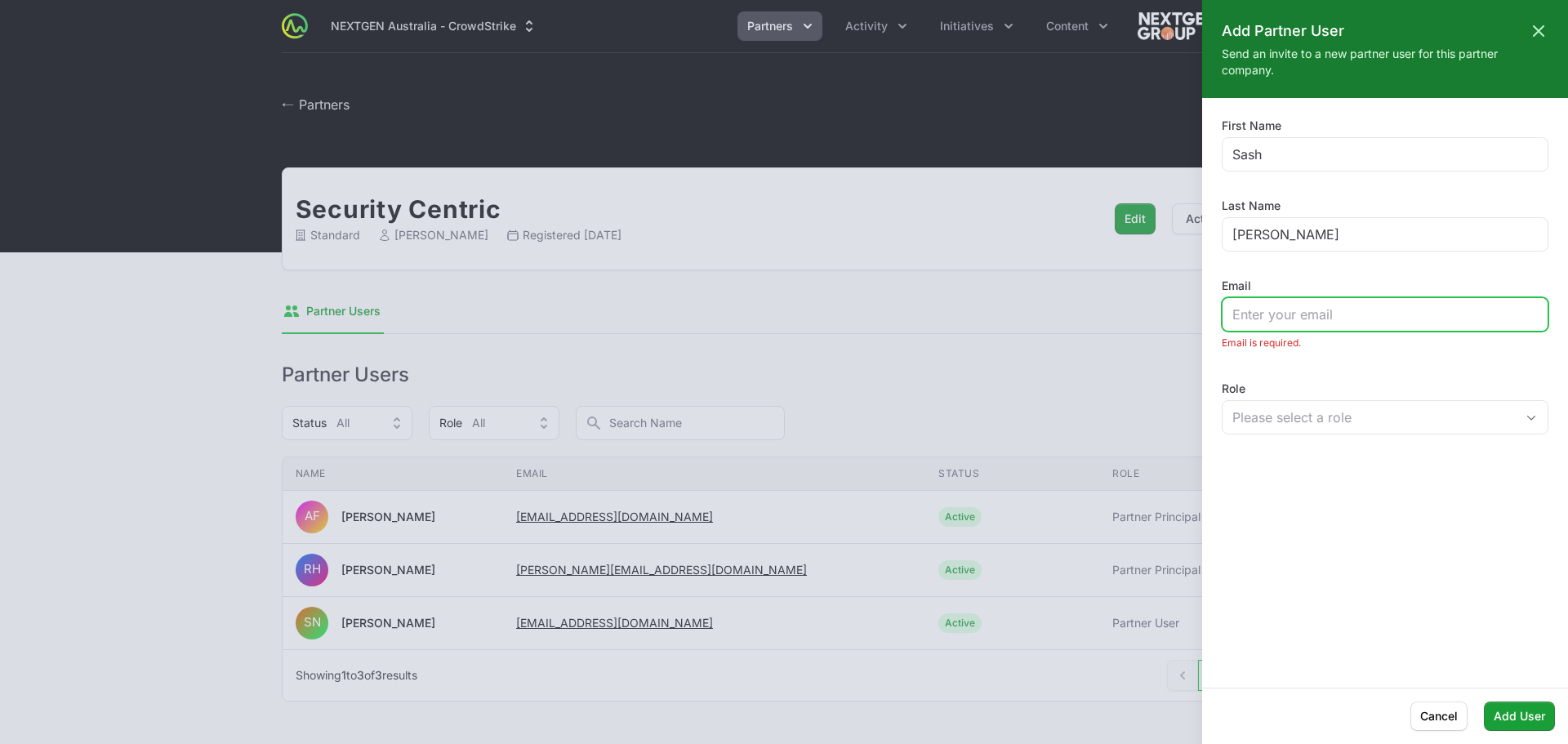click on "Email" at bounding box center (1385, 314) 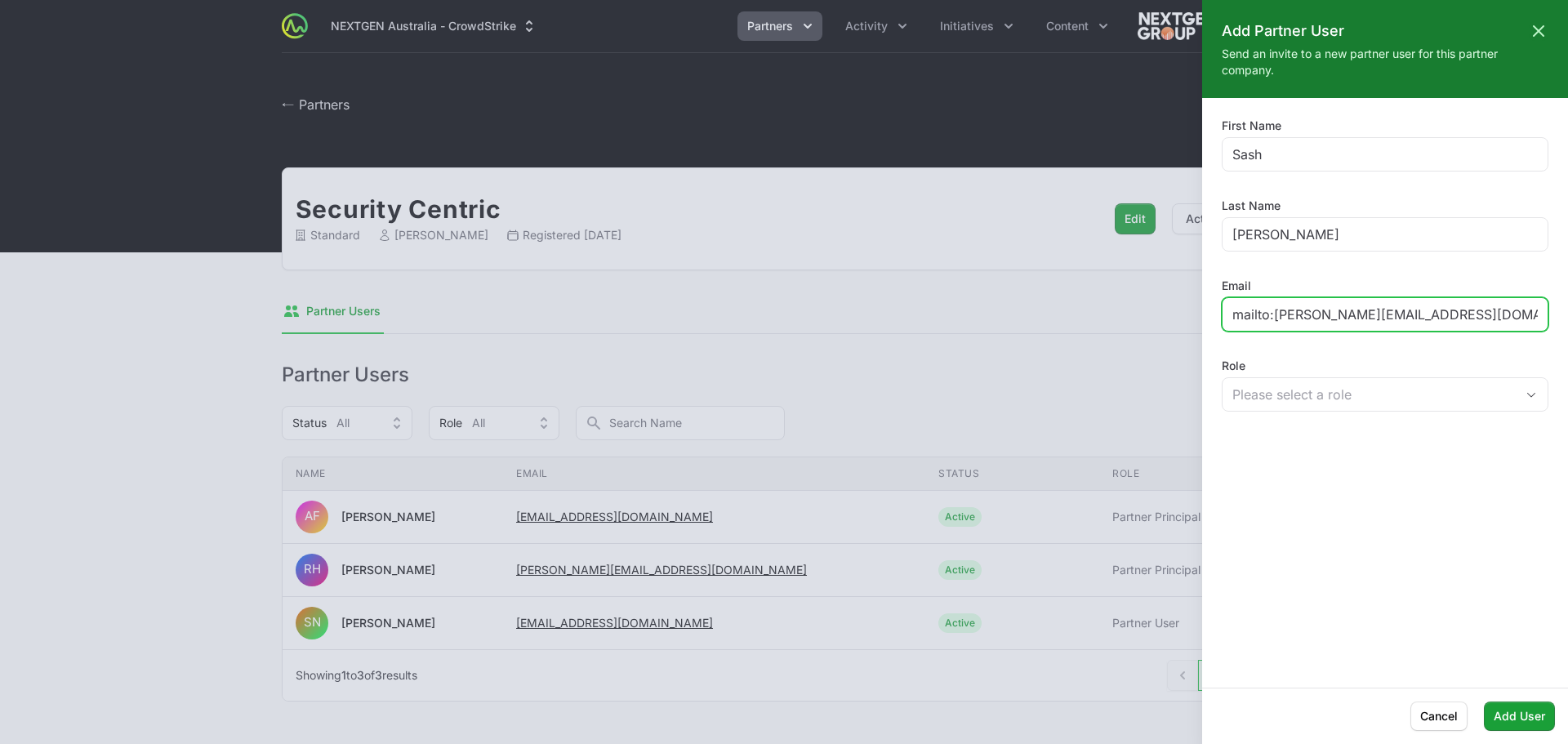 drag, startPoint x: 1276, startPoint y: 312, endPoint x: 1197, endPoint y: 290, distance: 82.0061 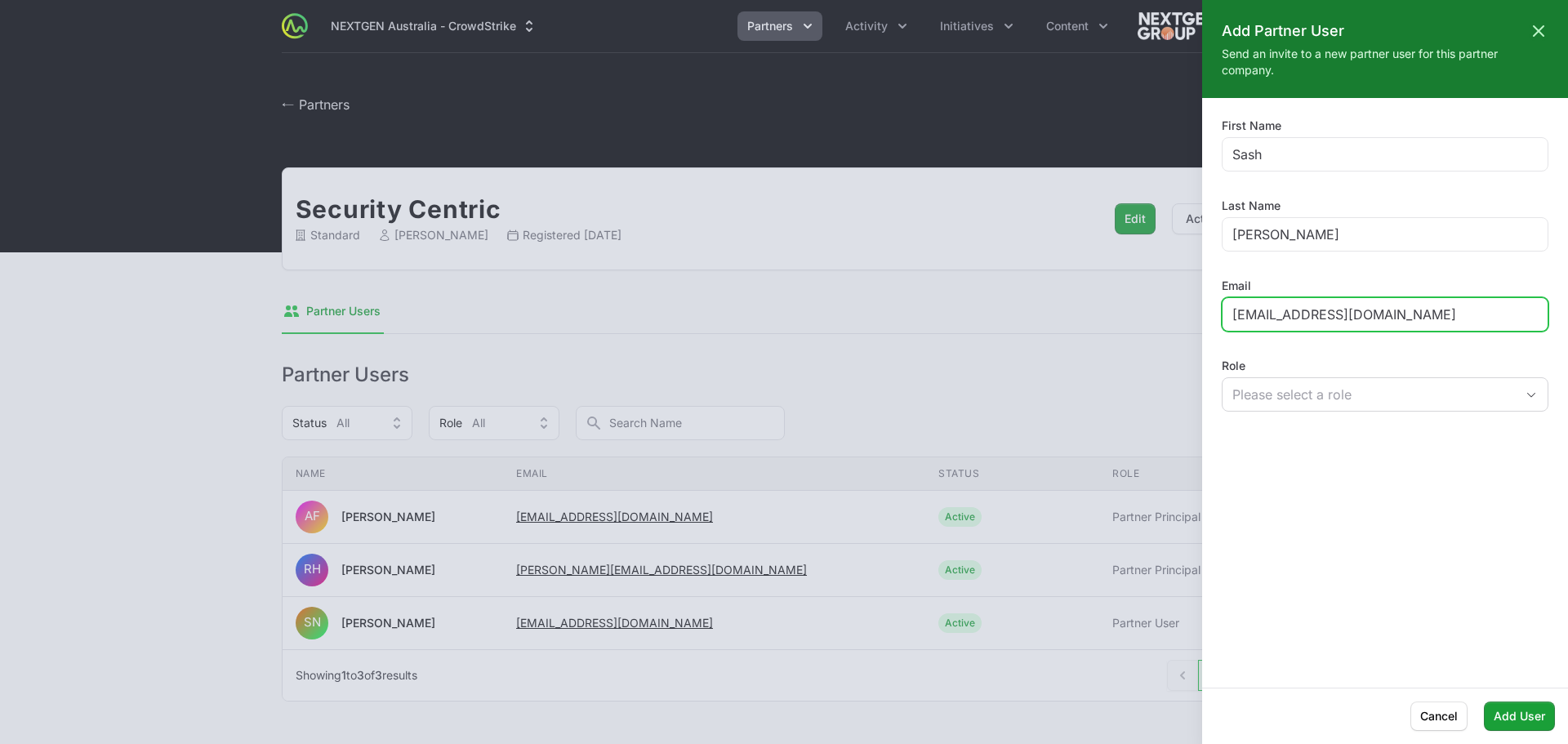 type on "[EMAIL_ADDRESS][DOMAIN_NAME]" 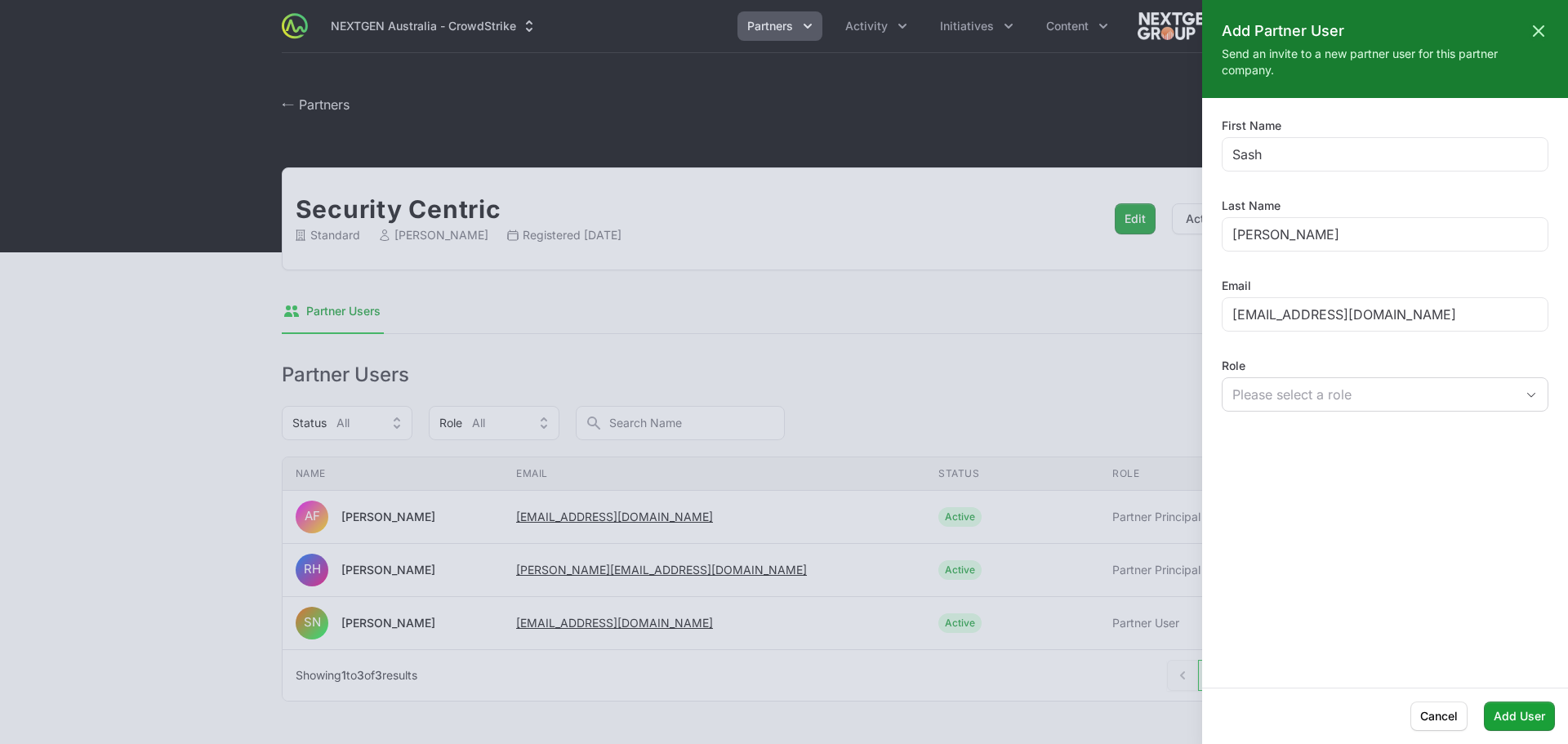 click on "Please select a role" at bounding box center [1385, 394] 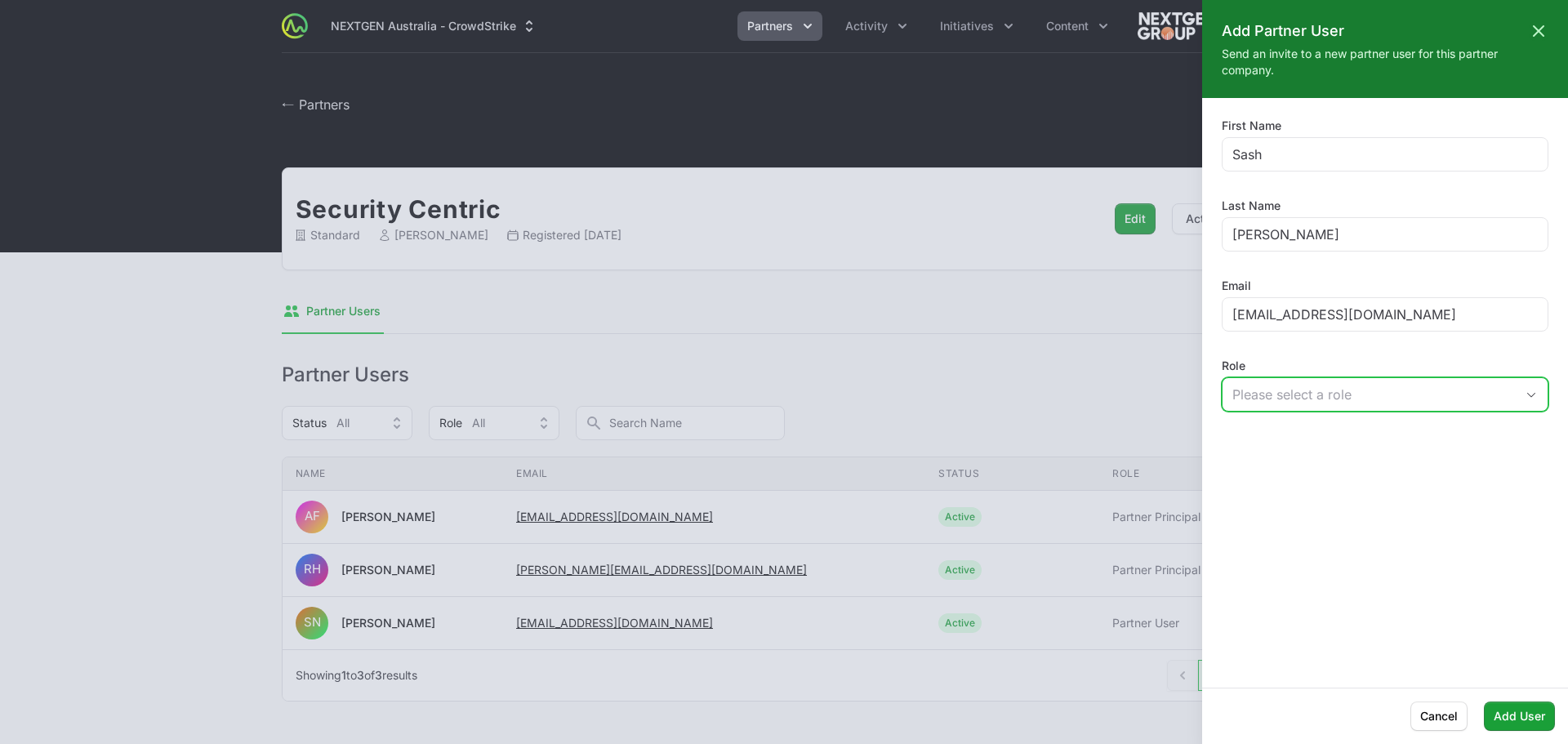 click on "Please select a role" at bounding box center [1374, 394] 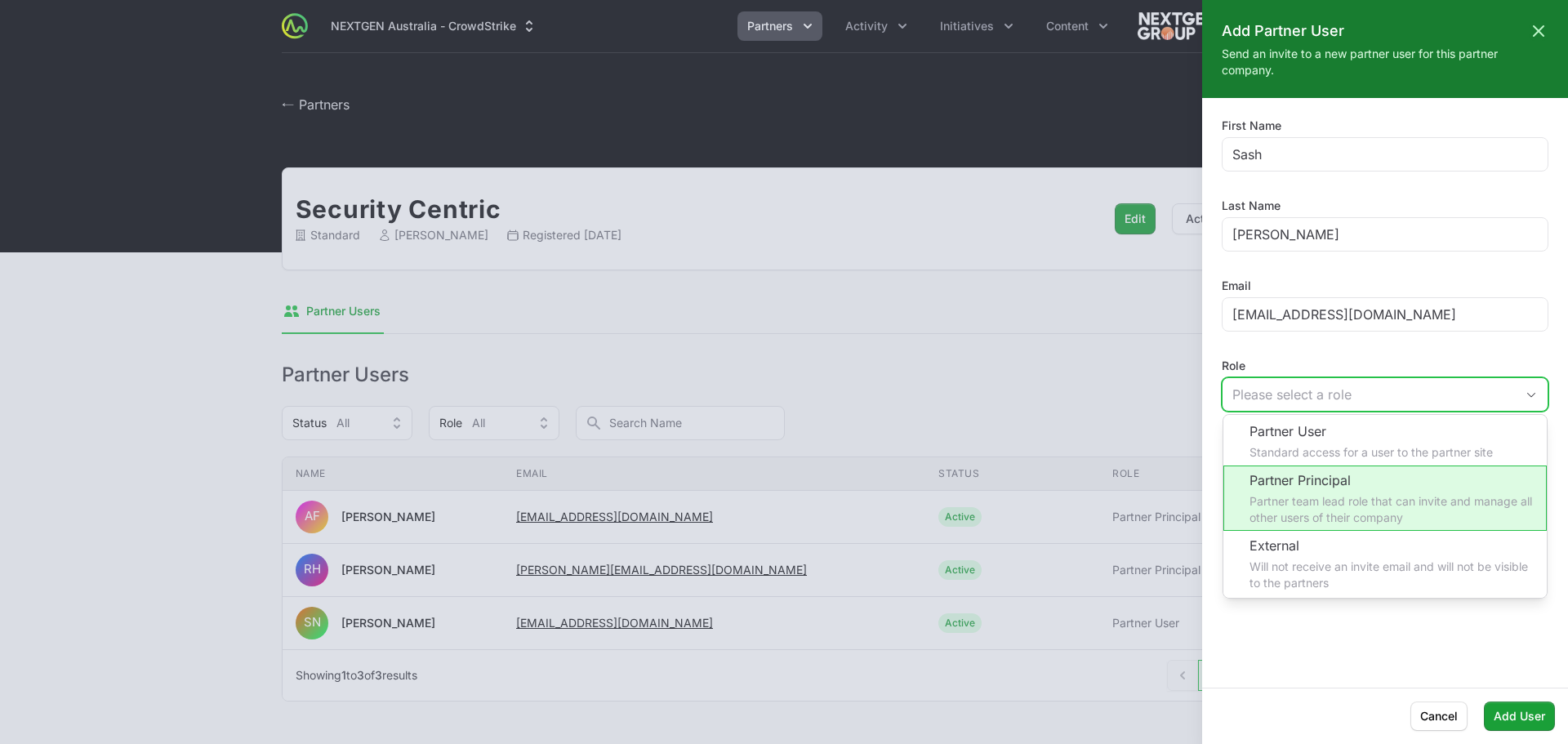 click on "Partner Principal Partner team lead role that can invite and manage all other users of their company" 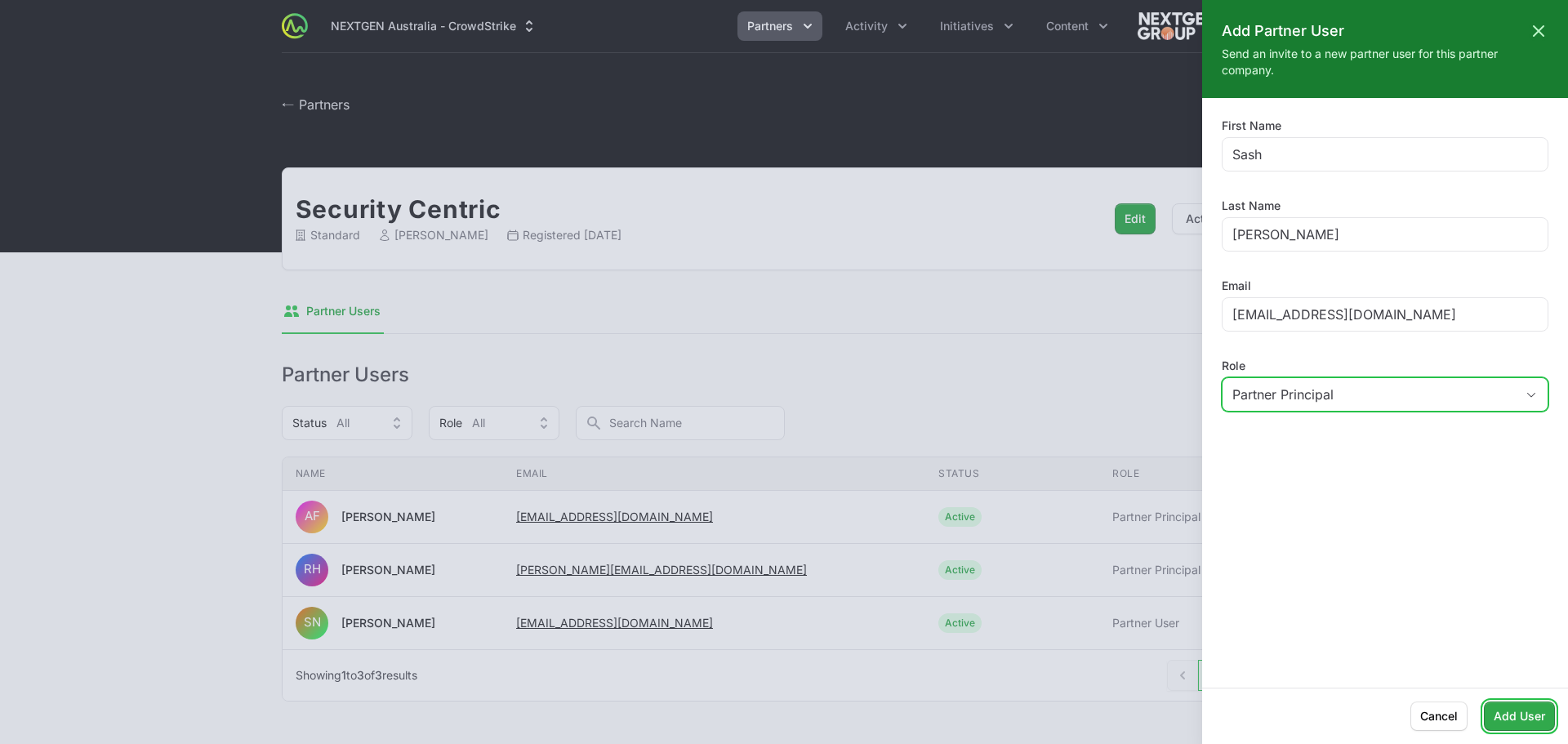 click on "Add User" 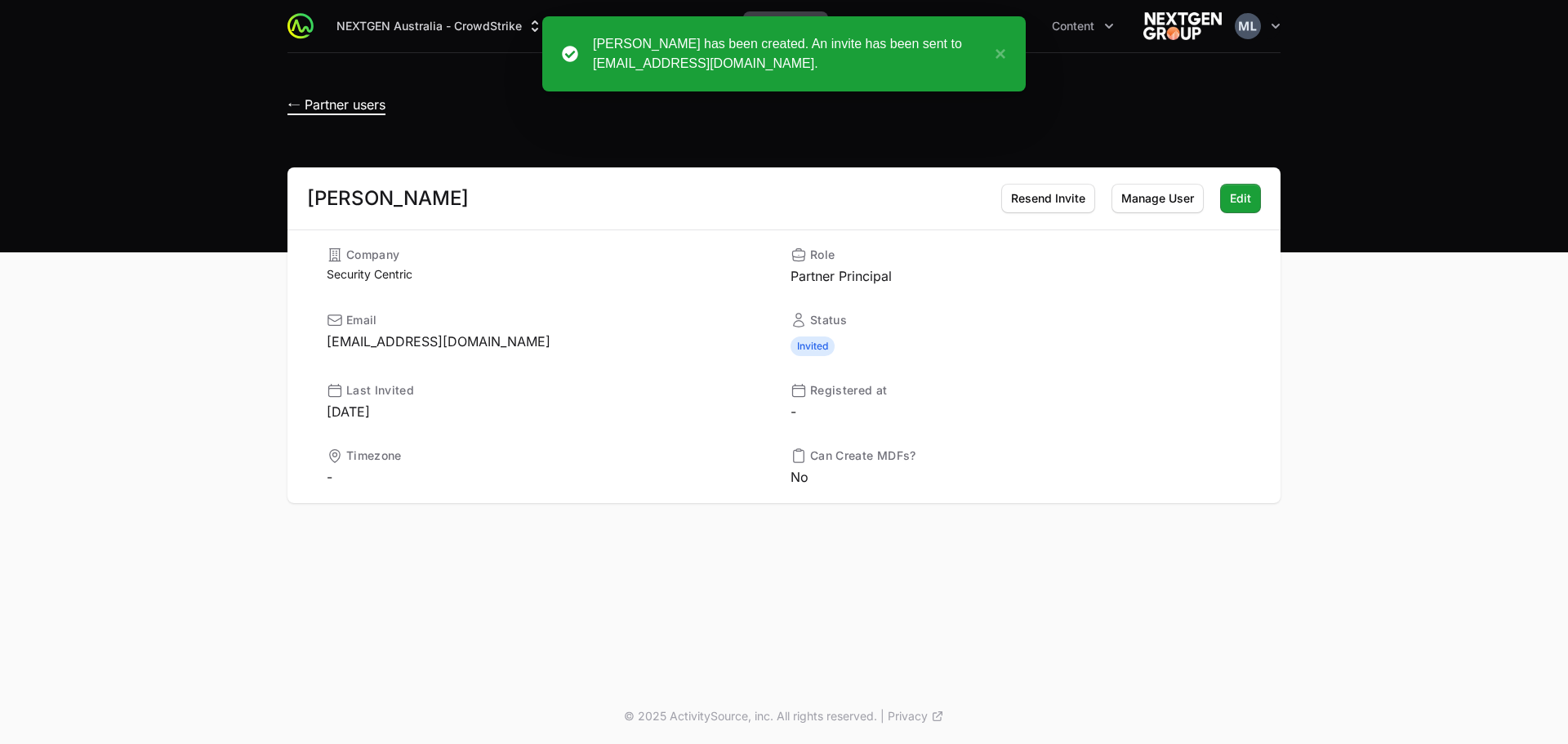 click on "← Partner users" 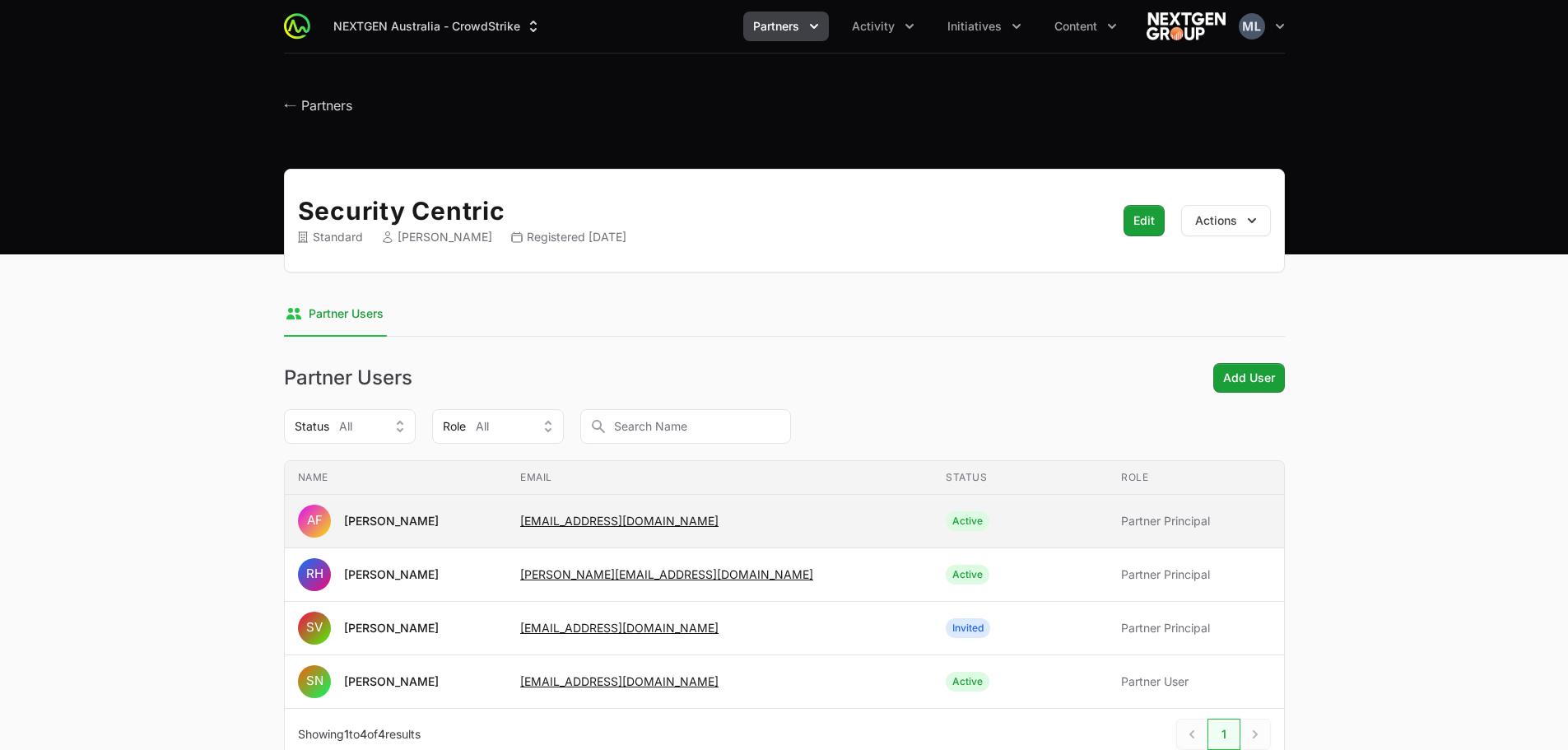 click on "[PERSON_NAME]" 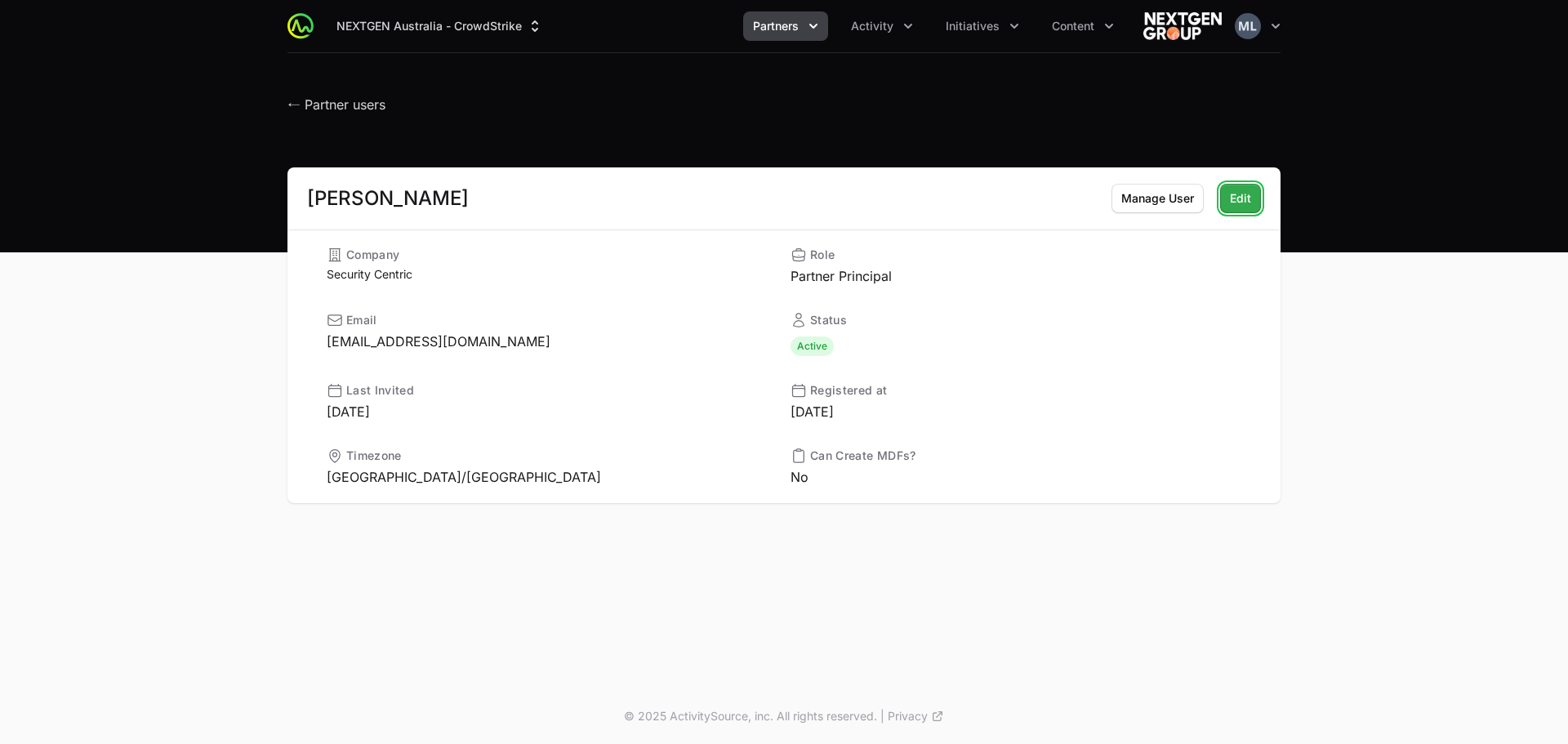 click on "Edit" 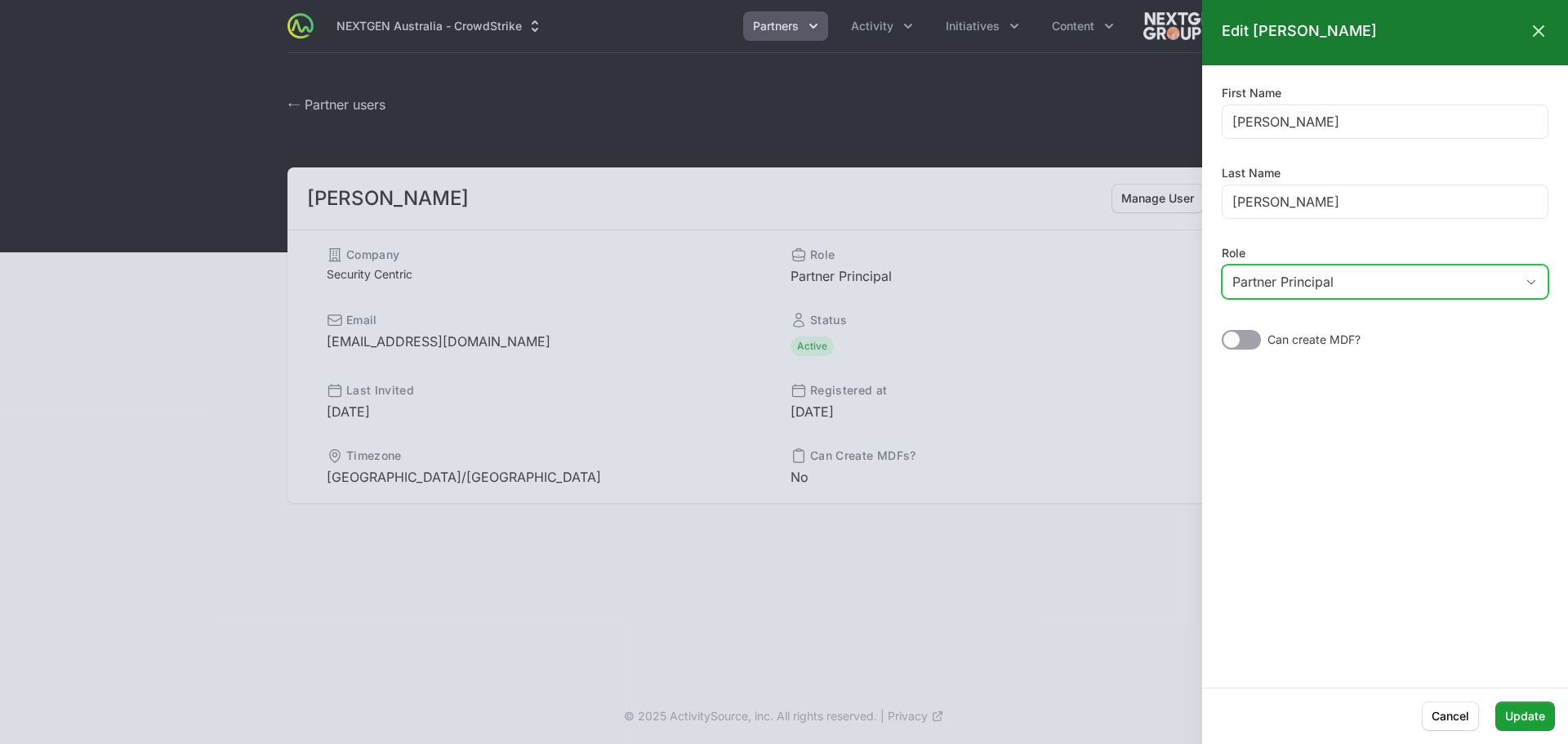 click on "Partner Principal" at bounding box center [1374, 282] 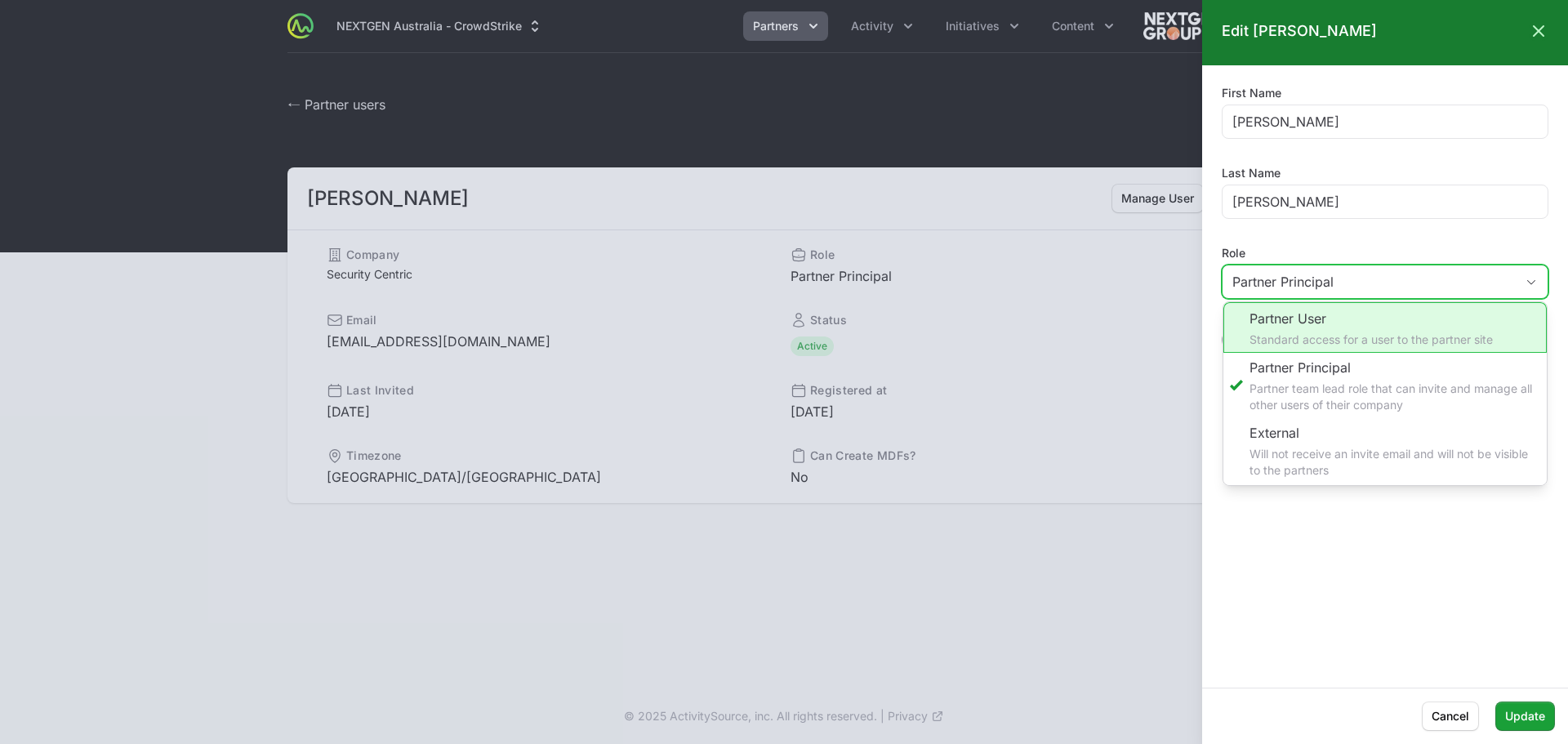 click on "Partner User Standard access for a user to the partner site" 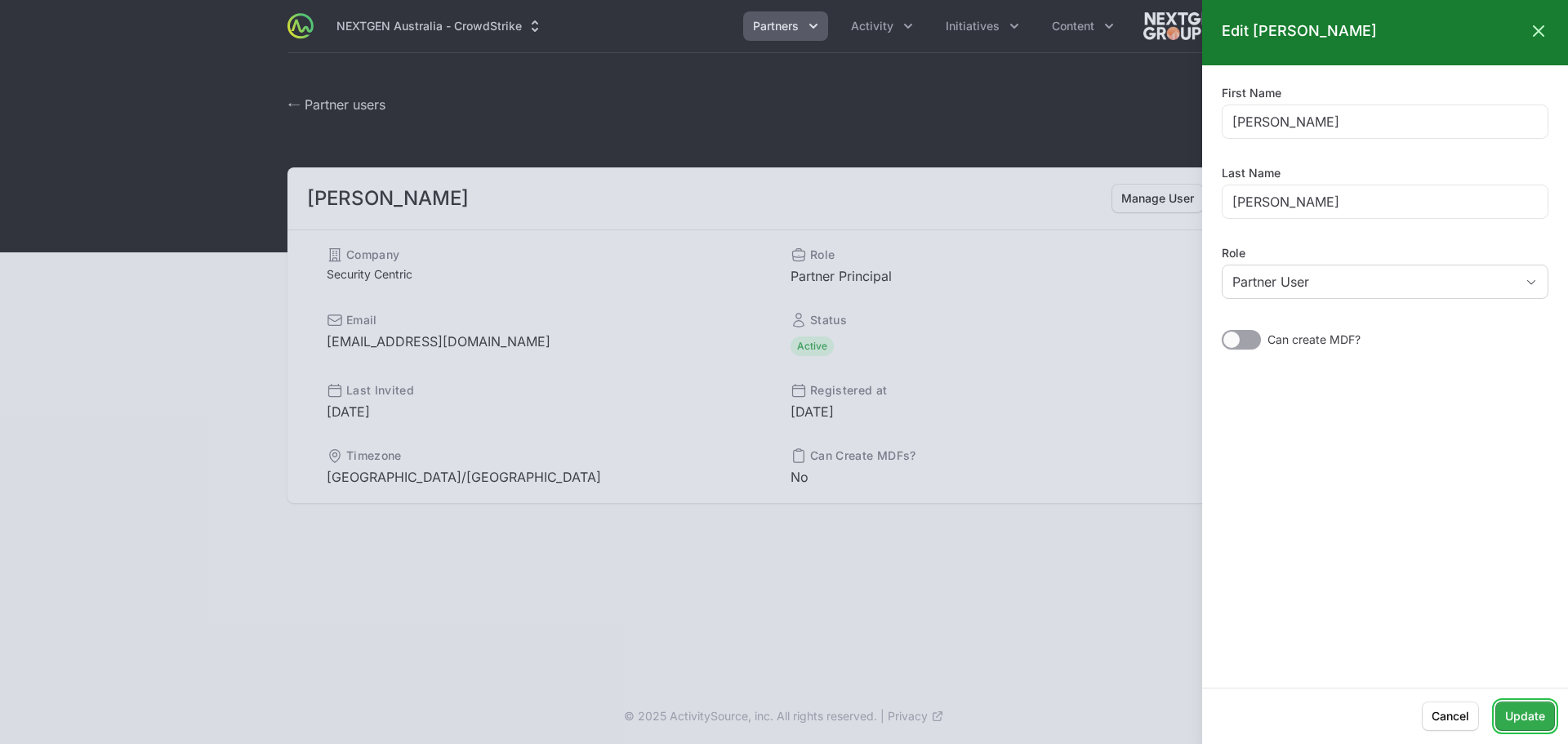 click on "Update" 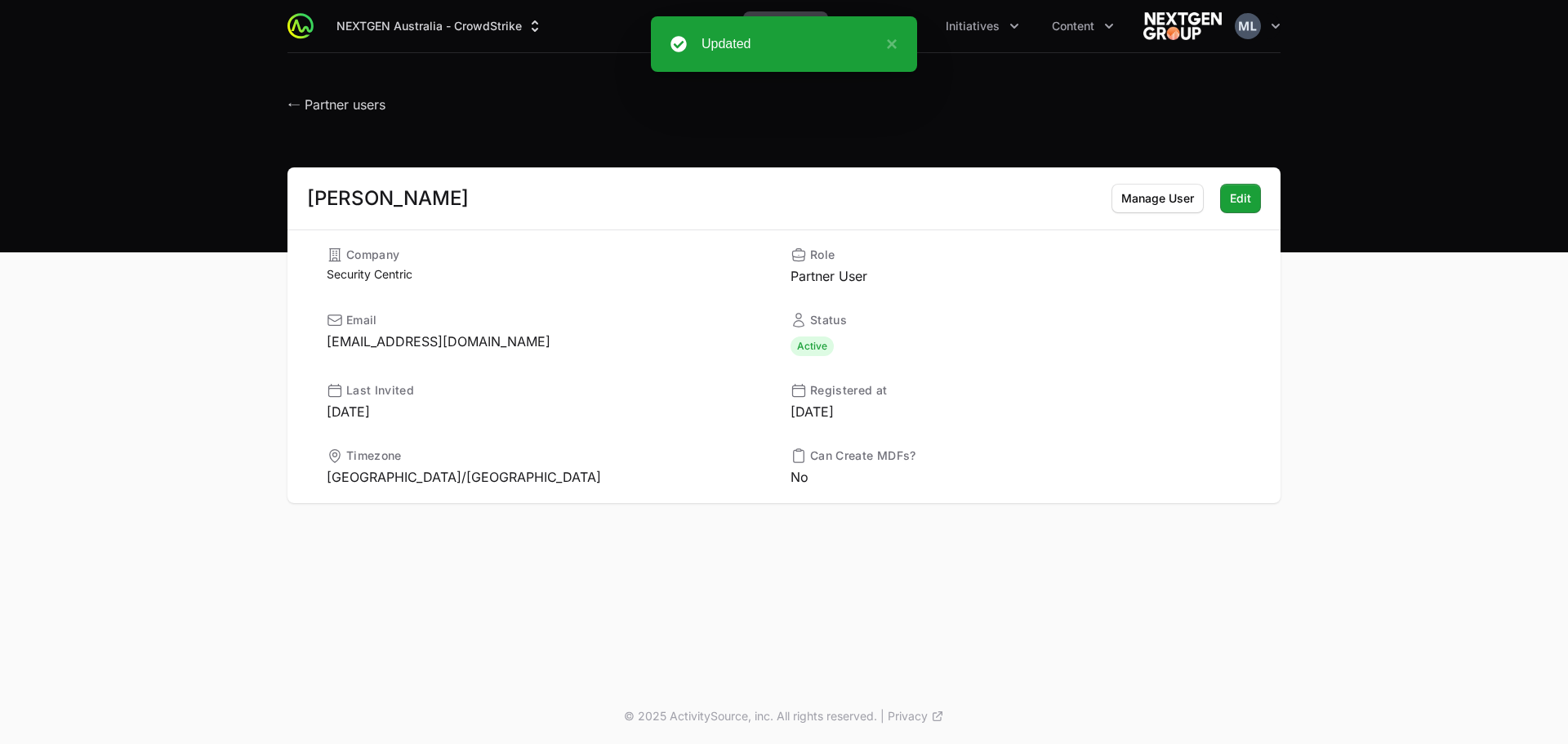click on "← Partner users" 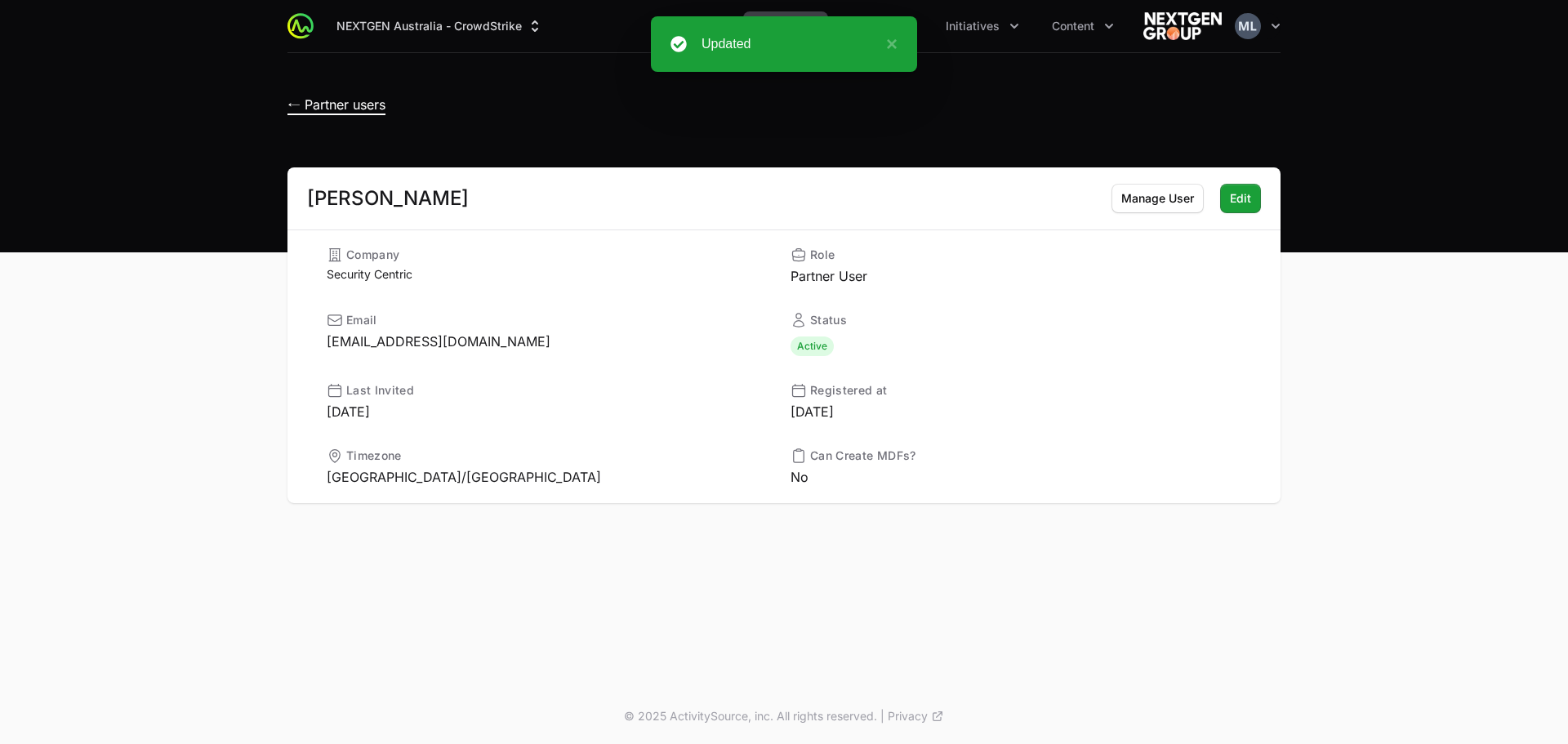 click on "← Partner users" 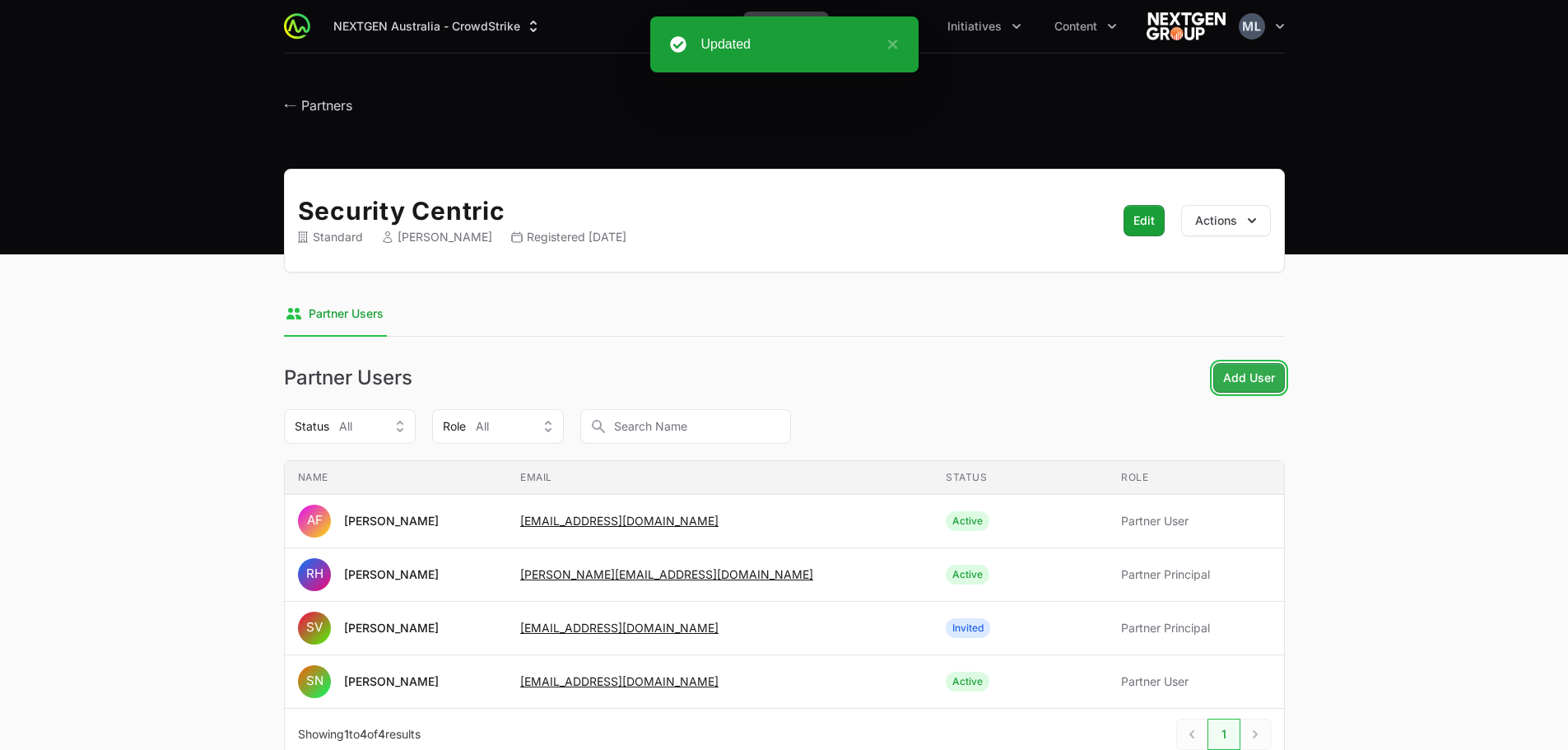 click on "Add User" 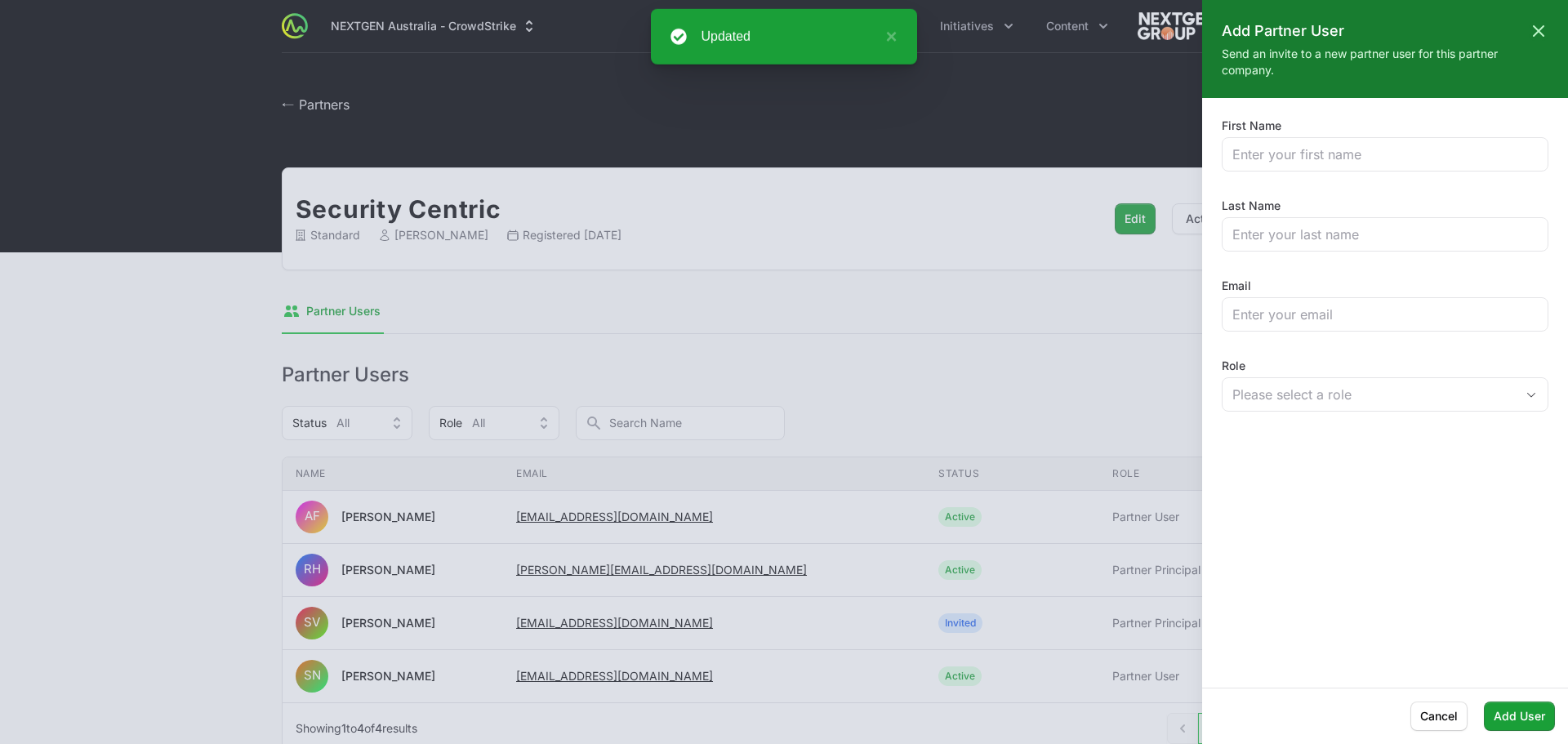 click on "First Name Last Name Email Role Please select a role" 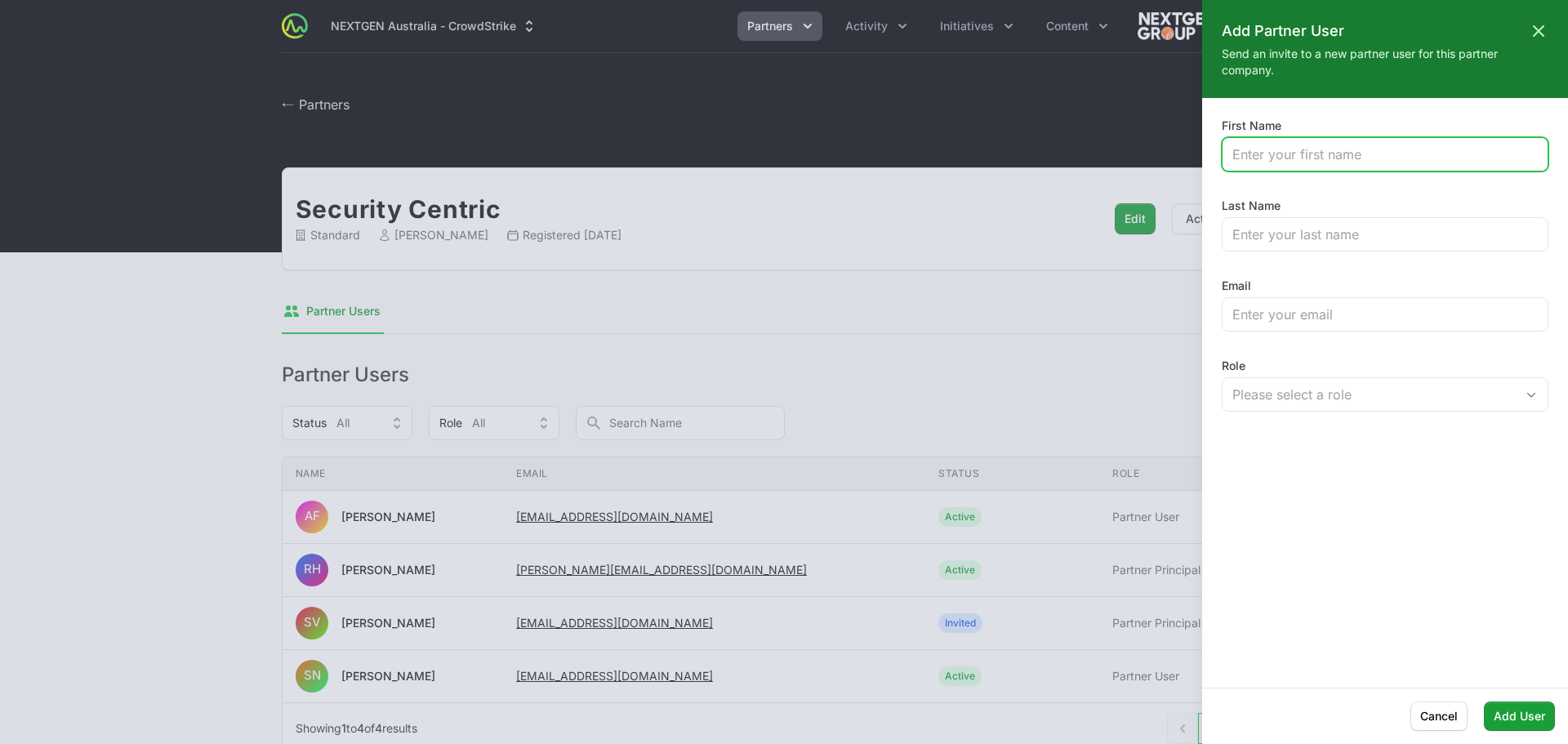 click on "First Name" at bounding box center (1385, 154) 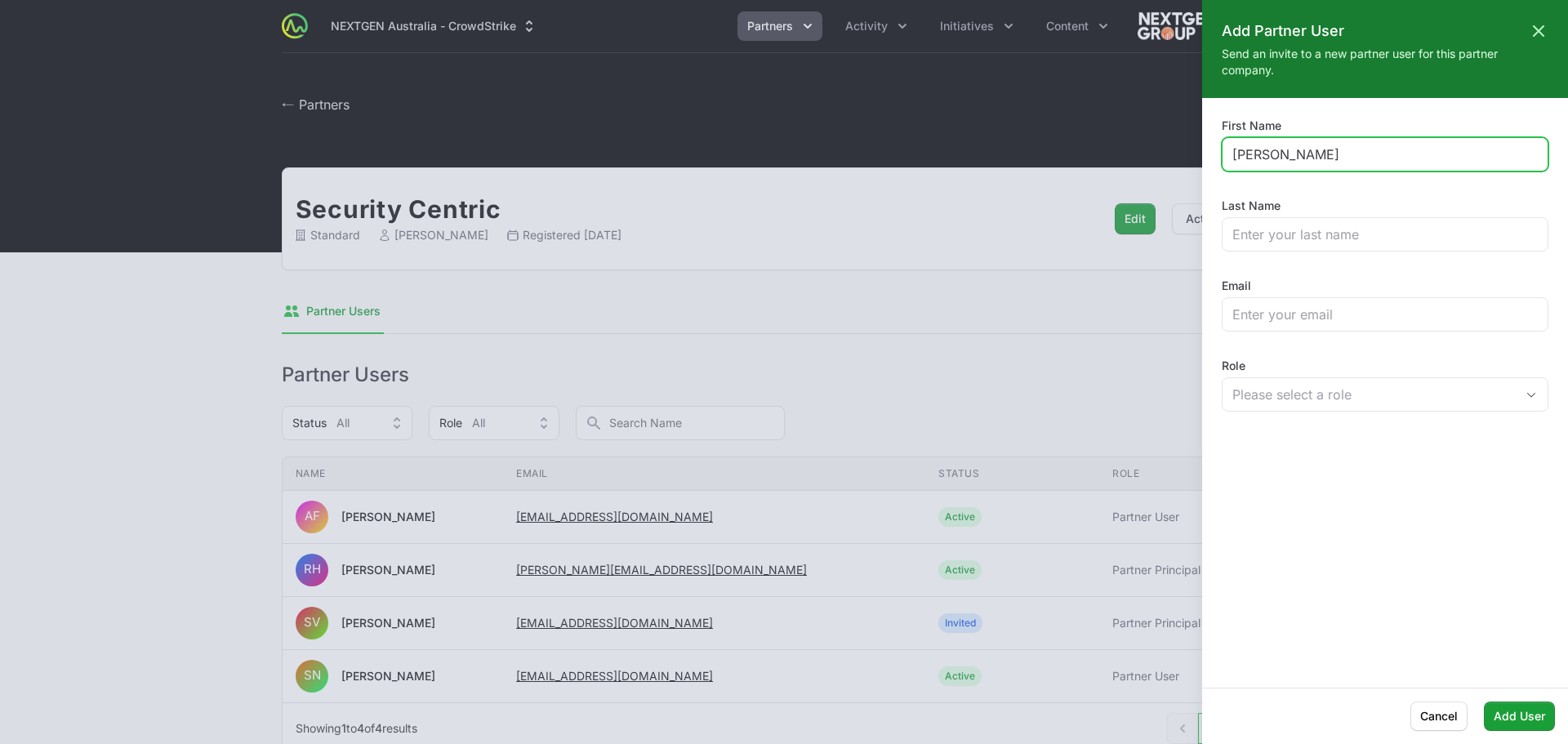 click on "[PERSON_NAME]" at bounding box center (1385, 154) 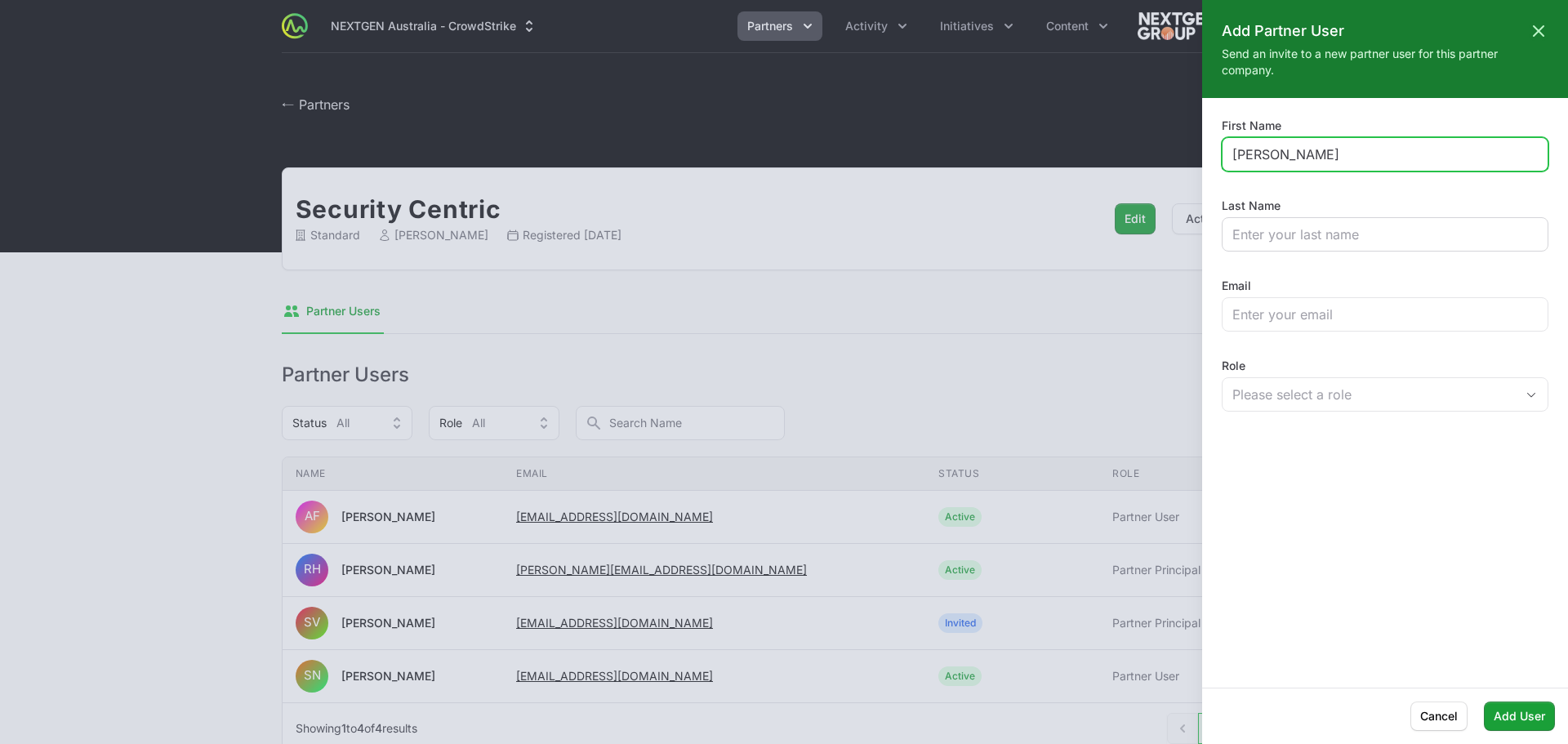 type on "[PERSON_NAME]" 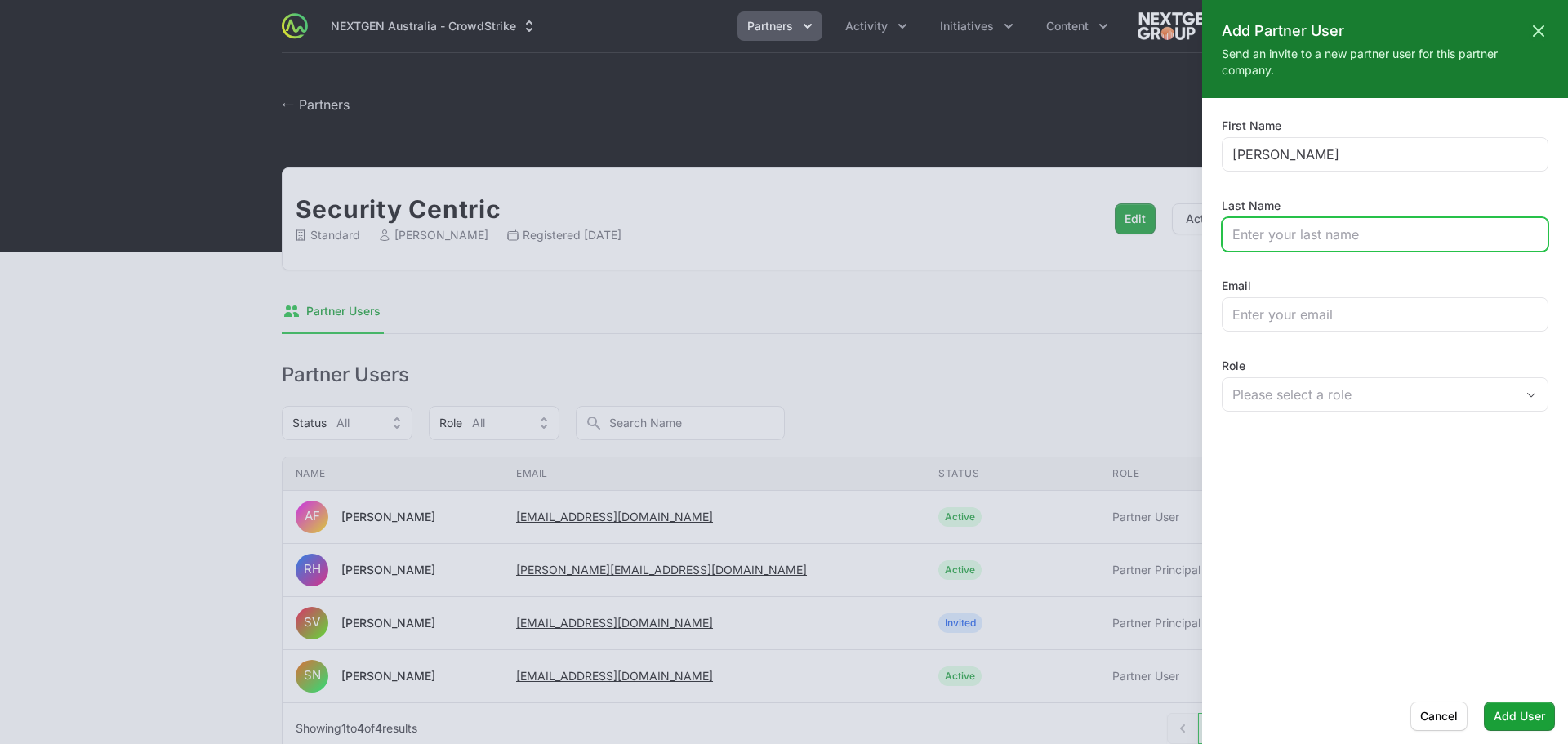 click on "Last Name" at bounding box center [1385, 234] 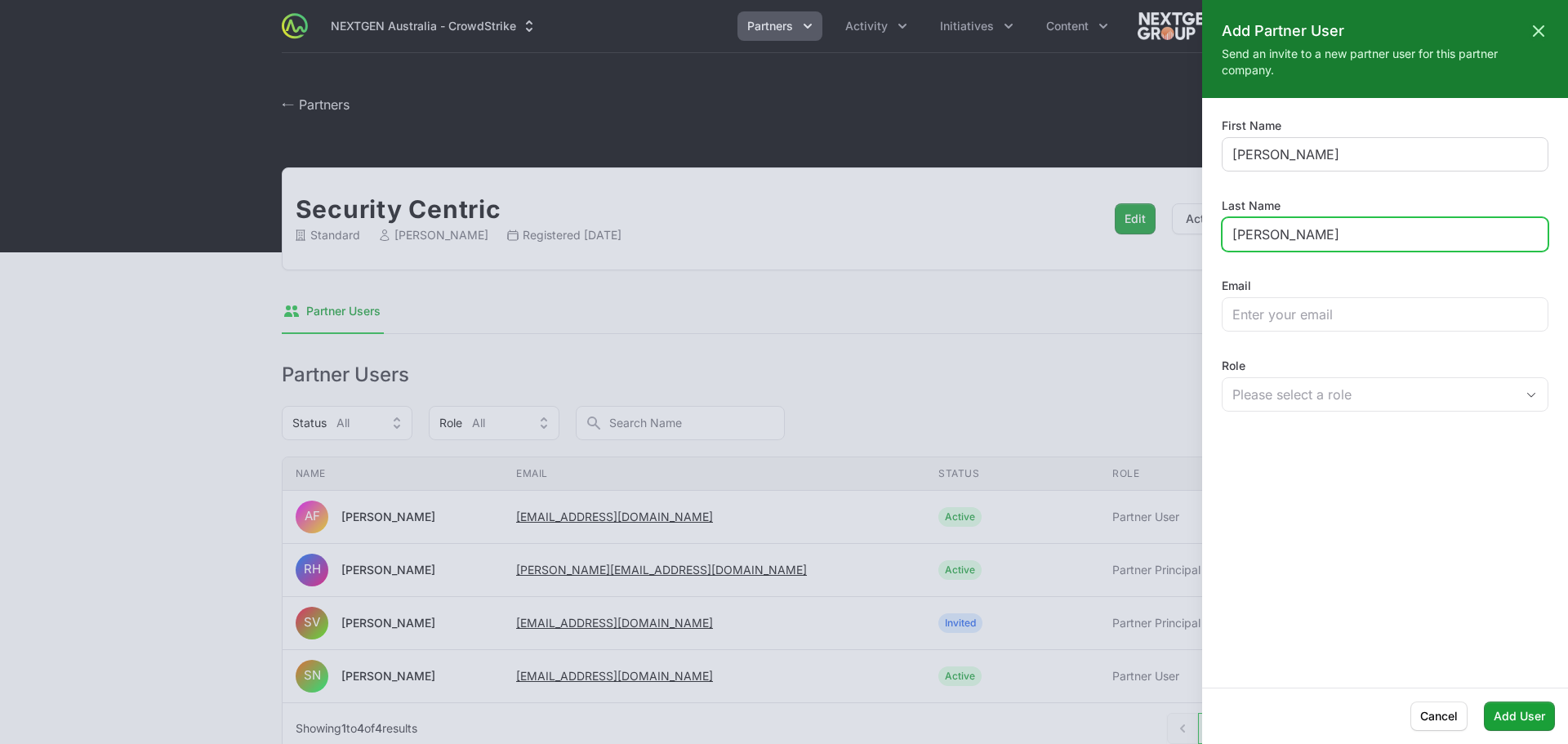 type on "[PERSON_NAME]" 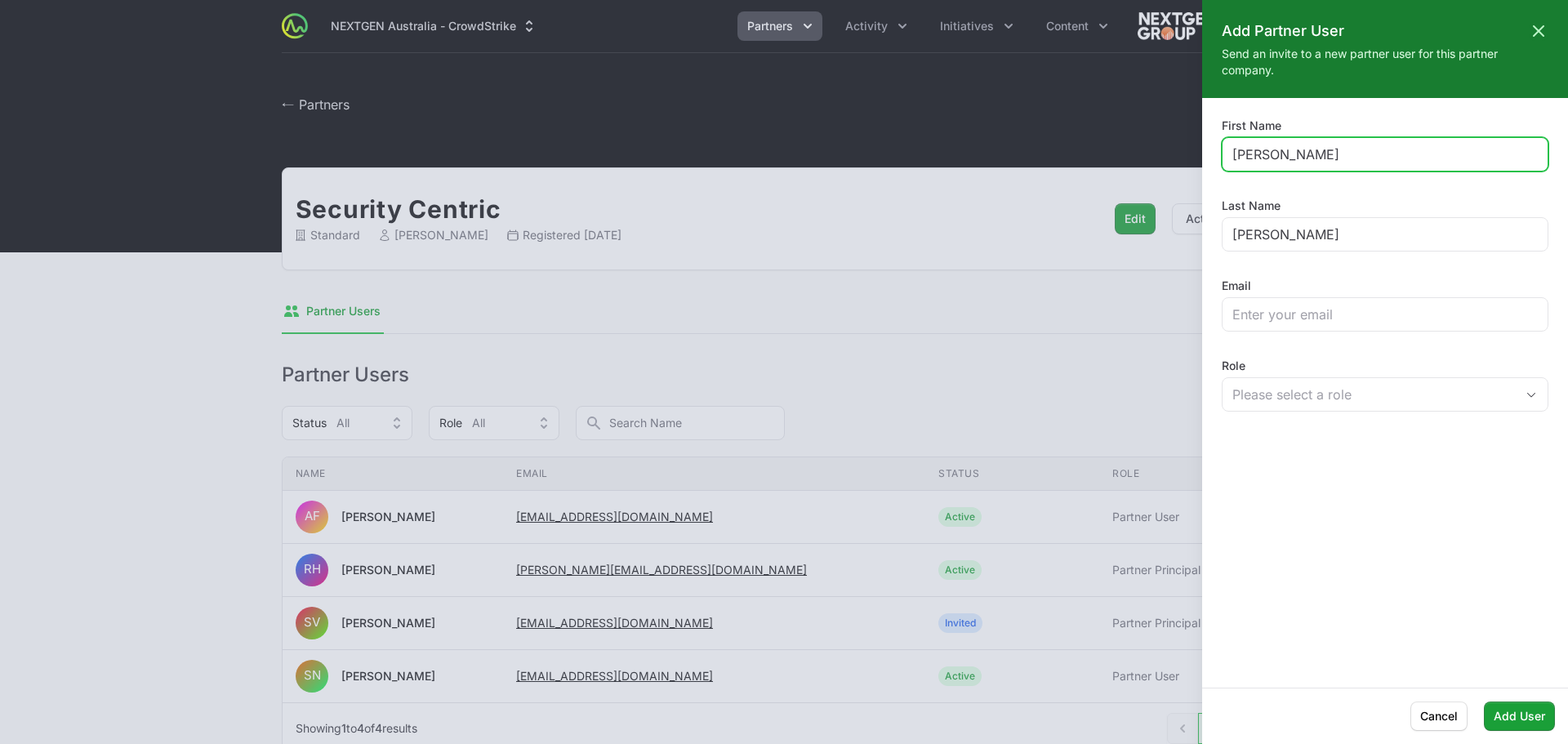 click on "[PERSON_NAME]" at bounding box center [1385, 154] 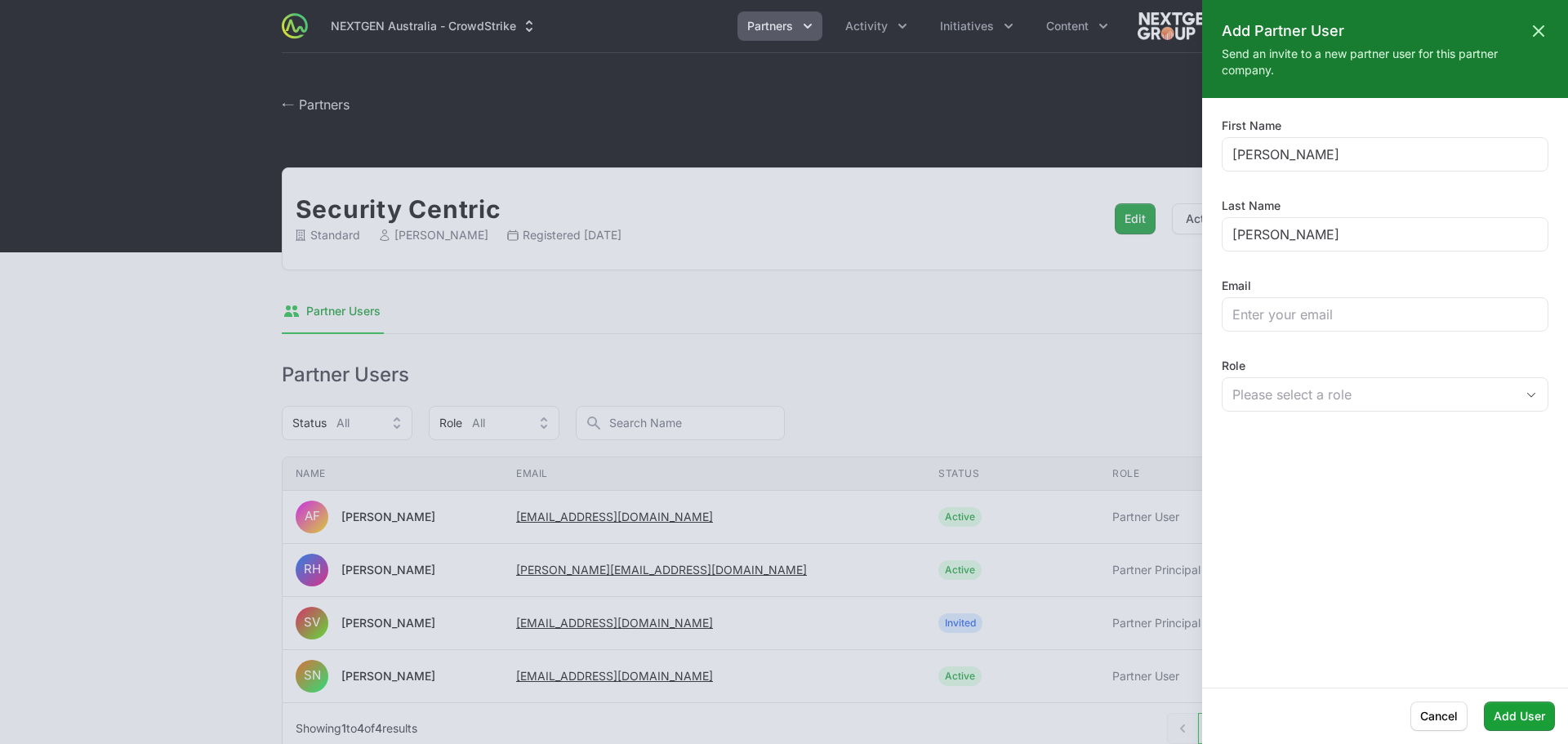 click on "First Name [PERSON_NAME] Last Name [PERSON_NAME] Email Role Please select a role" 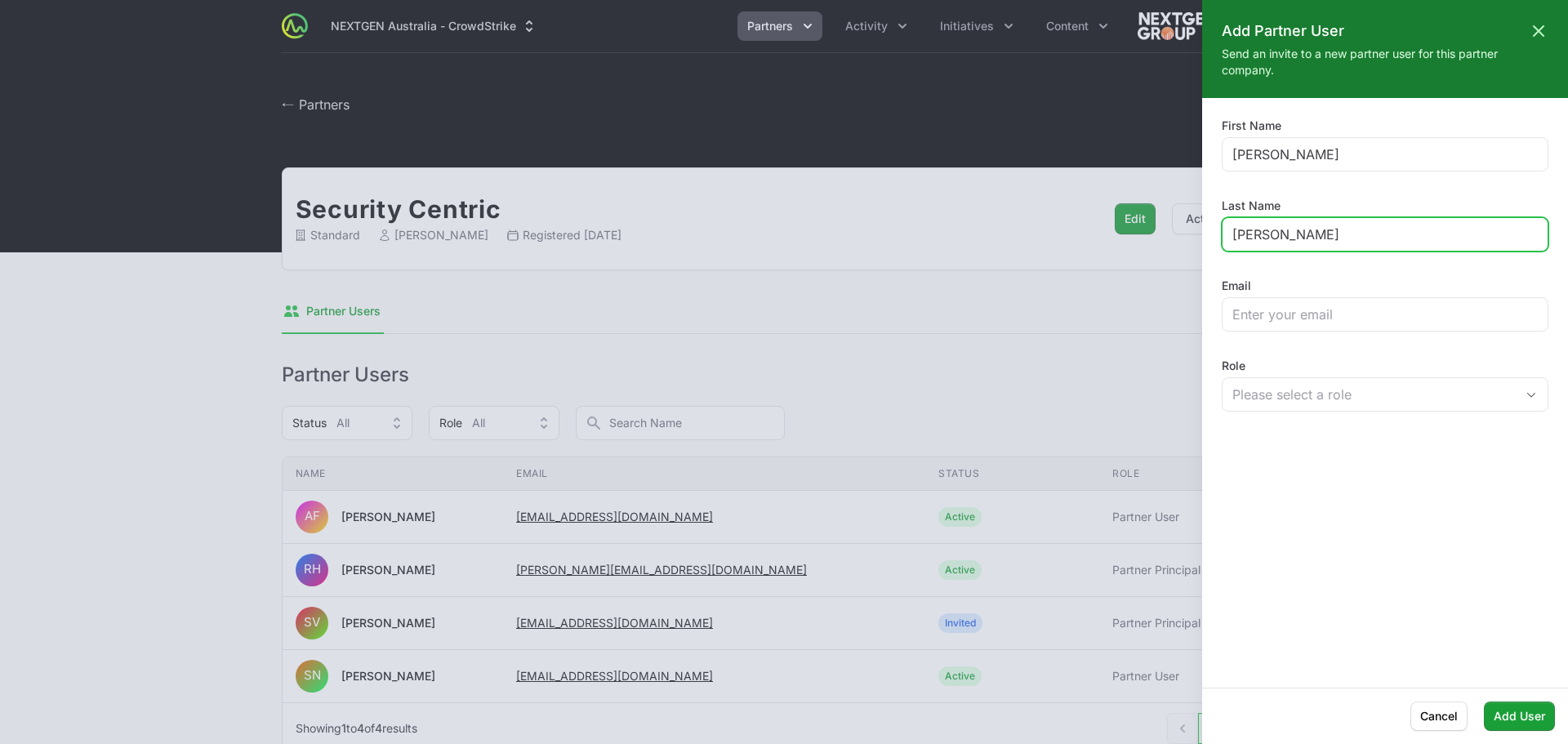 click on "[PERSON_NAME]" at bounding box center (1385, 234) 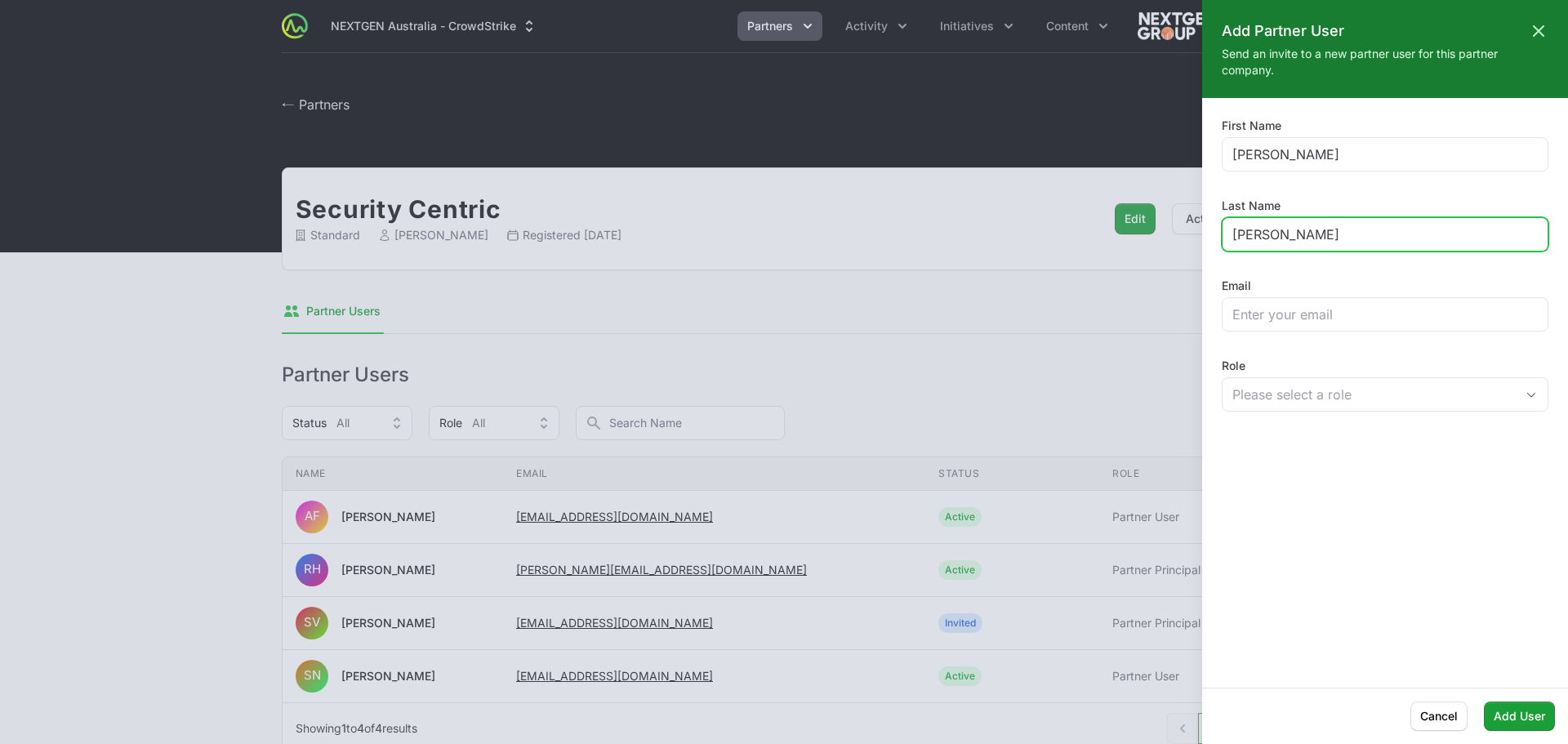 type on "[PERSON_NAME]" 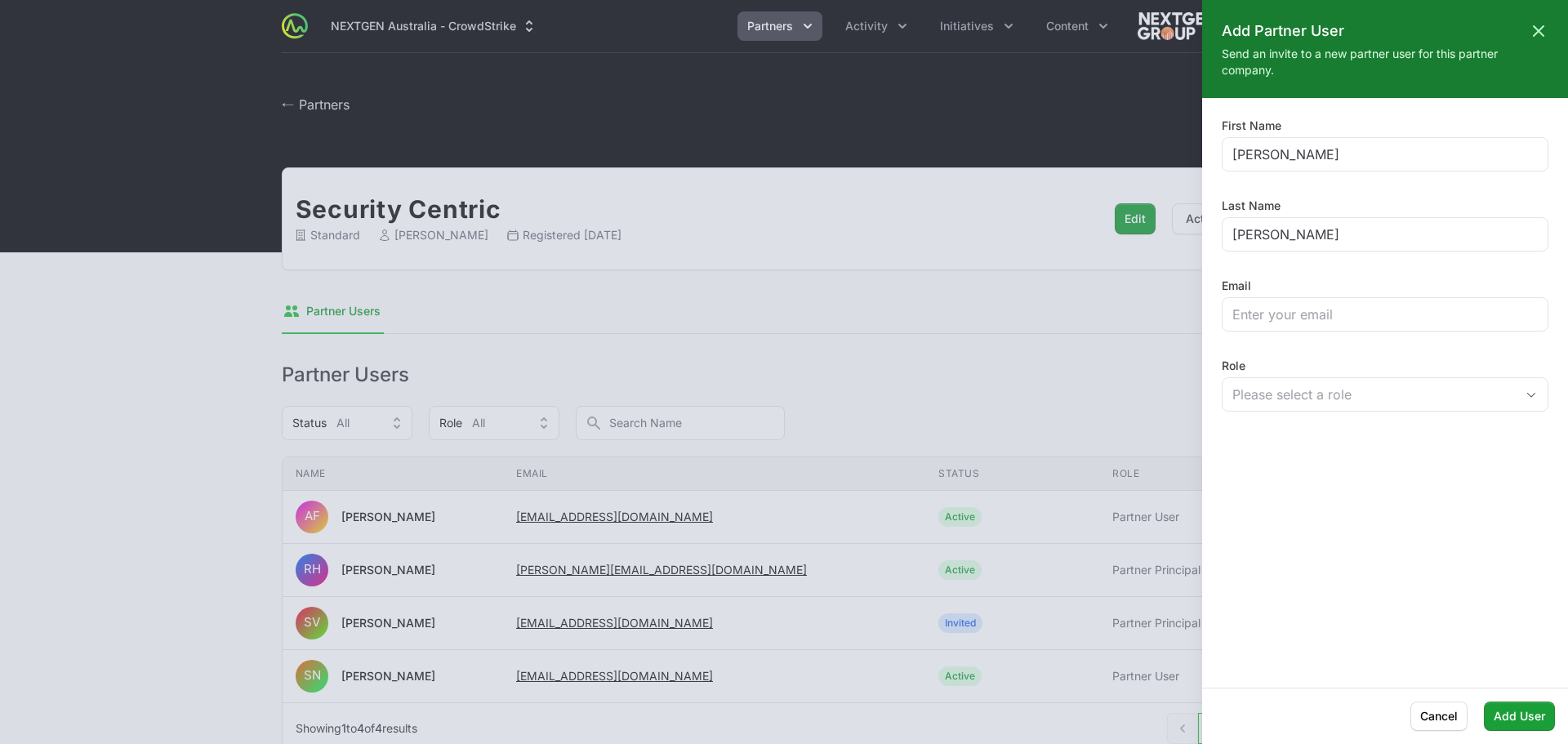 click on "Email" at bounding box center [1385, 305] 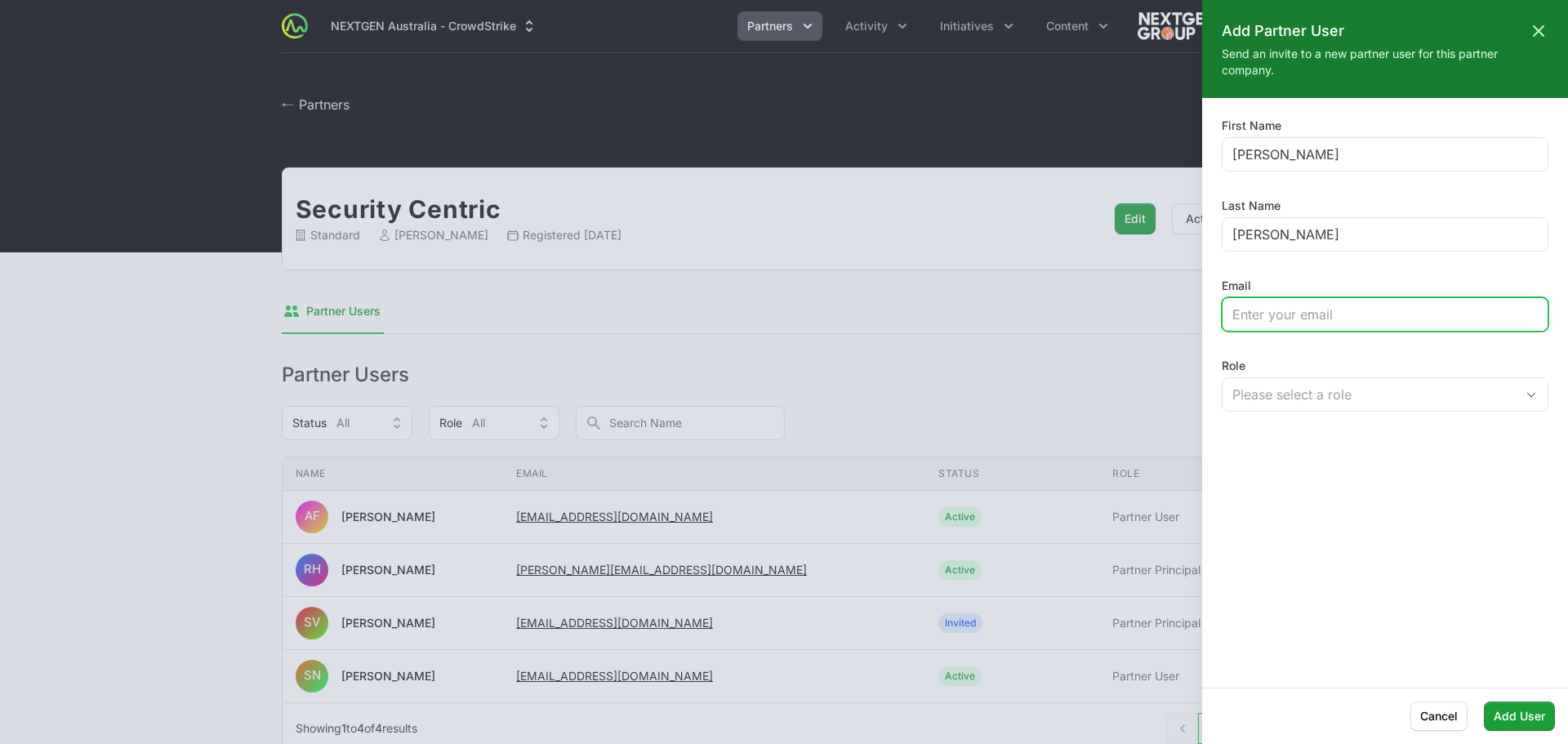 click on "Email" at bounding box center [1385, 314] 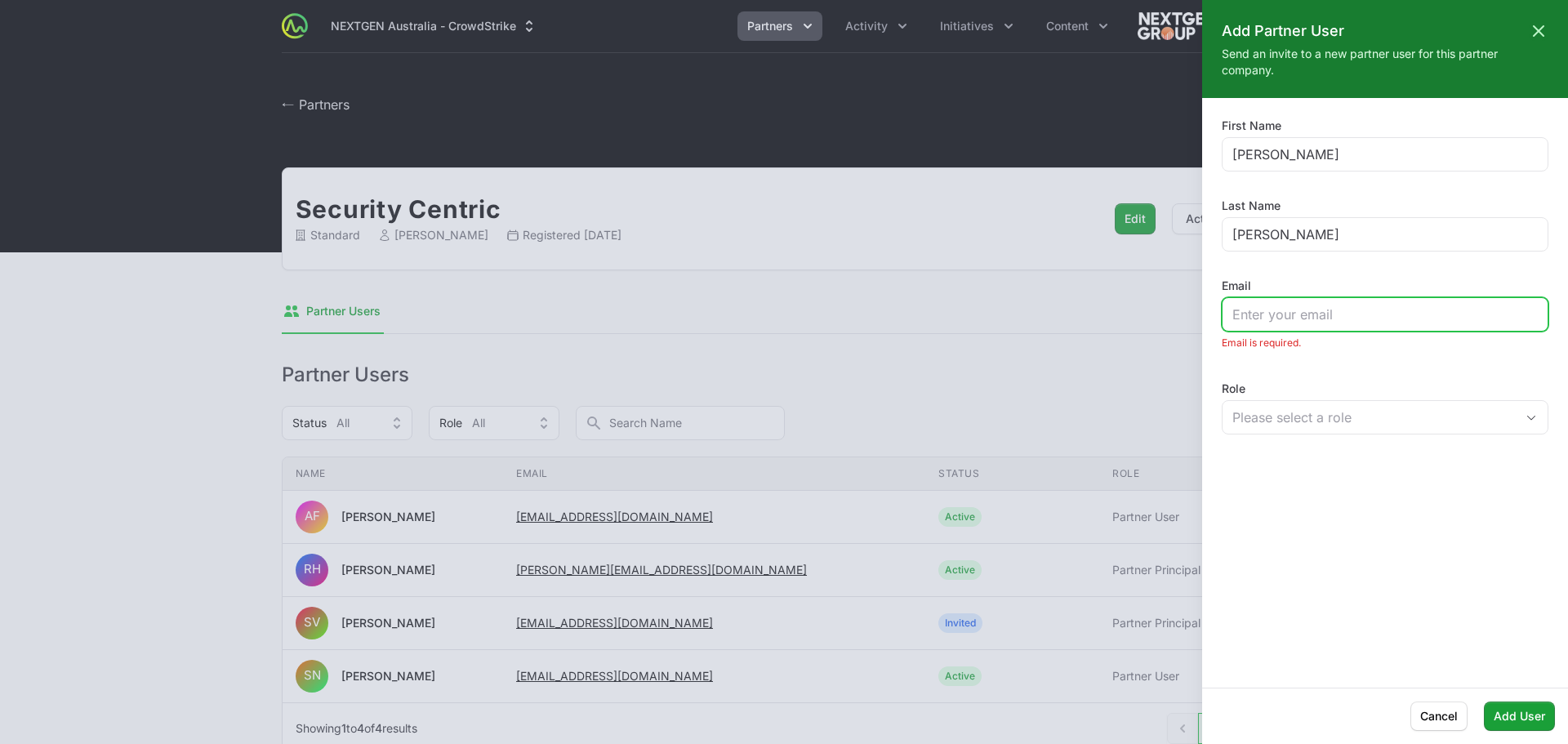 click on "Email" at bounding box center (1385, 314) 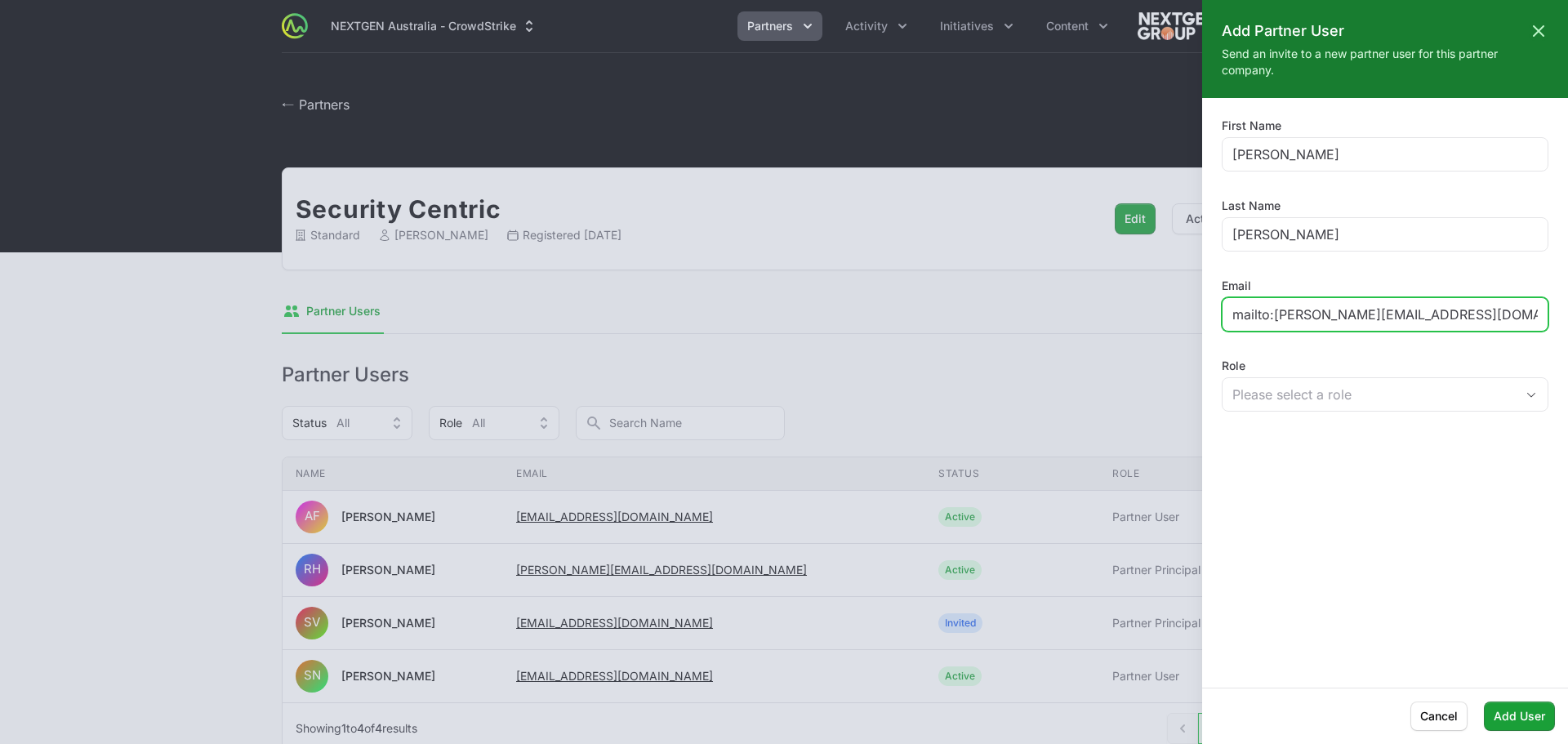 drag, startPoint x: 1273, startPoint y: 316, endPoint x: 1206, endPoint y: 310, distance: 67.26812 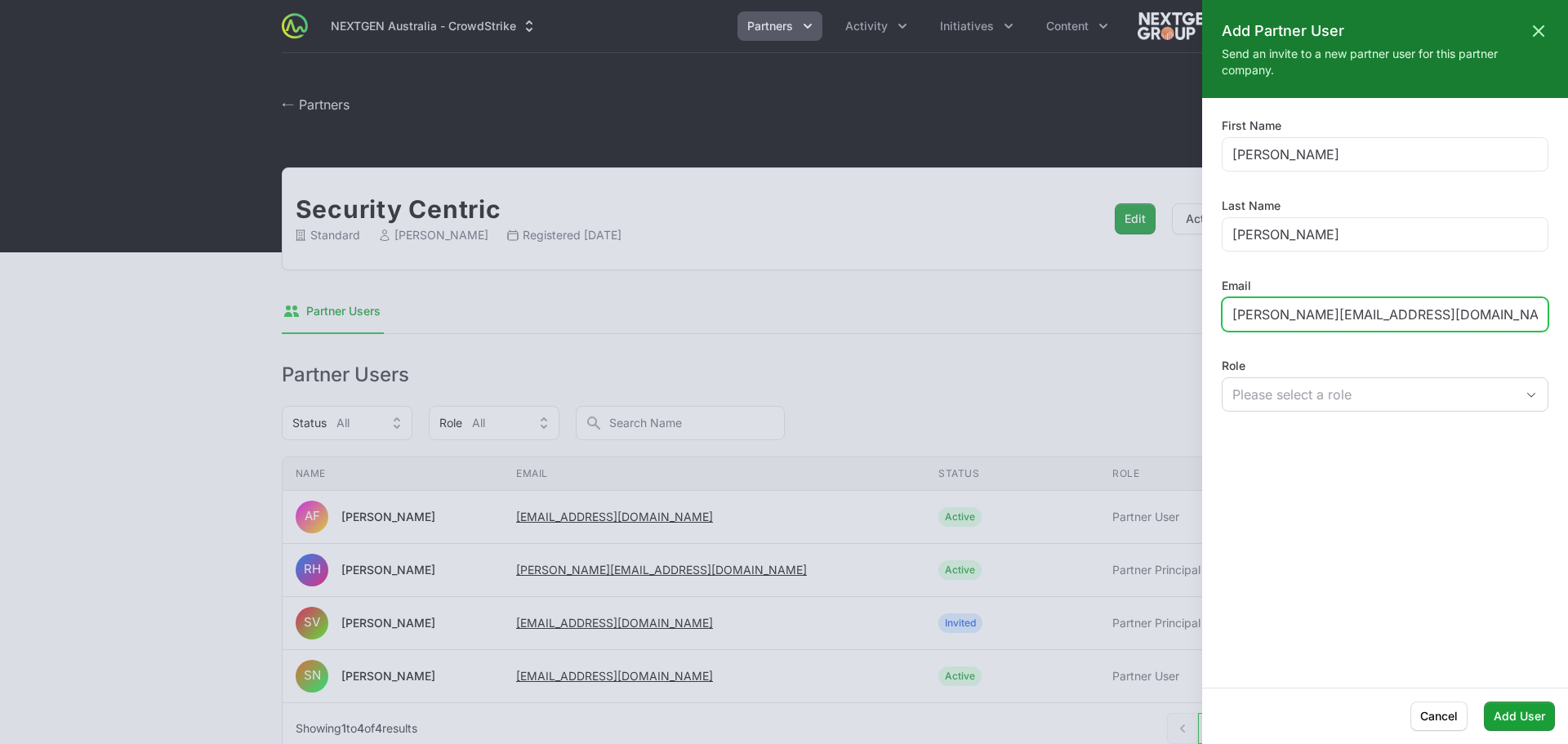 type on "[PERSON_NAME][EMAIL_ADDRESS][DOMAIN_NAME]" 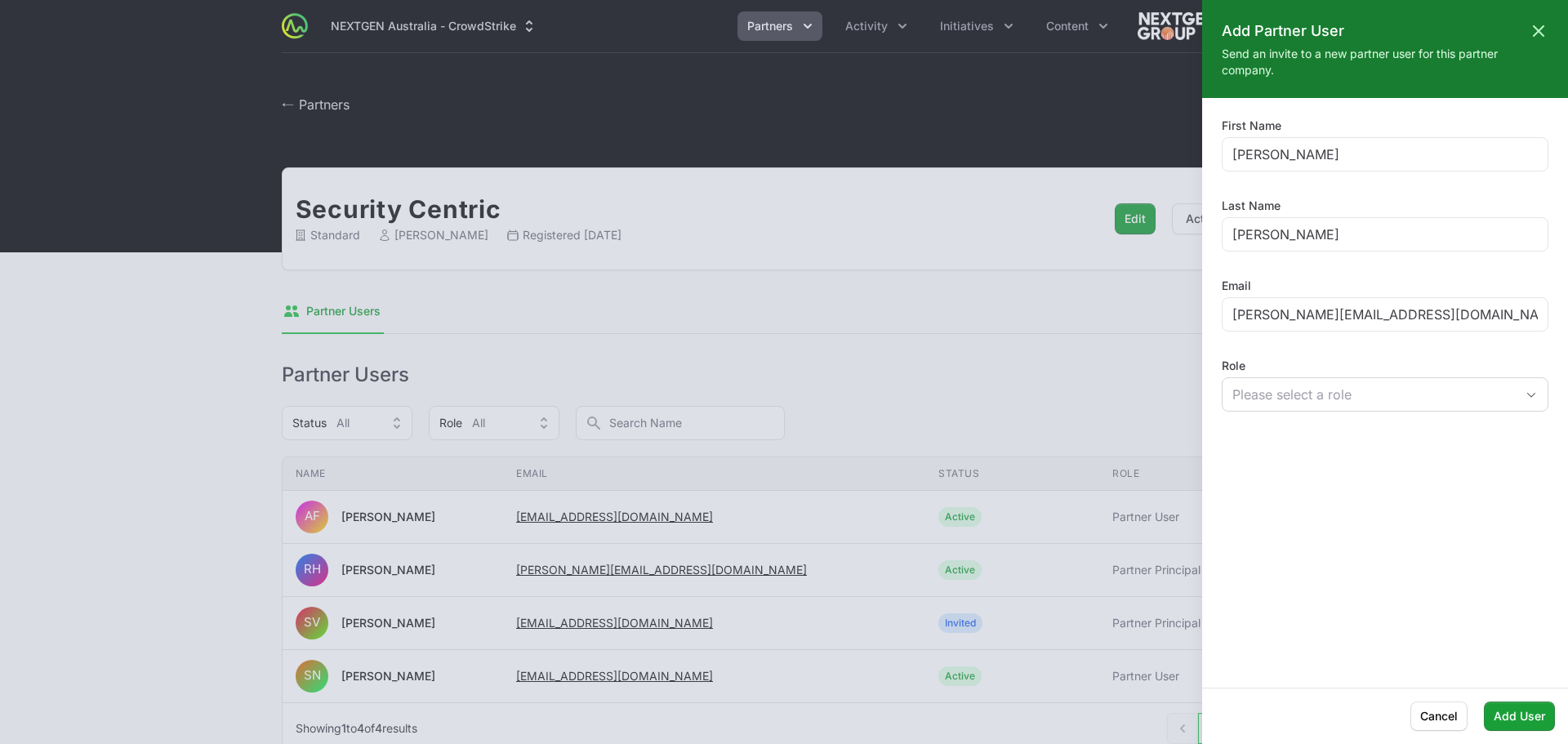 click on "First Name [PERSON_NAME] Last Name [PERSON_NAME] Email [PERSON_NAME][EMAIL_ADDRESS][DOMAIN_NAME] Role Please select a role" at bounding box center (1385, 393) 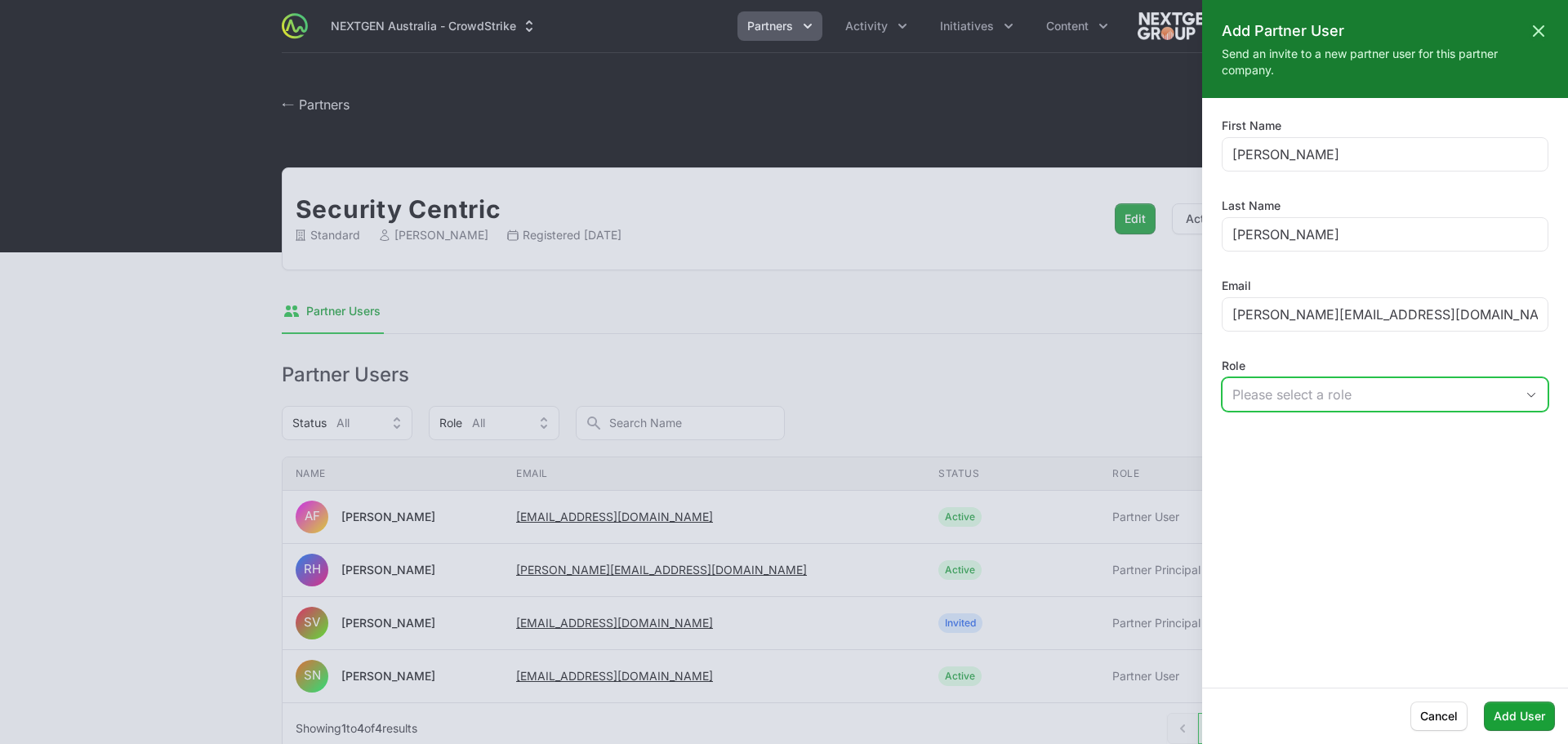 click on "Please select a role" at bounding box center [1385, 394] 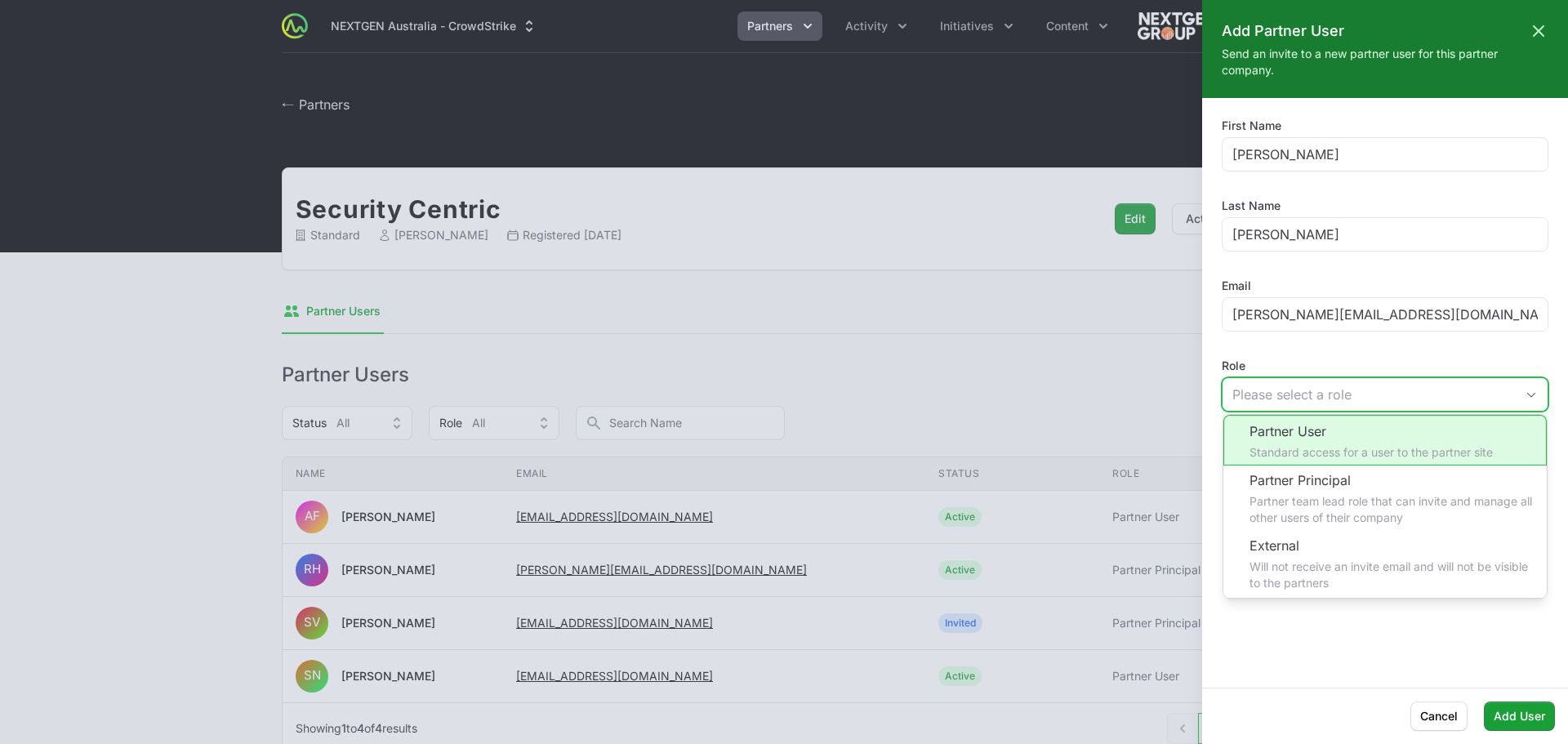 click on "Partner User Standard access for a user to the partner site" 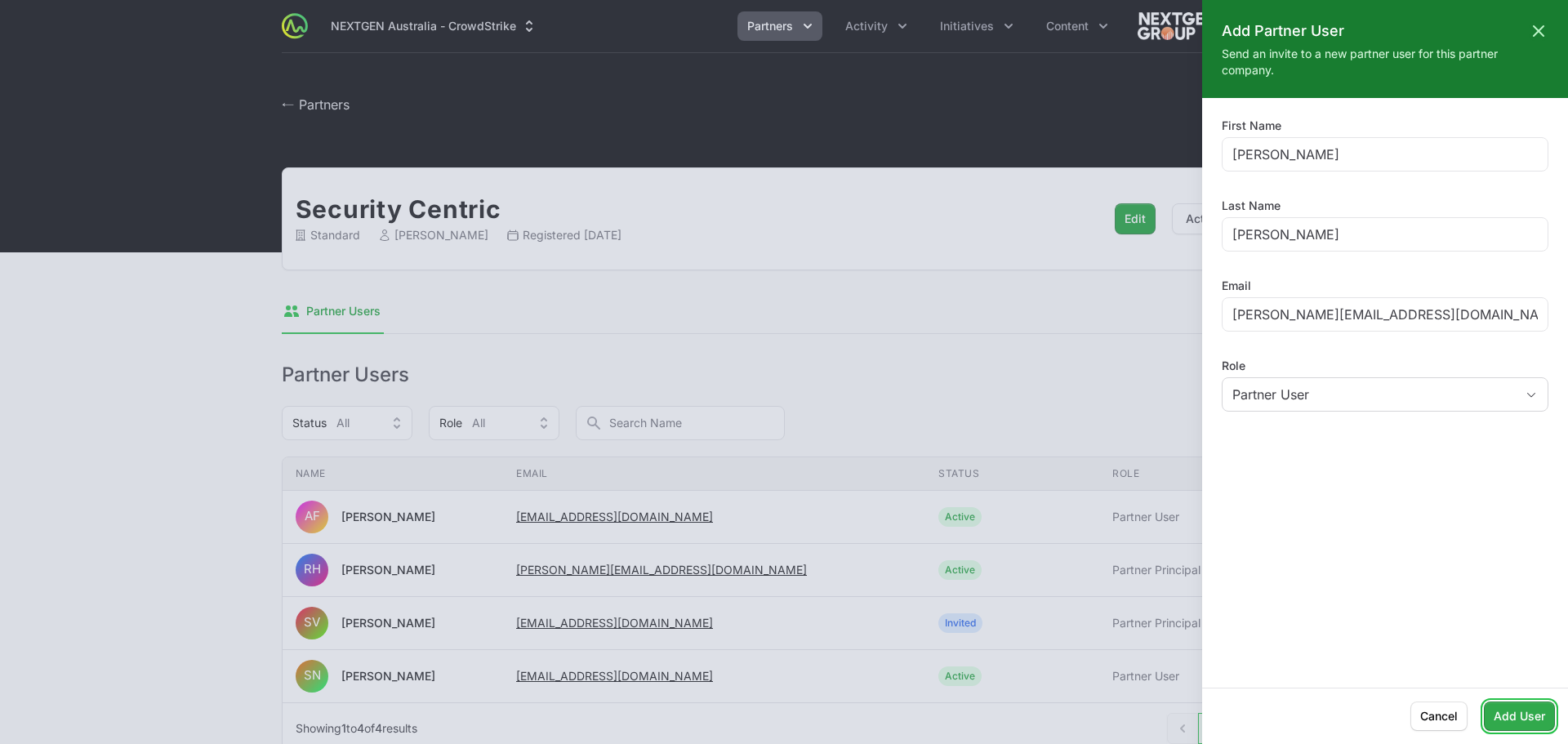click on "Add User" 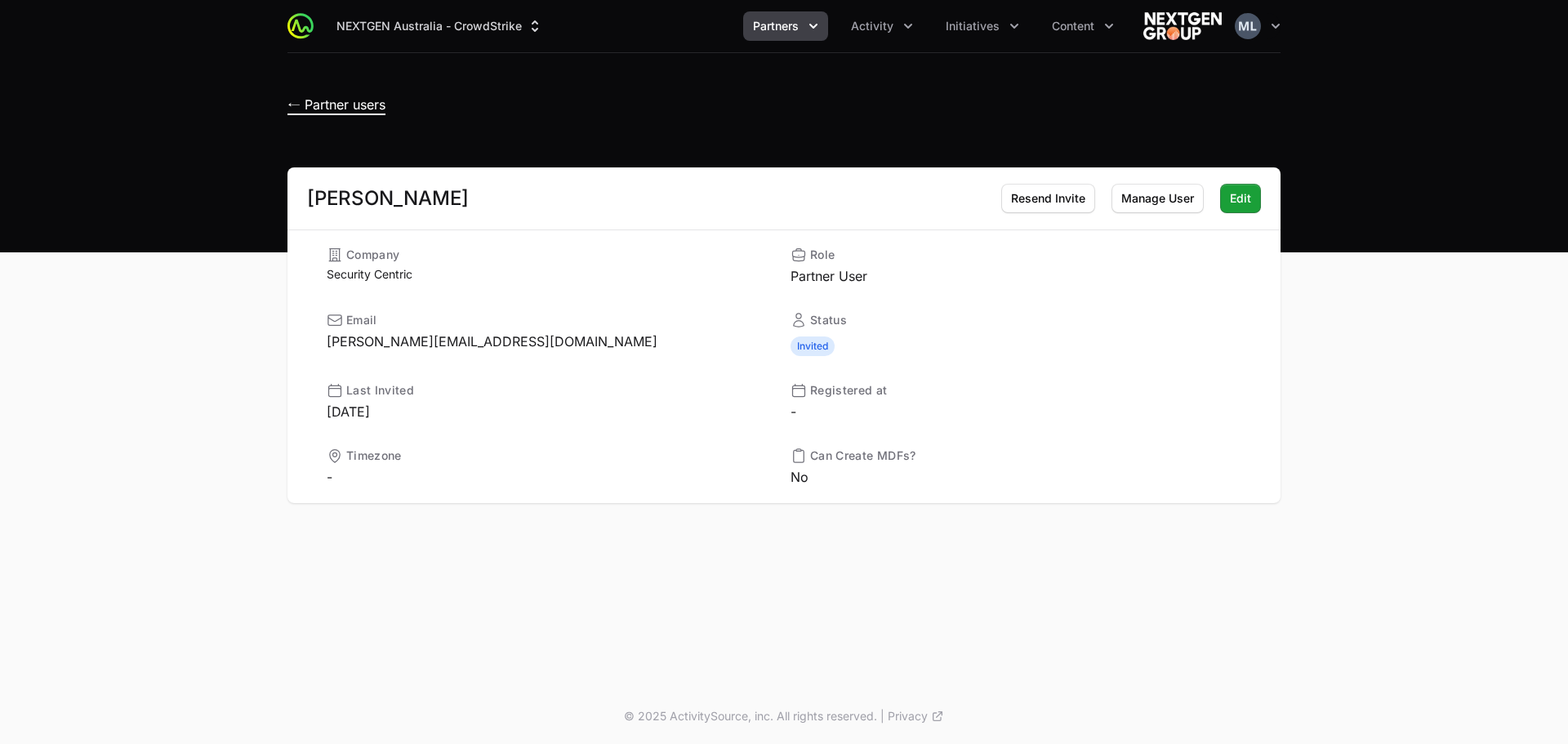 click on "← Partner users" 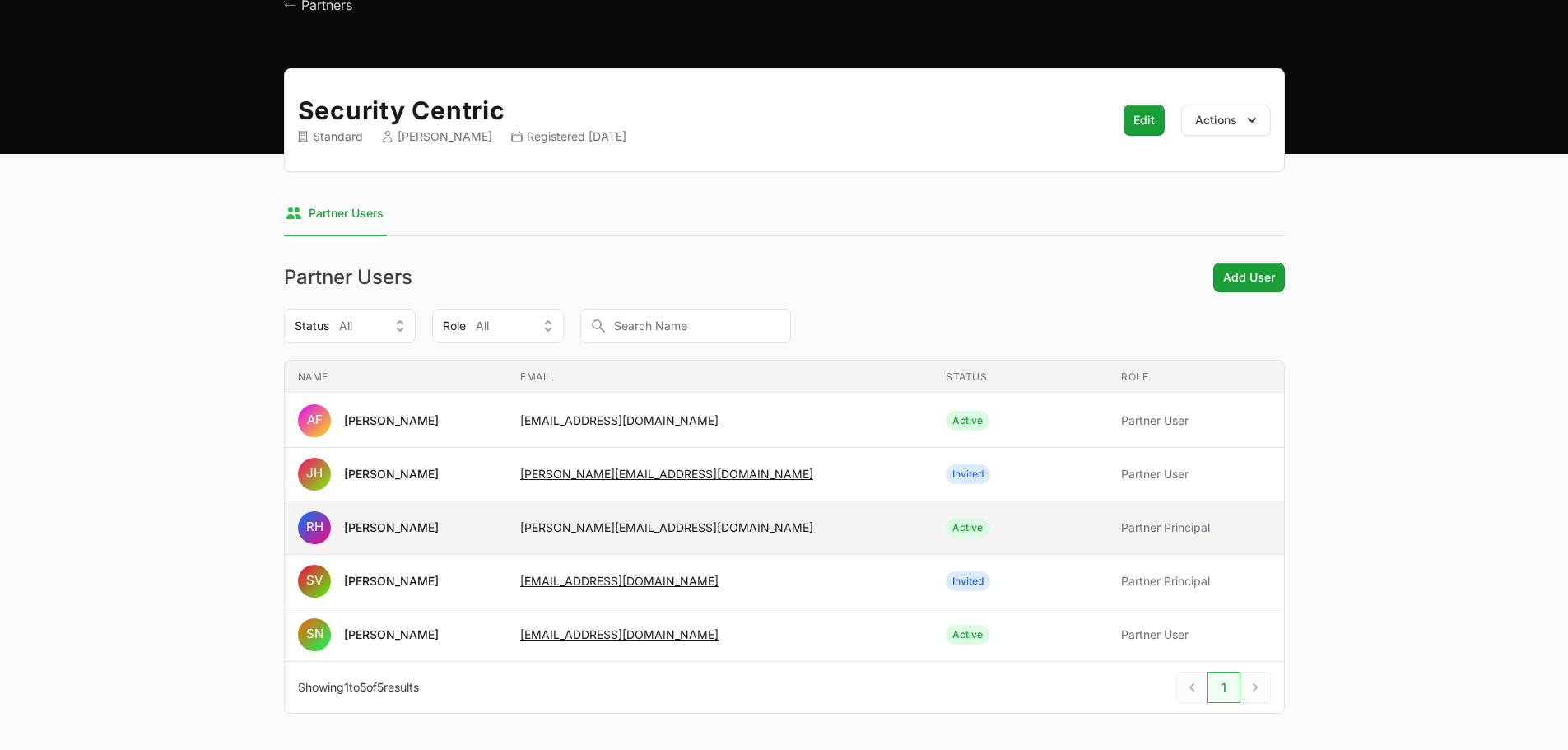 scroll, scrollTop: 160, scrollLeft: 0, axis: vertical 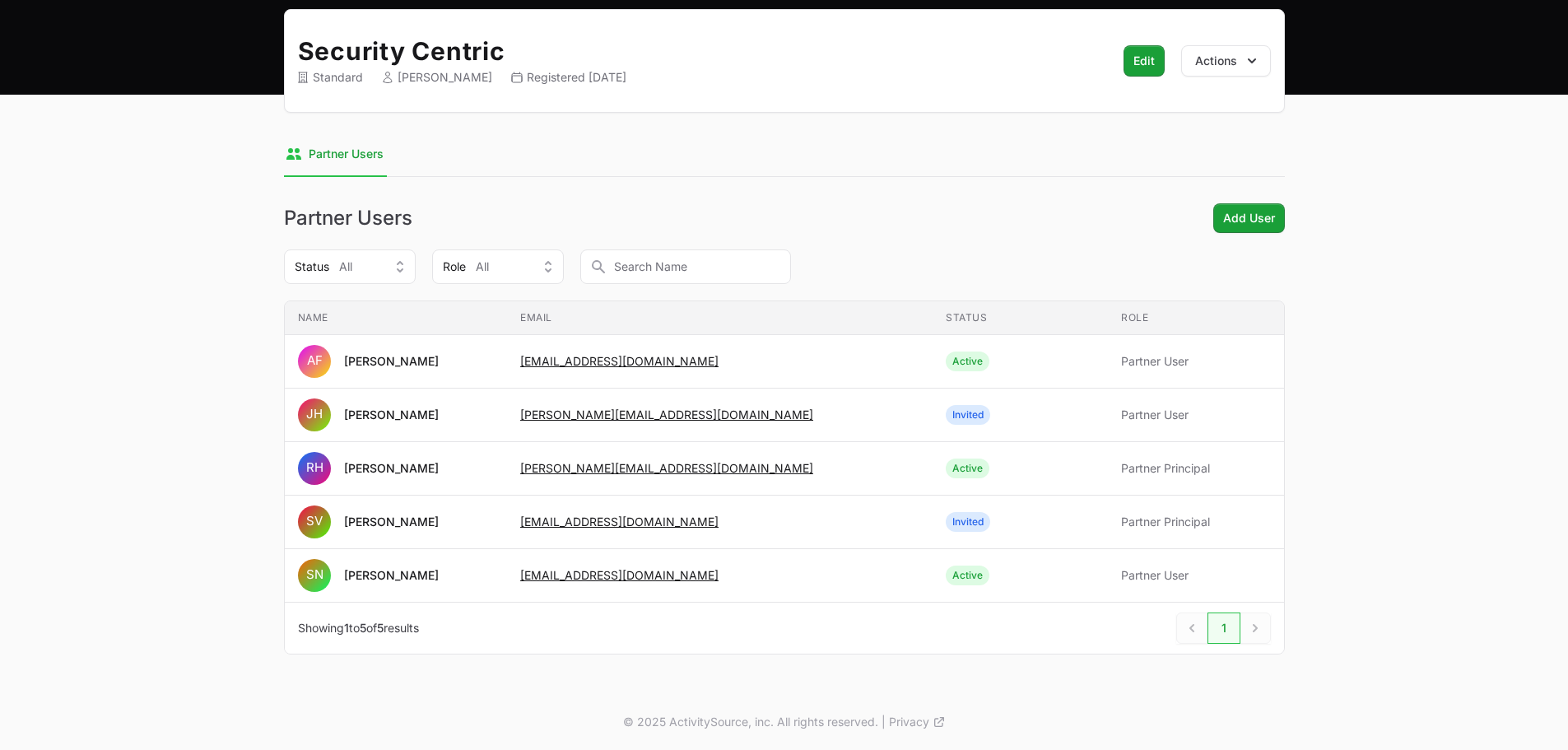 click on "Security Centric  Standard  [PERSON_NAME]  Registered [DATE] Edit Actions  Select a tab Partner Users Partner Users  Partner Users  Add User Status All Role All Name Email Status Role Name AF [PERSON_NAME] Email [EMAIL_ADDRESS][DOMAIN_NAME] Status Active Role Partner User Name [PERSON_NAME] [PERSON_NAME] Email [PERSON_NAME][EMAIL_ADDRESS][DOMAIN_NAME] Status Invited Role Partner User Name RH [PERSON_NAME] Email [PERSON_NAME][EMAIL_ADDRESS][DOMAIN_NAME] Status Active Role Partner Principal Name SV [PERSON_NAME] Email [EMAIL_ADDRESS][DOMAIN_NAME] Status Invited Role Partner Principal Name SN [PERSON_NAME] Email [PERSON_NAME][EMAIL_ADDRESS][DOMAIN_NAME] Status Active Role Partner User Previous Next  Showing  1  to  5  of  5  results  1 Next" 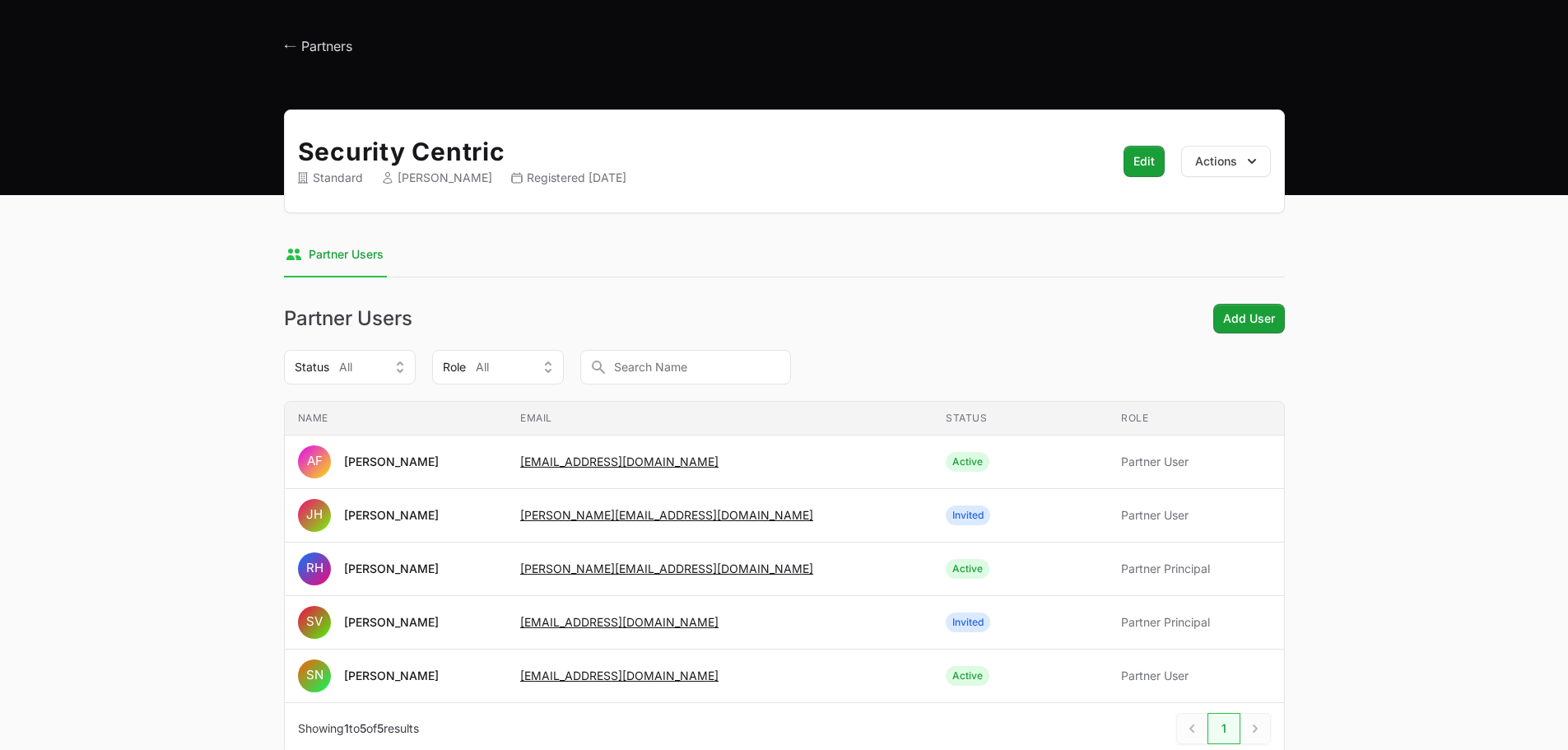 scroll, scrollTop: 0, scrollLeft: 0, axis: both 